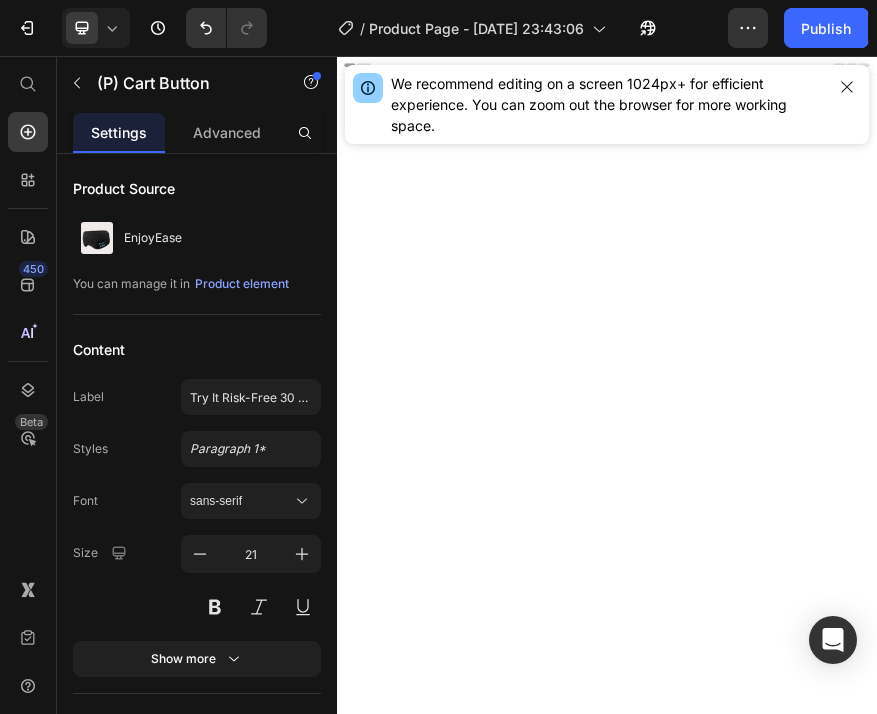 scroll, scrollTop: 5172, scrollLeft: 0, axis: vertical 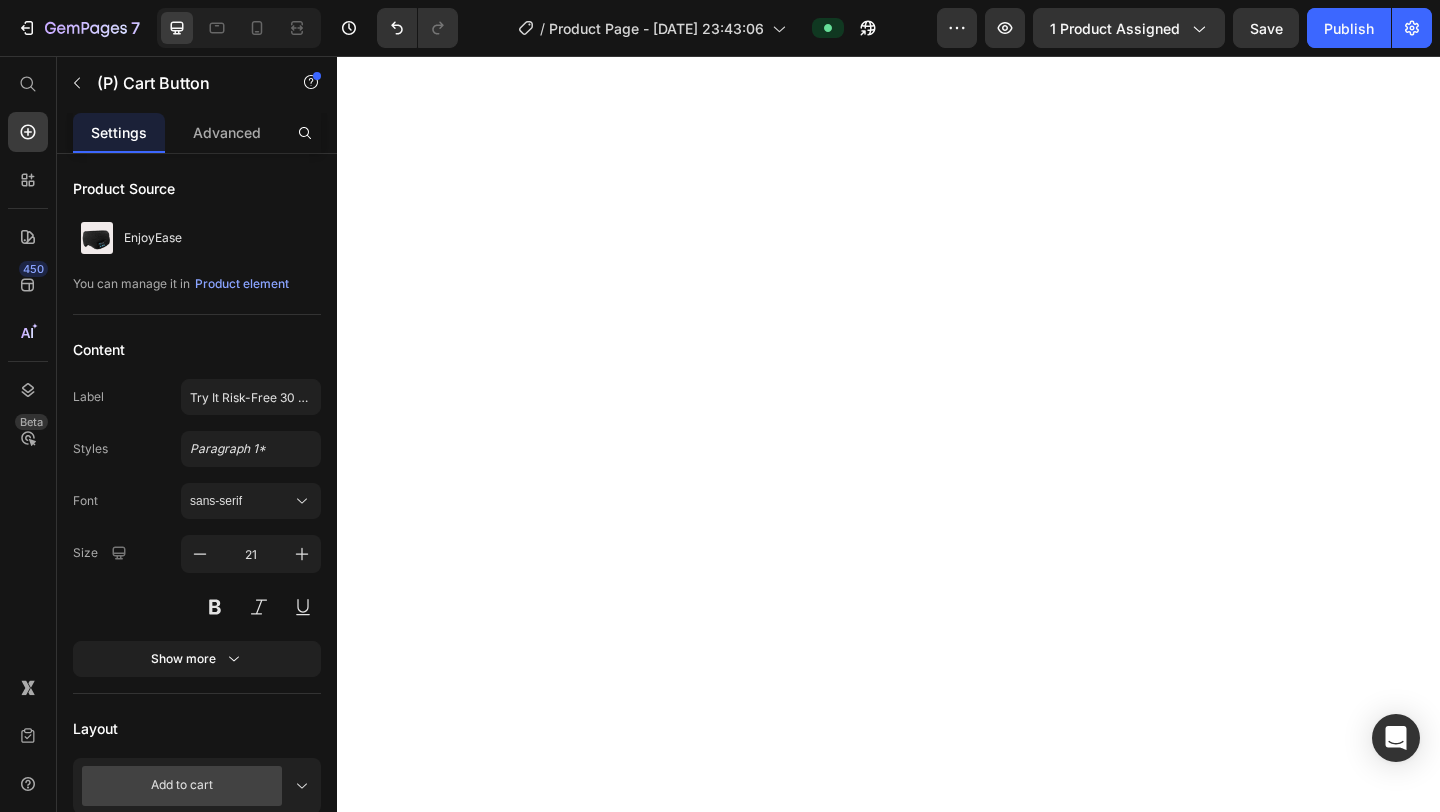 click at bounding box center (937, -1482) 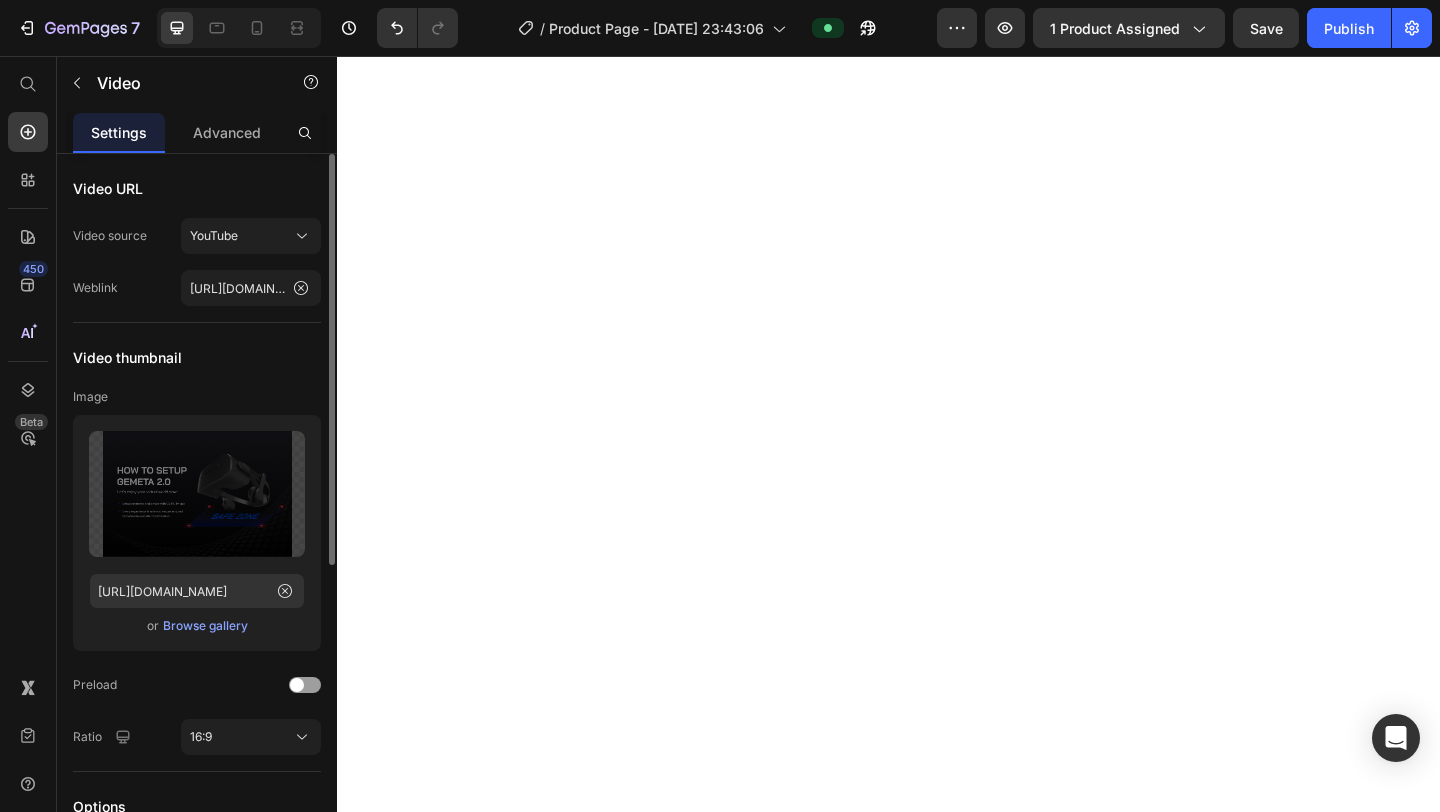 click on "Browse gallery" at bounding box center [205, 626] 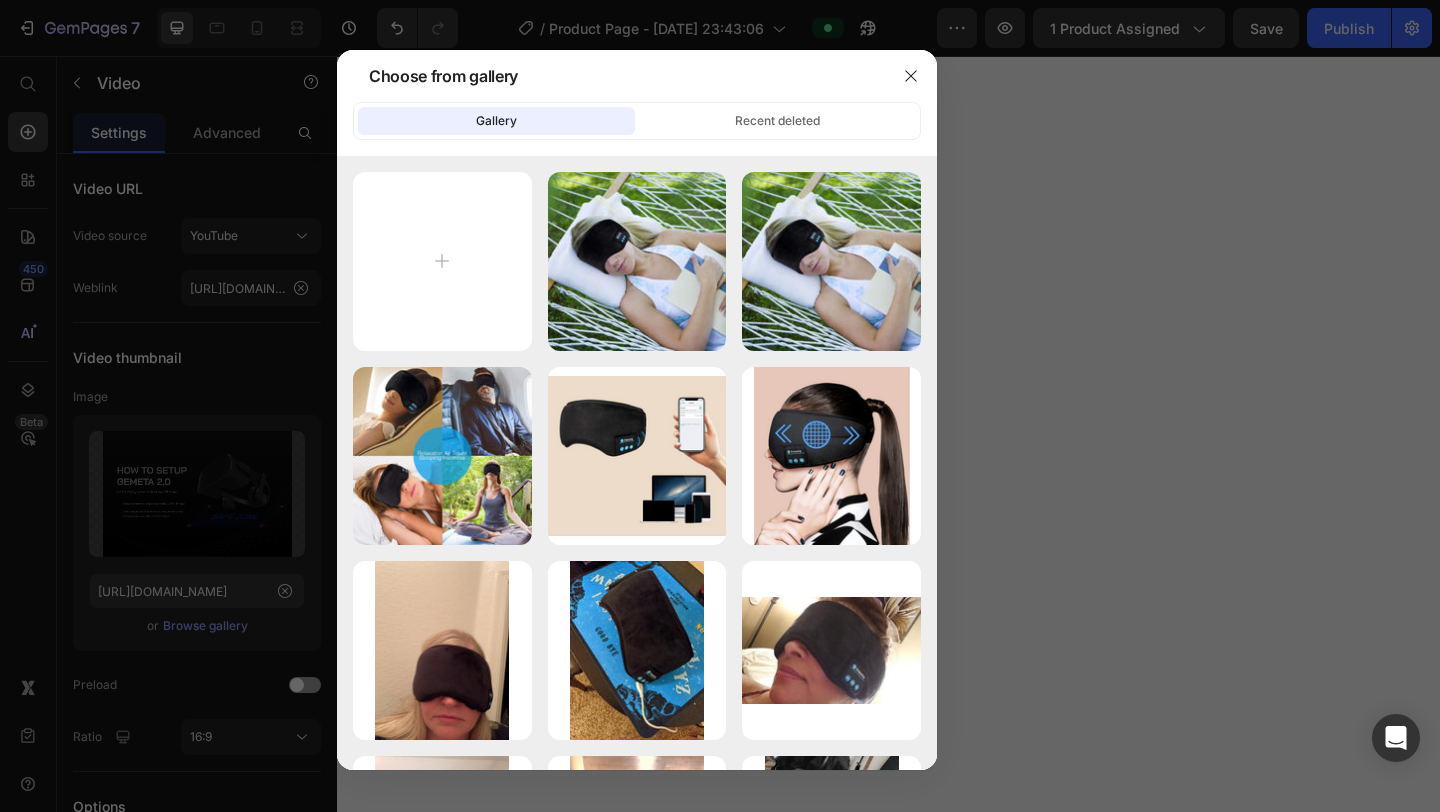 click at bounding box center [720, 406] 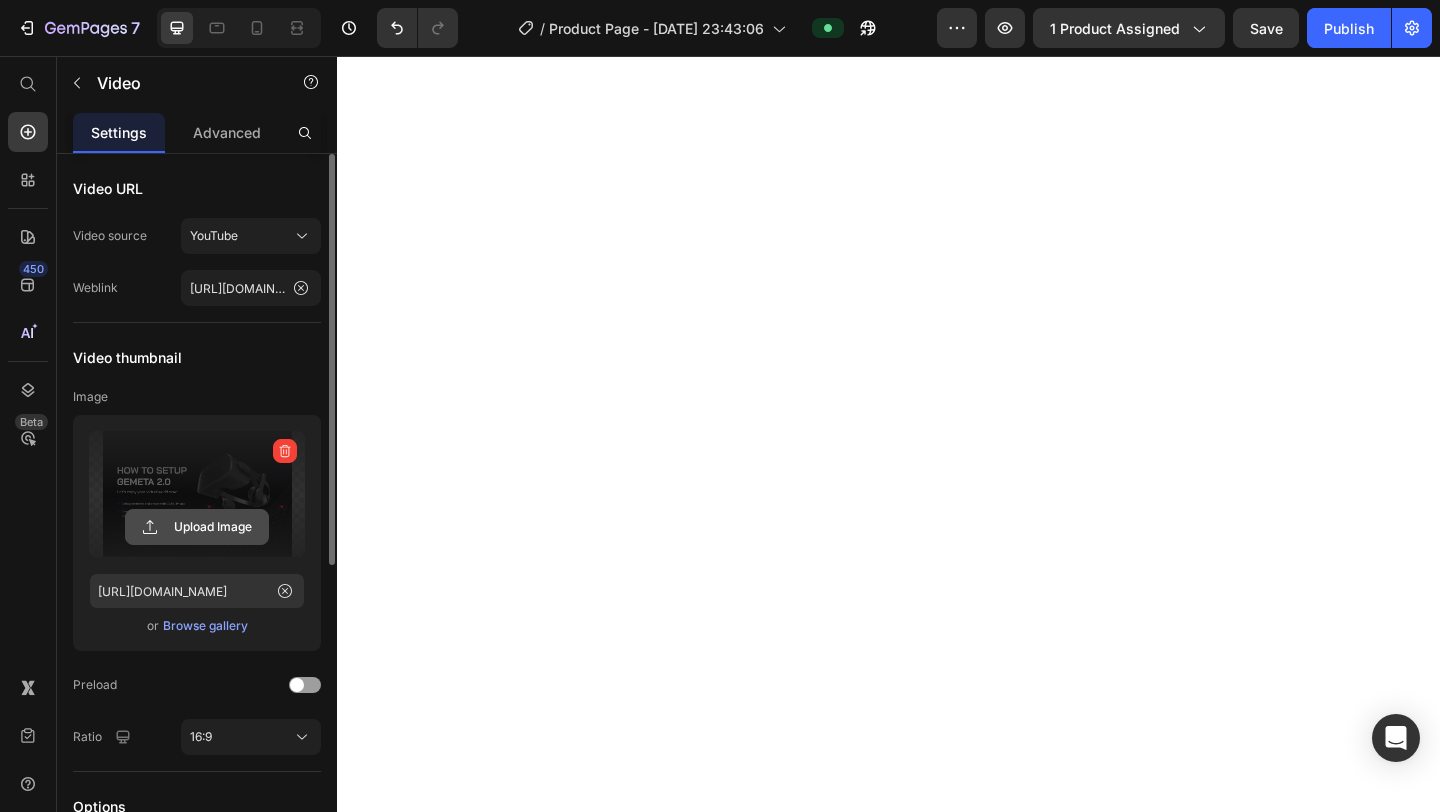 click 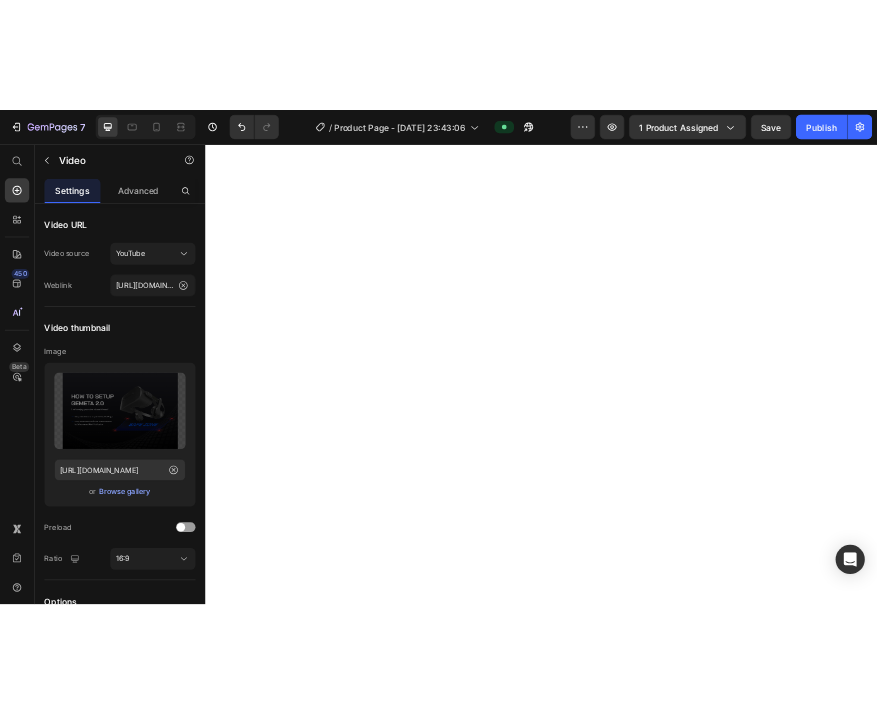 scroll, scrollTop: 5013, scrollLeft: 0, axis: vertical 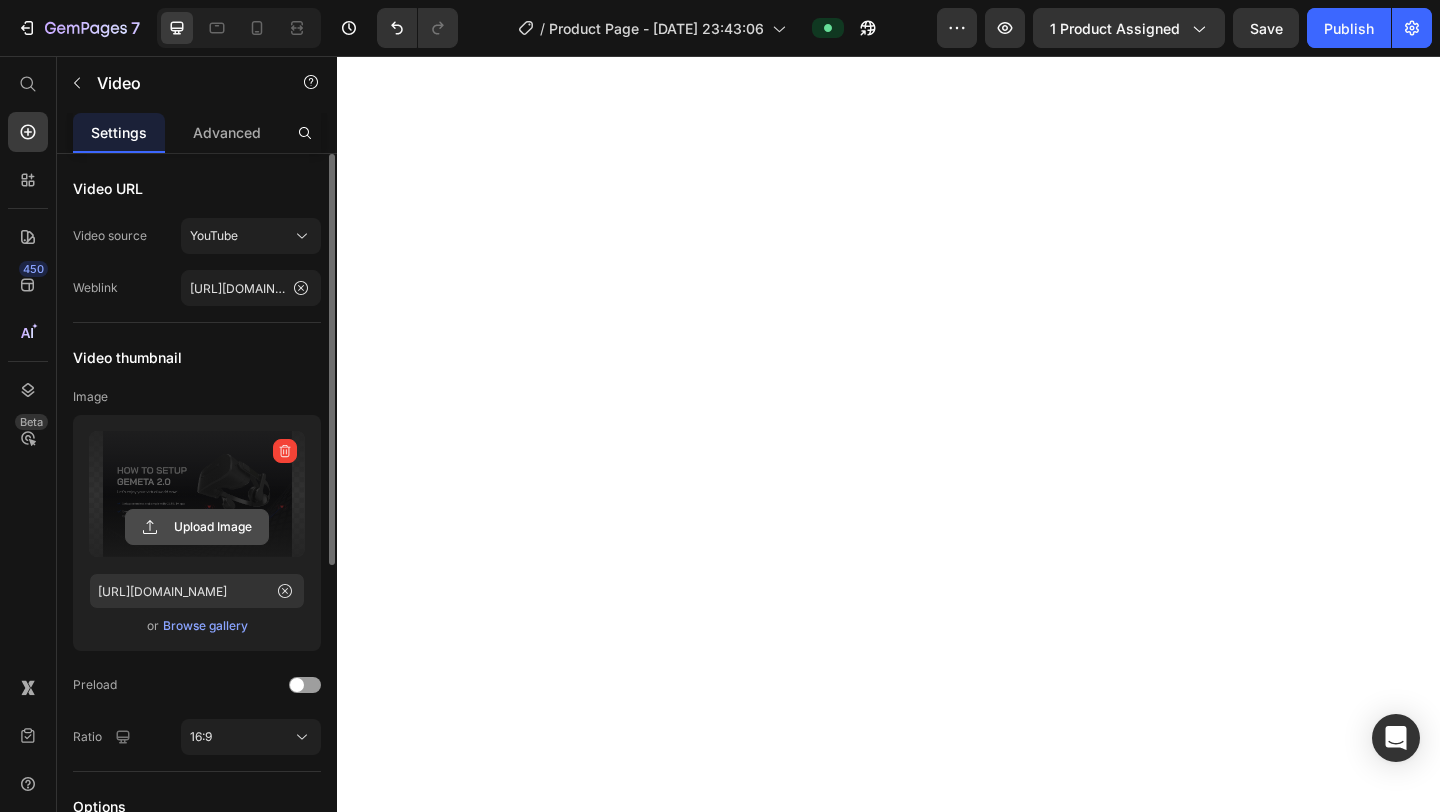 click 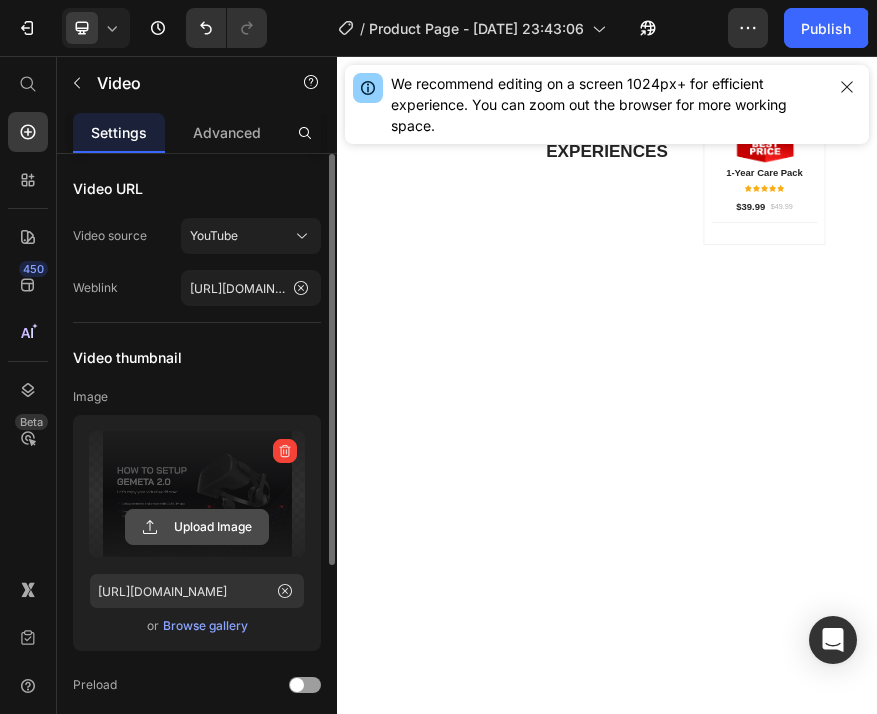 click 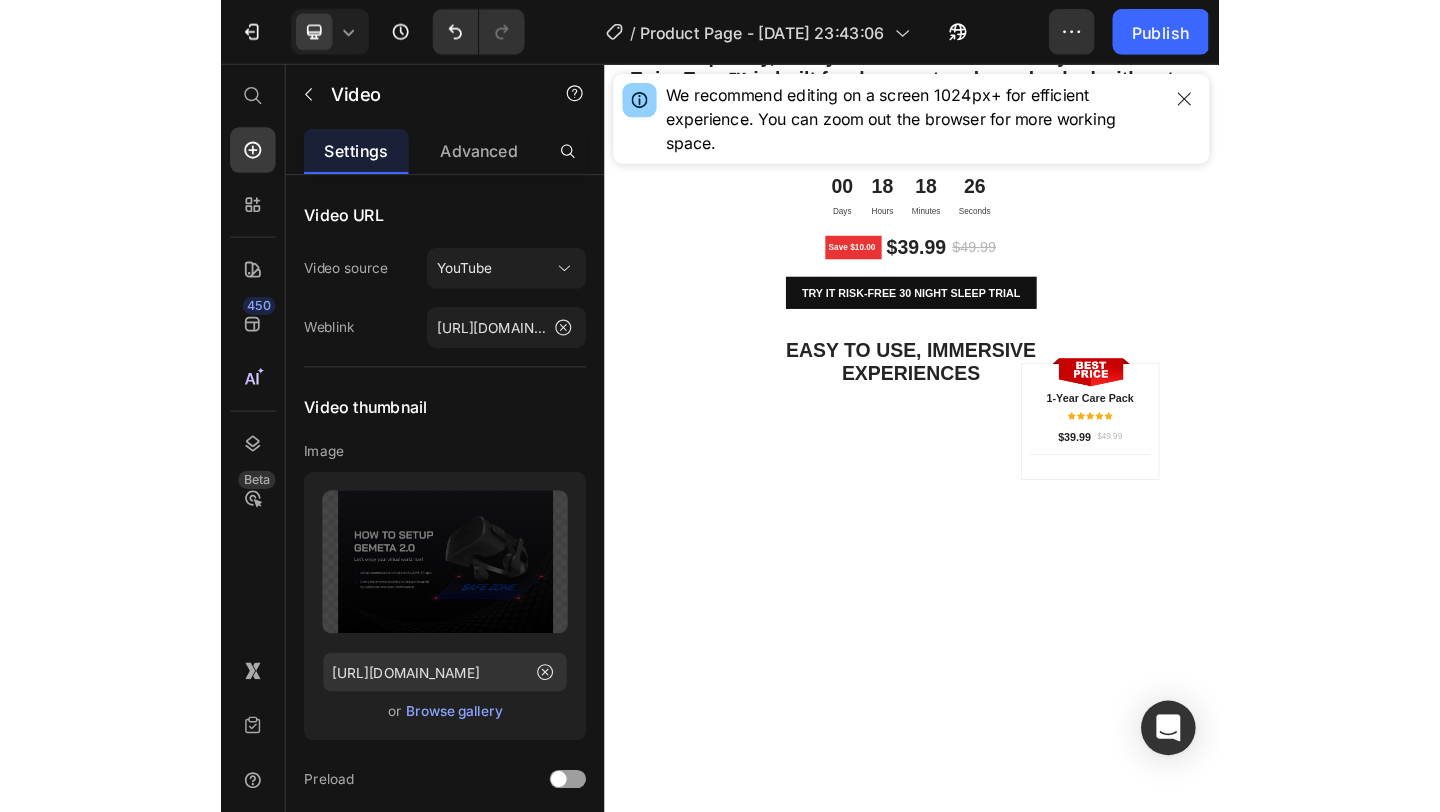 scroll, scrollTop: 4398, scrollLeft: 0, axis: vertical 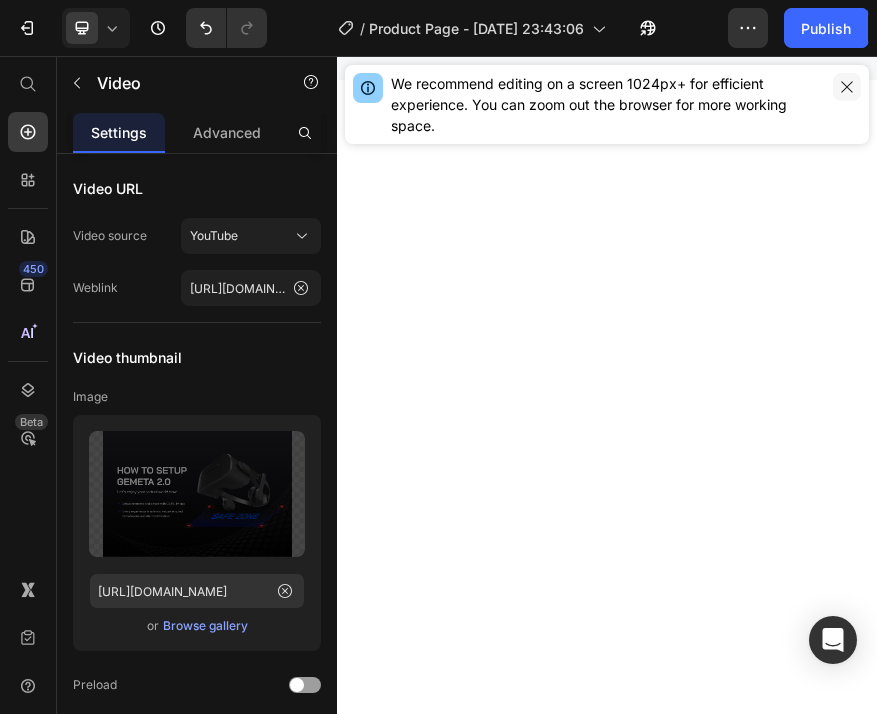 click 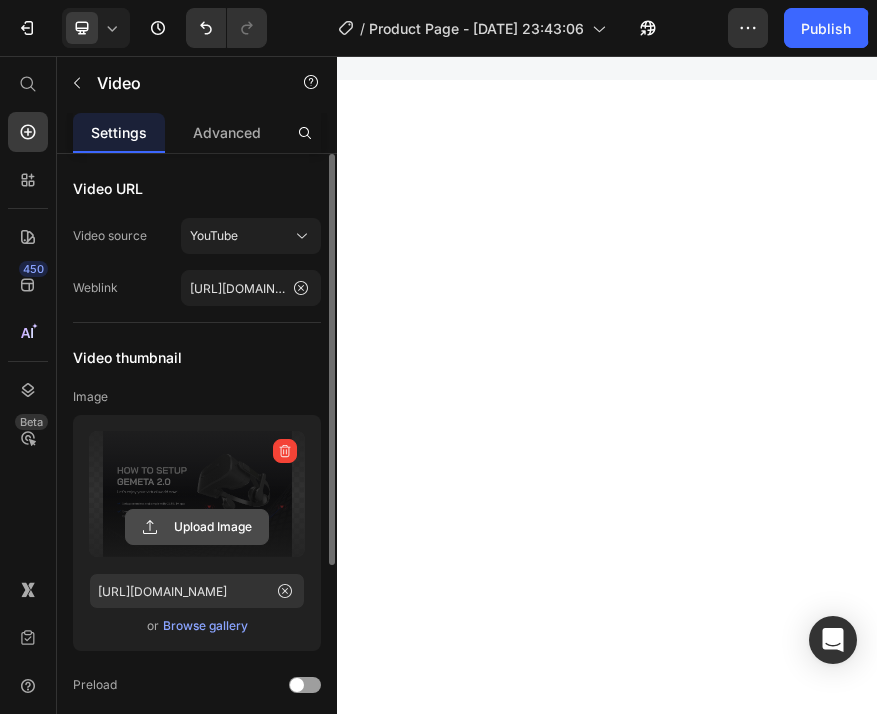 click 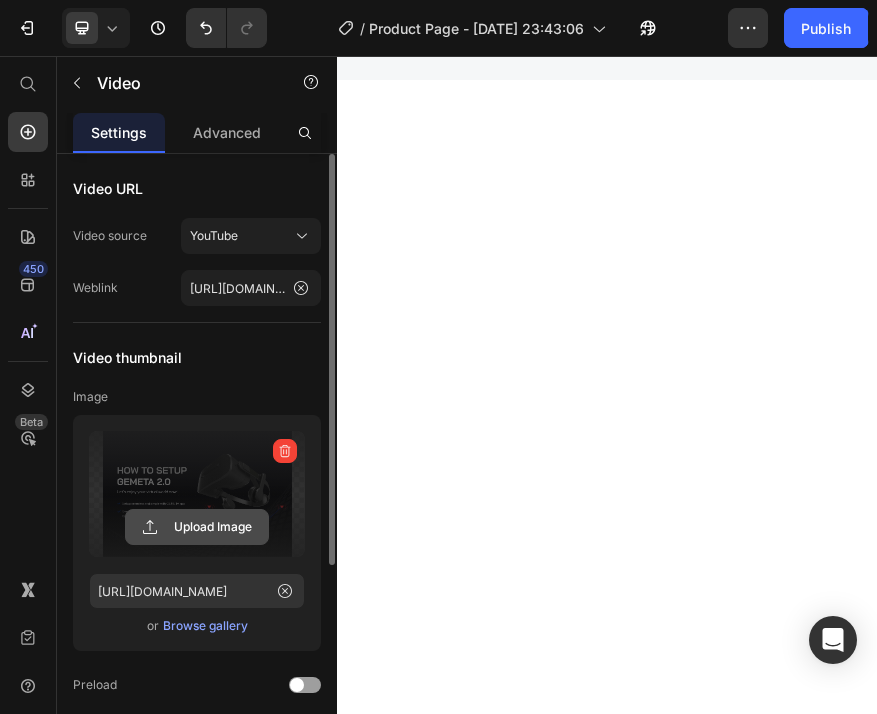click 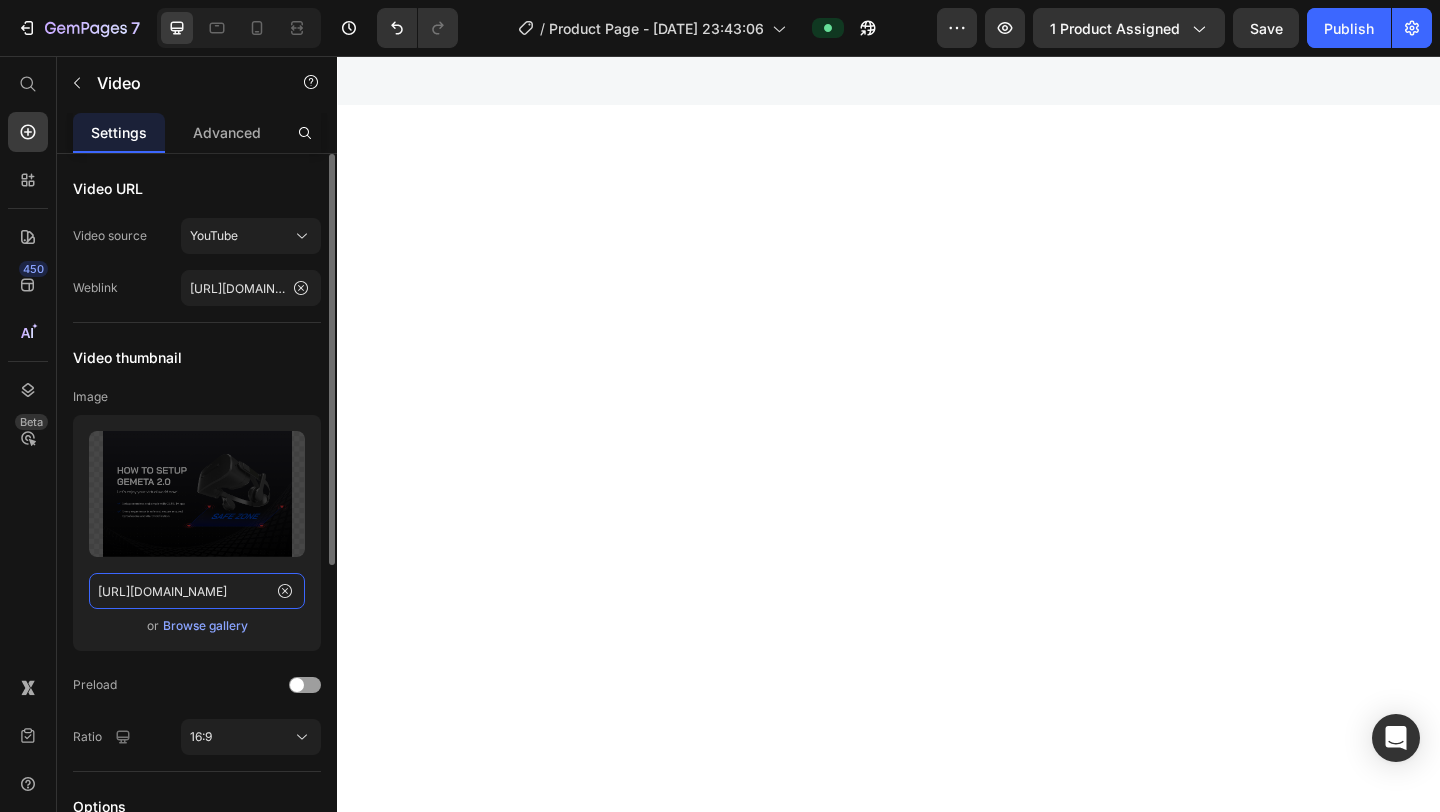 click on "https://ucarecdn.com/2d2f869d-4d8f-4117-a3fe-b8ae3ffe68b2/-/format/auto/" 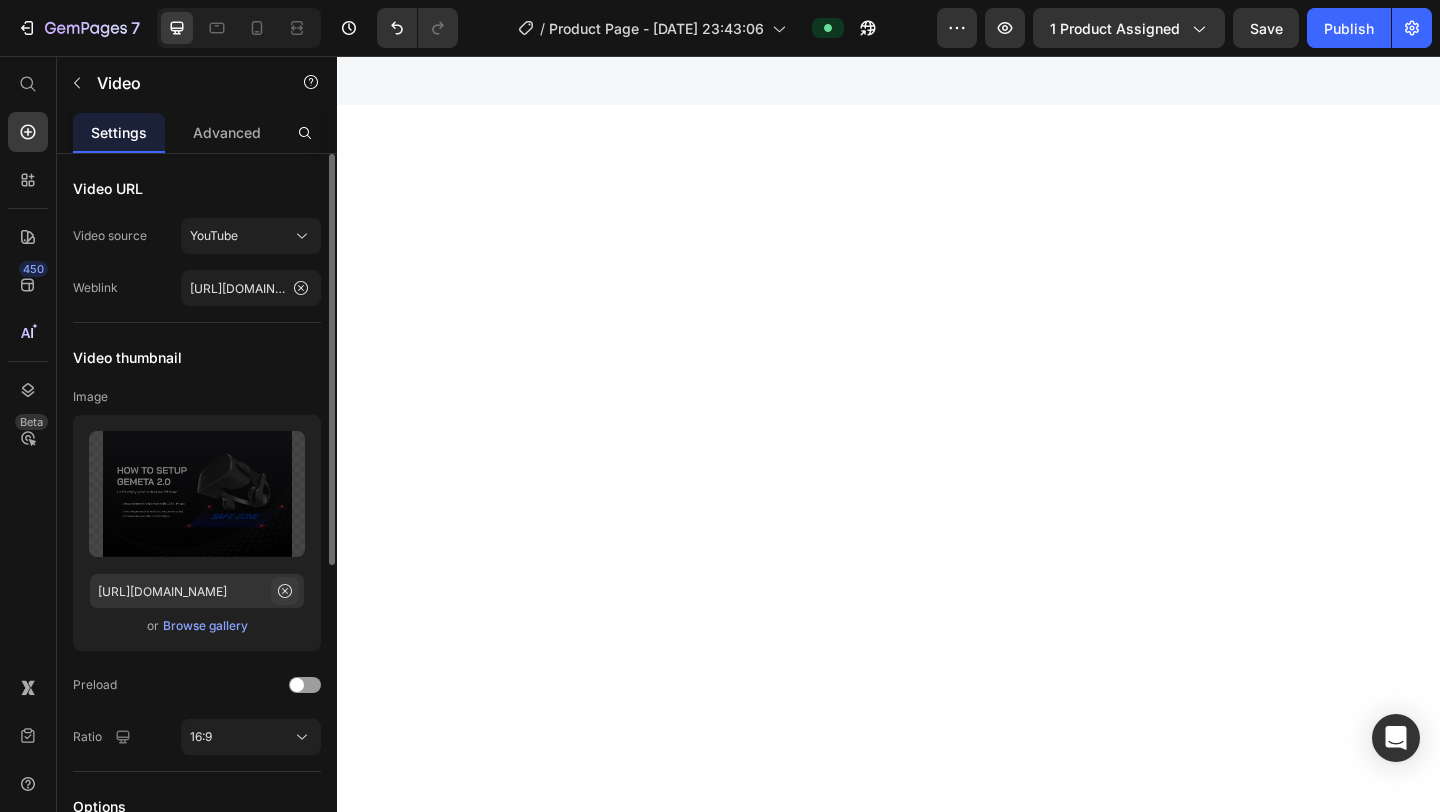 click 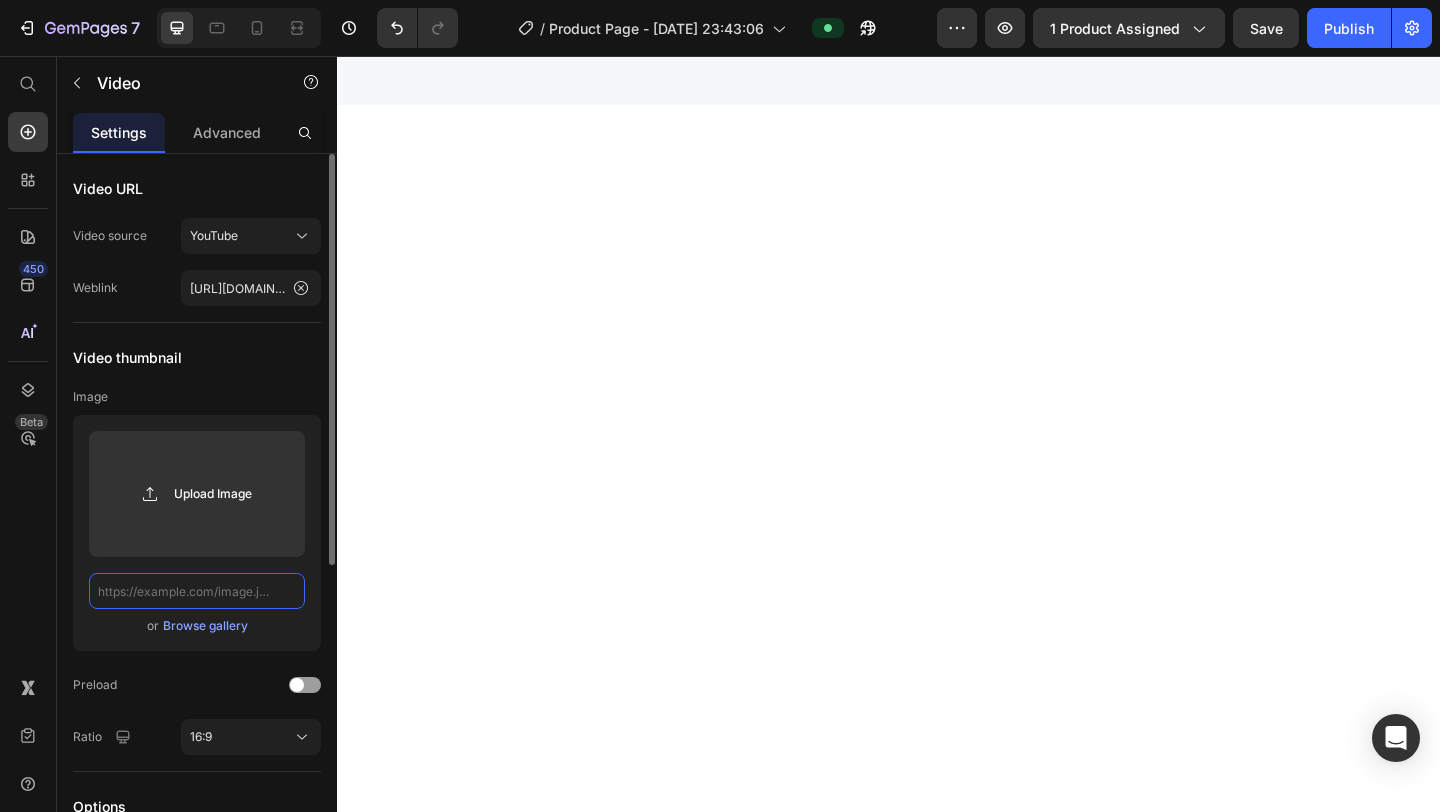 paste on "https://youtu.be/wmwMi_6BpiM" 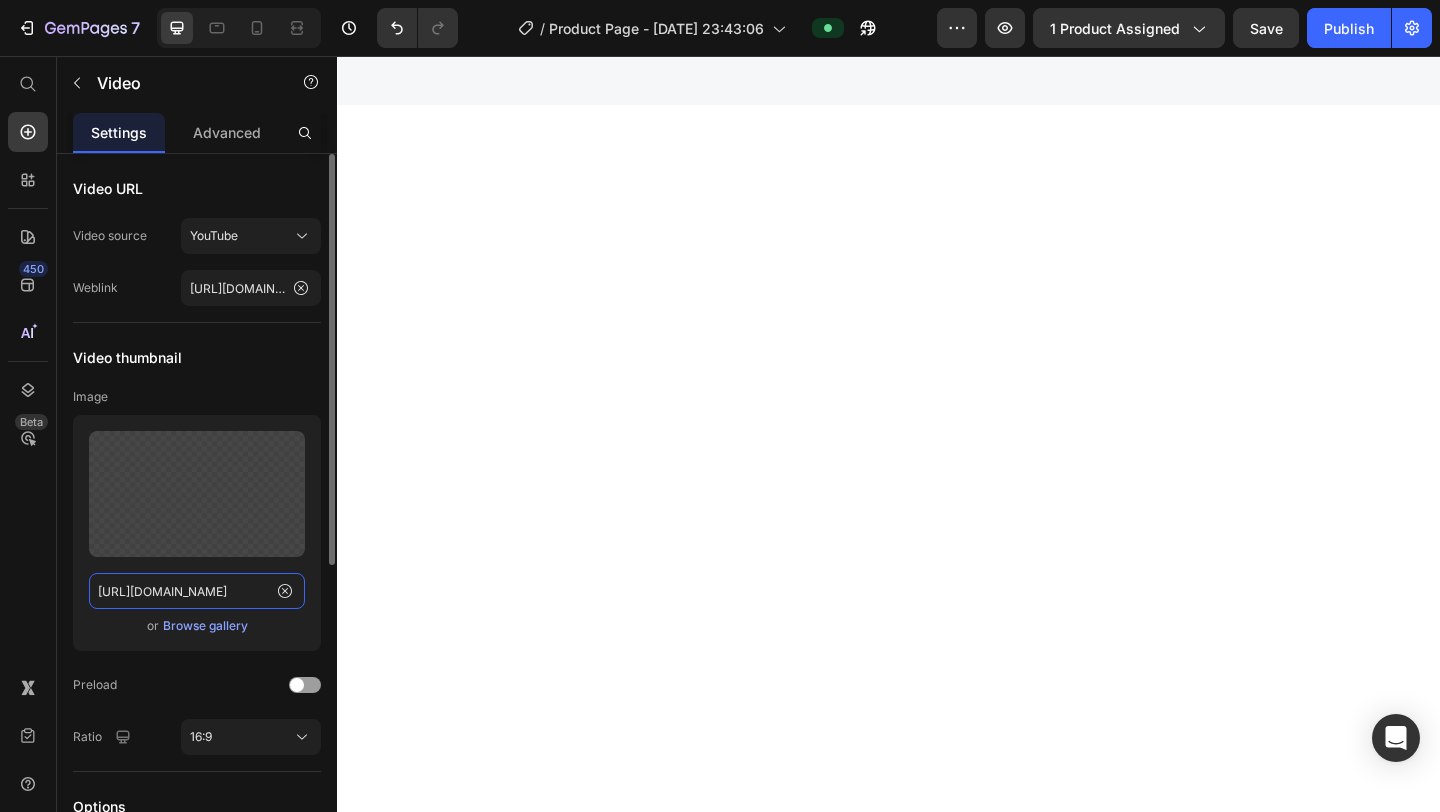 scroll, scrollTop: 0, scrollLeft: 5, axis: horizontal 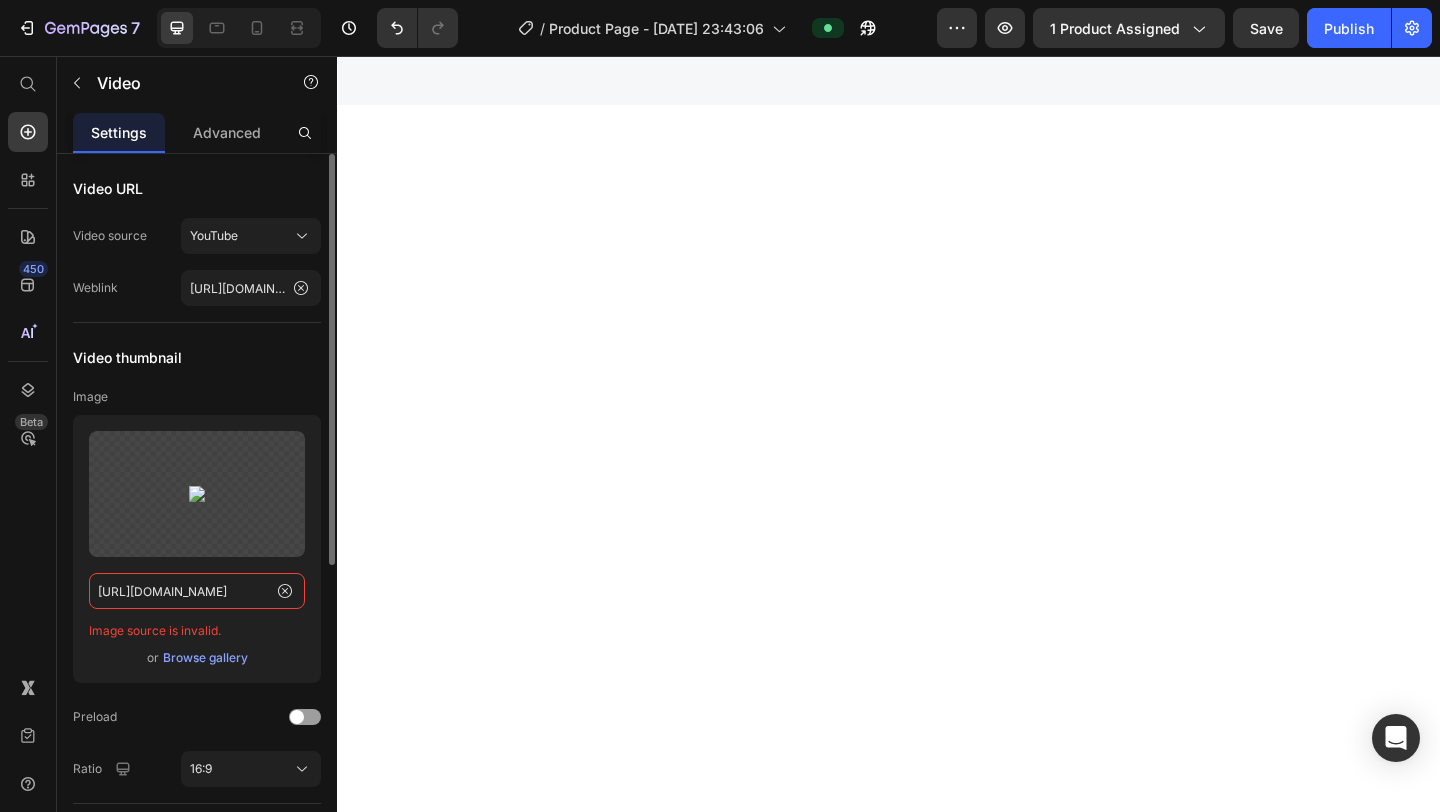type on "https://youtu.be/wmwMi_6BpiM" 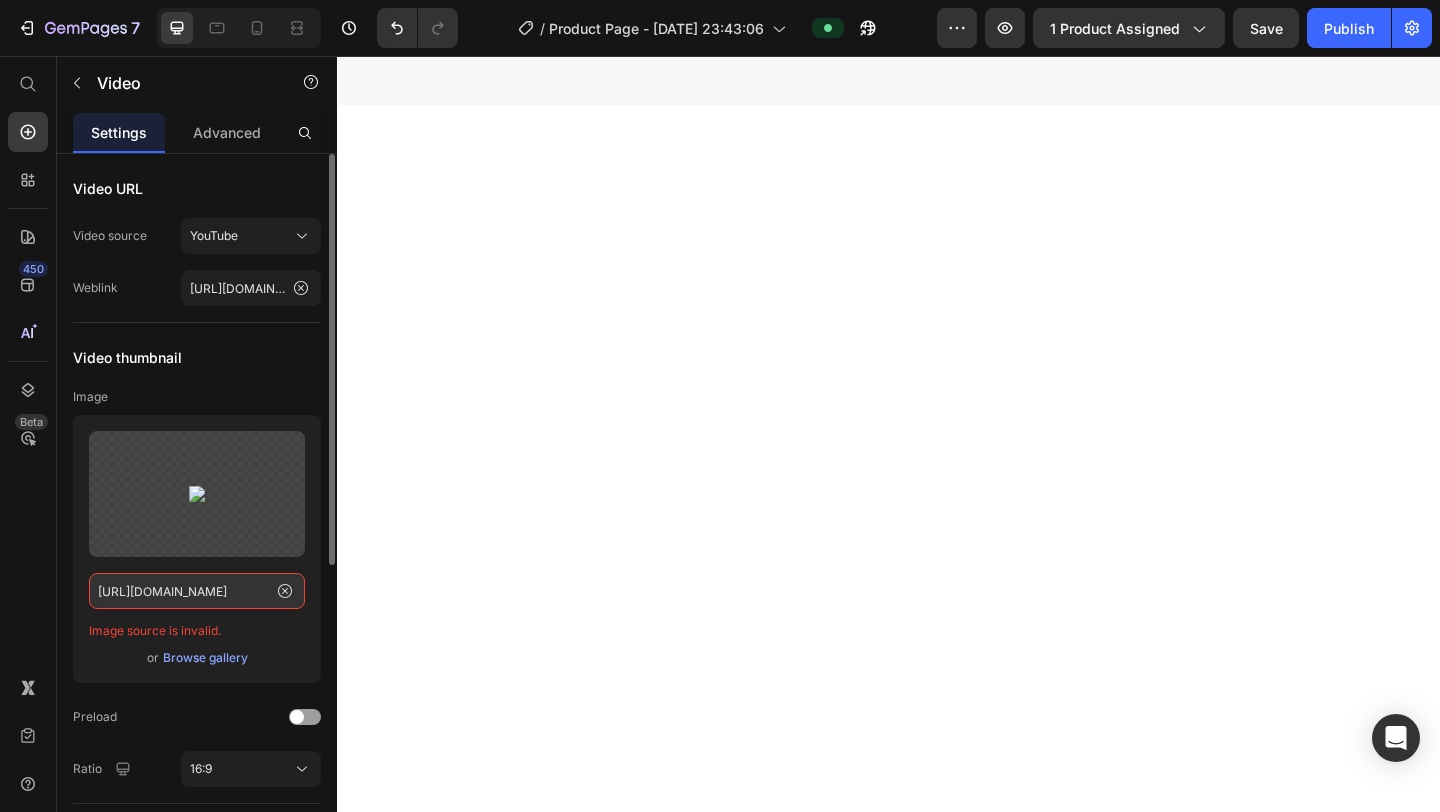 scroll, scrollTop: 0, scrollLeft: 0, axis: both 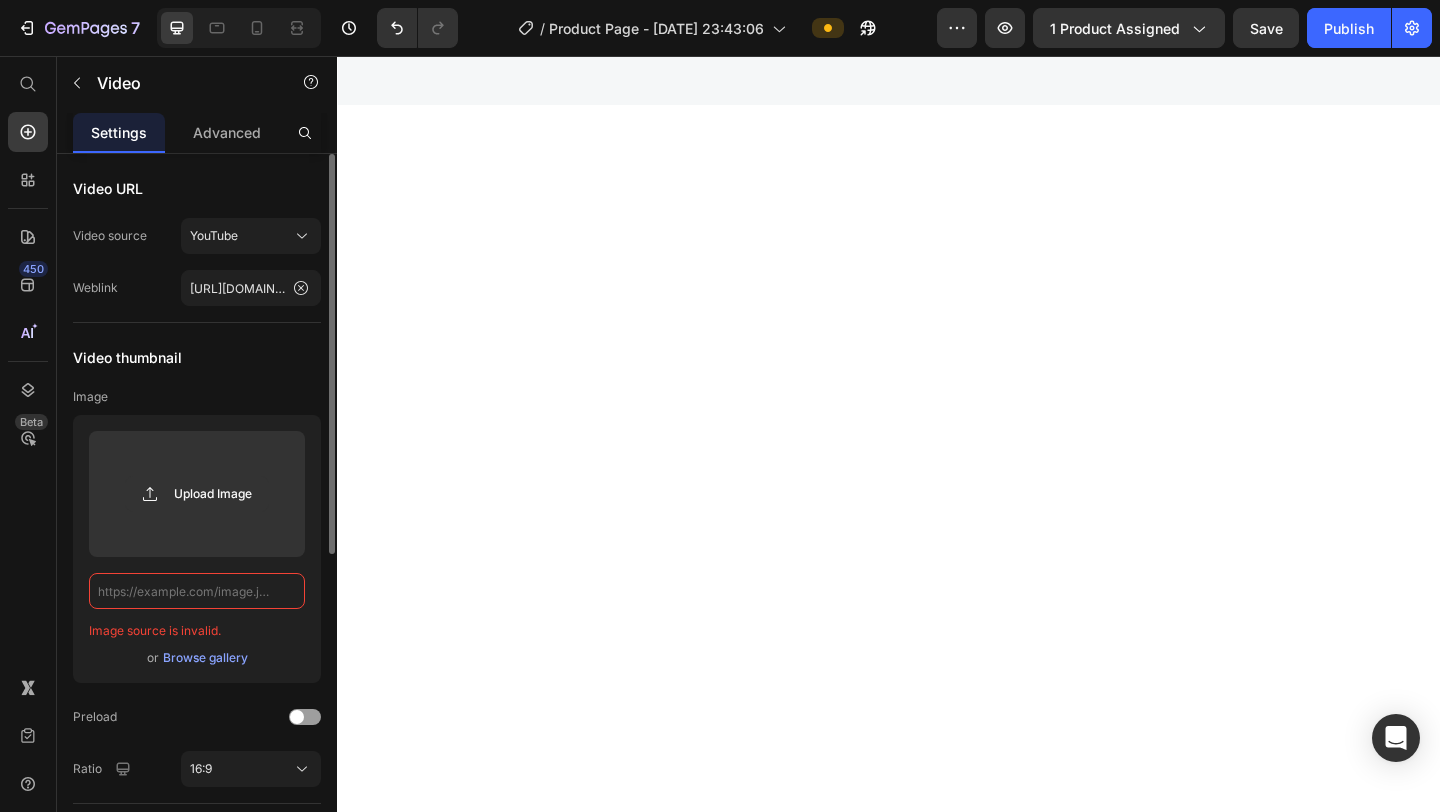 paste on "https://youtu.be/wmwMi_6BpiM" 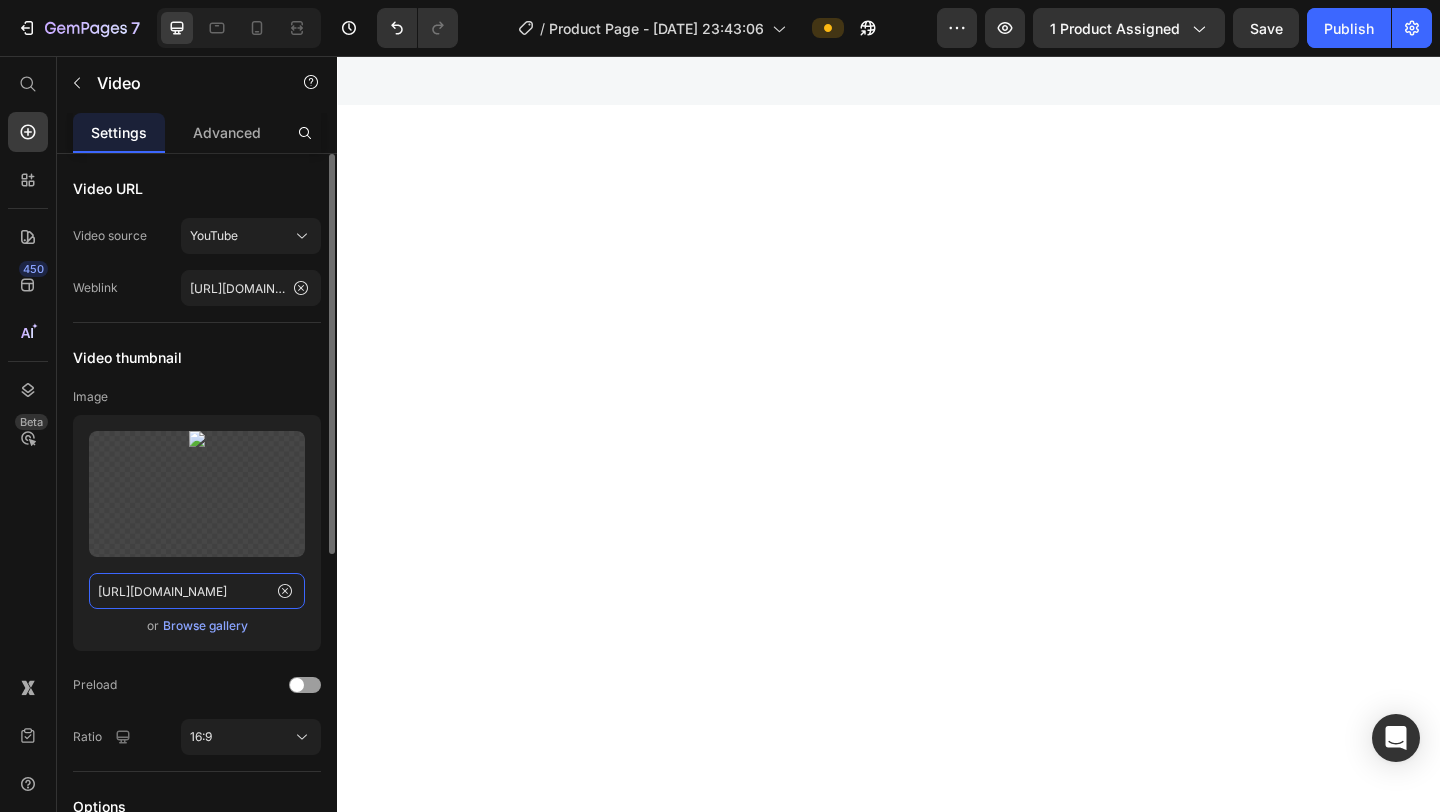 scroll, scrollTop: 0, scrollLeft: 5, axis: horizontal 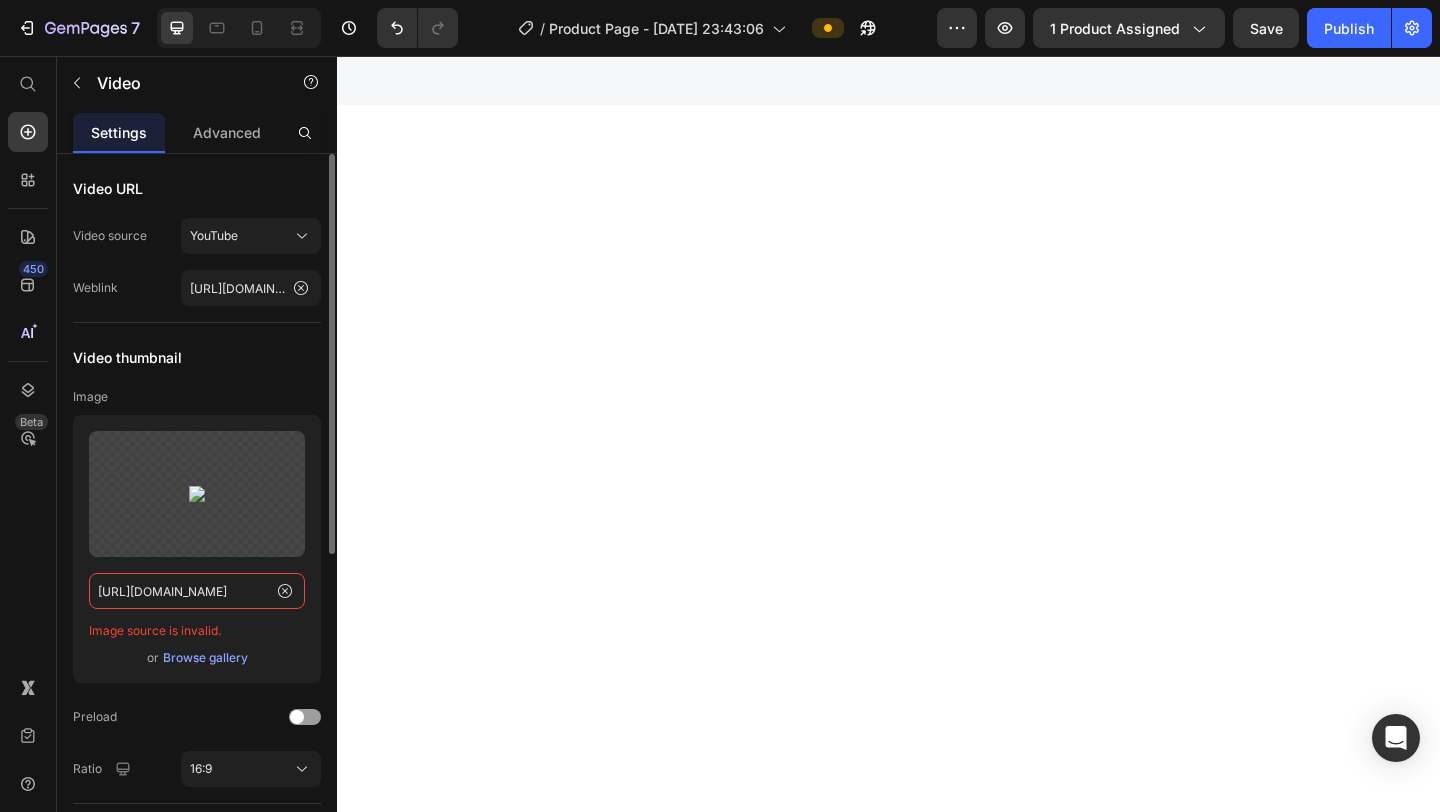 click on "https://youtu.be/wmwMi_6BpiM" 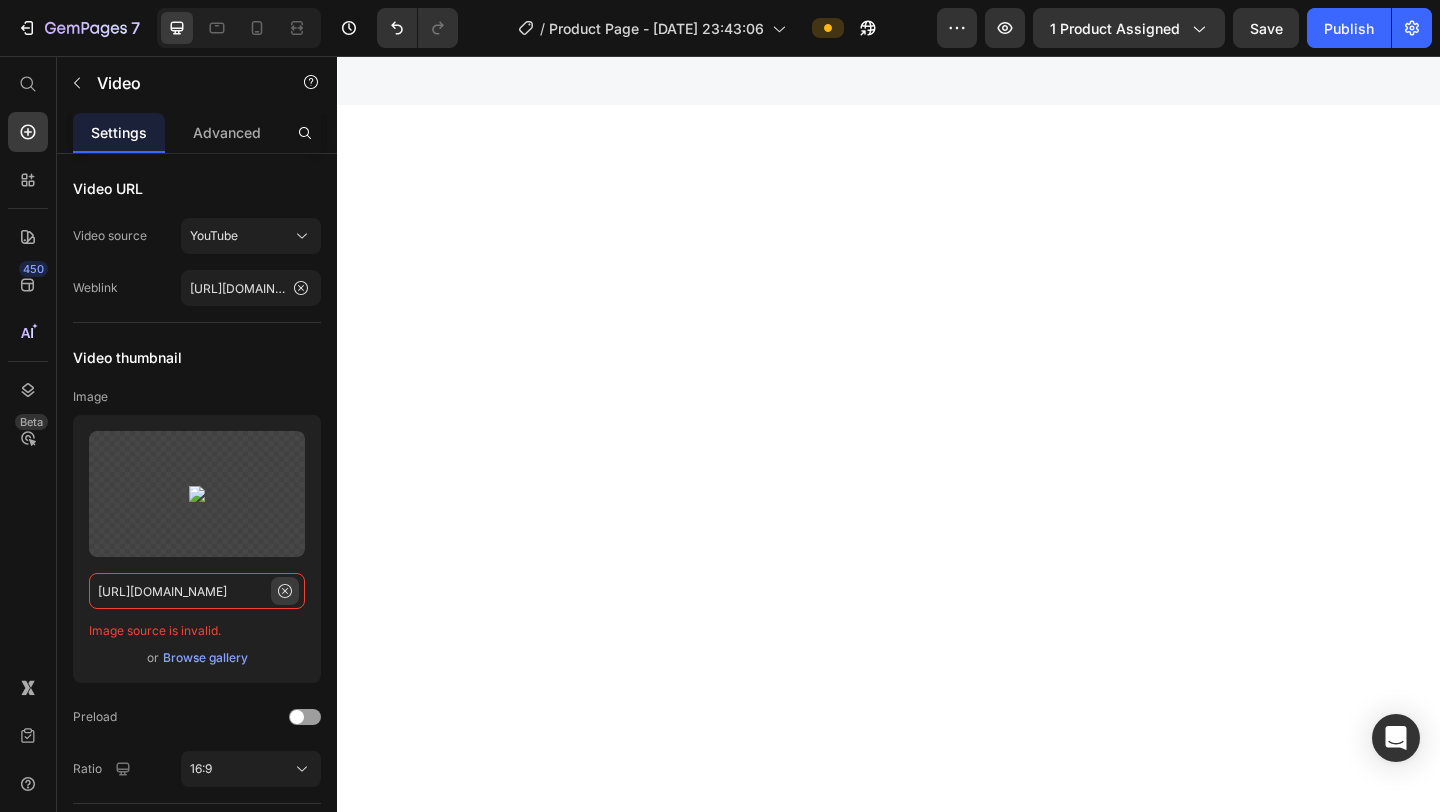 type on "https://youtu.be/wmwMi_6BpiM" 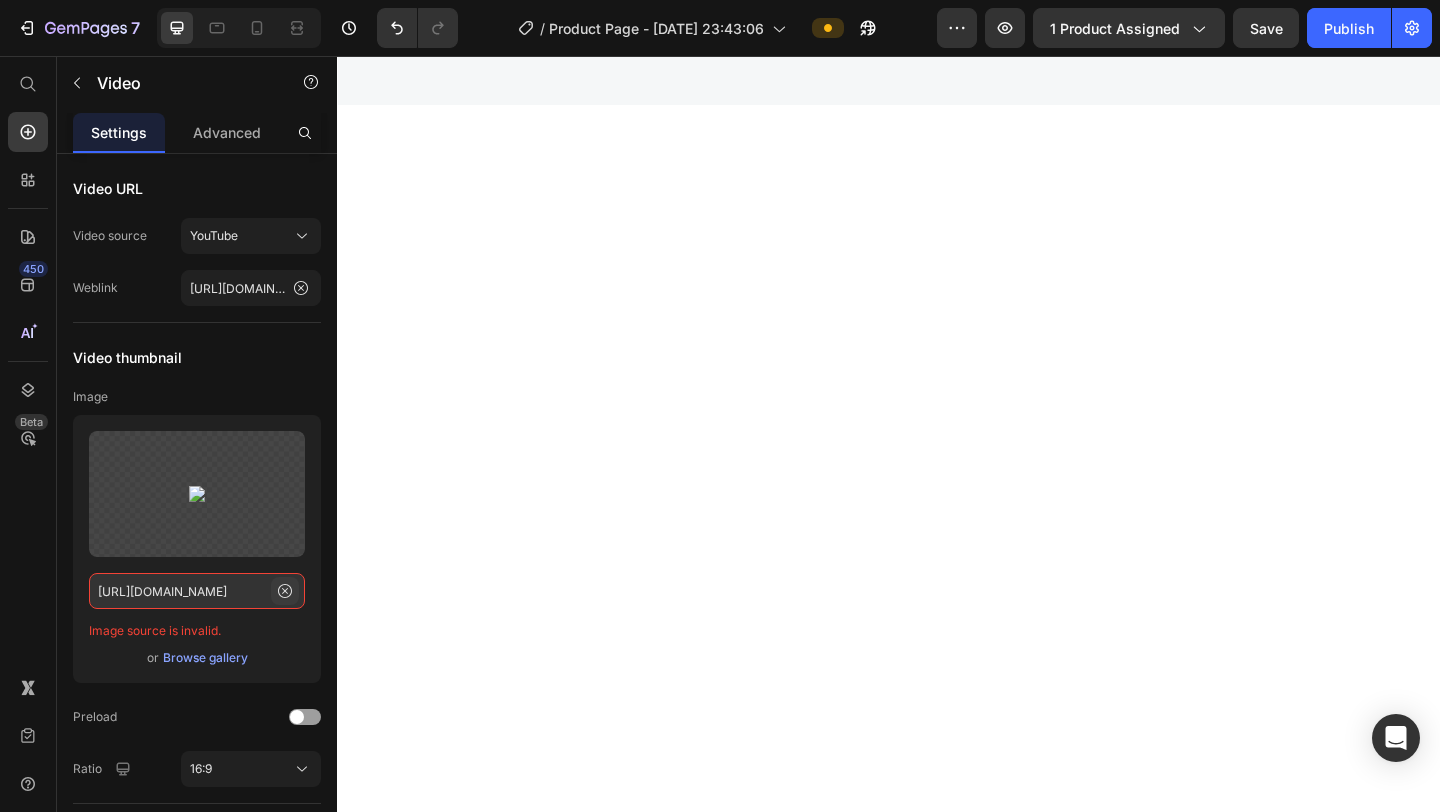 scroll, scrollTop: 0, scrollLeft: 0, axis: both 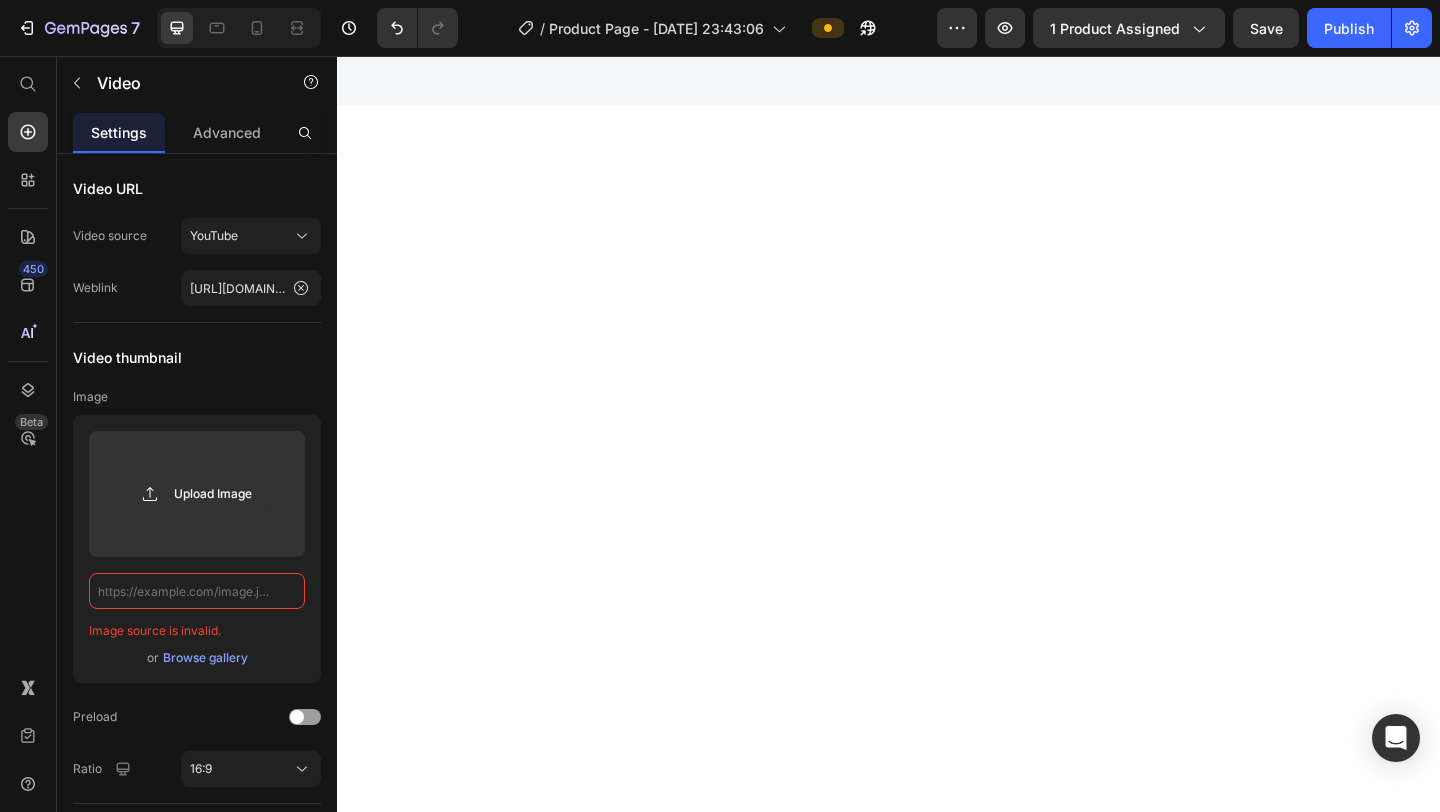 click 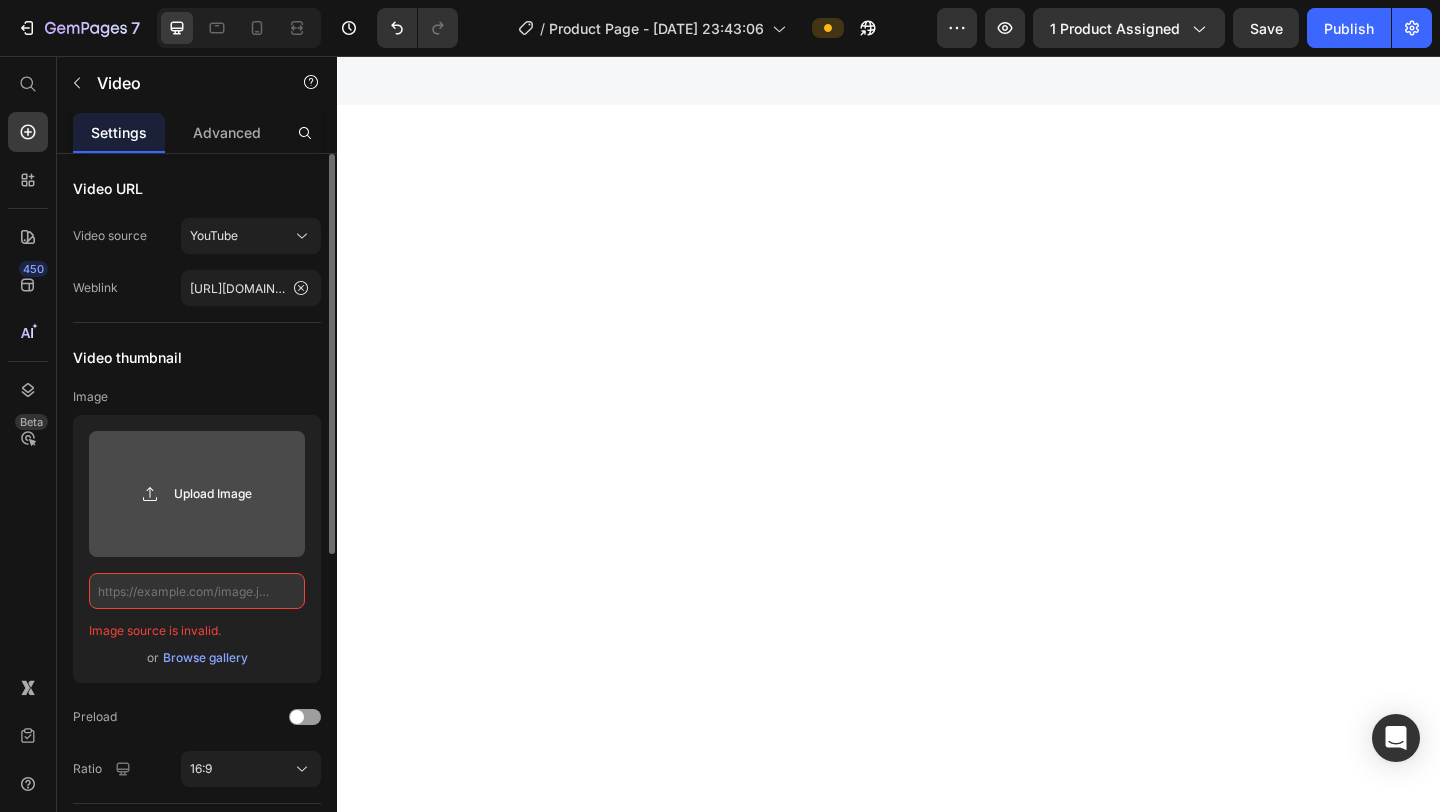 click 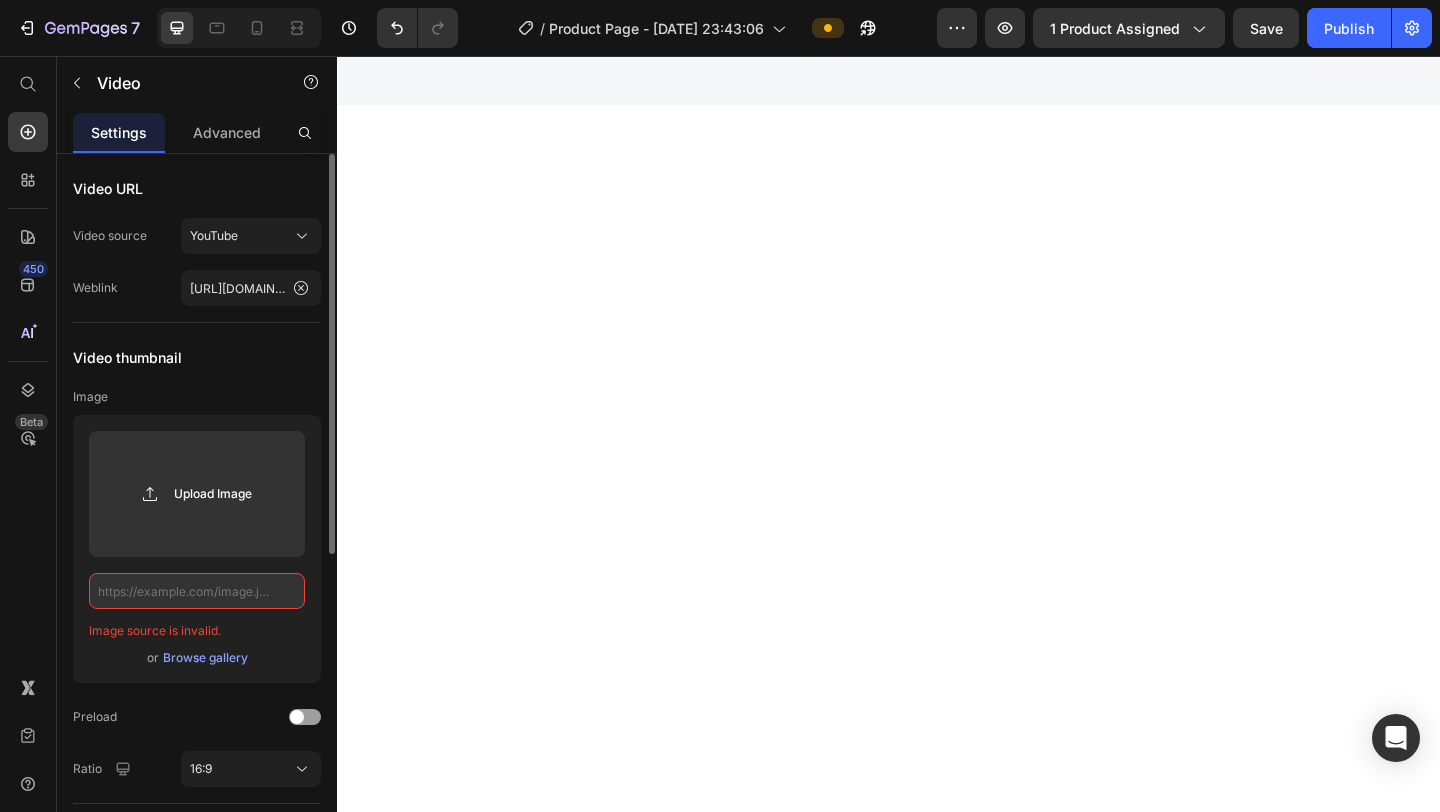 scroll, scrollTop: 4701, scrollLeft: 0, axis: vertical 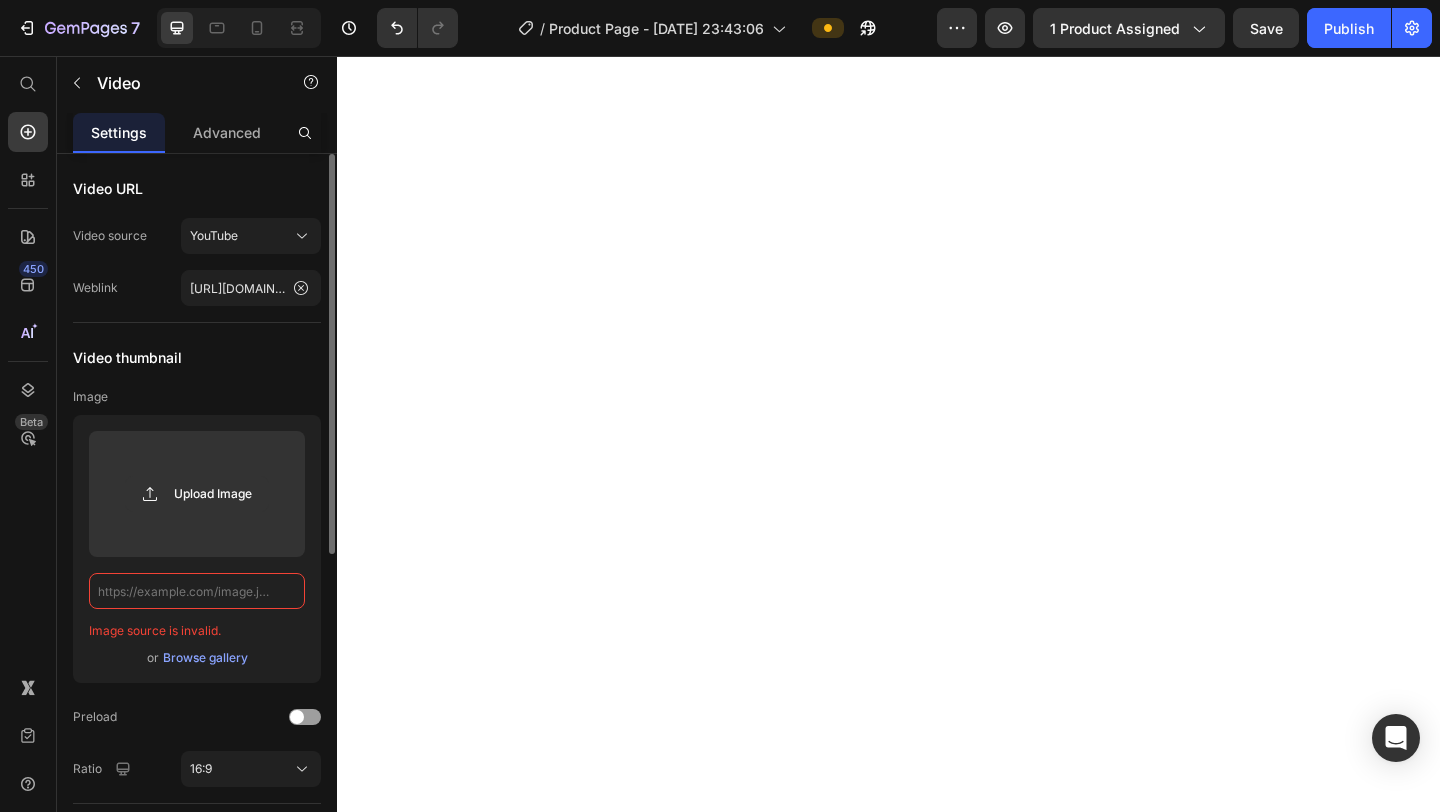click 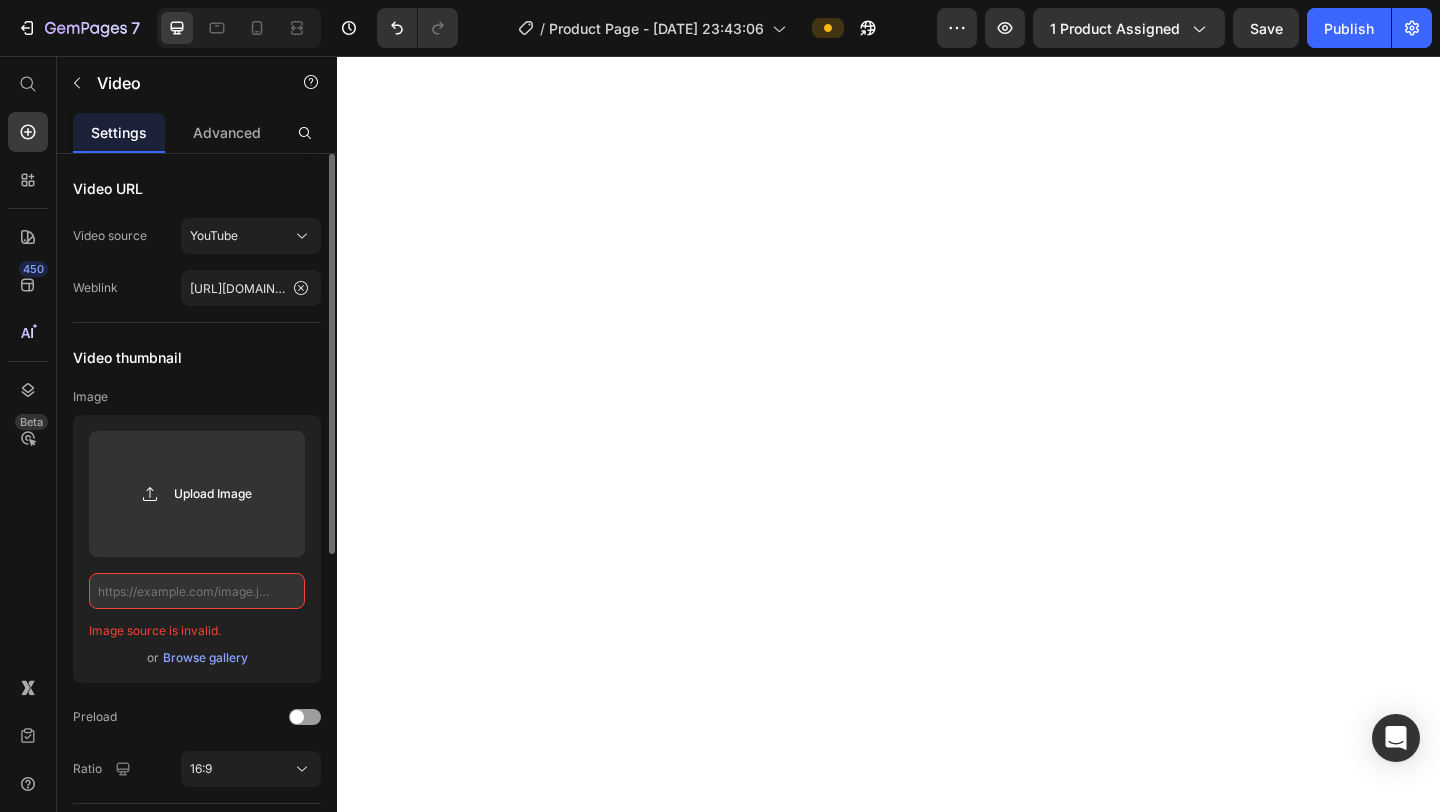 click on "Browse gallery" at bounding box center (205, 658) 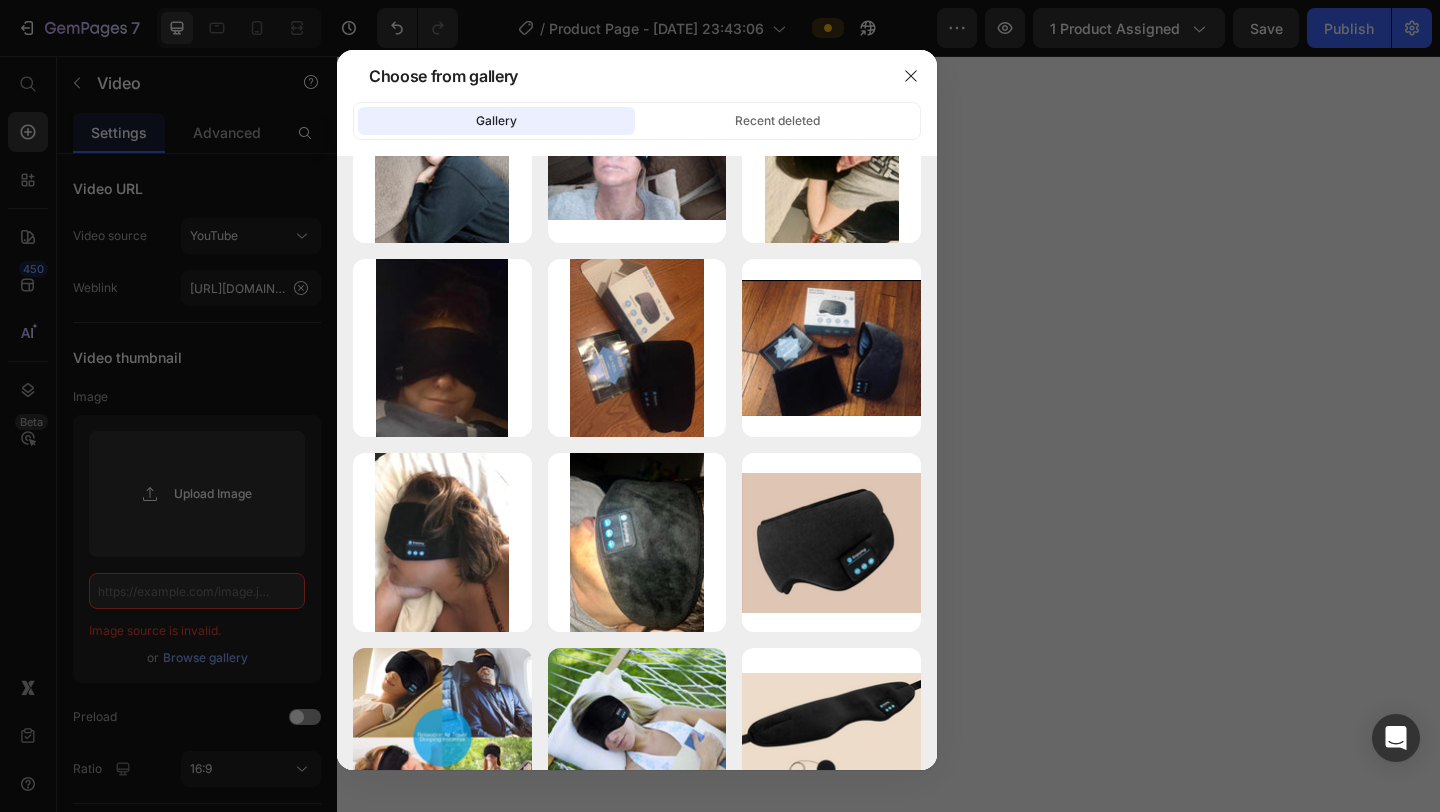 scroll, scrollTop: 3879, scrollLeft: 0, axis: vertical 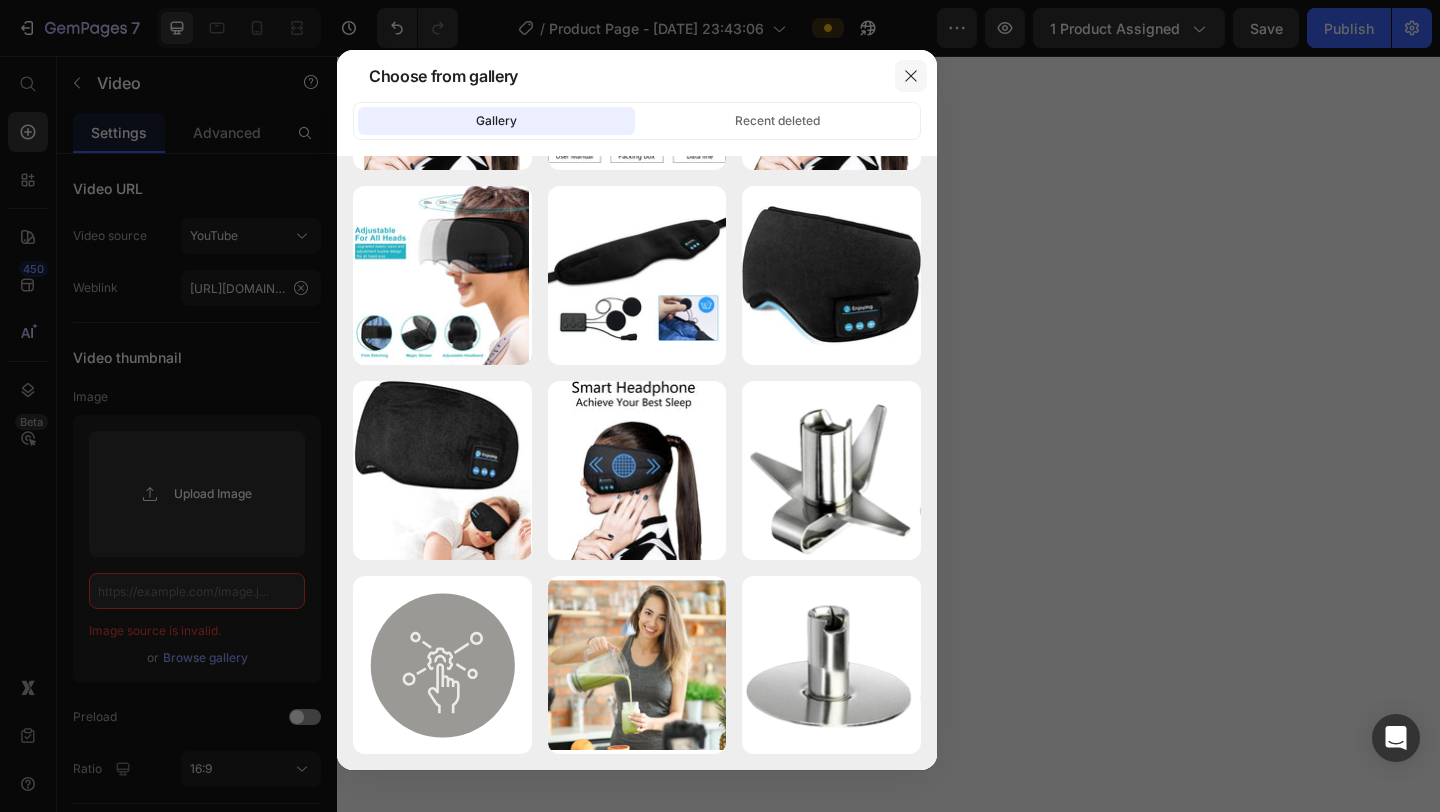click 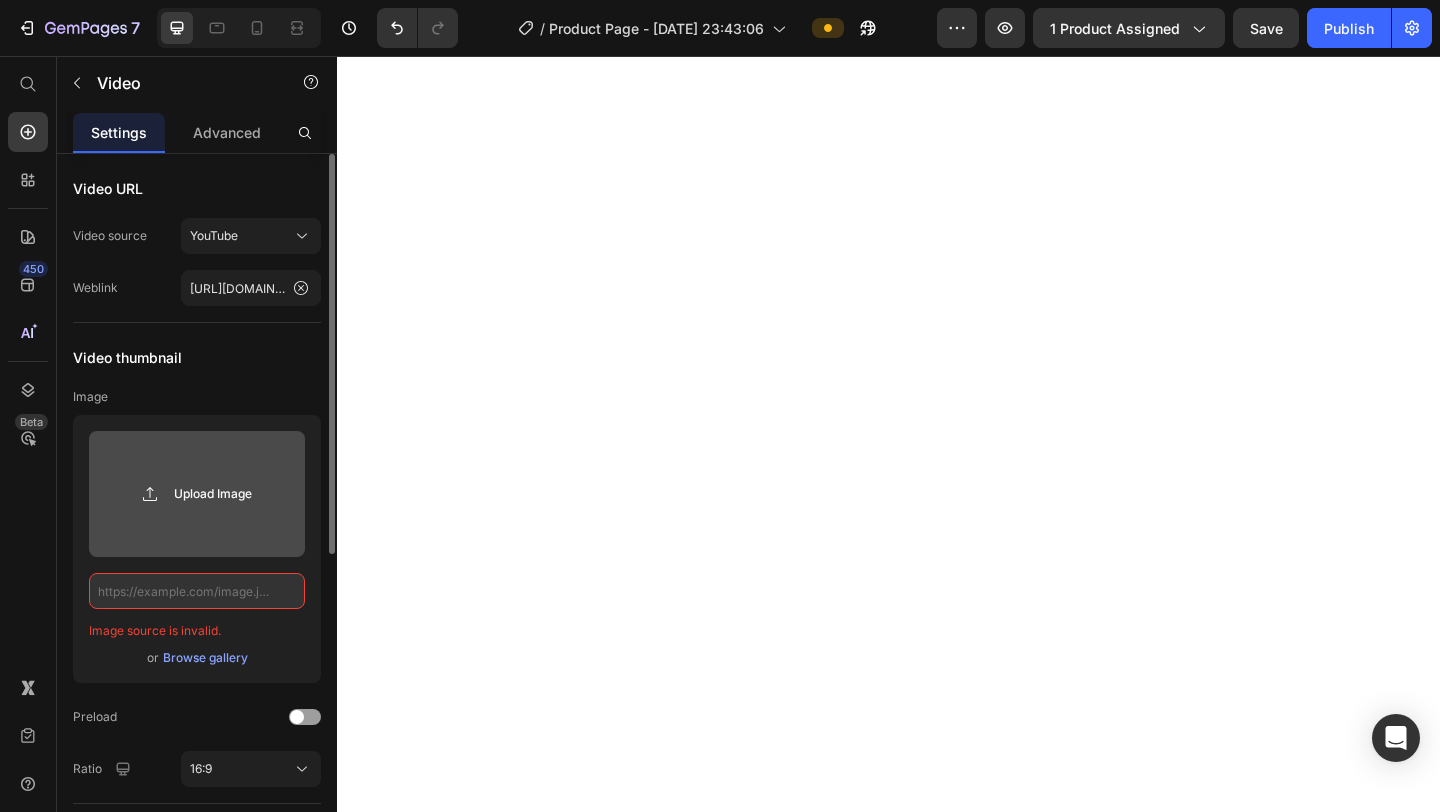 click 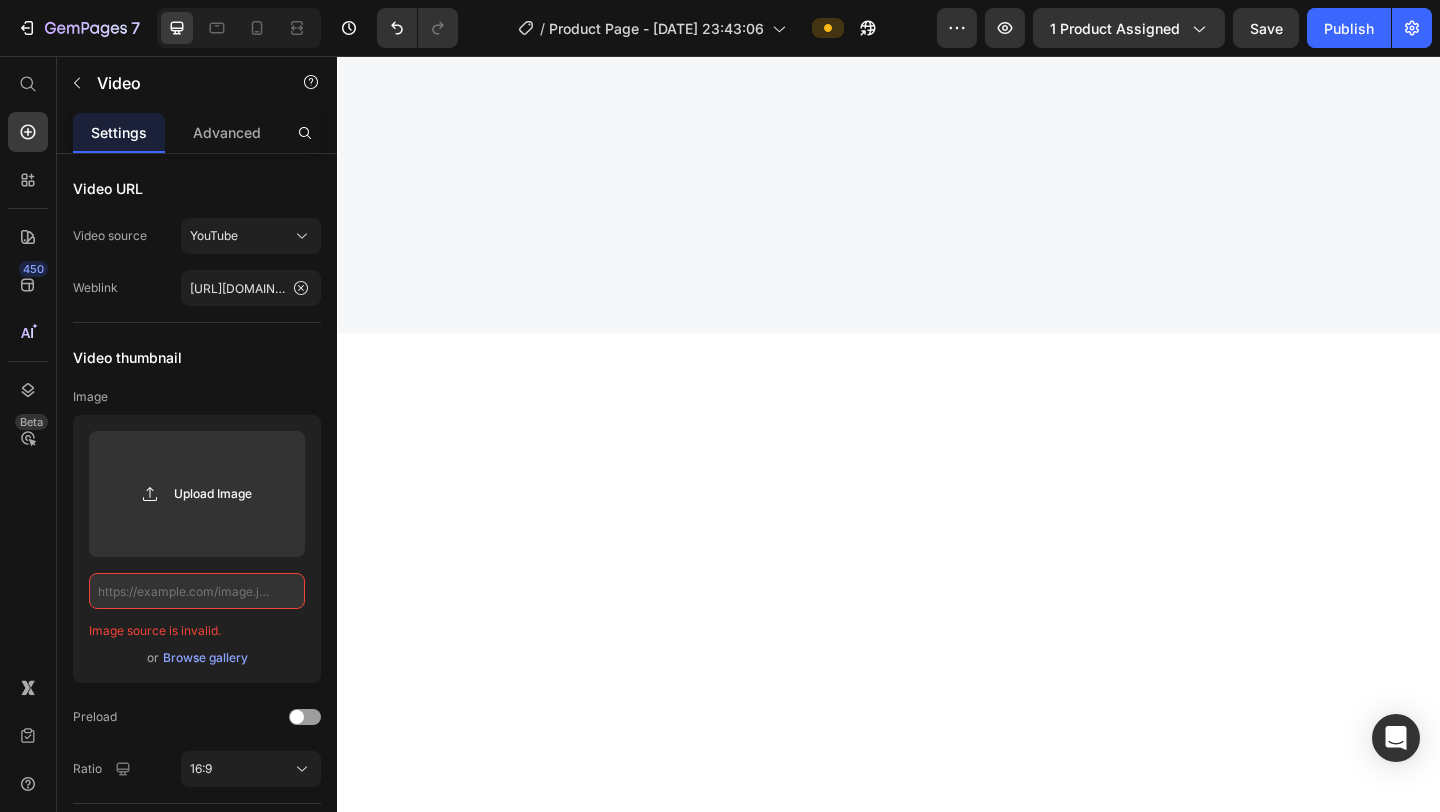 scroll, scrollTop: 4145, scrollLeft: 0, axis: vertical 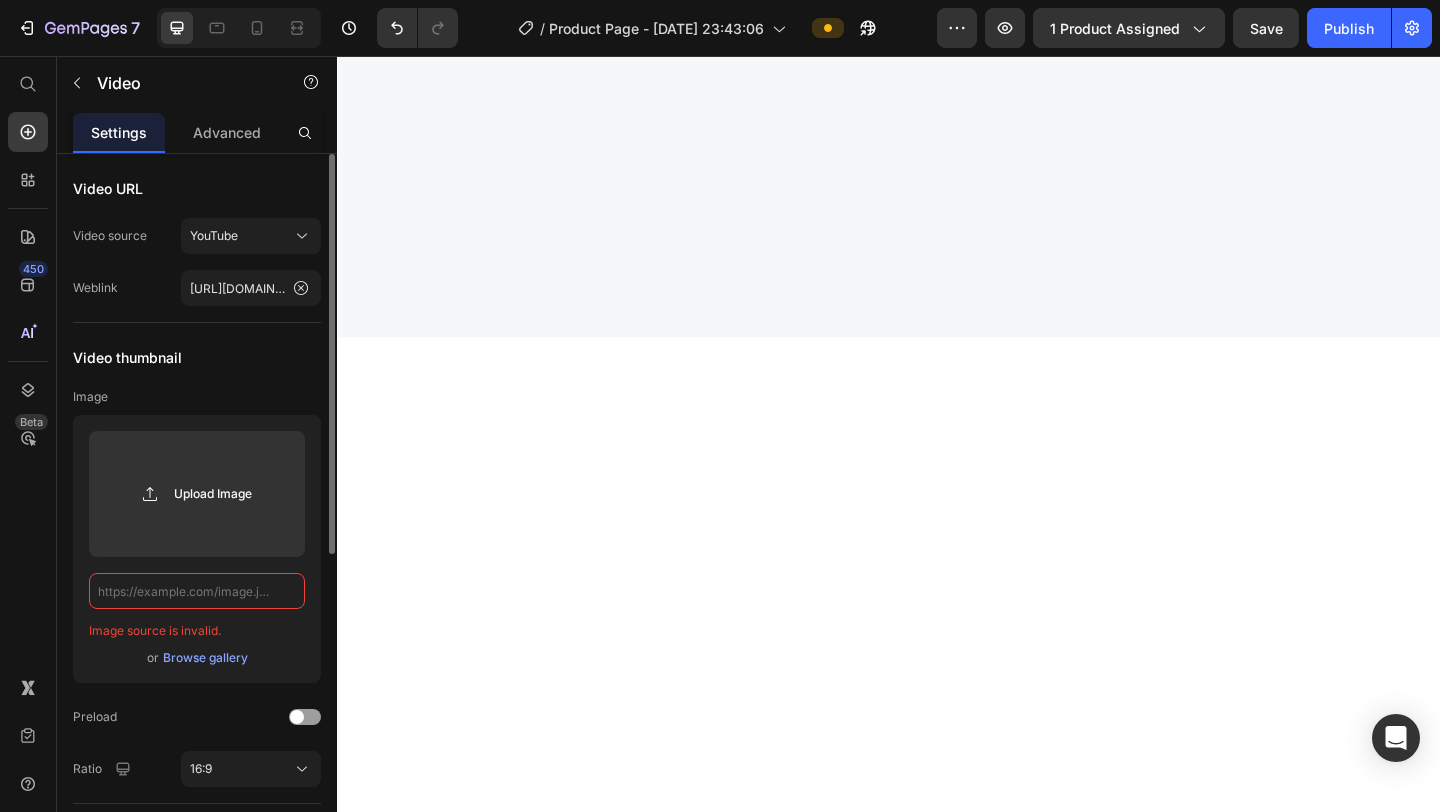 click 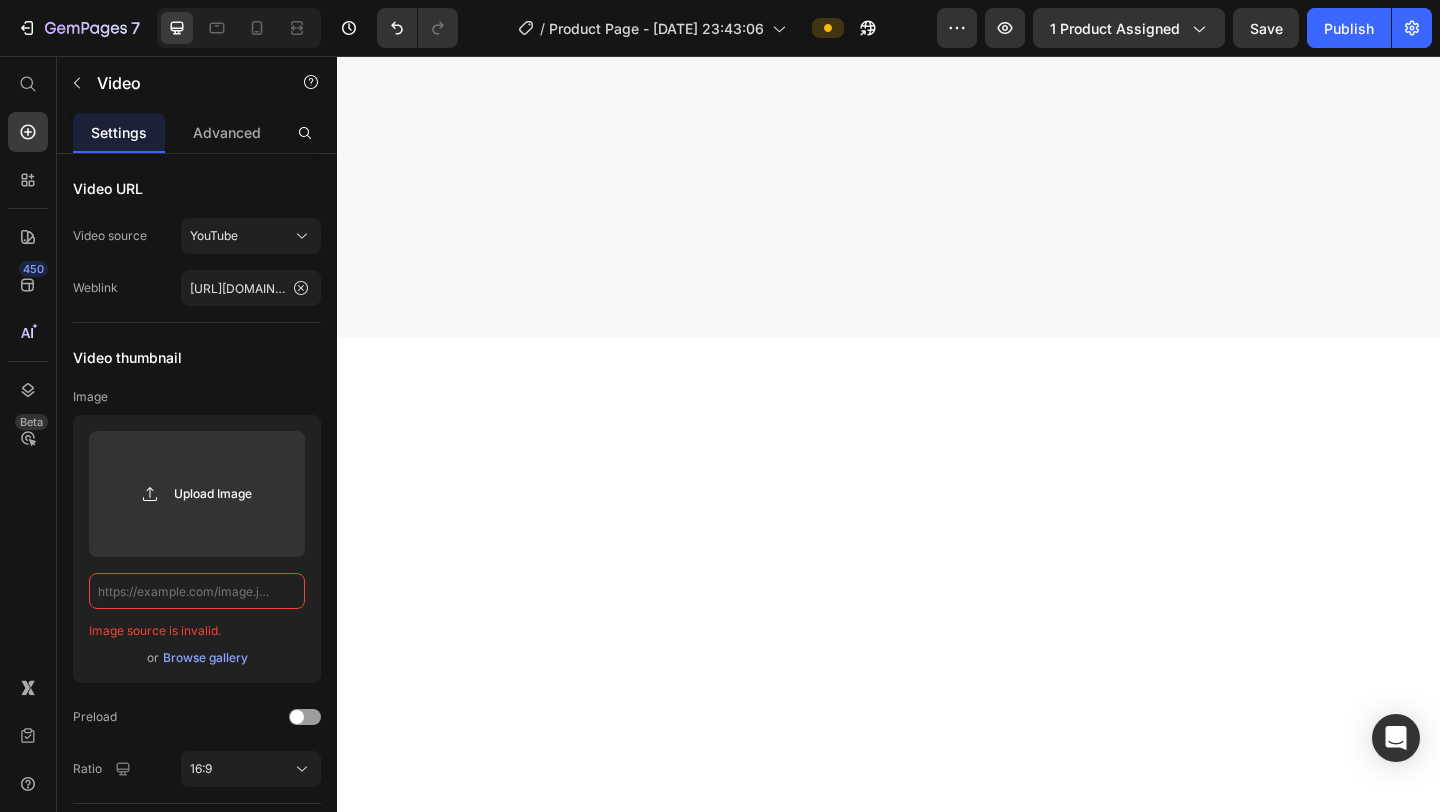 paste on "https://youtu.be/wmwMi_6BpiM" 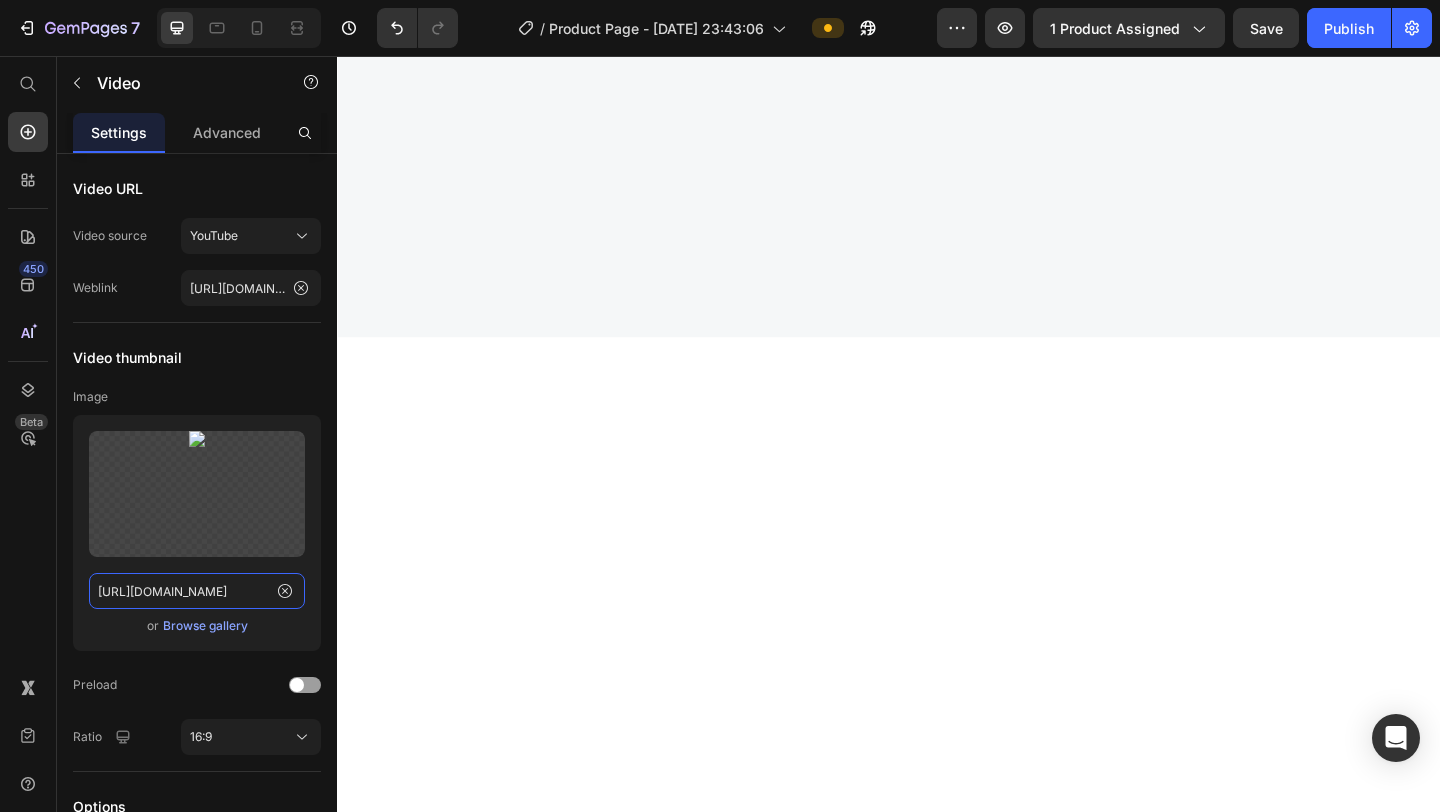 scroll, scrollTop: 0, scrollLeft: 5, axis: horizontal 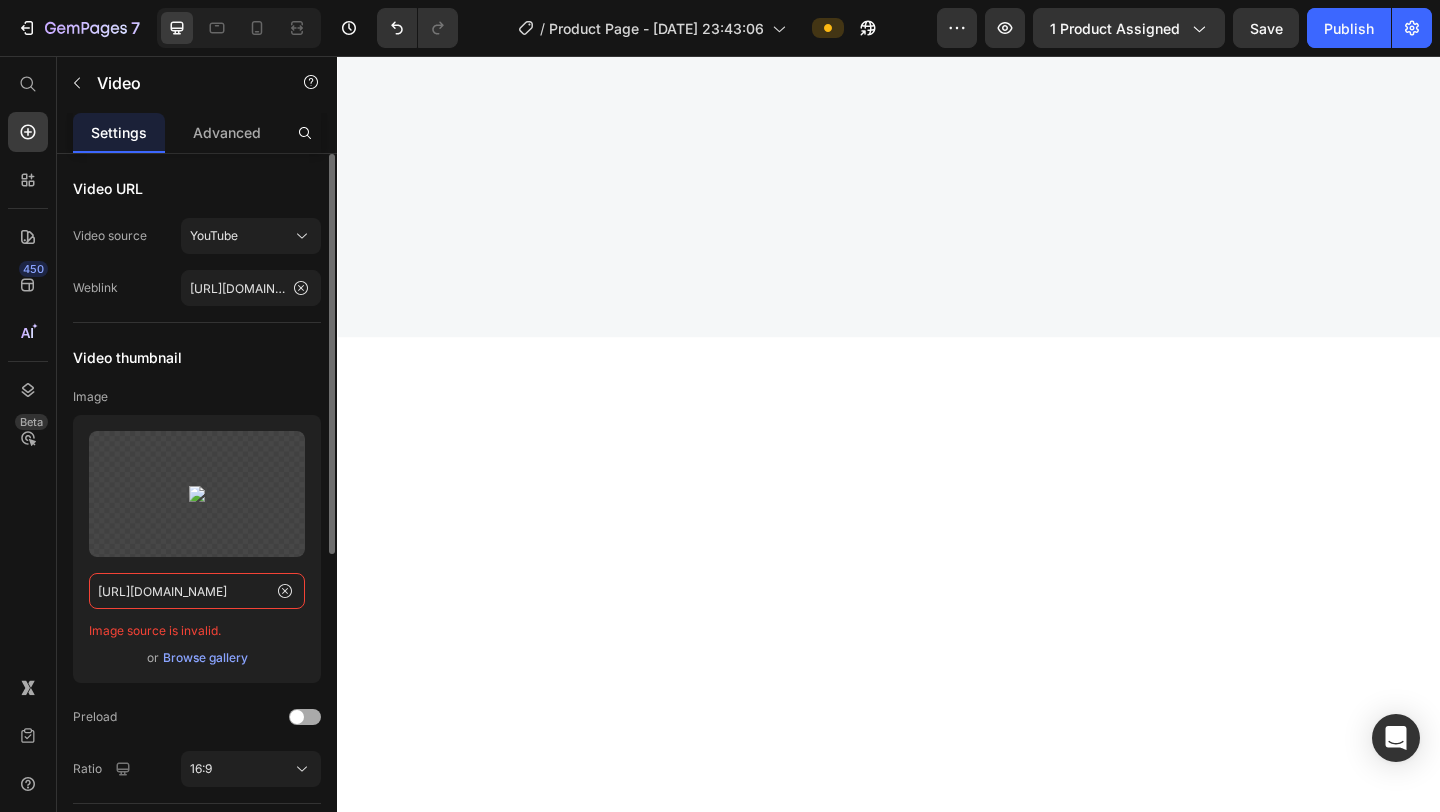 type on "https://youtu.be/wmwMi_6BpiM" 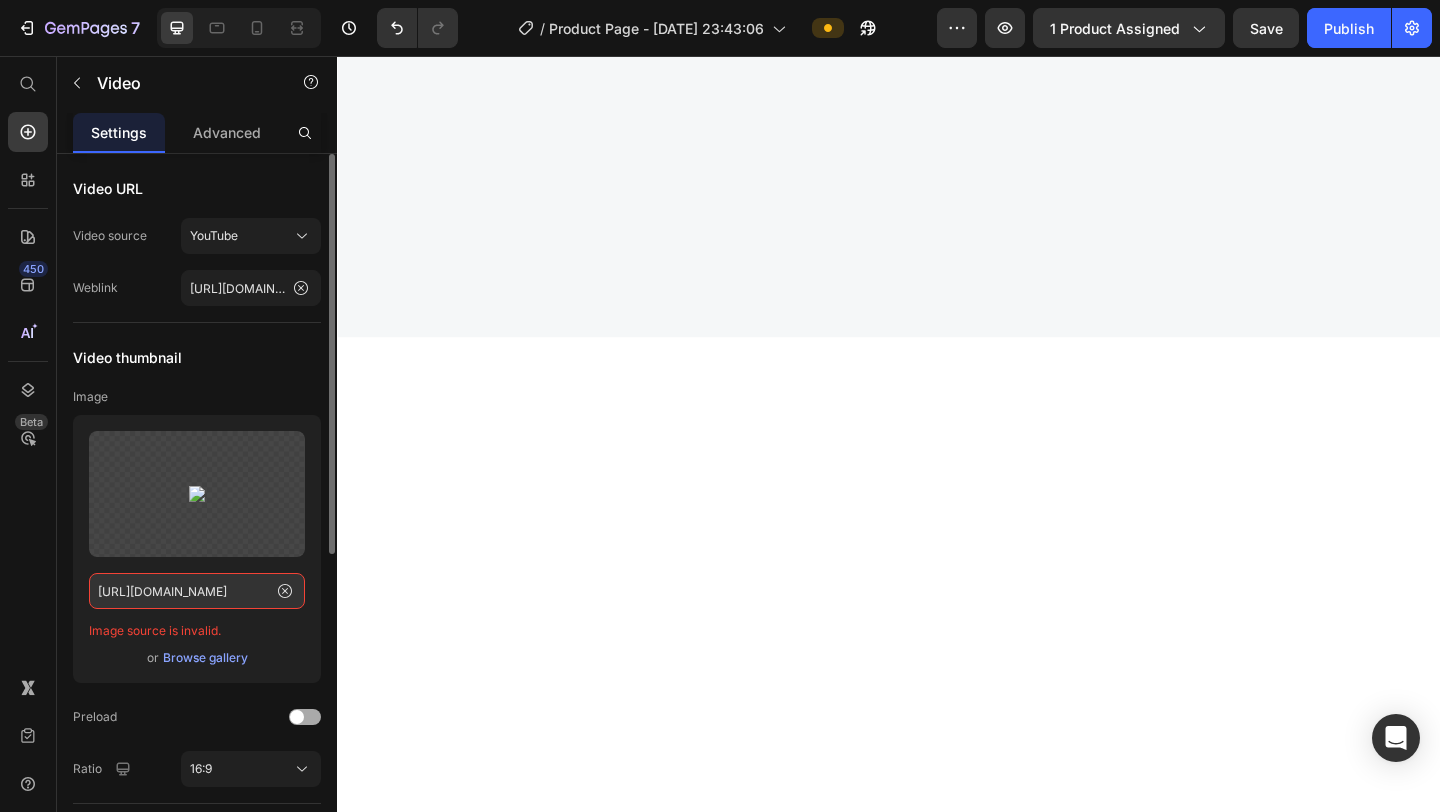 scroll, scrollTop: 0, scrollLeft: 0, axis: both 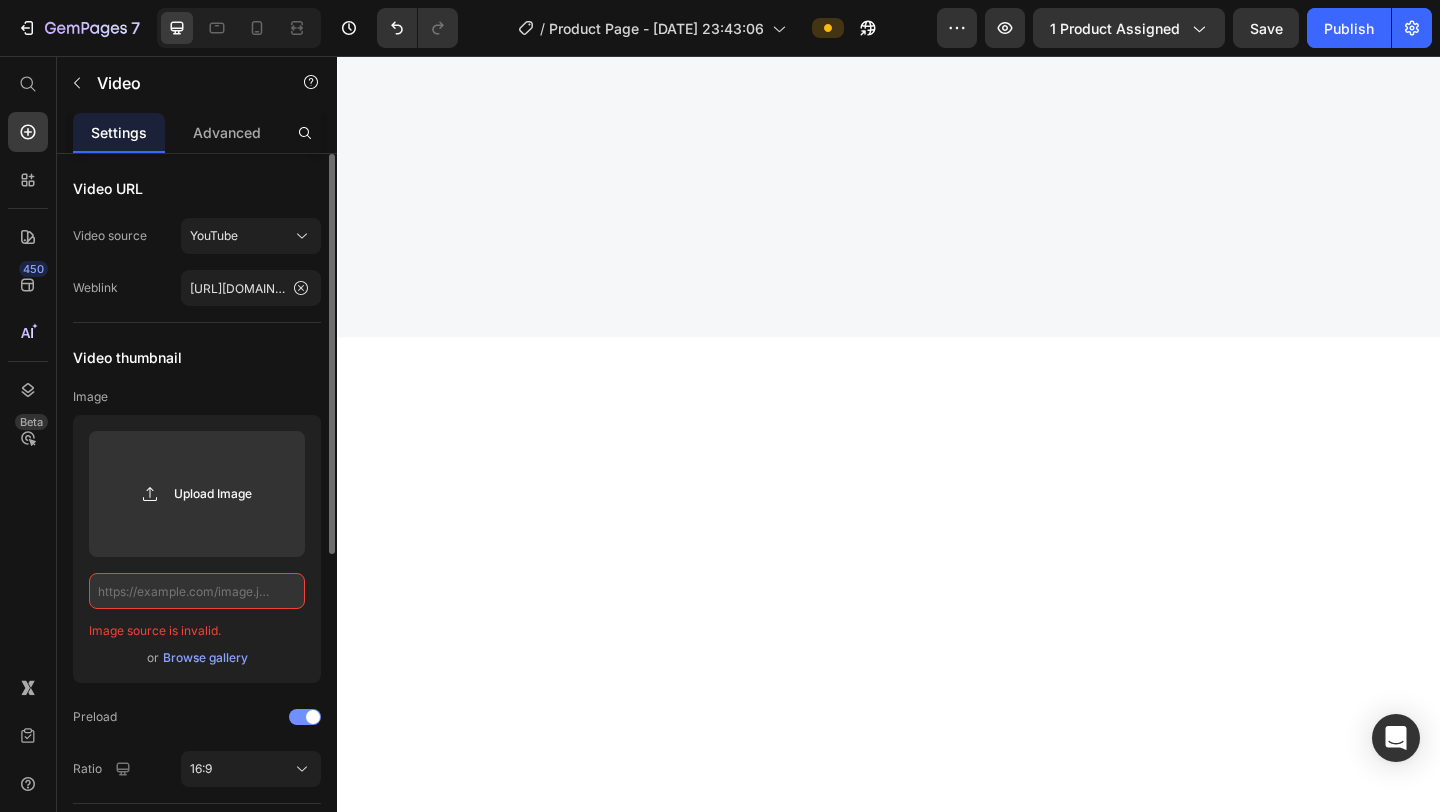 click at bounding box center (313, 717) 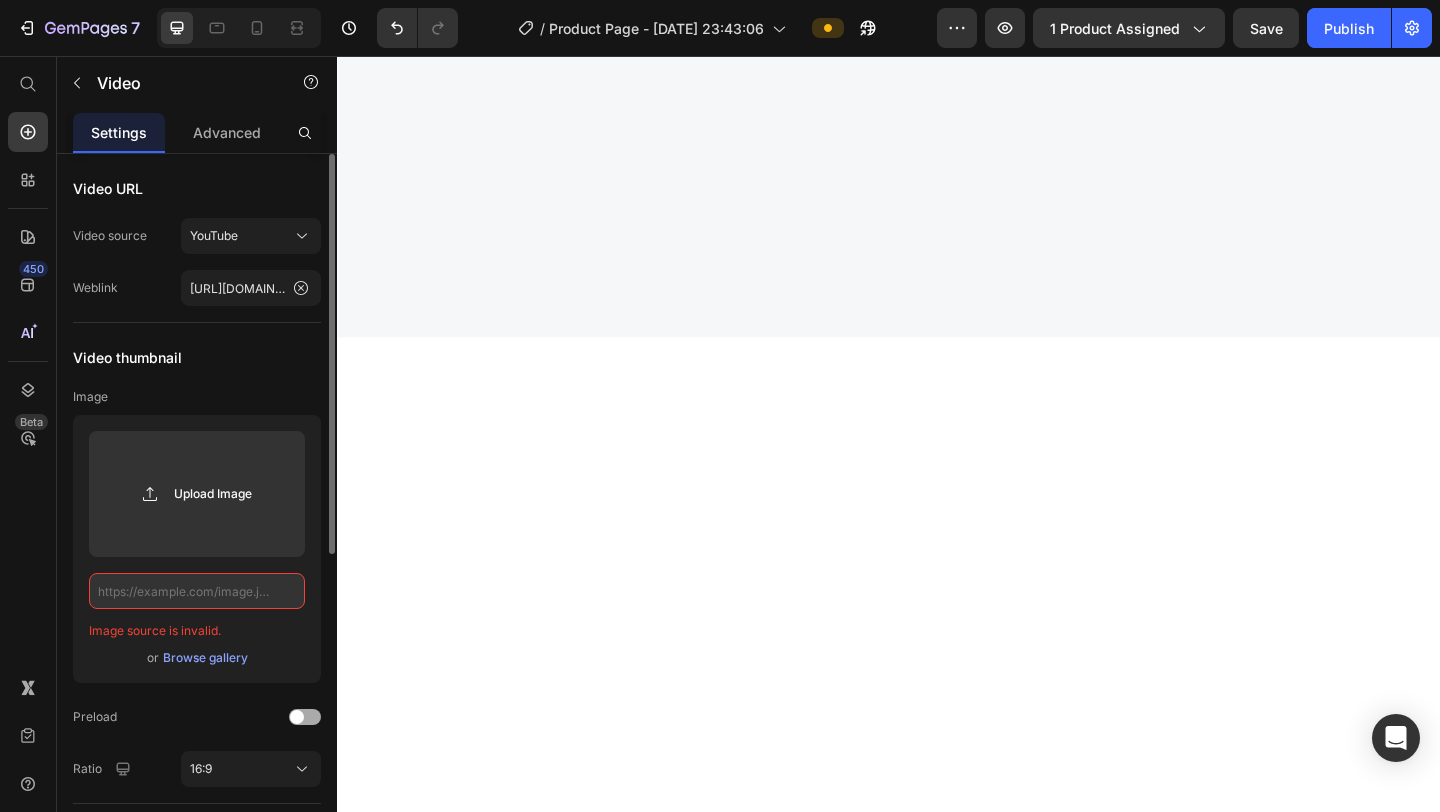 click at bounding box center [297, 717] 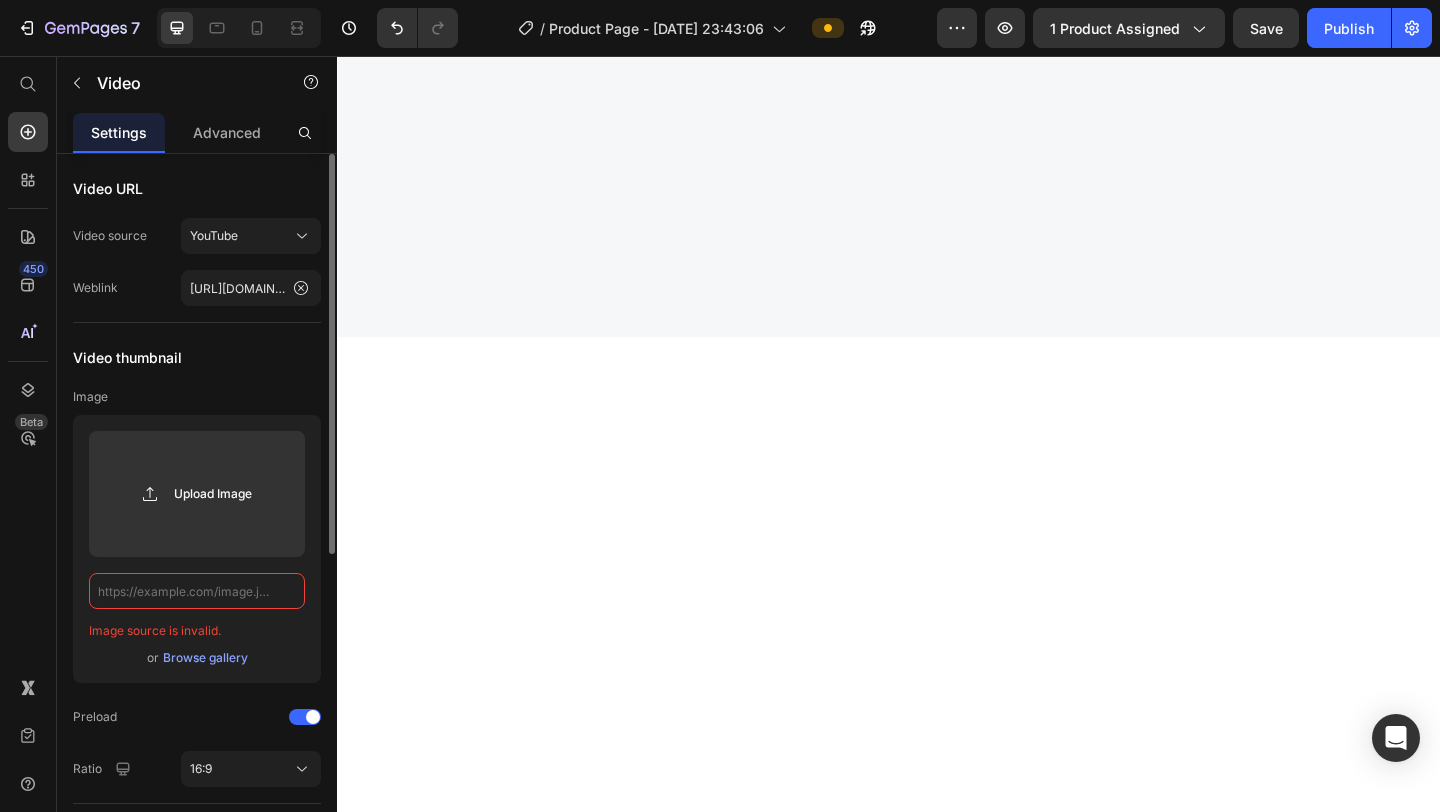 click 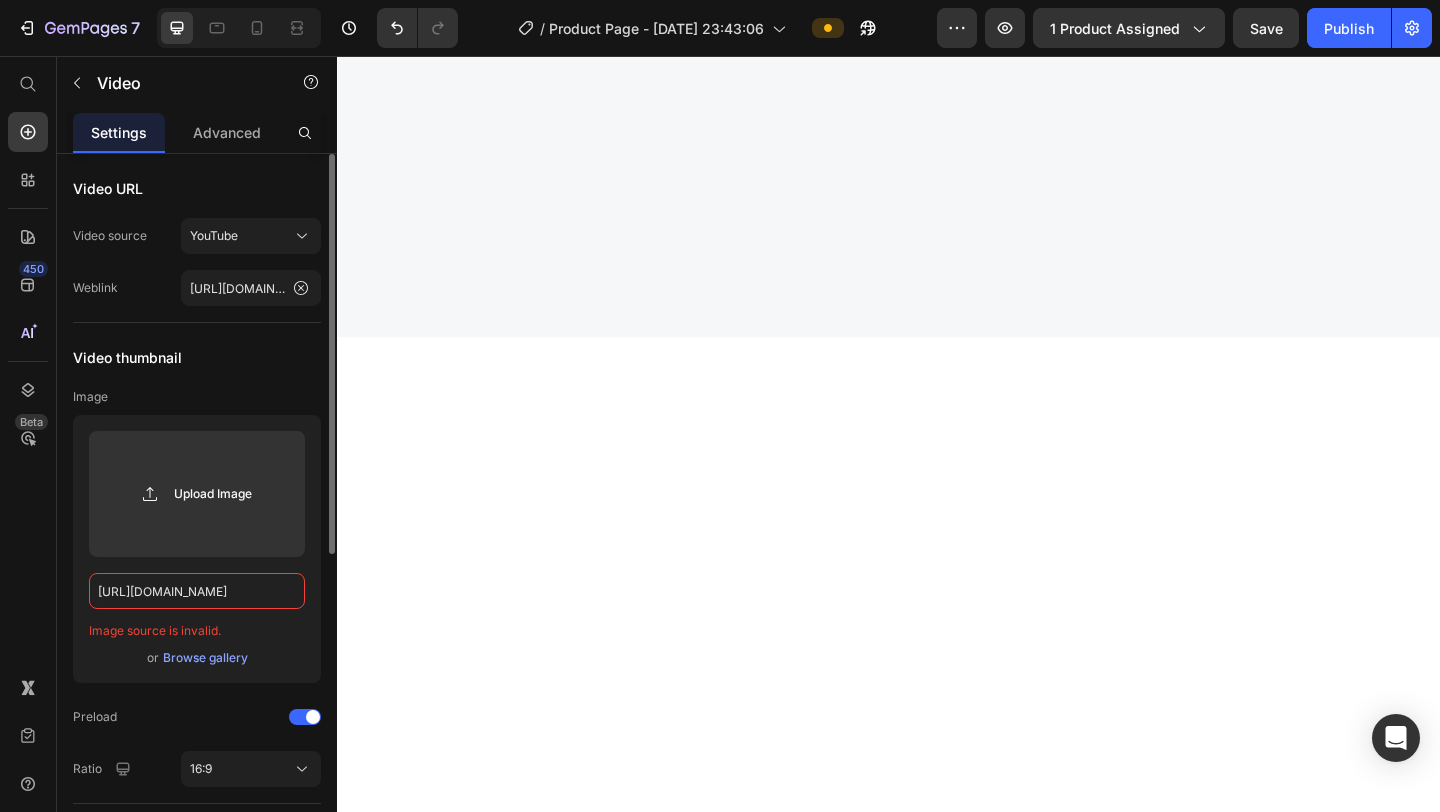 scroll, scrollTop: 0, scrollLeft: 5, axis: horizontal 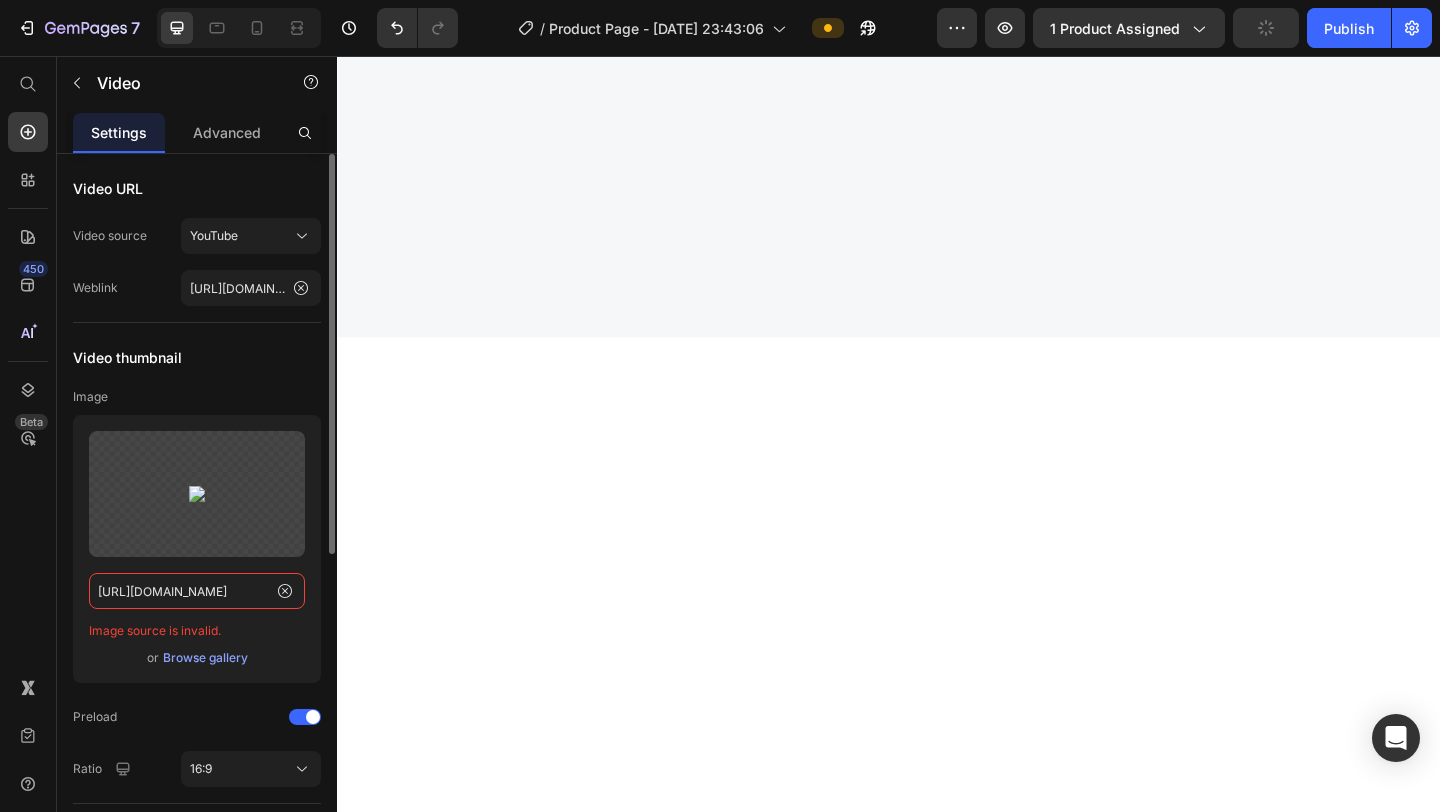 type 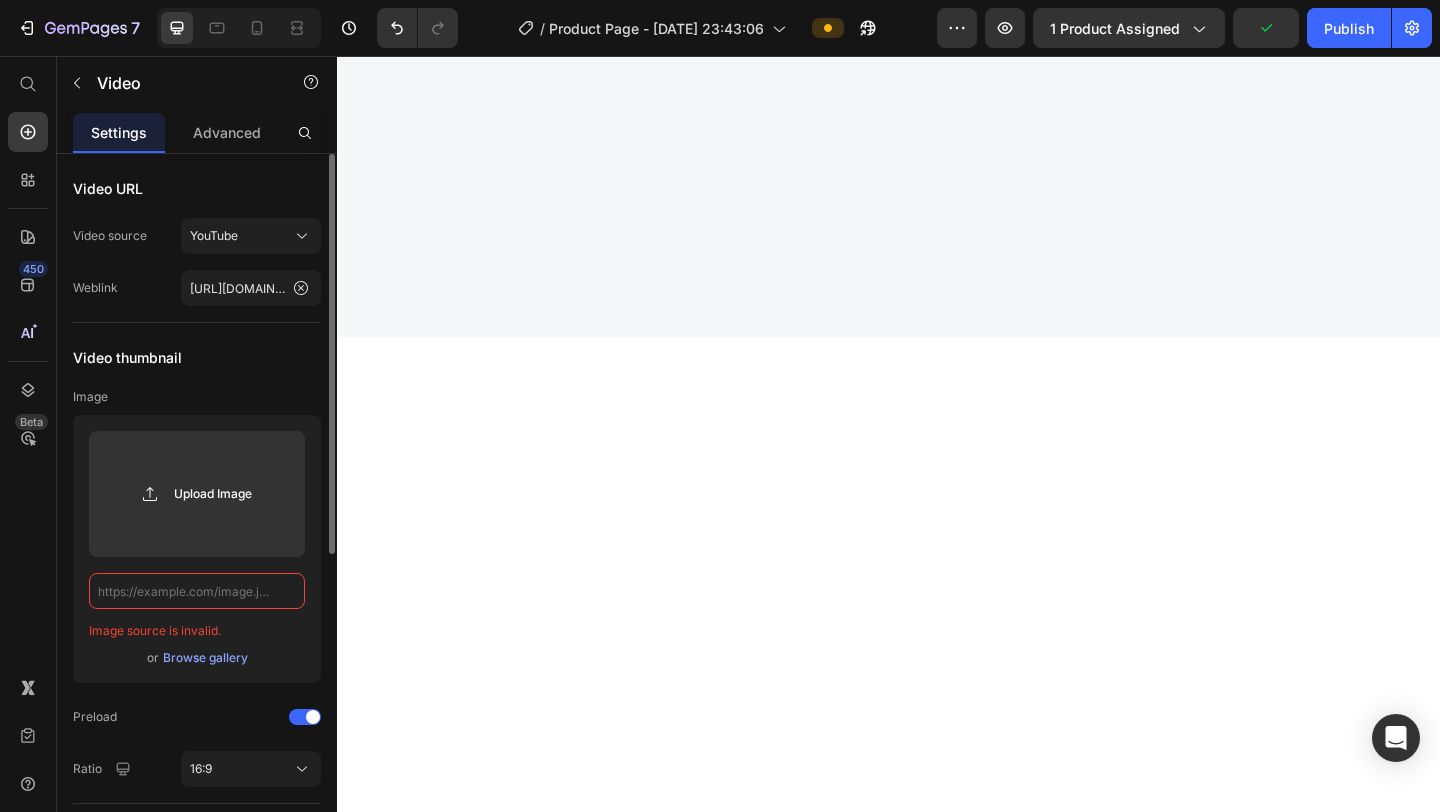 scroll, scrollTop: 0, scrollLeft: 0, axis: both 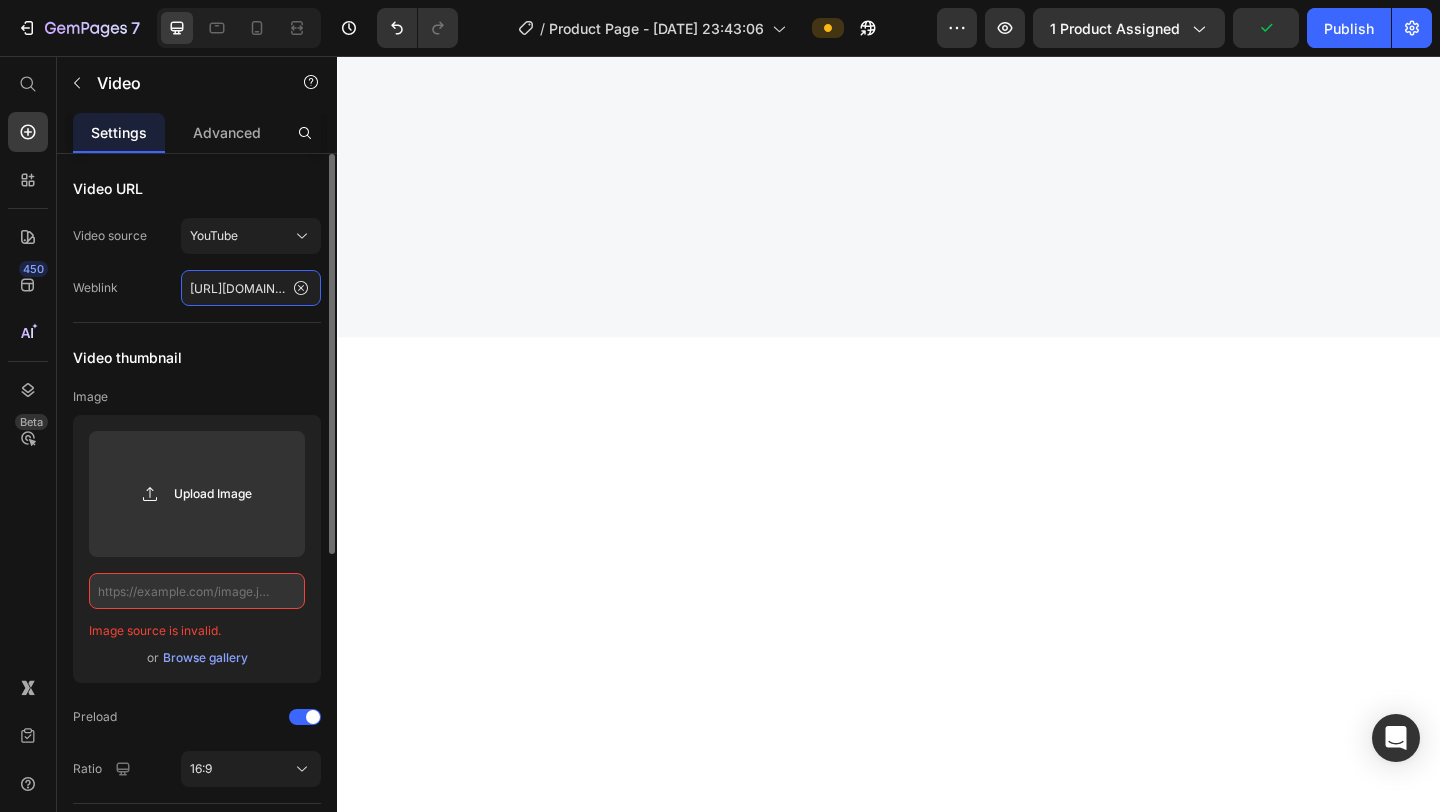 click on "[URL][DOMAIN_NAME]" 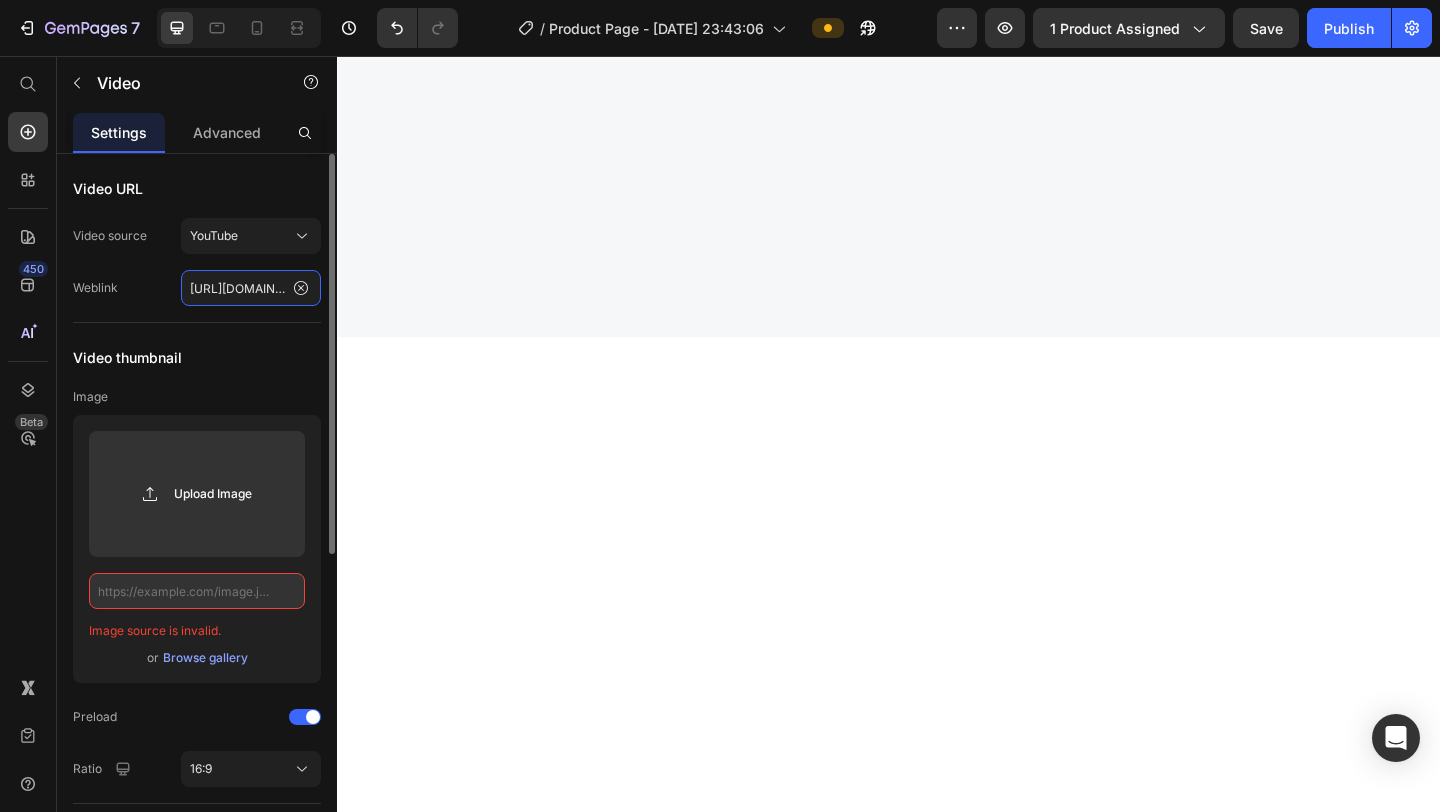 paste on "youtu.be/wmwMi_6Bpi" 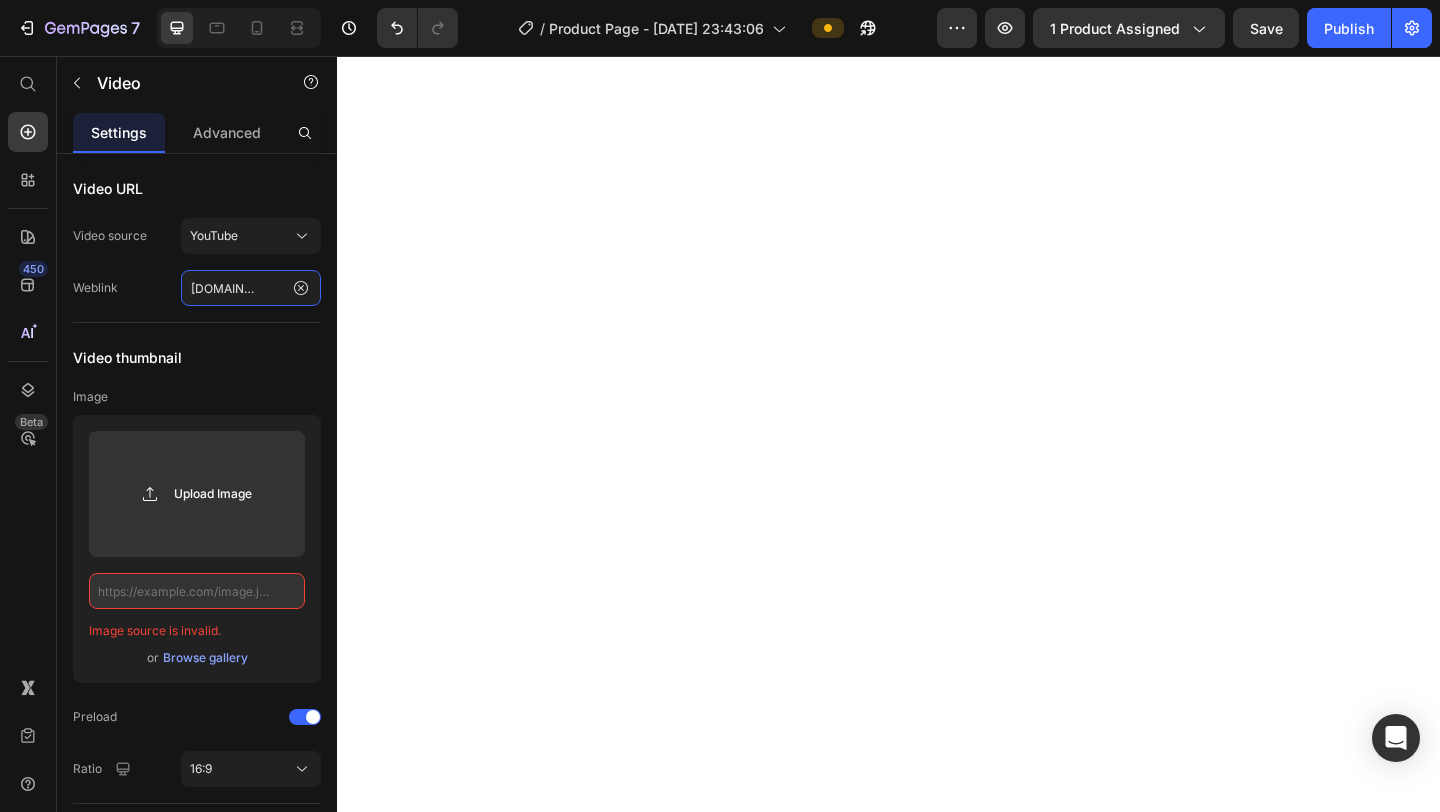scroll, scrollTop: 4982, scrollLeft: 0, axis: vertical 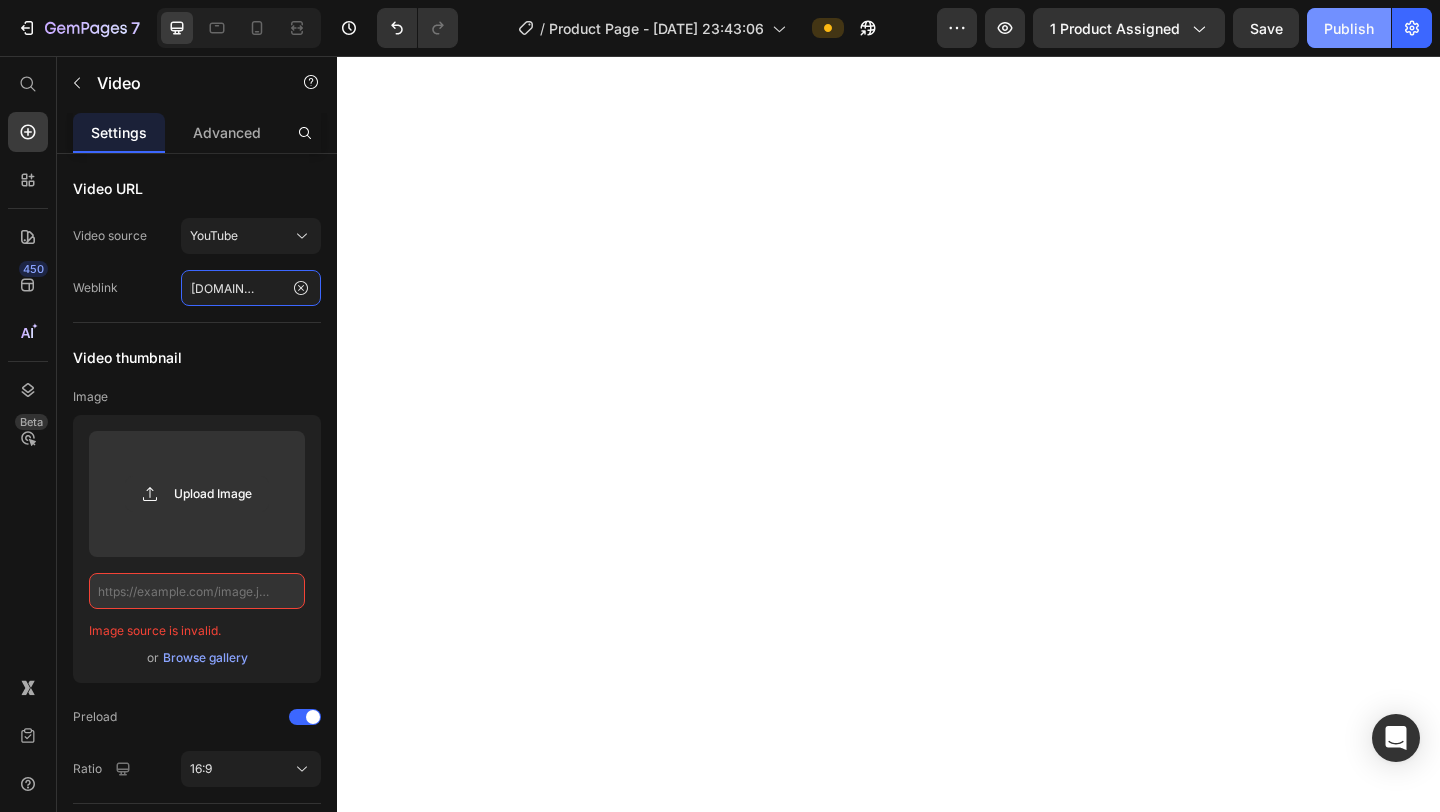 type on "https://youtu.be/wmwMi_6BpiM" 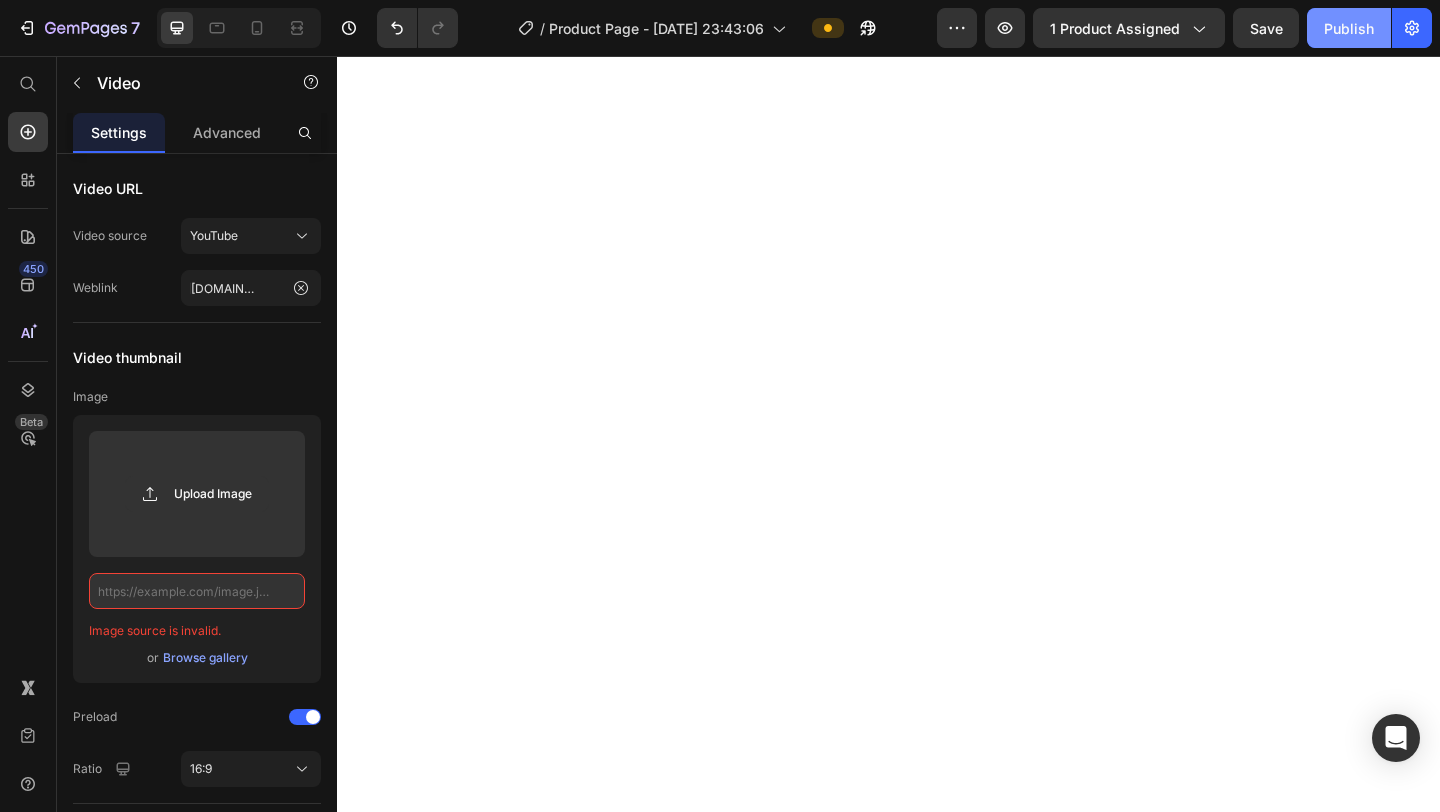 scroll, scrollTop: 0, scrollLeft: 0, axis: both 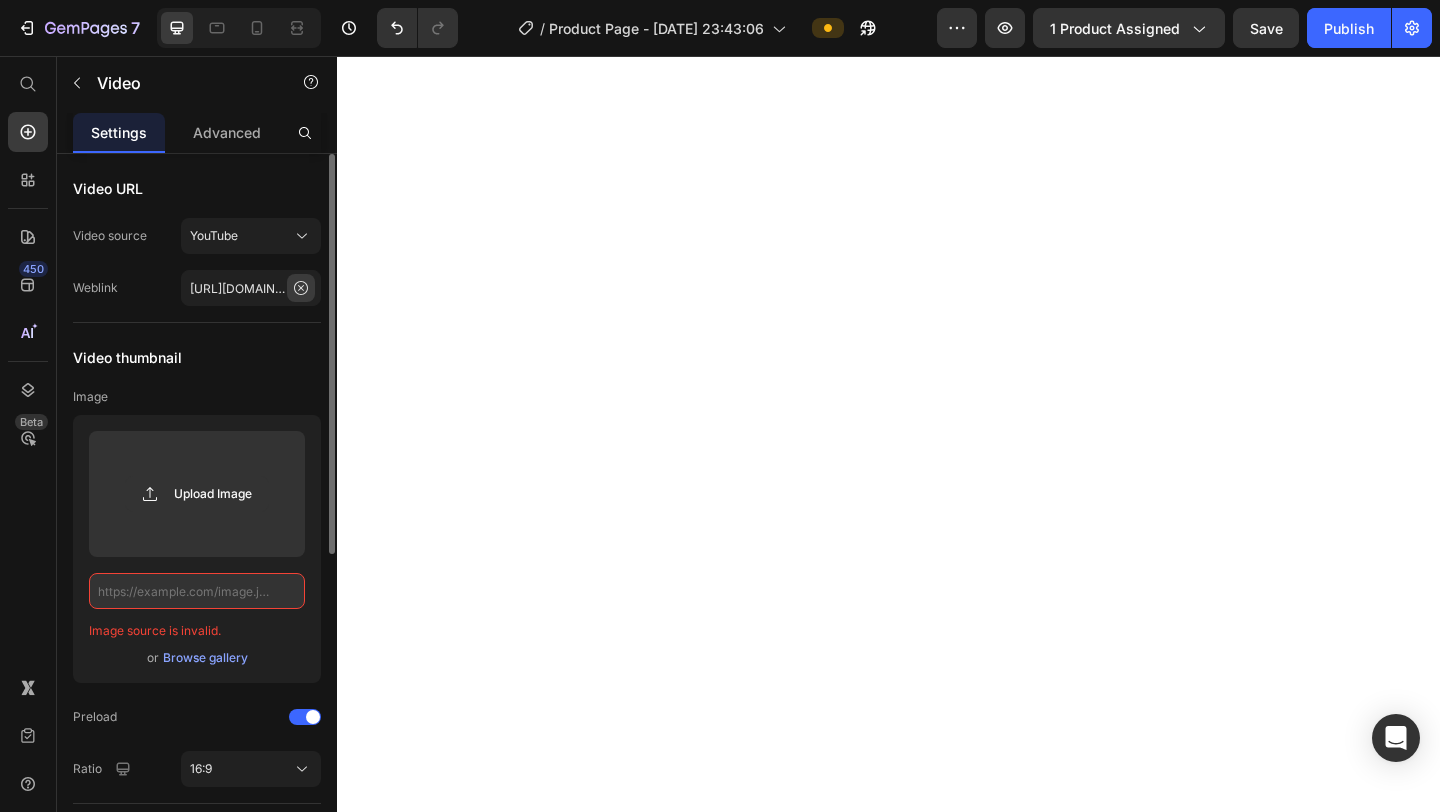 click 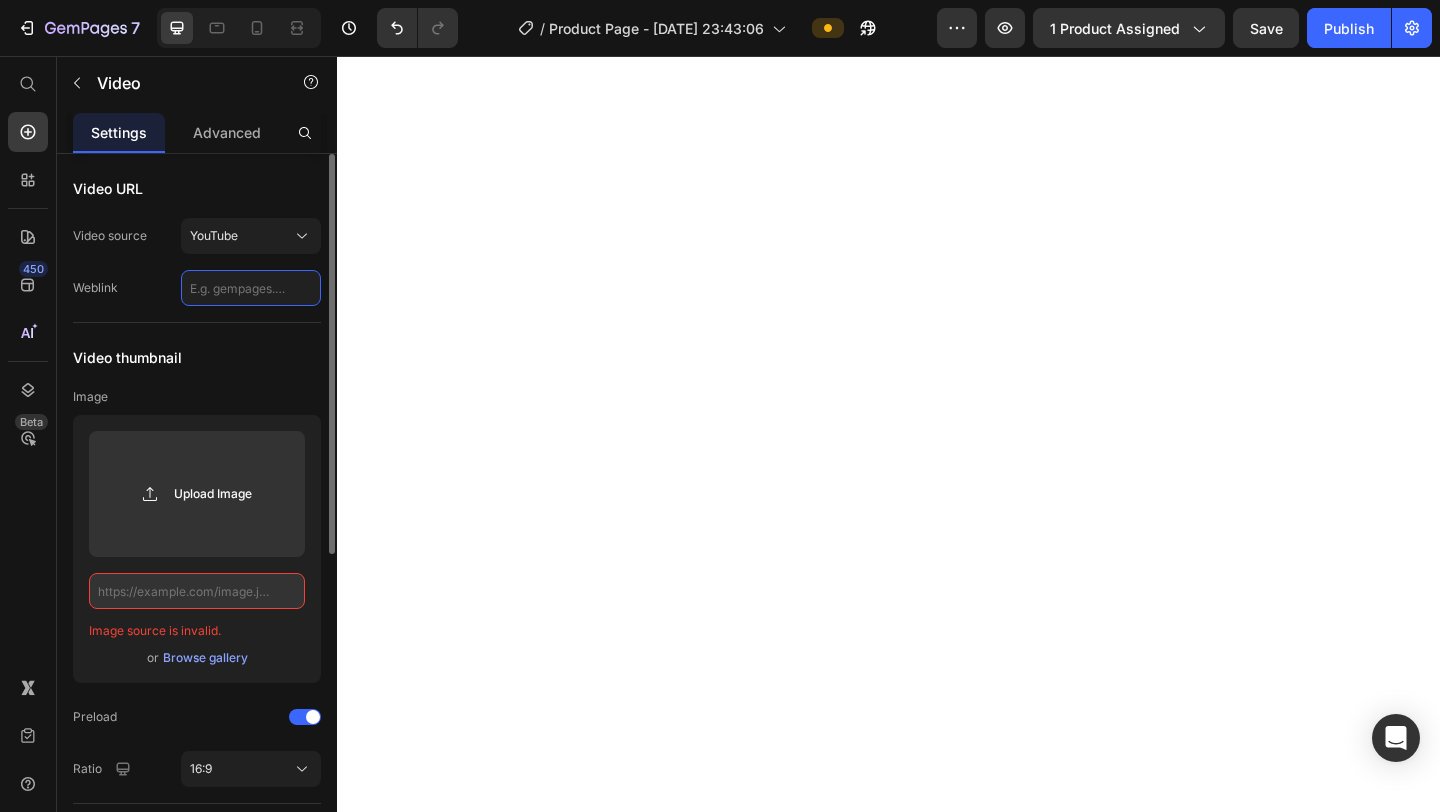 paste on "https://youtu.be/wmwMi_6BpiM" 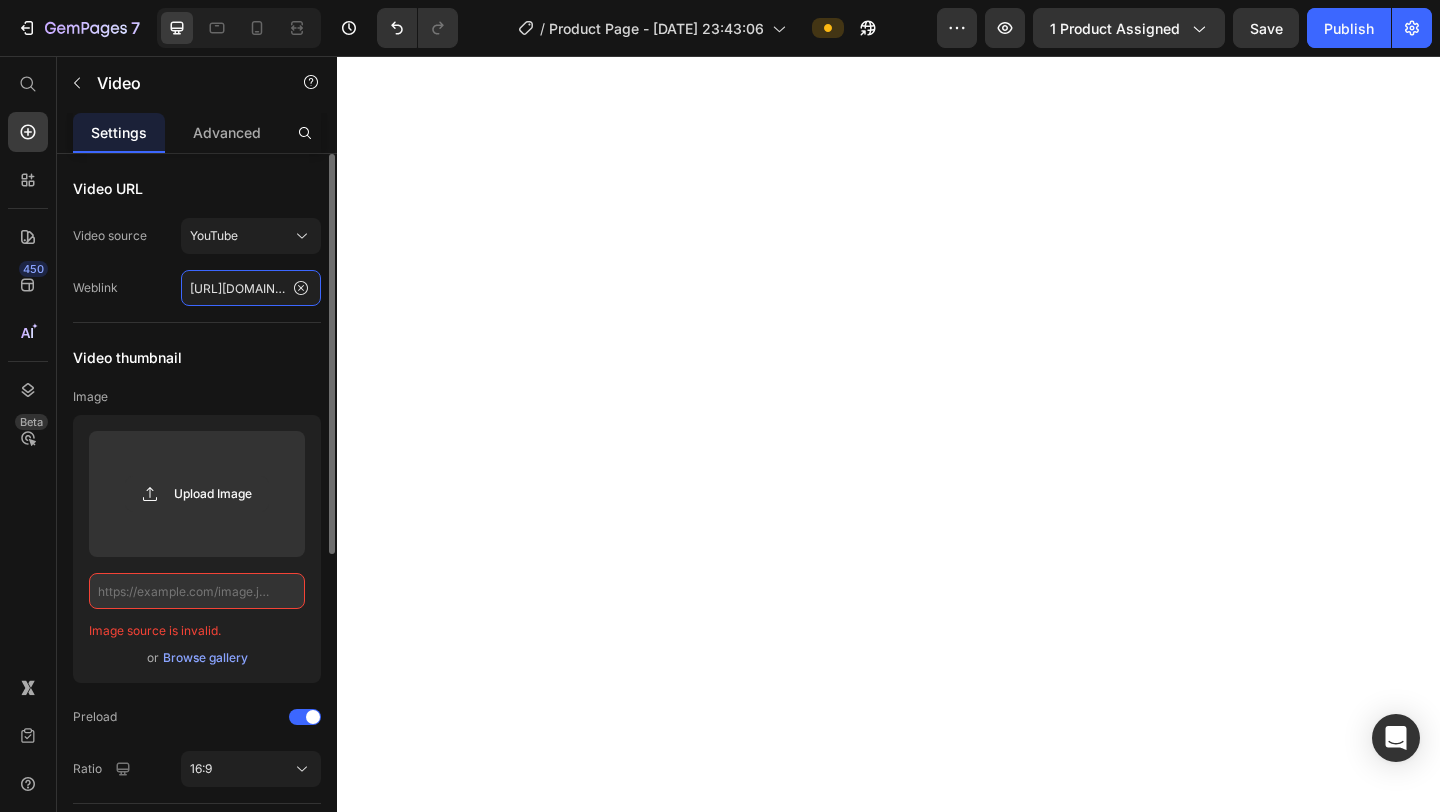 scroll, scrollTop: 0, scrollLeft: 81, axis: horizontal 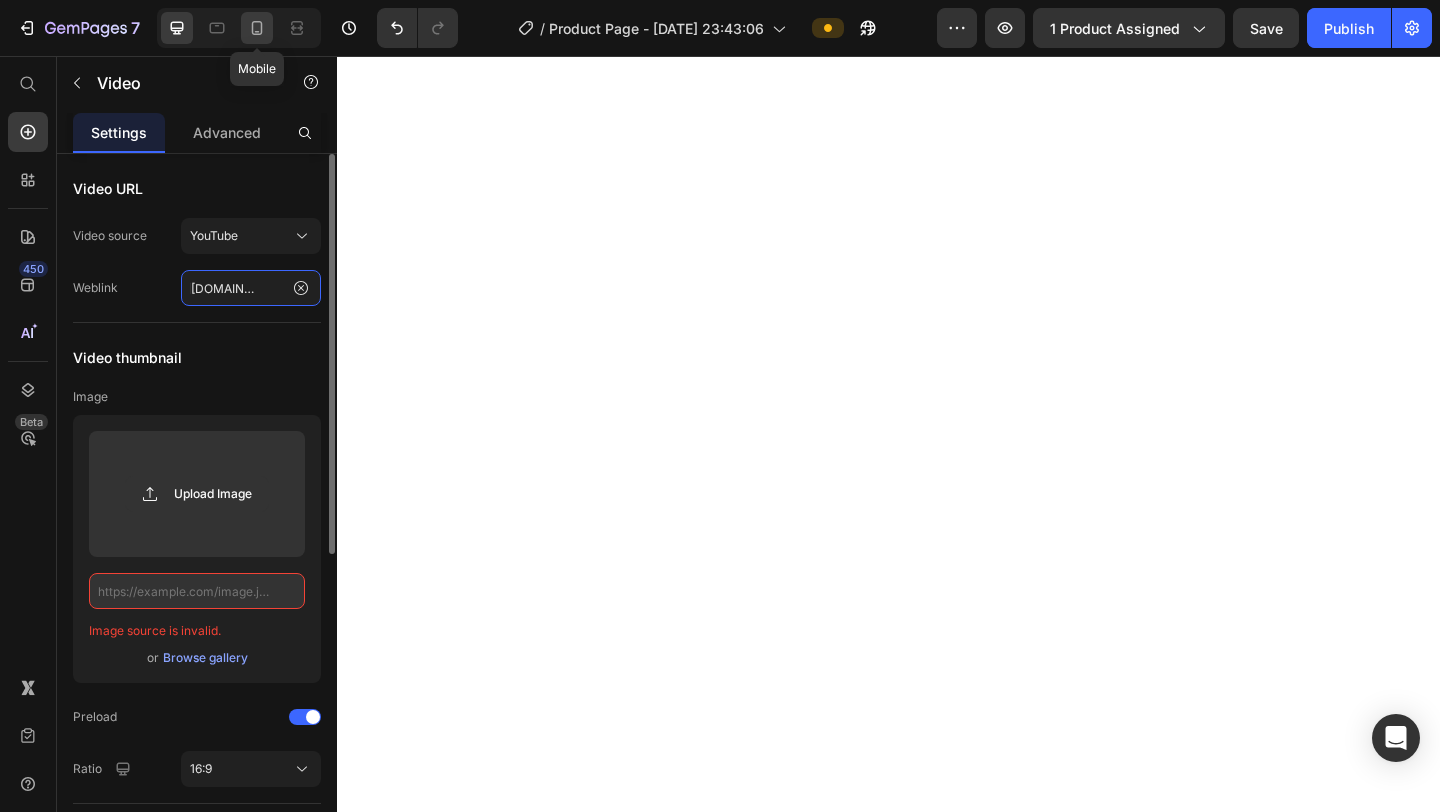 type on "https://youtu.be/wmwMi_6BpiM" 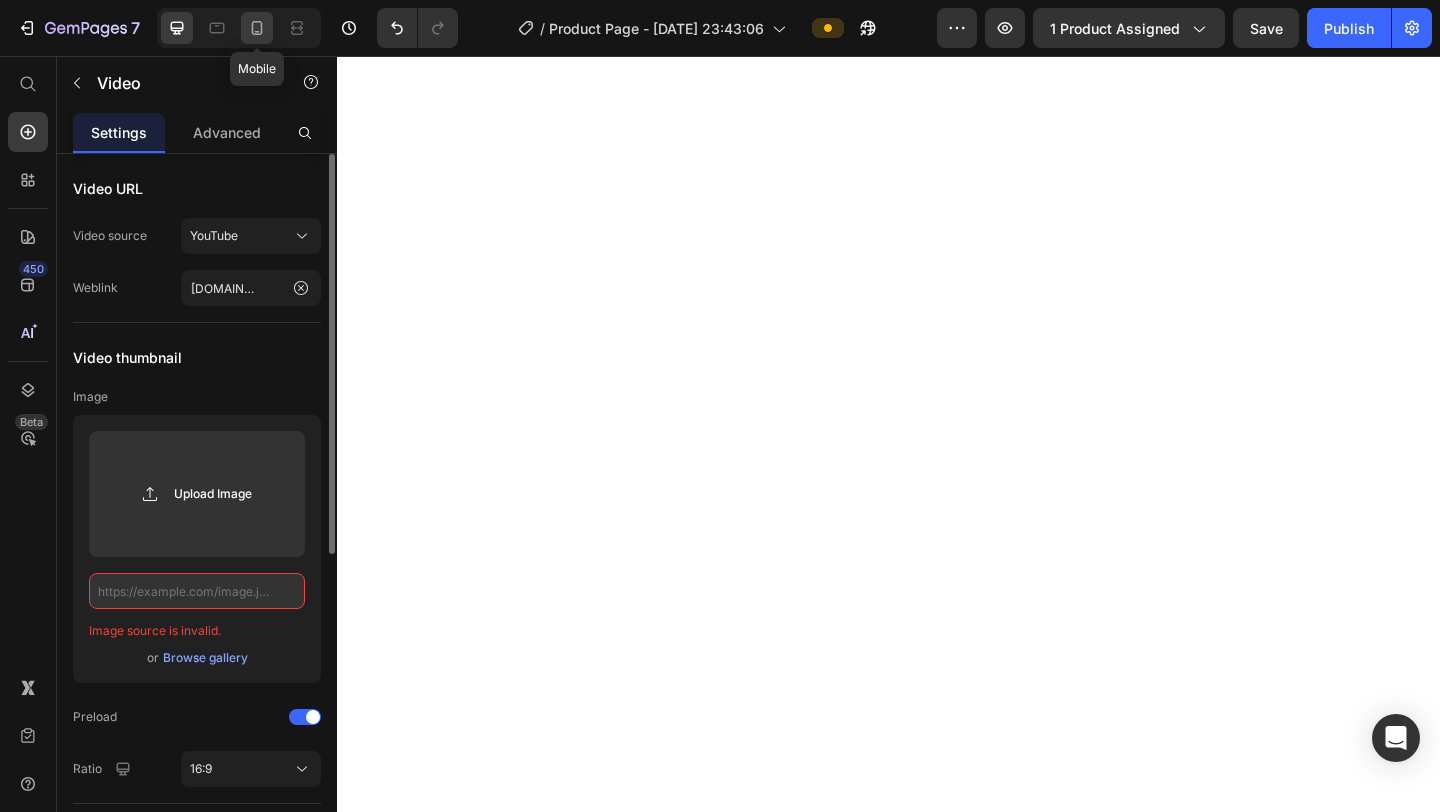 click 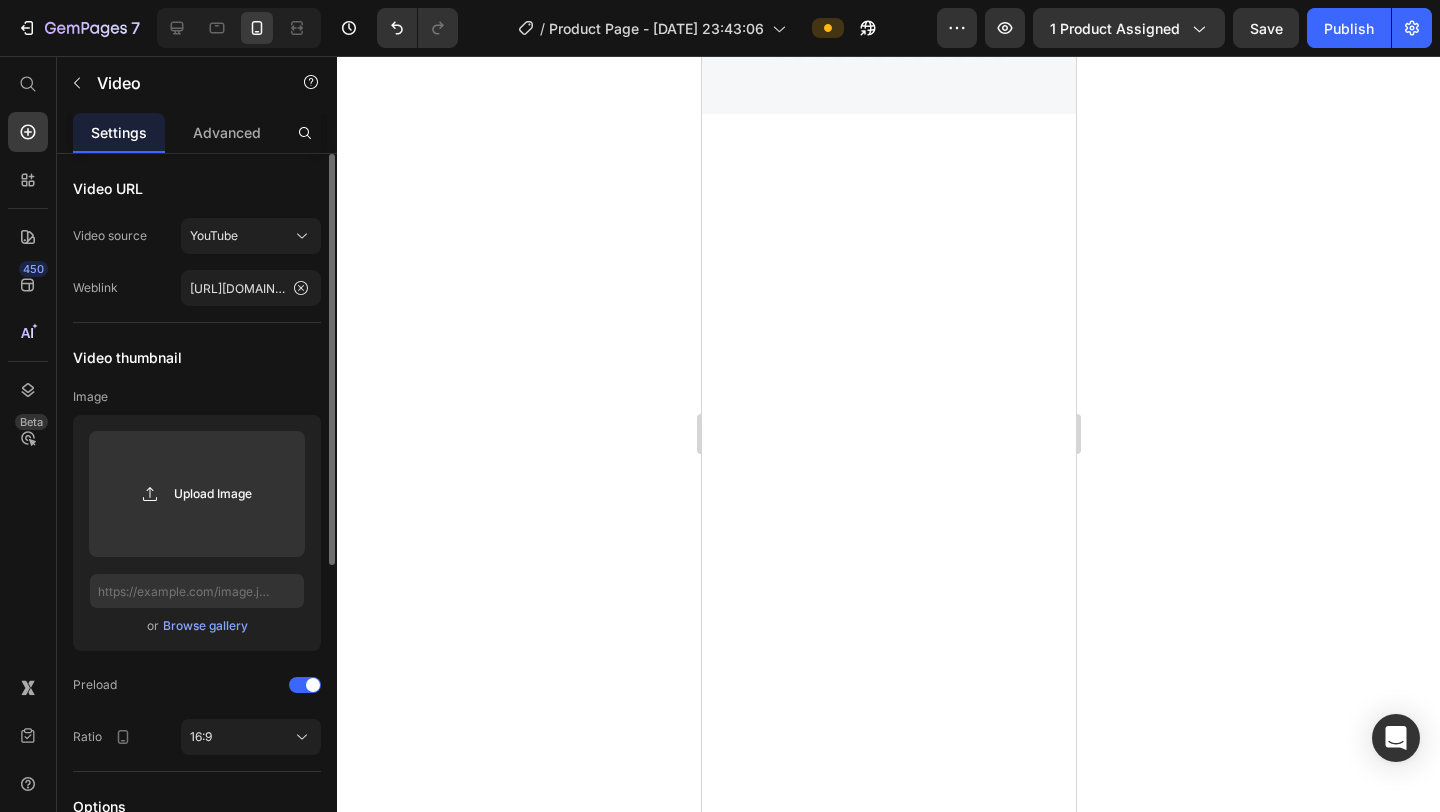 scroll, scrollTop: 2779, scrollLeft: 0, axis: vertical 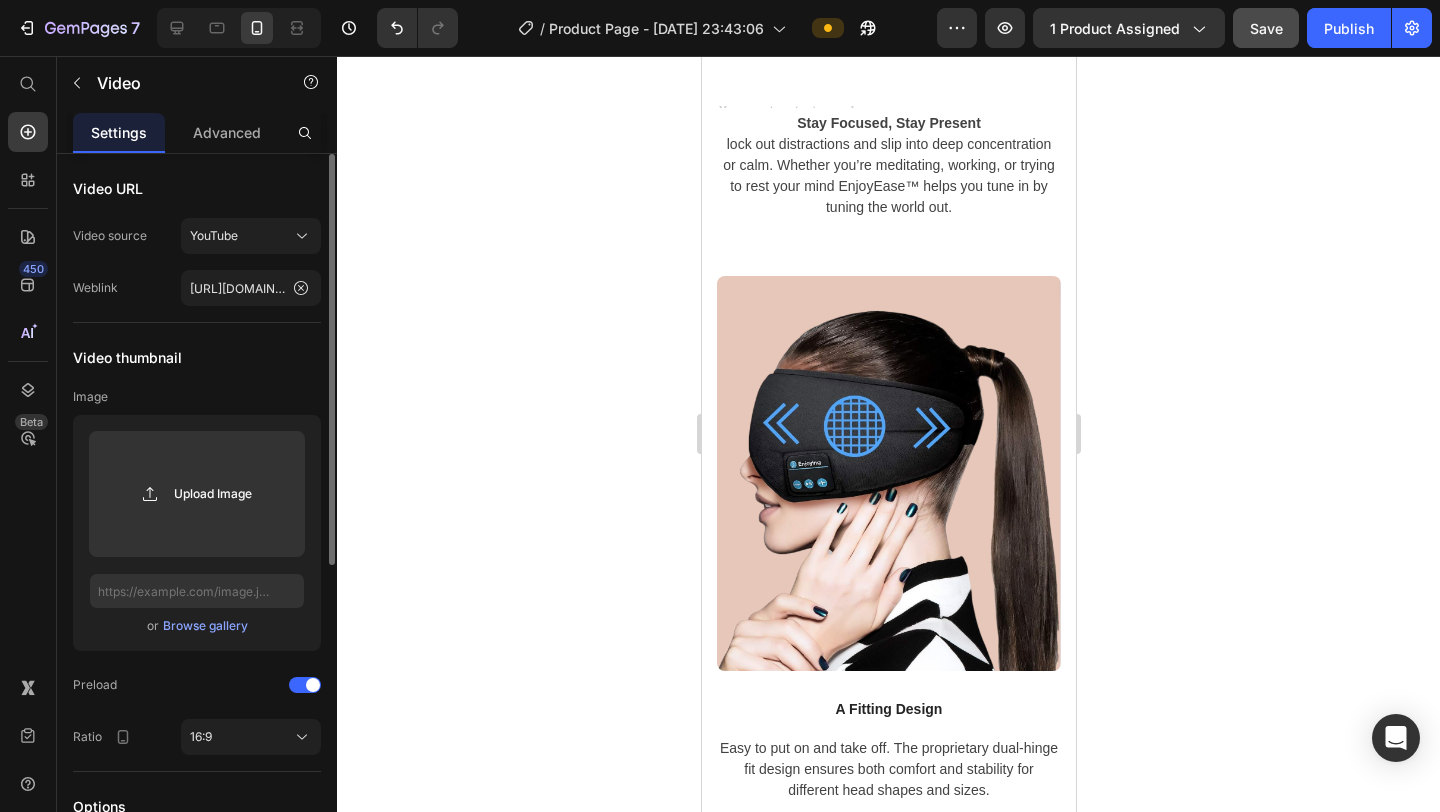 click on "Save" at bounding box center [1266, 28] 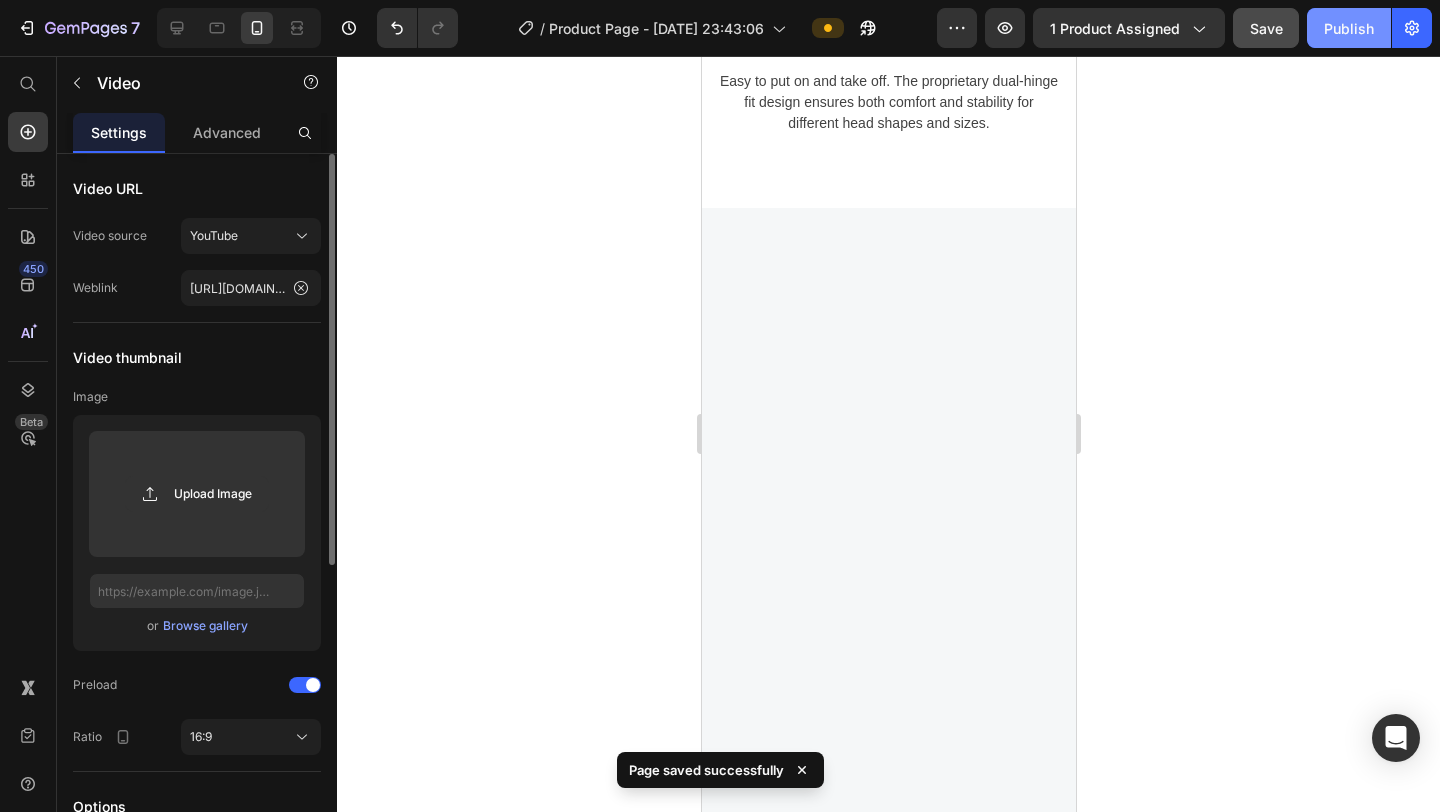 click on "Publish" at bounding box center (1349, 28) 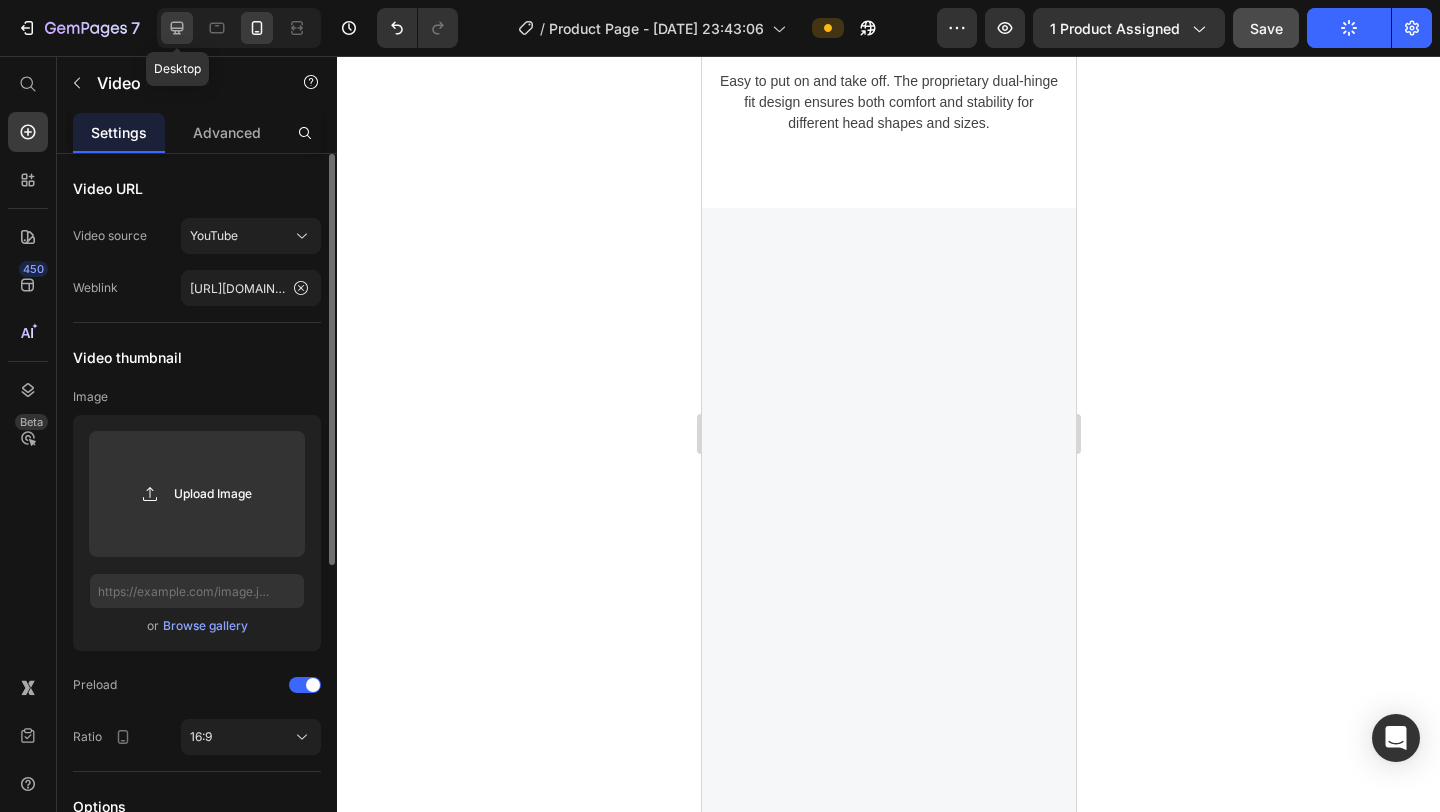 click 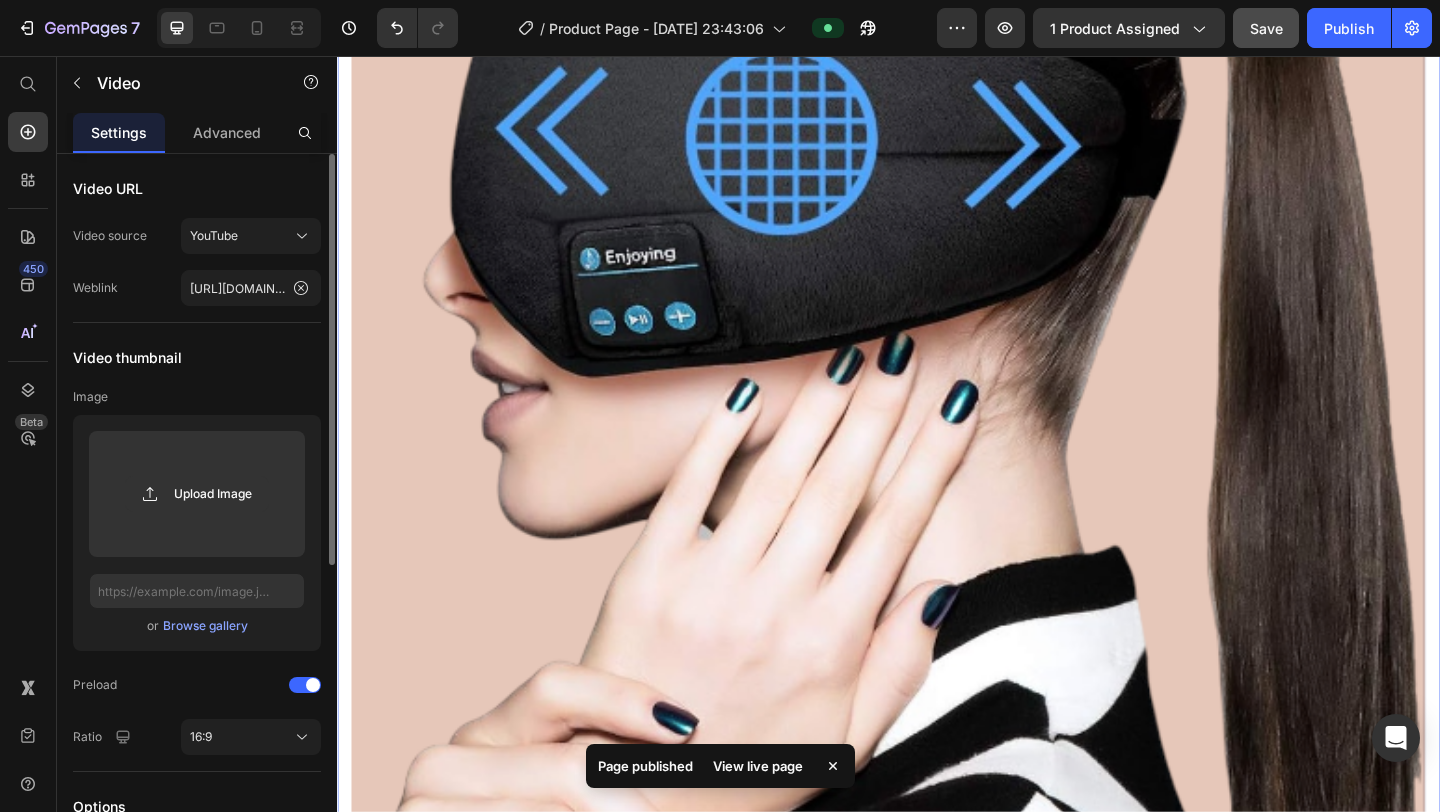 scroll, scrollTop: 5019, scrollLeft: 0, axis: vertical 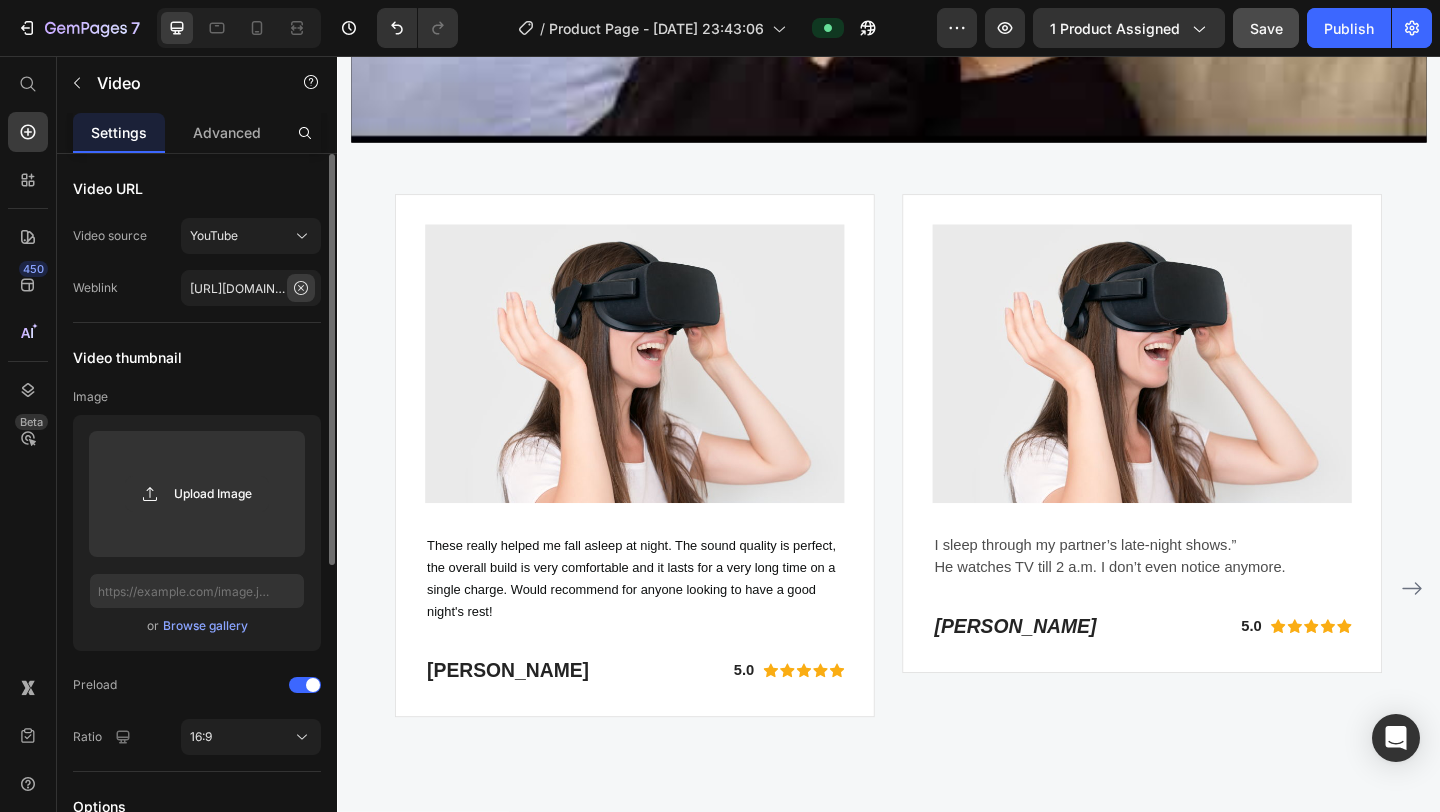 click 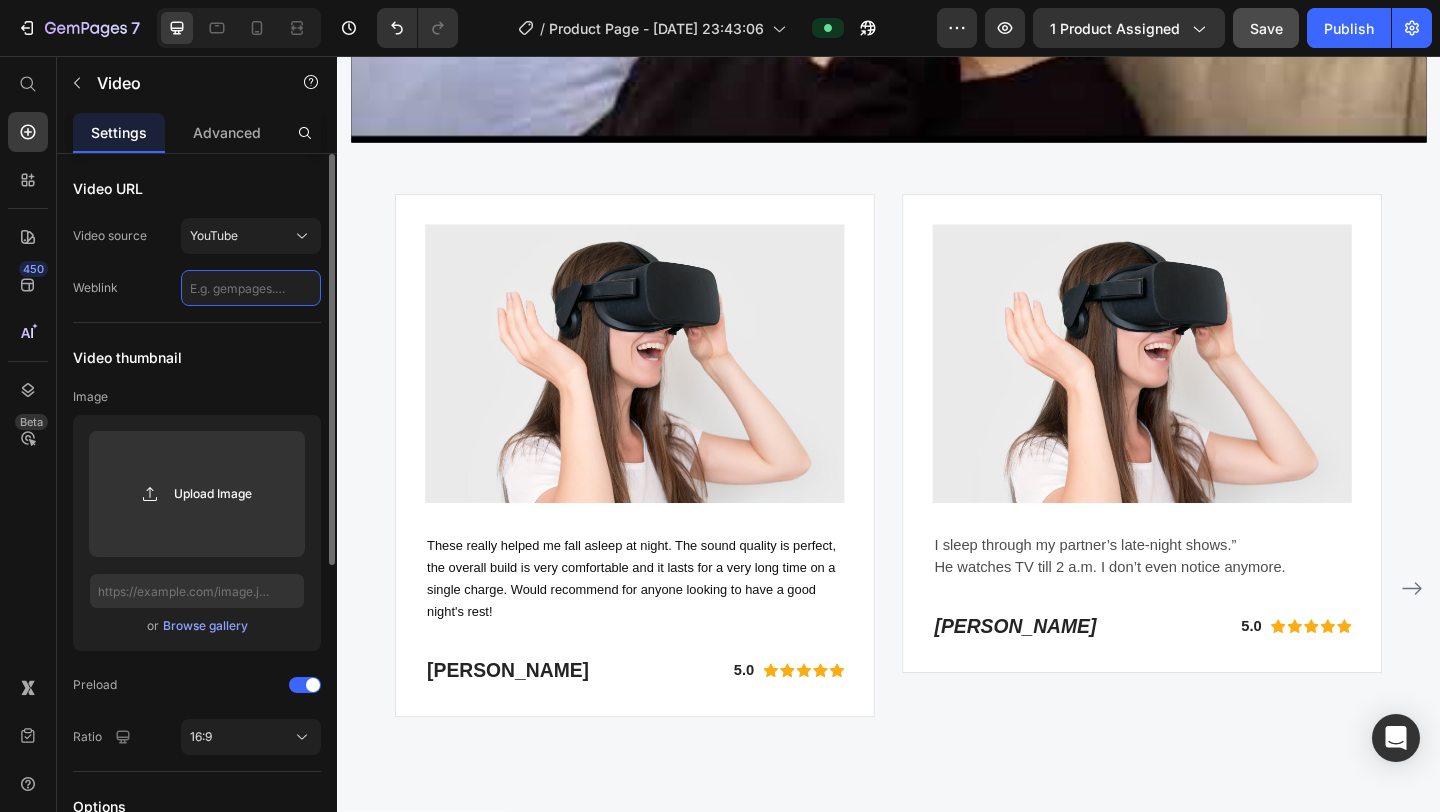 scroll, scrollTop: 0, scrollLeft: 0, axis: both 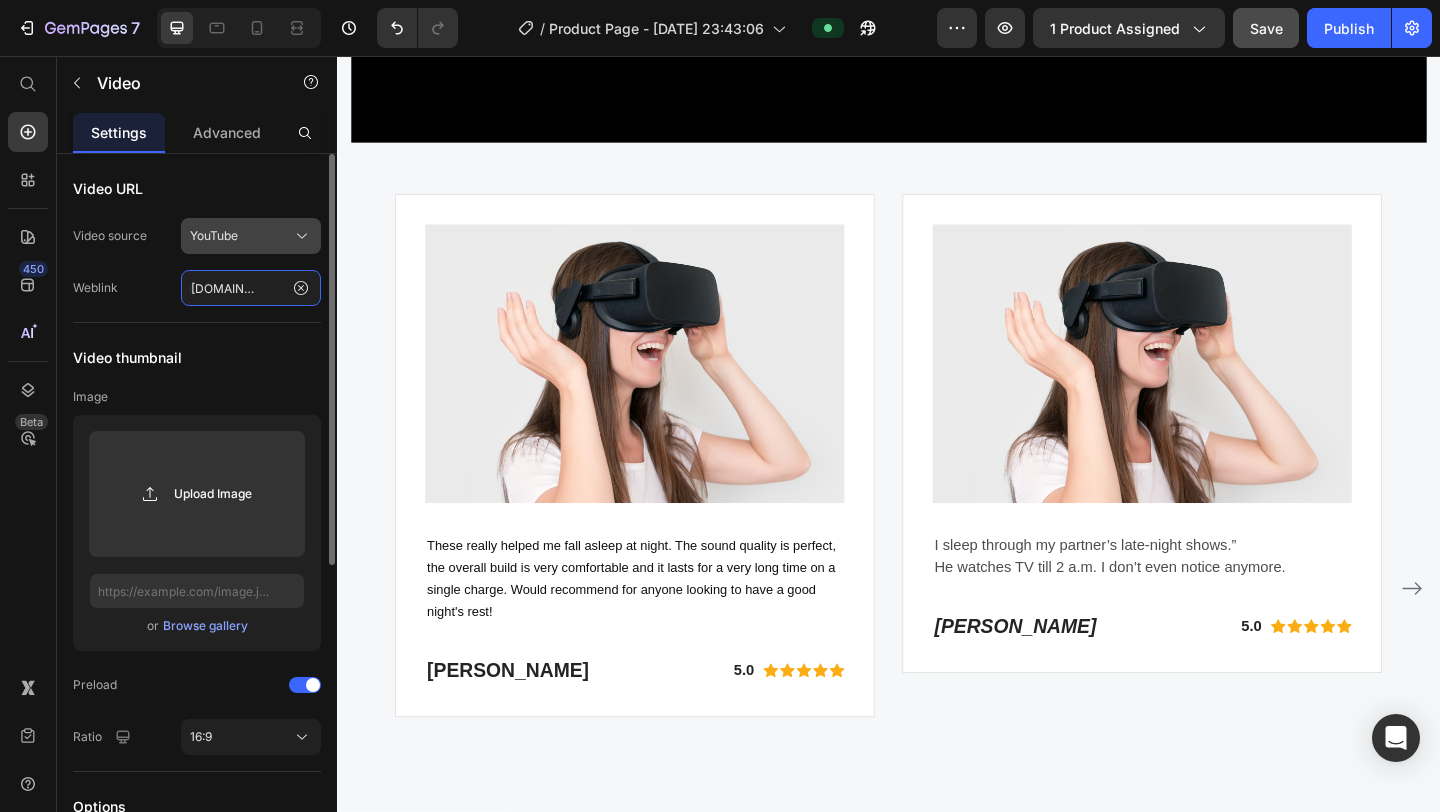 type on "https://vimeo.com/1100171114?share=copy" 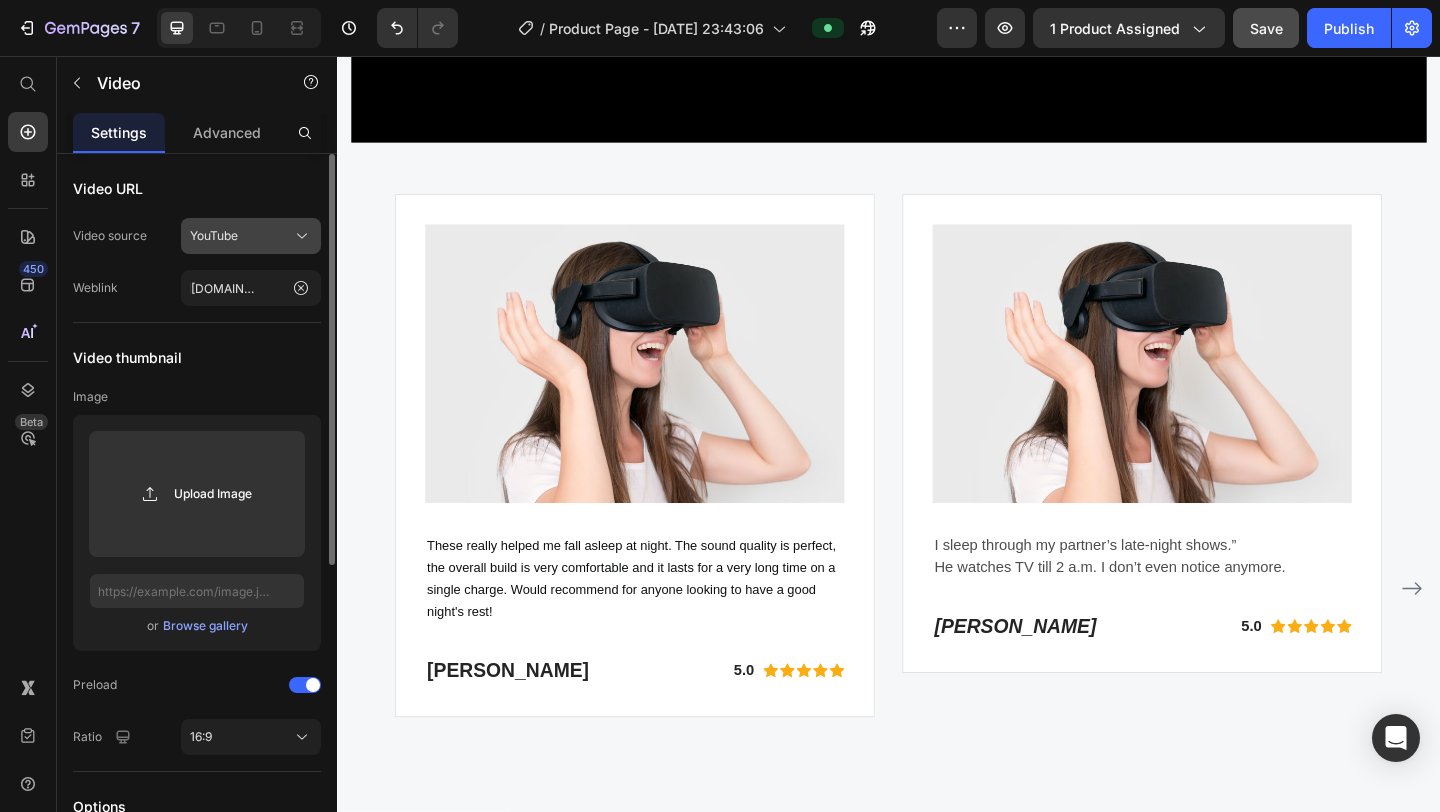 click 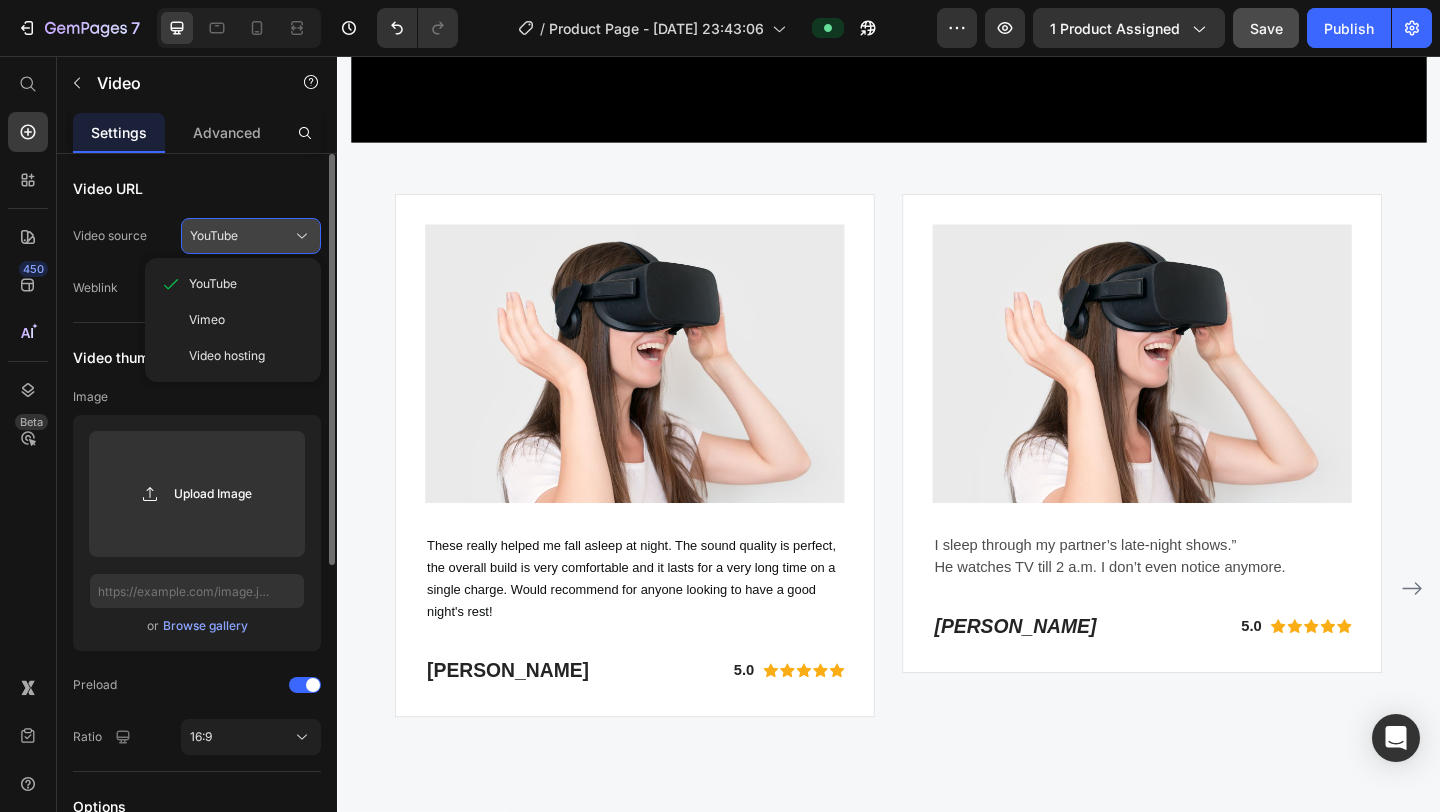 scroll, scrollTop: 0, scrollLeft: 0, axis: both 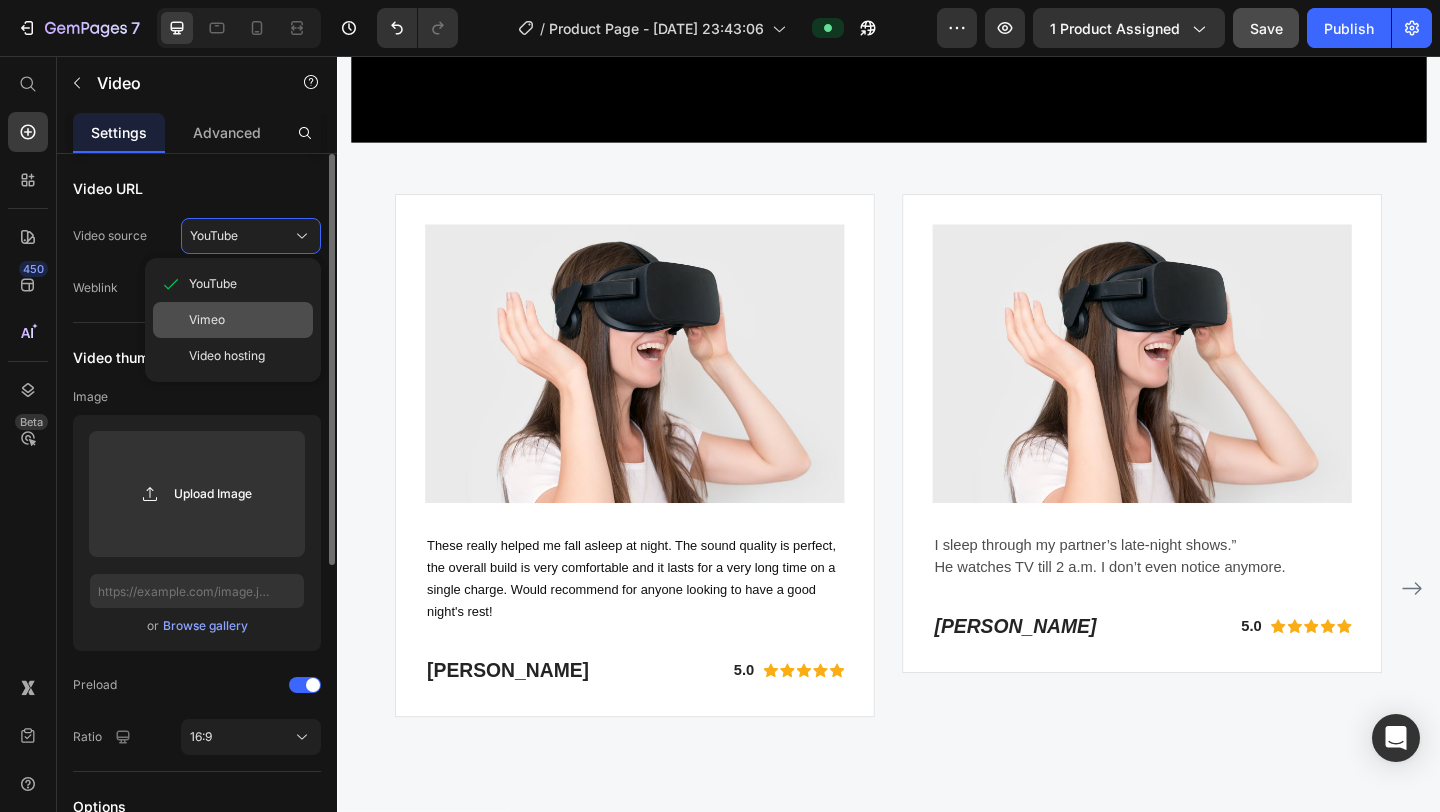 click on "Vimeo" at bounding box center [247, 320] 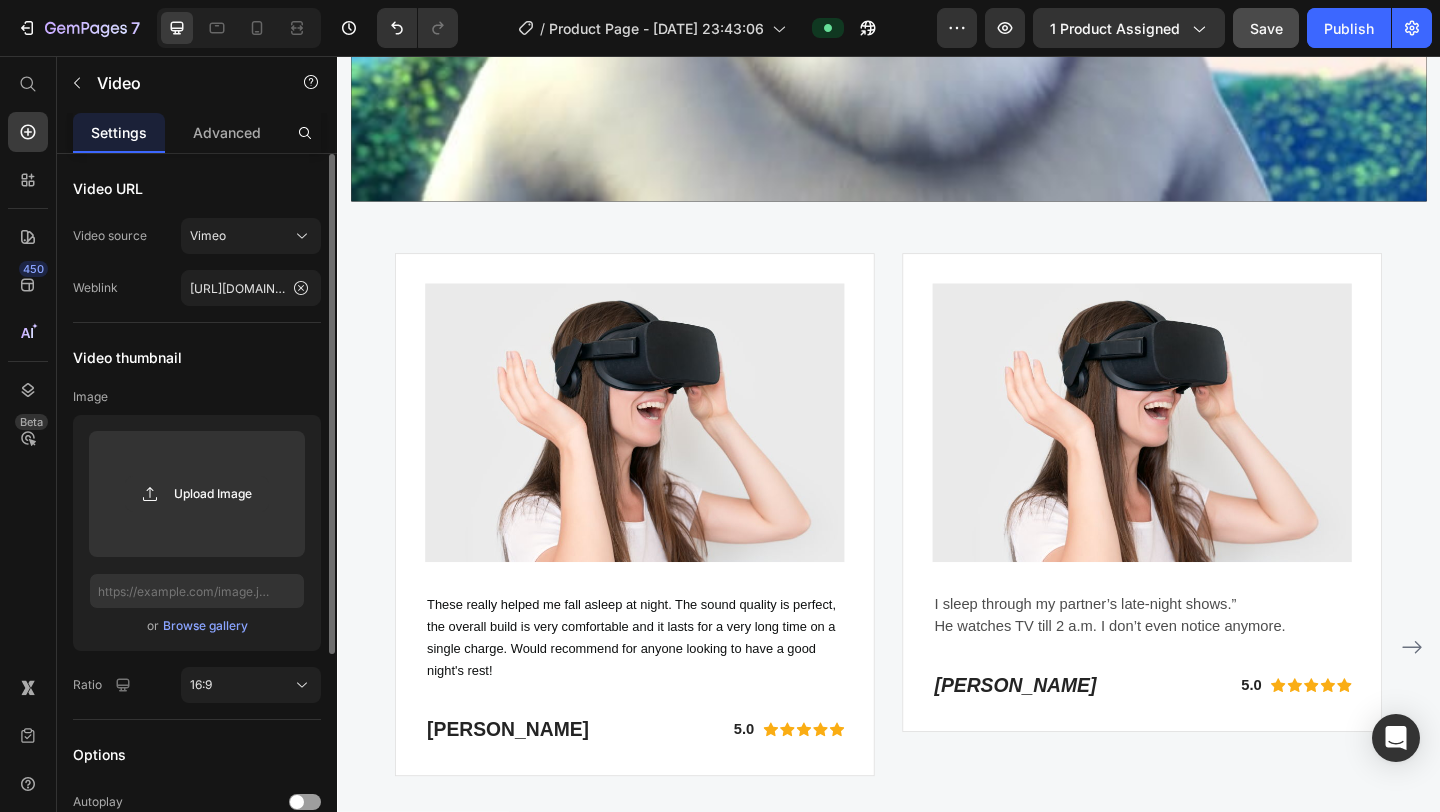 scroll, scrollTop: 4853, scrollLeft: 0, axis: vertical 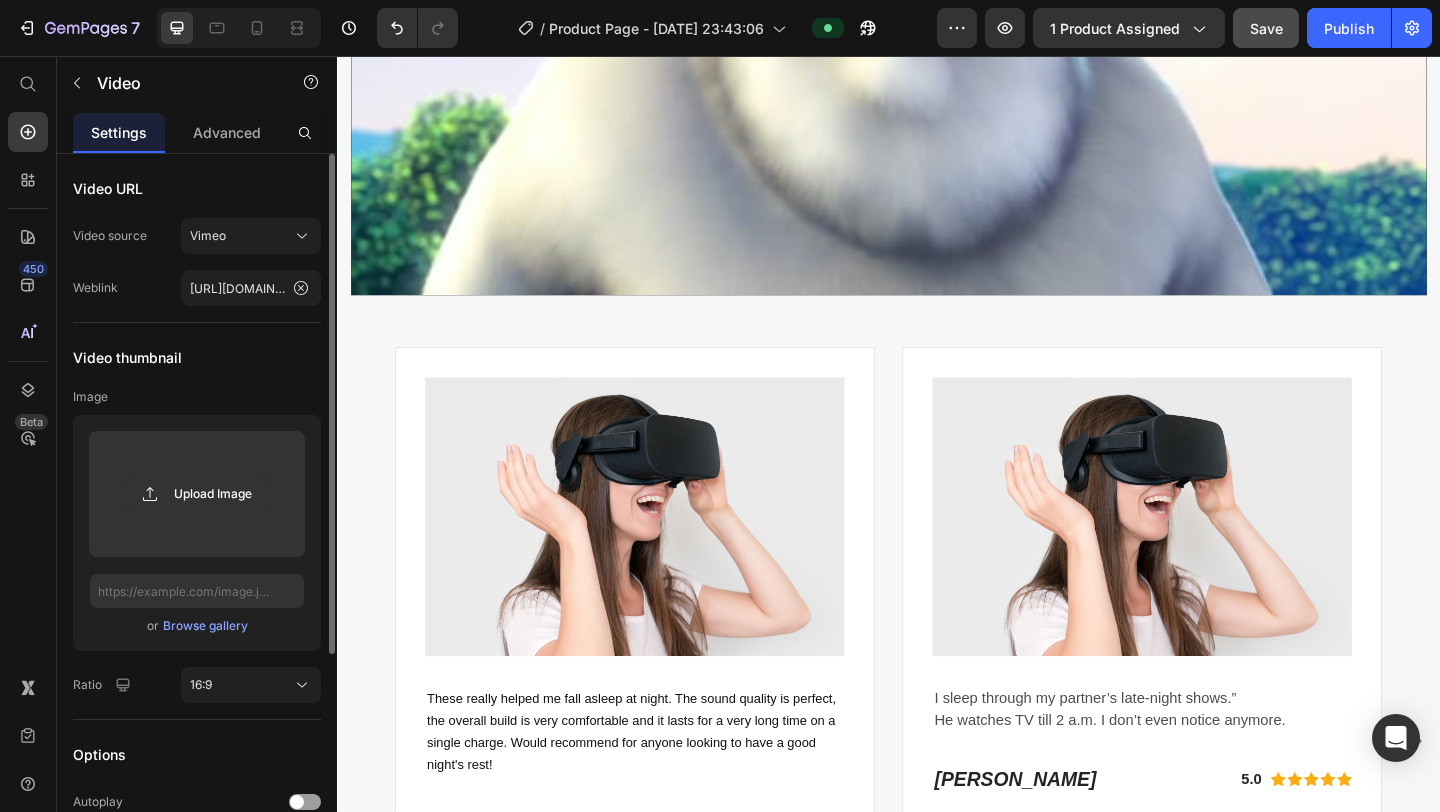 click at bounding box center [937, -13] 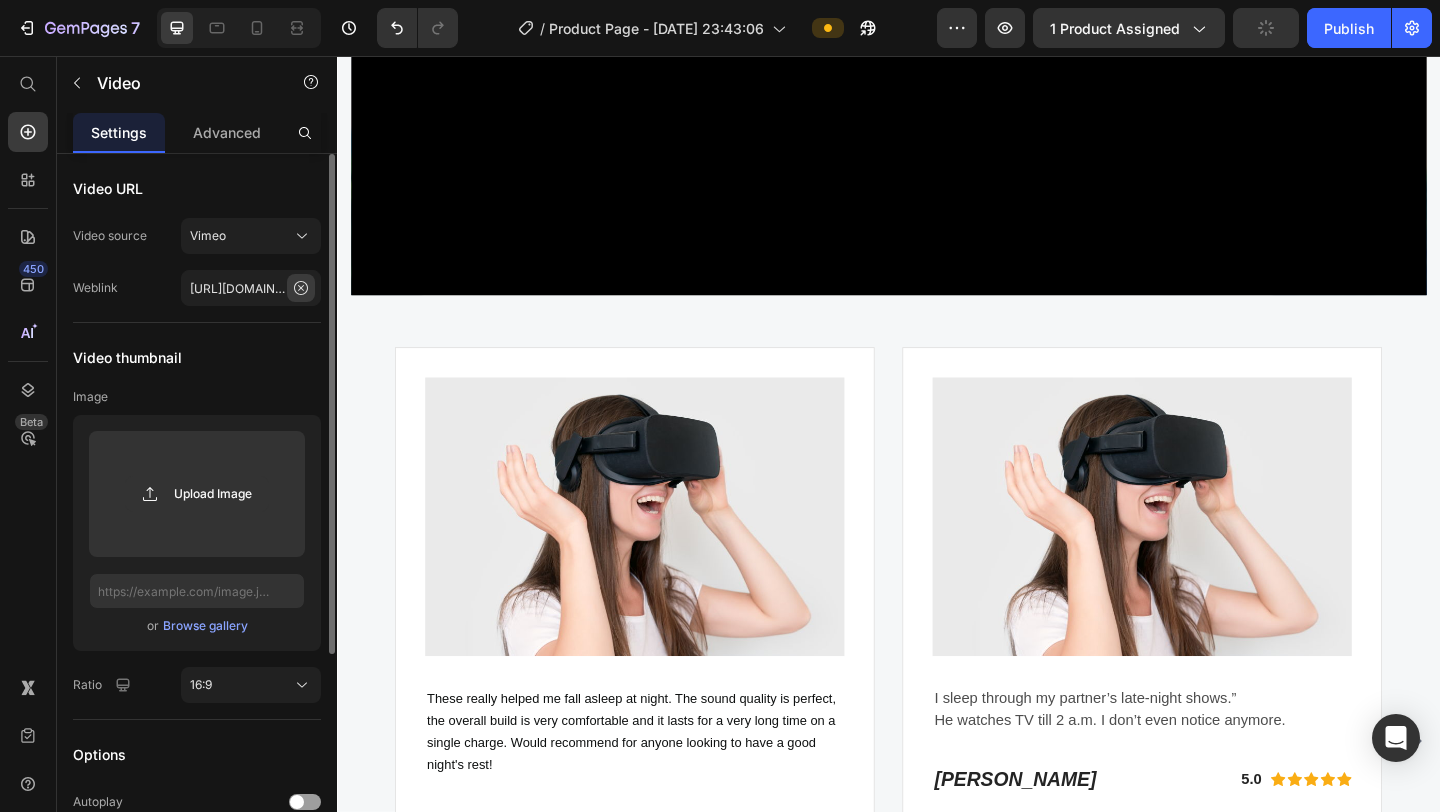 click 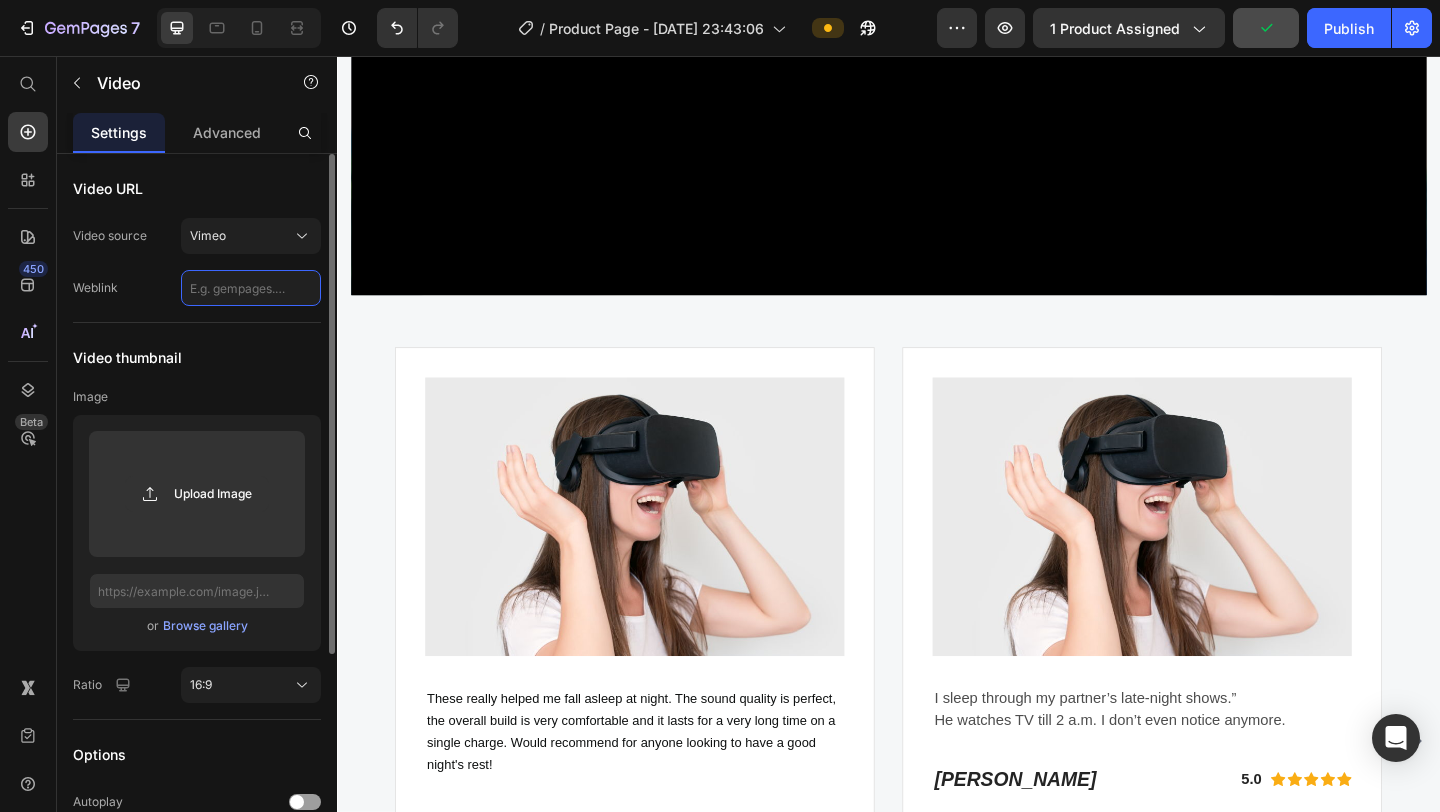 scroll, scrollTop: 0, scrollLeft: 0, axis: both 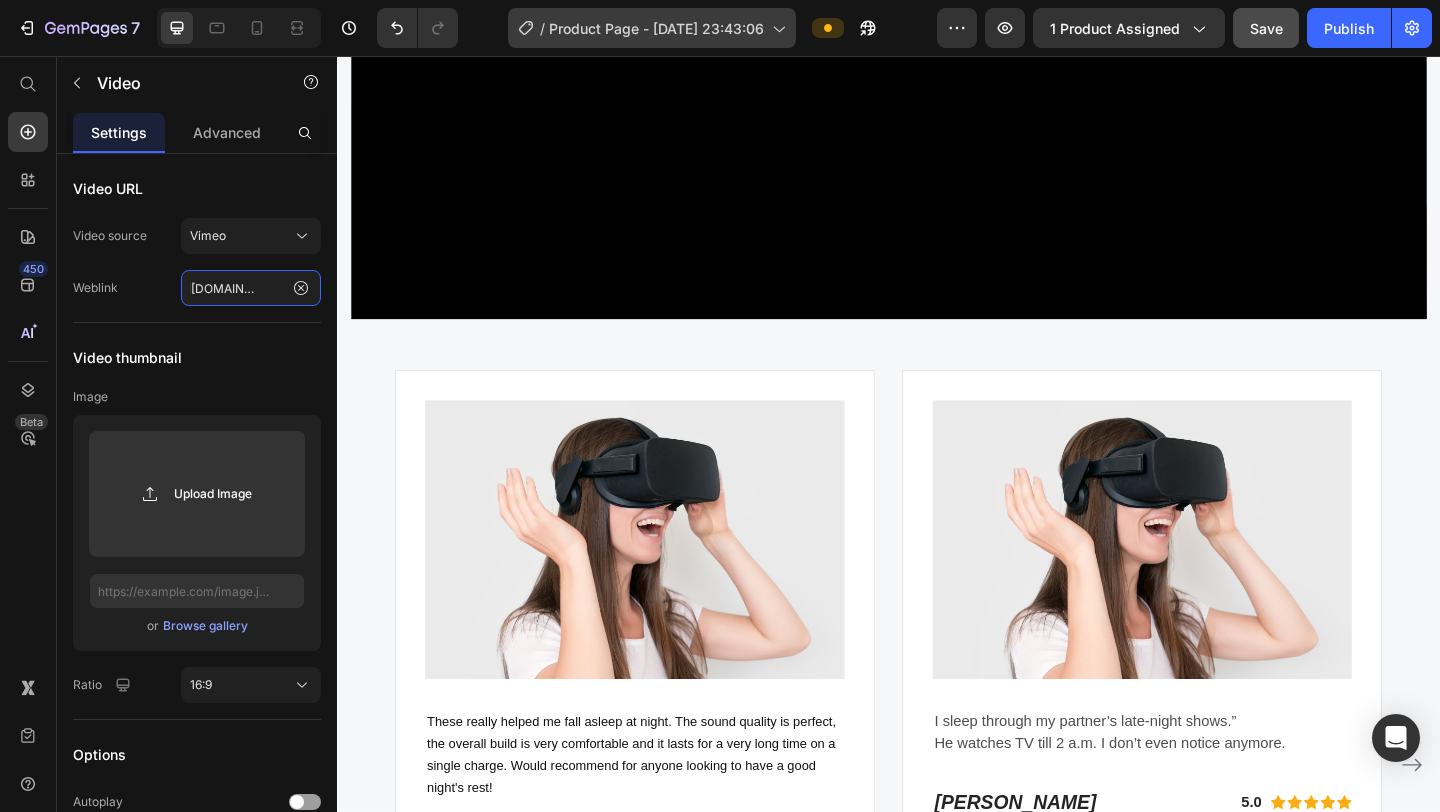 type on "https://vimeo.com/1100171114?share=copy" 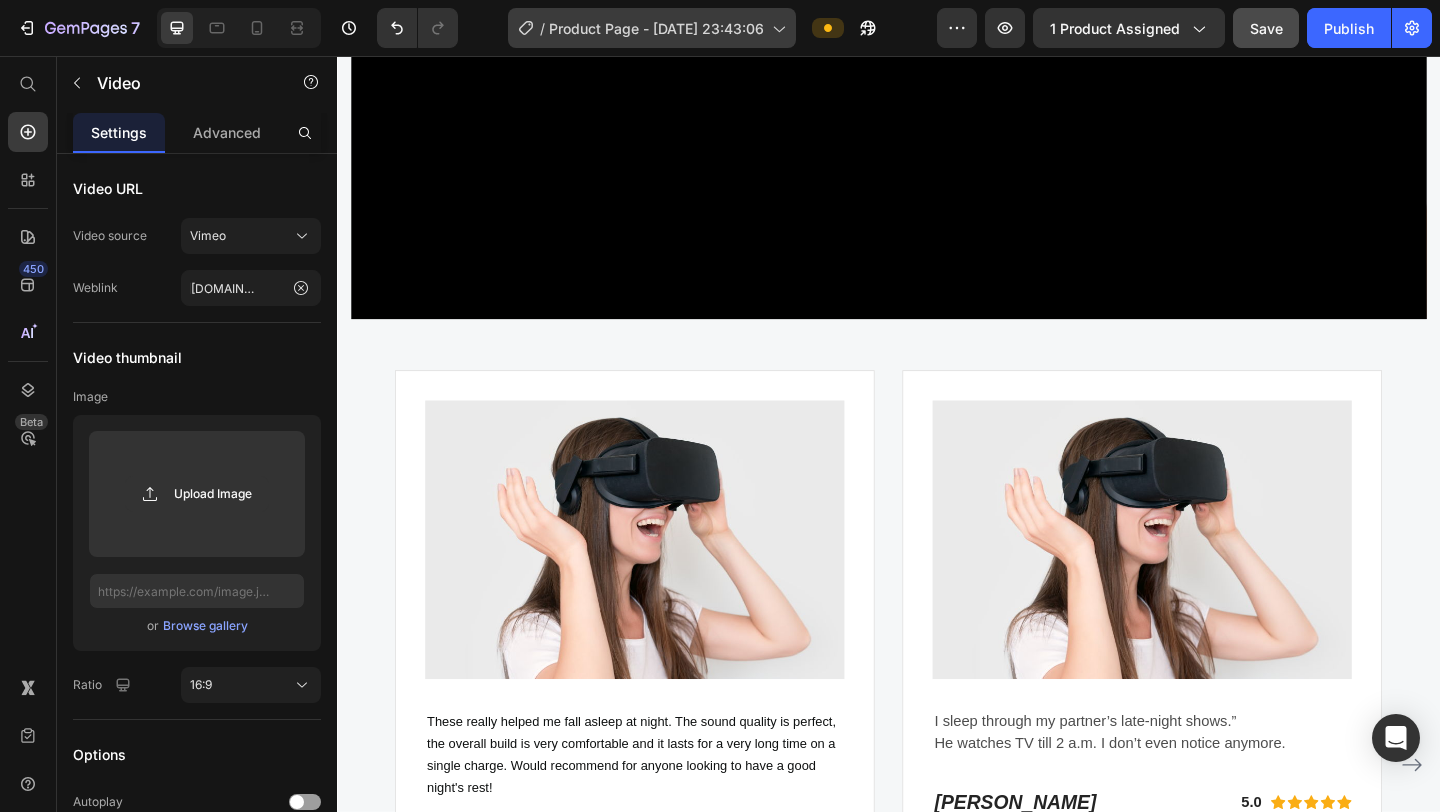 scroll, scrollTop: 0, scrollLeft: 0, axis: both 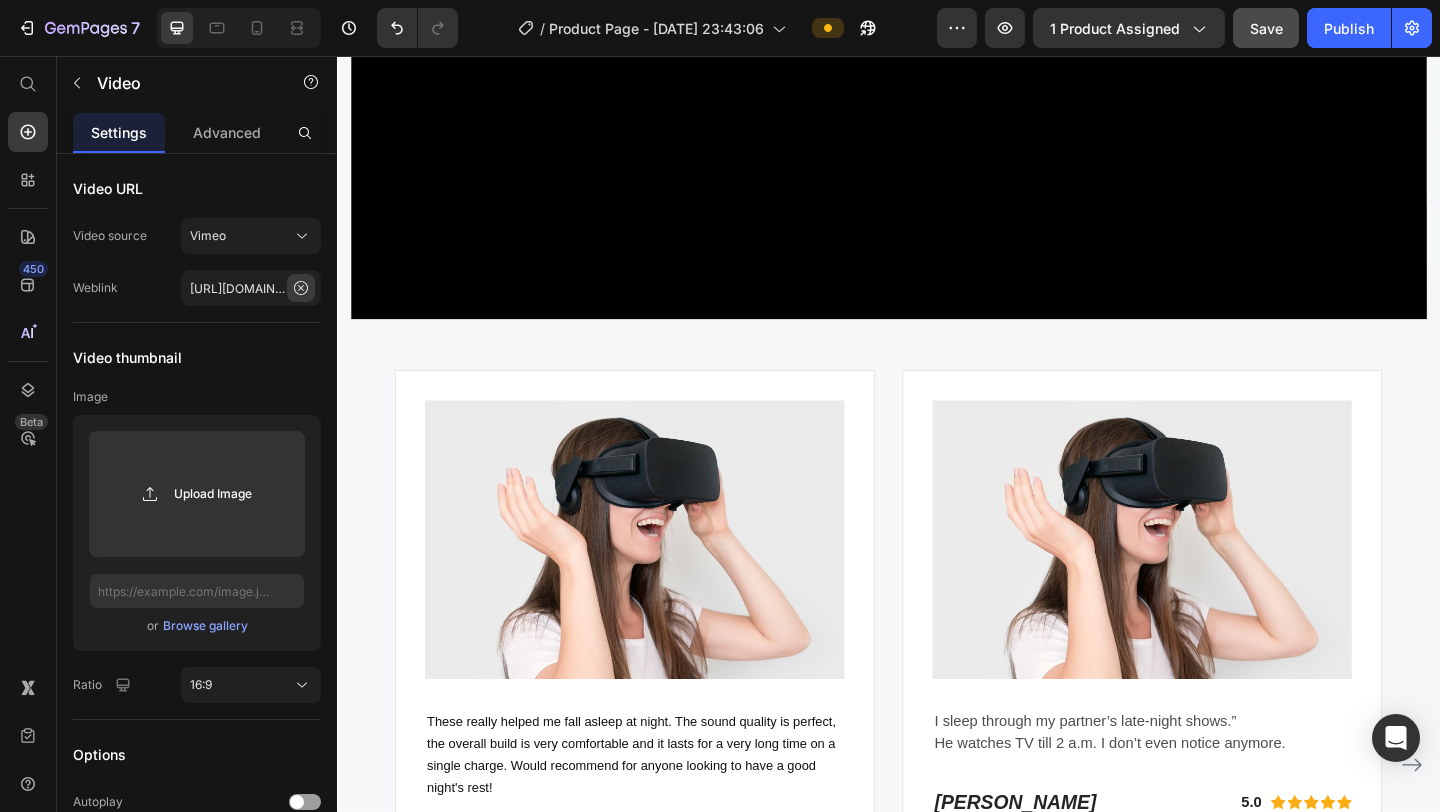 click 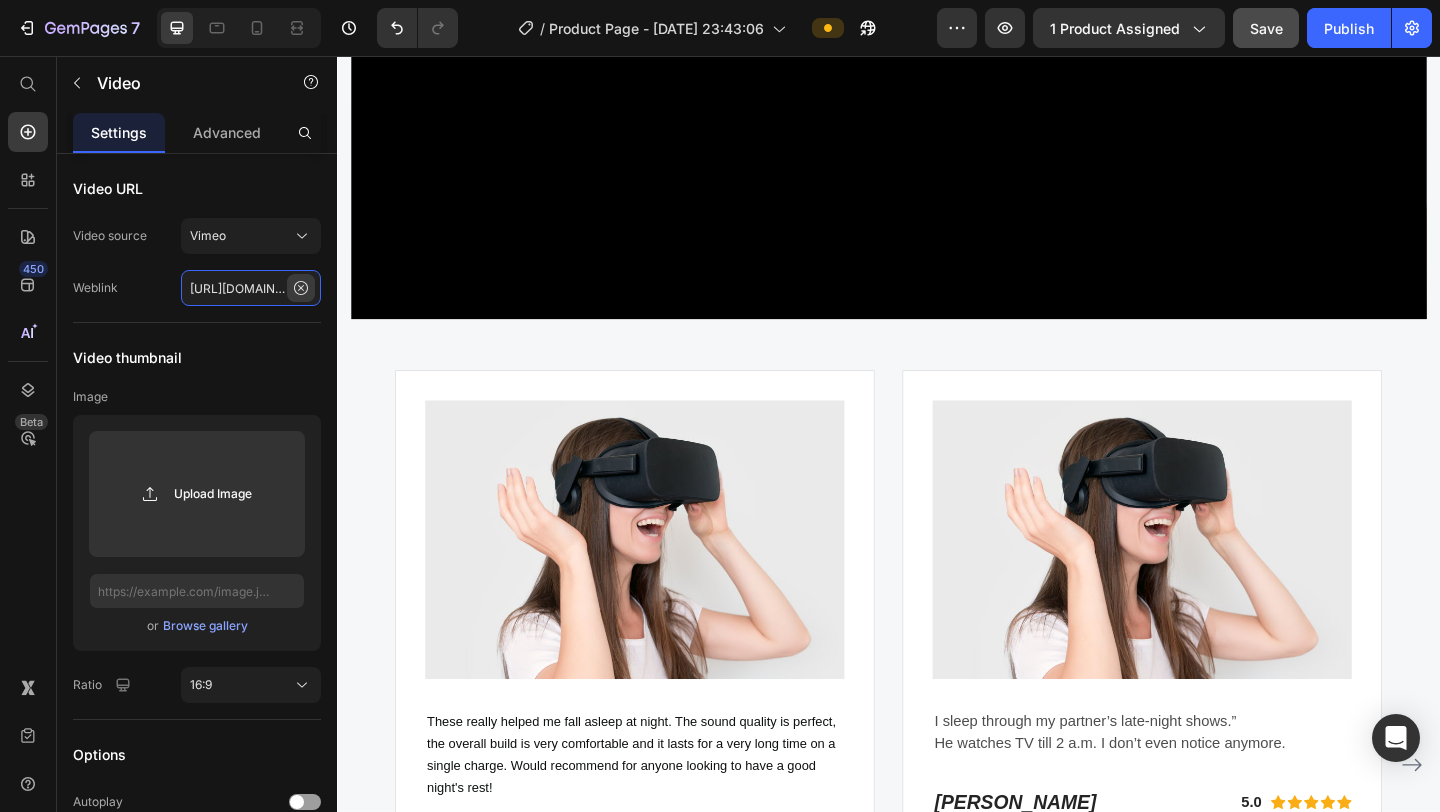type 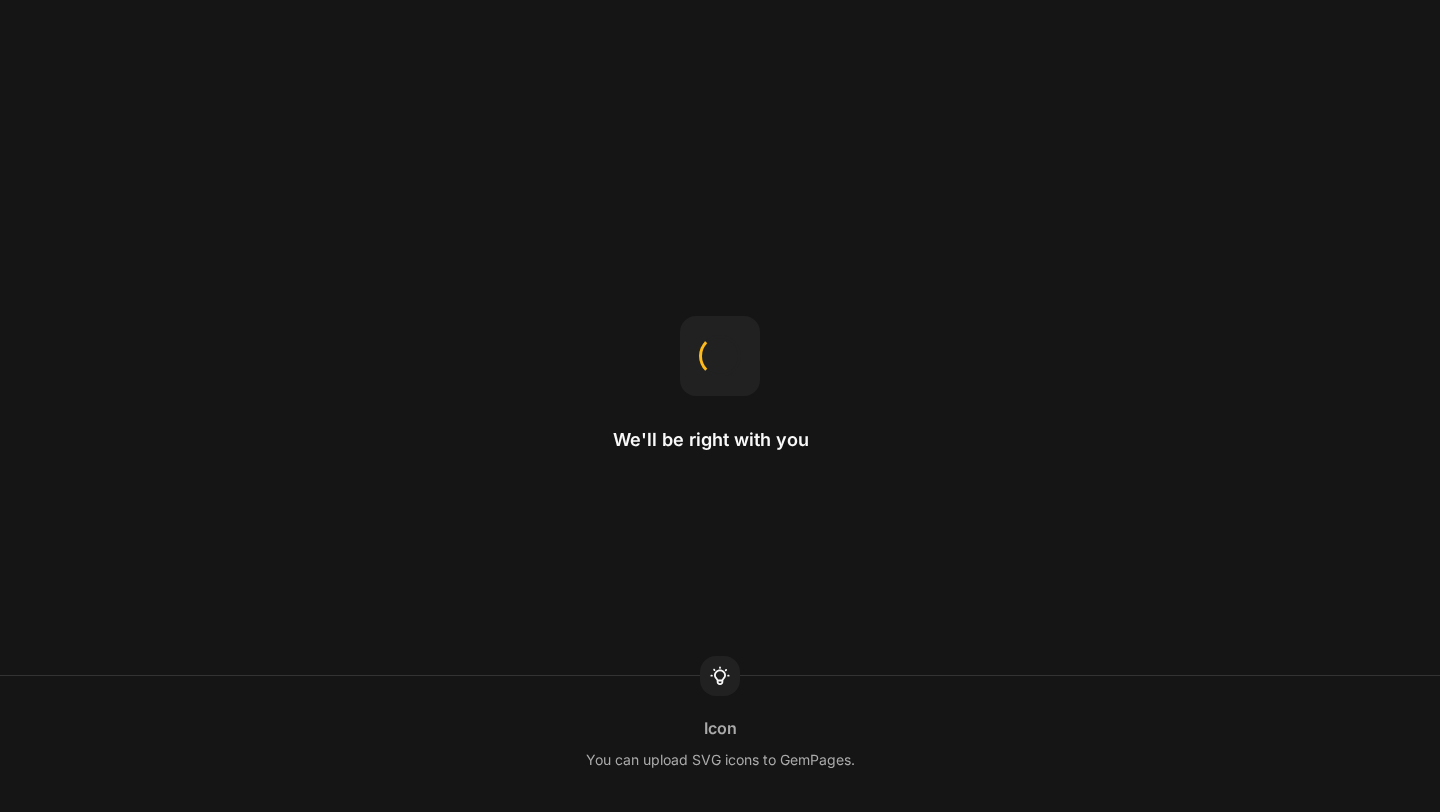 scroll, scrollTop: 0, scrollLeft: 0, axis: both 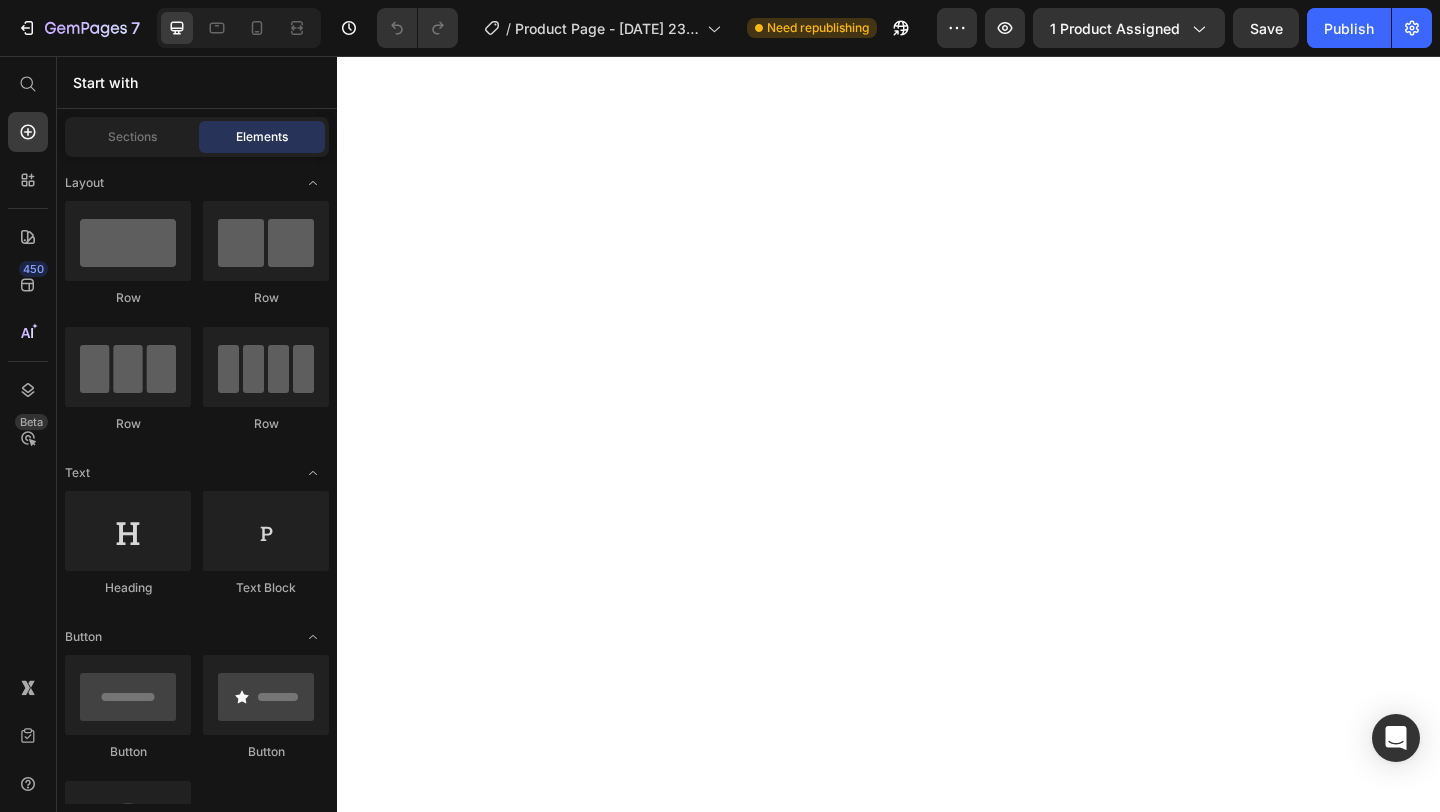 click 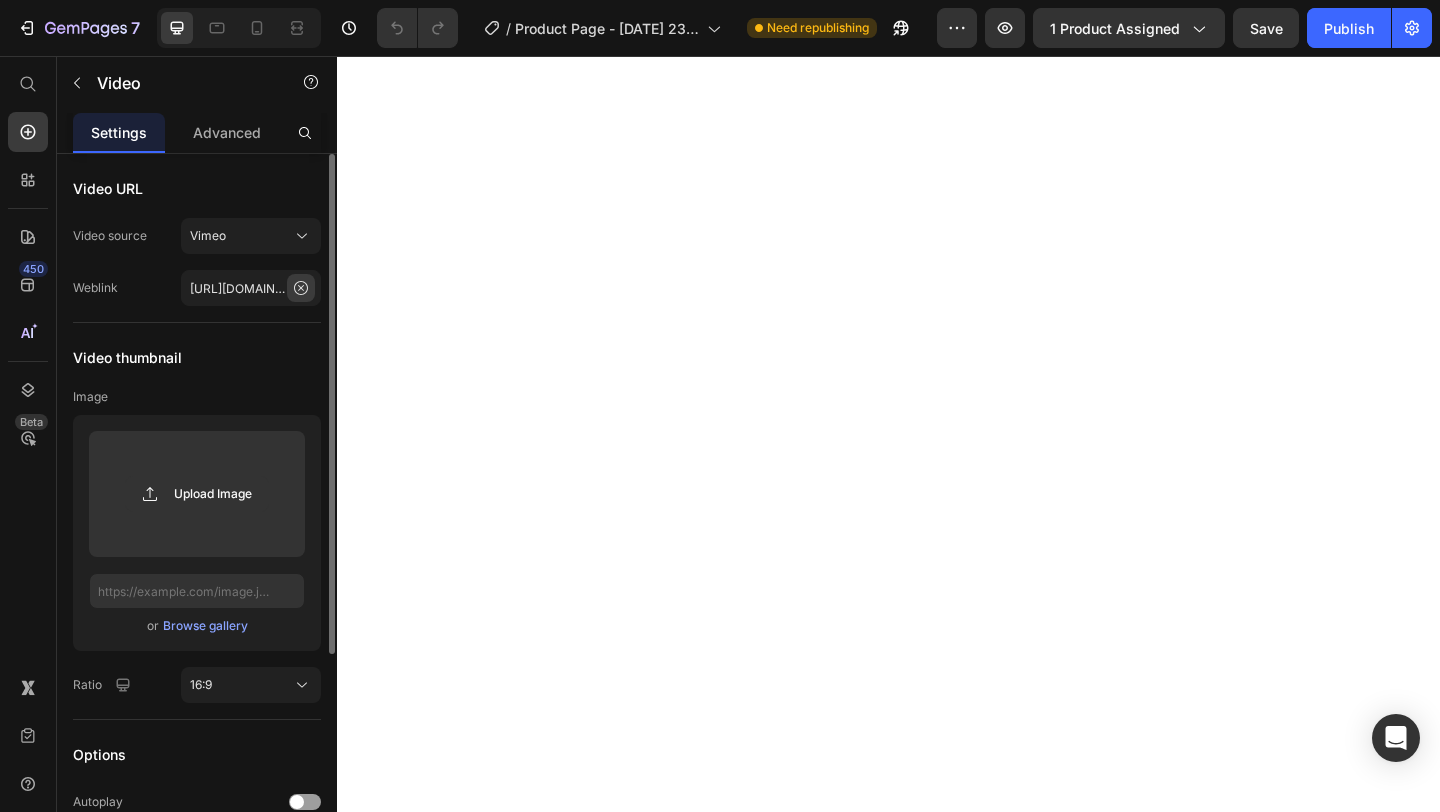 click 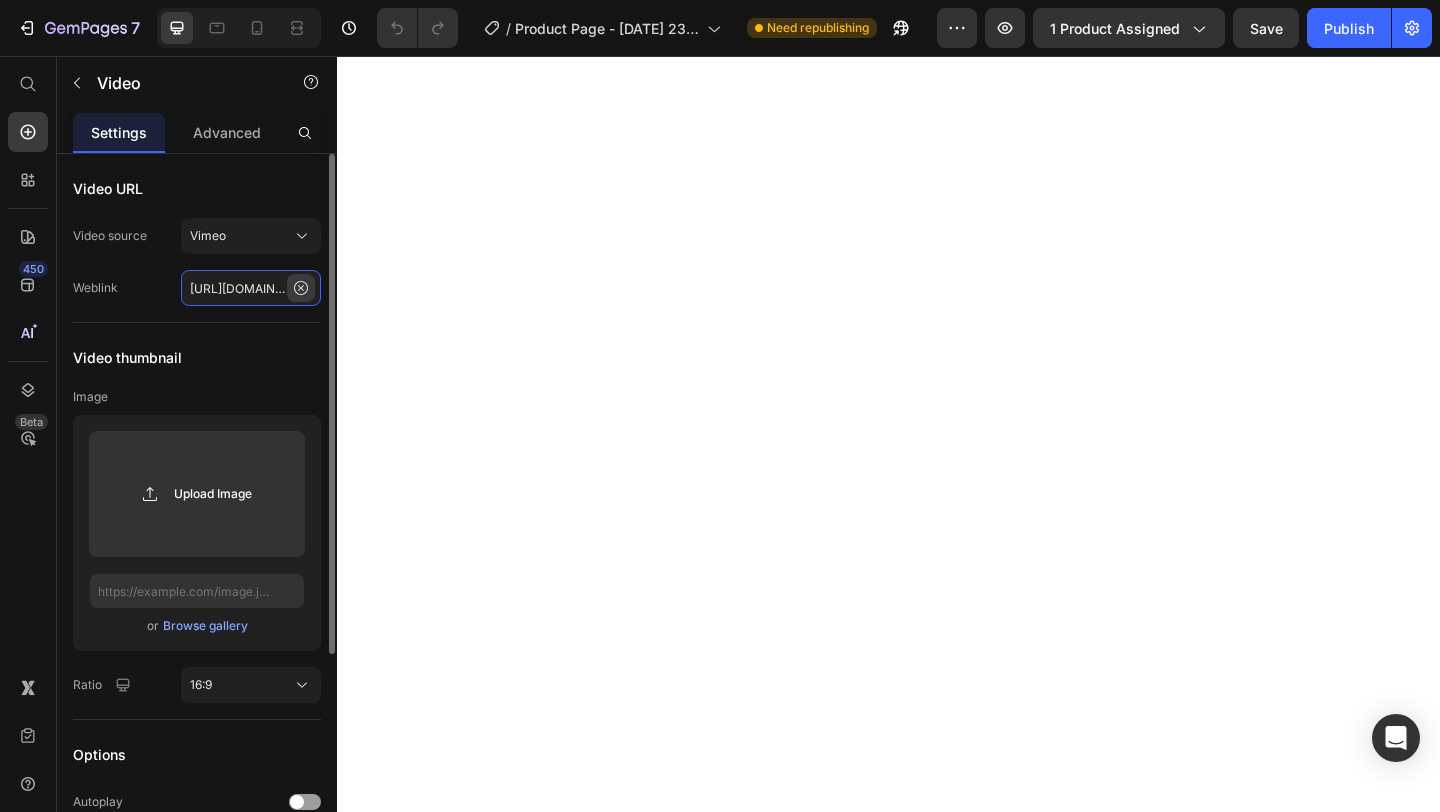 type 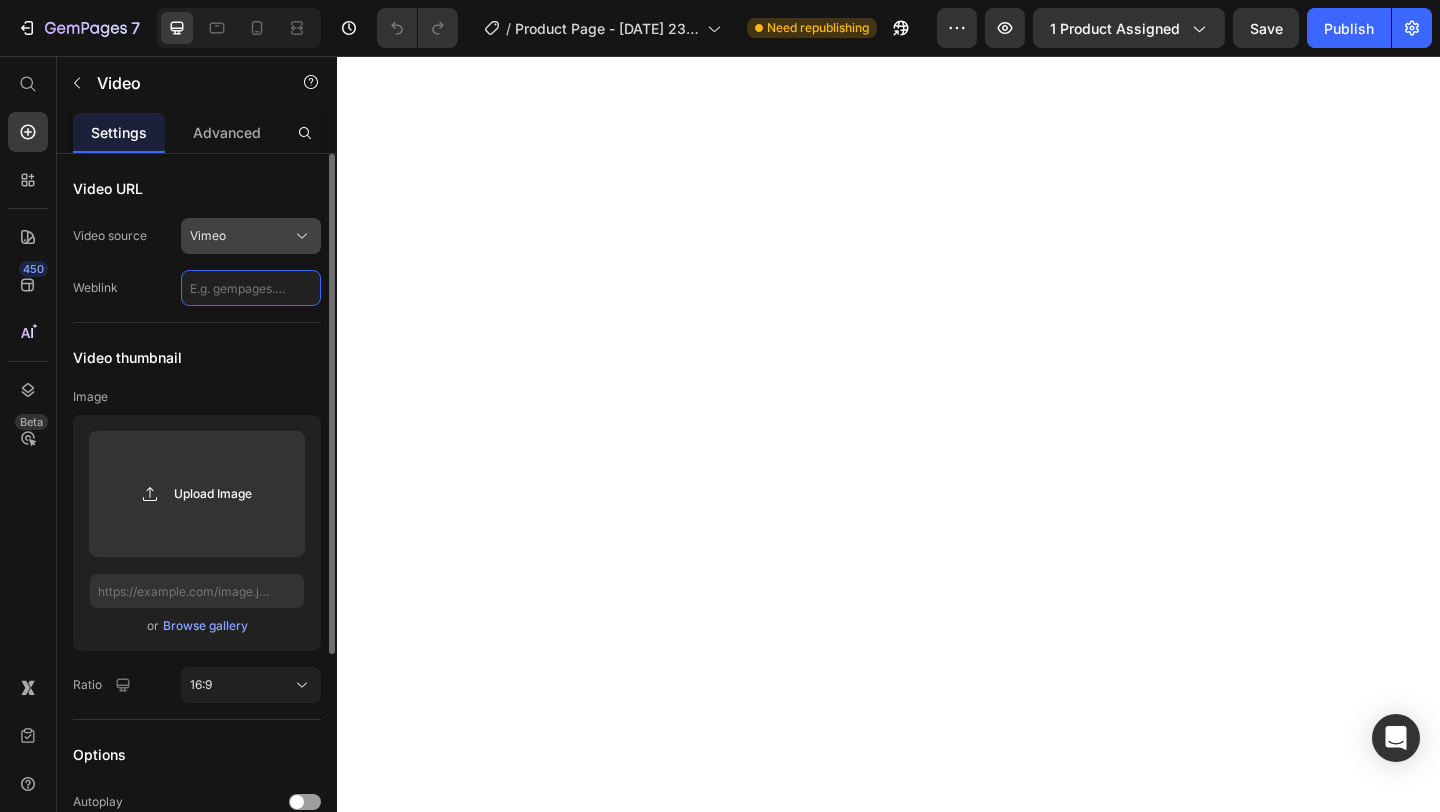 scroll, scrollTop: 0, scrollLeft: 0, axis: both 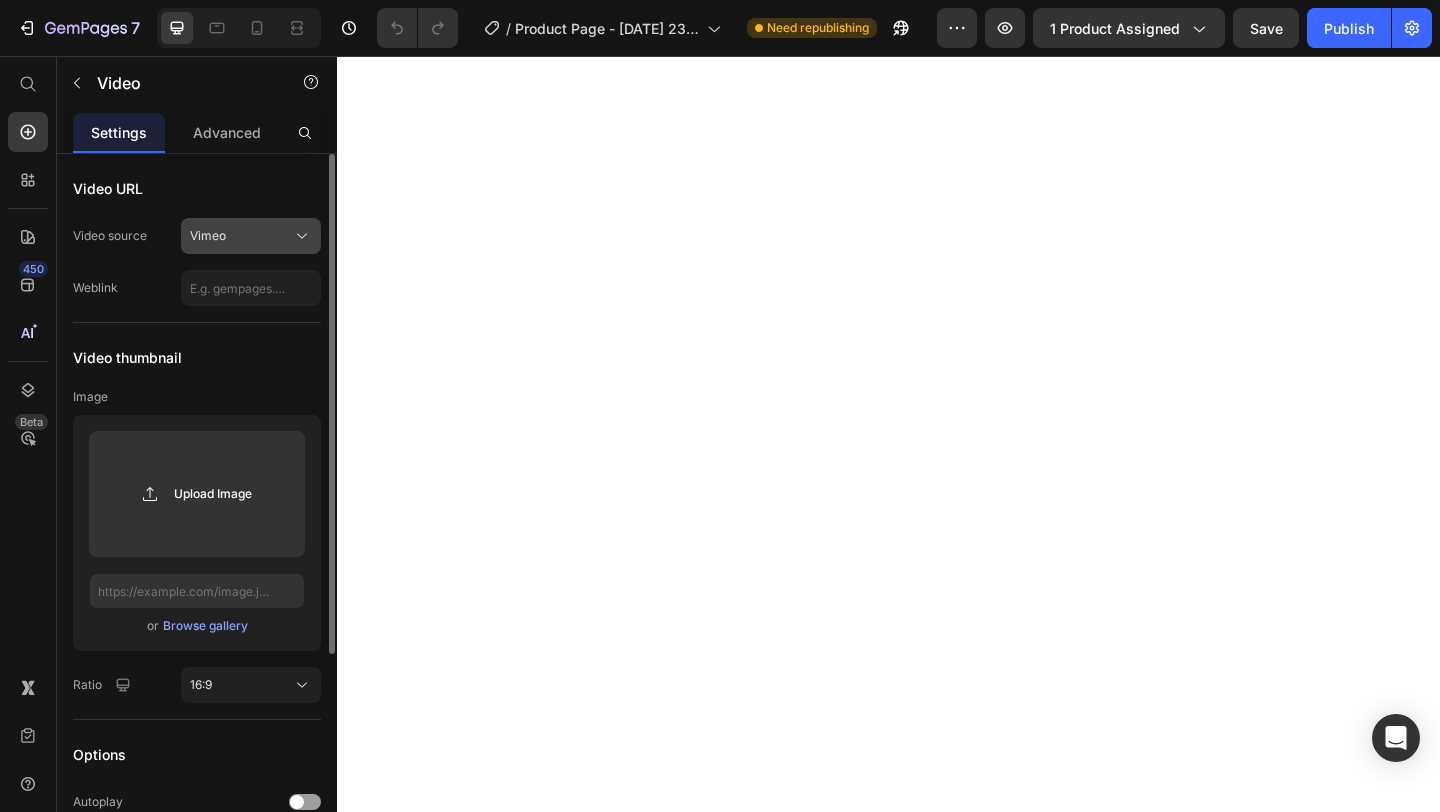 click on "Vimeo" 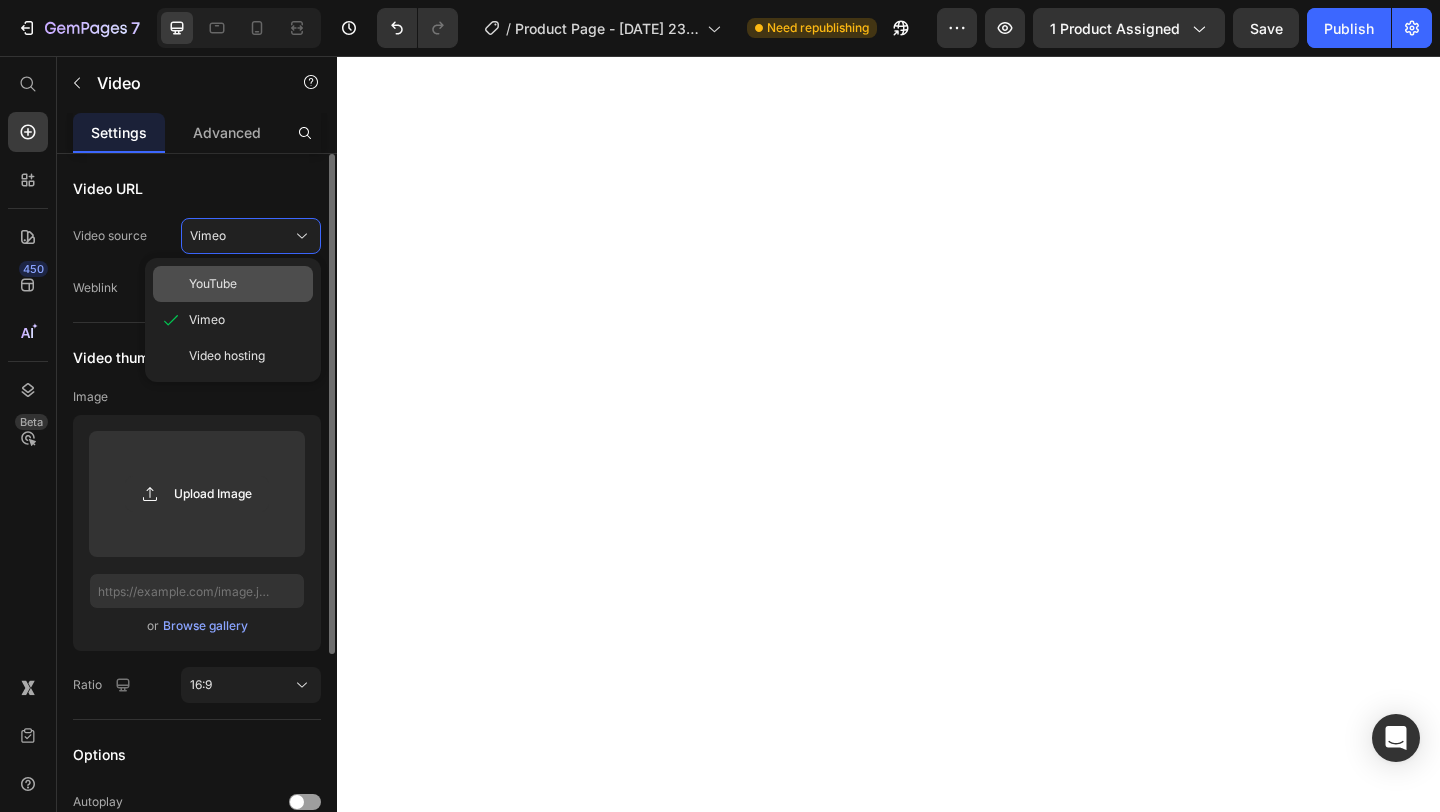 click on "YouTube" at bounding box center [213, 284] 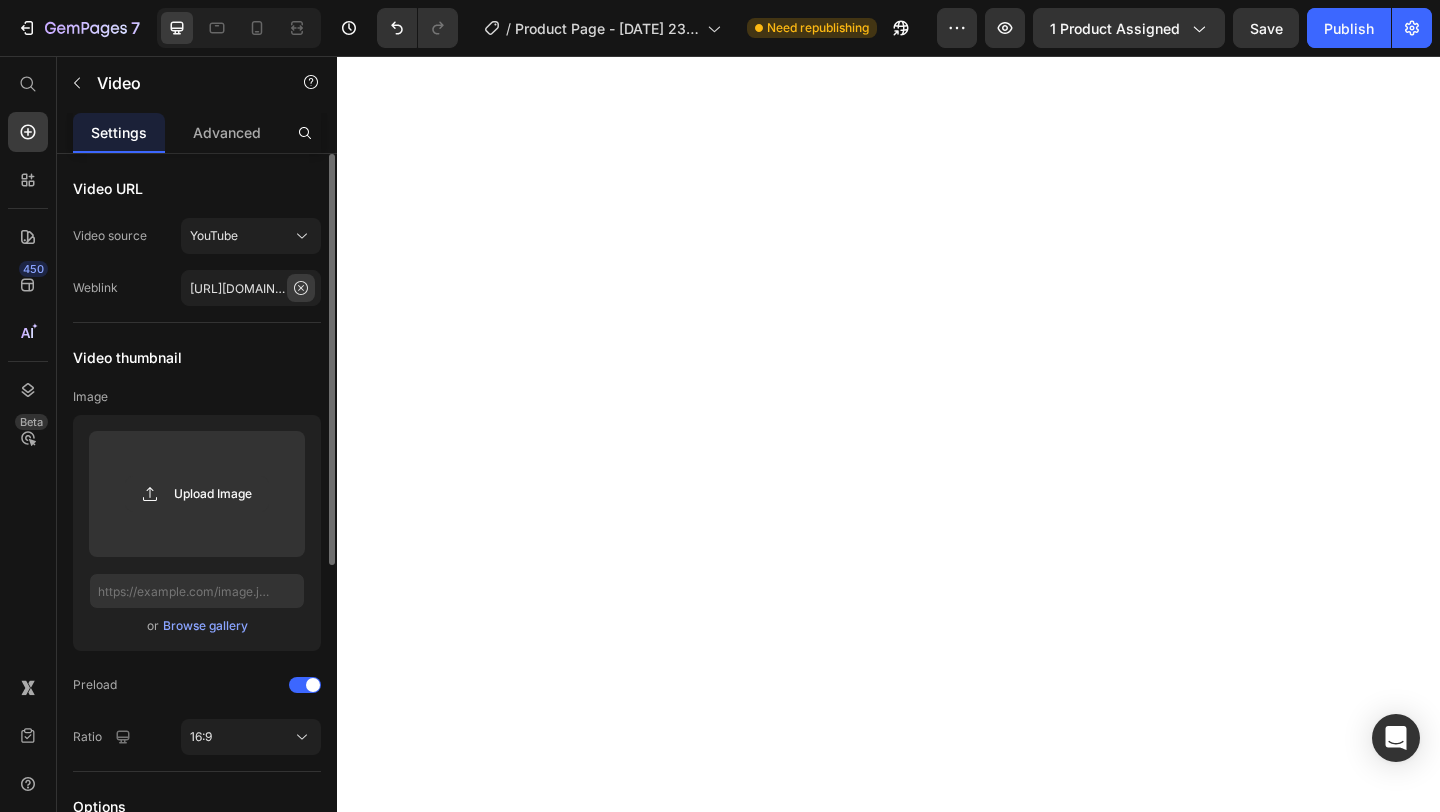 click 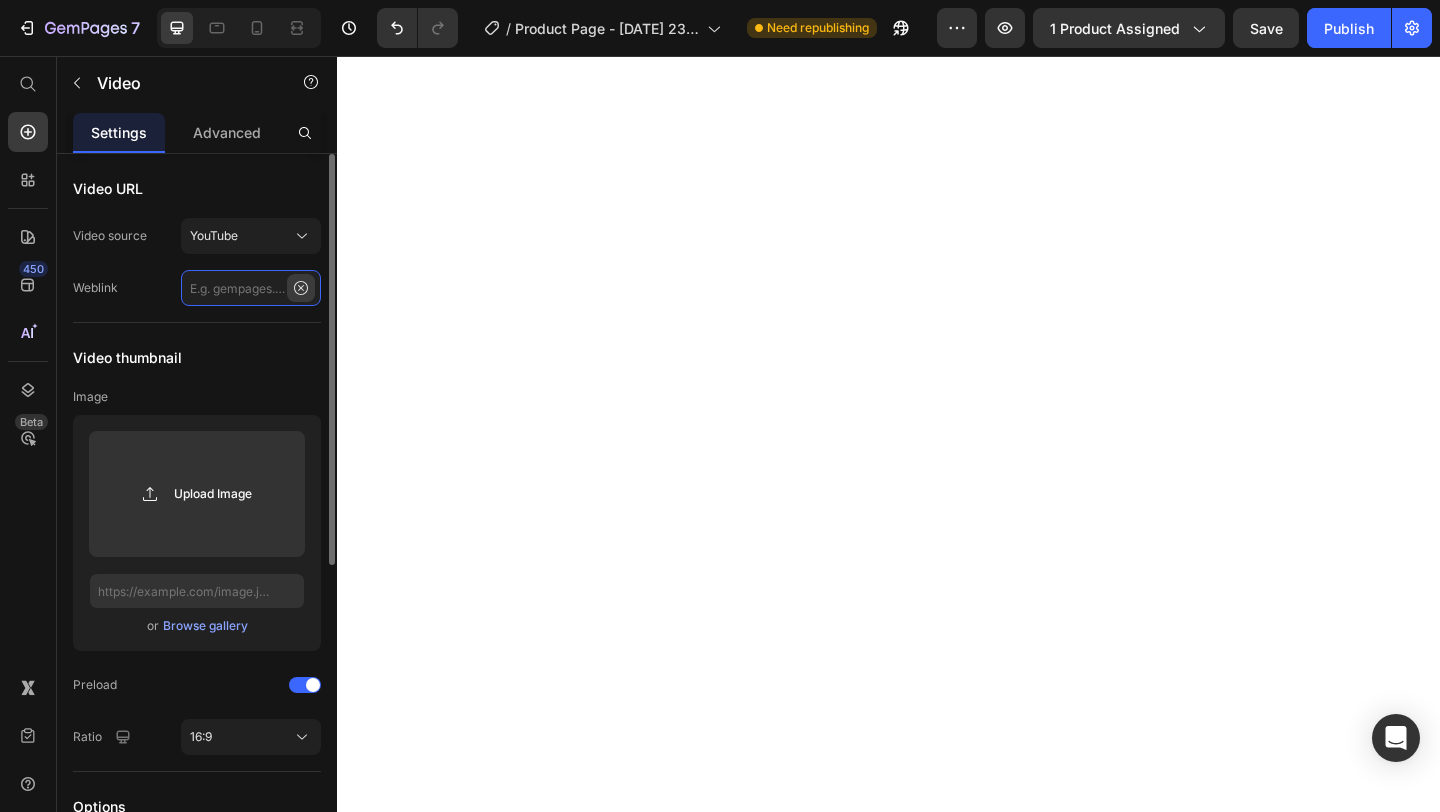 scroll, scrollTop: 0, scrollLeft: 0, axis: both 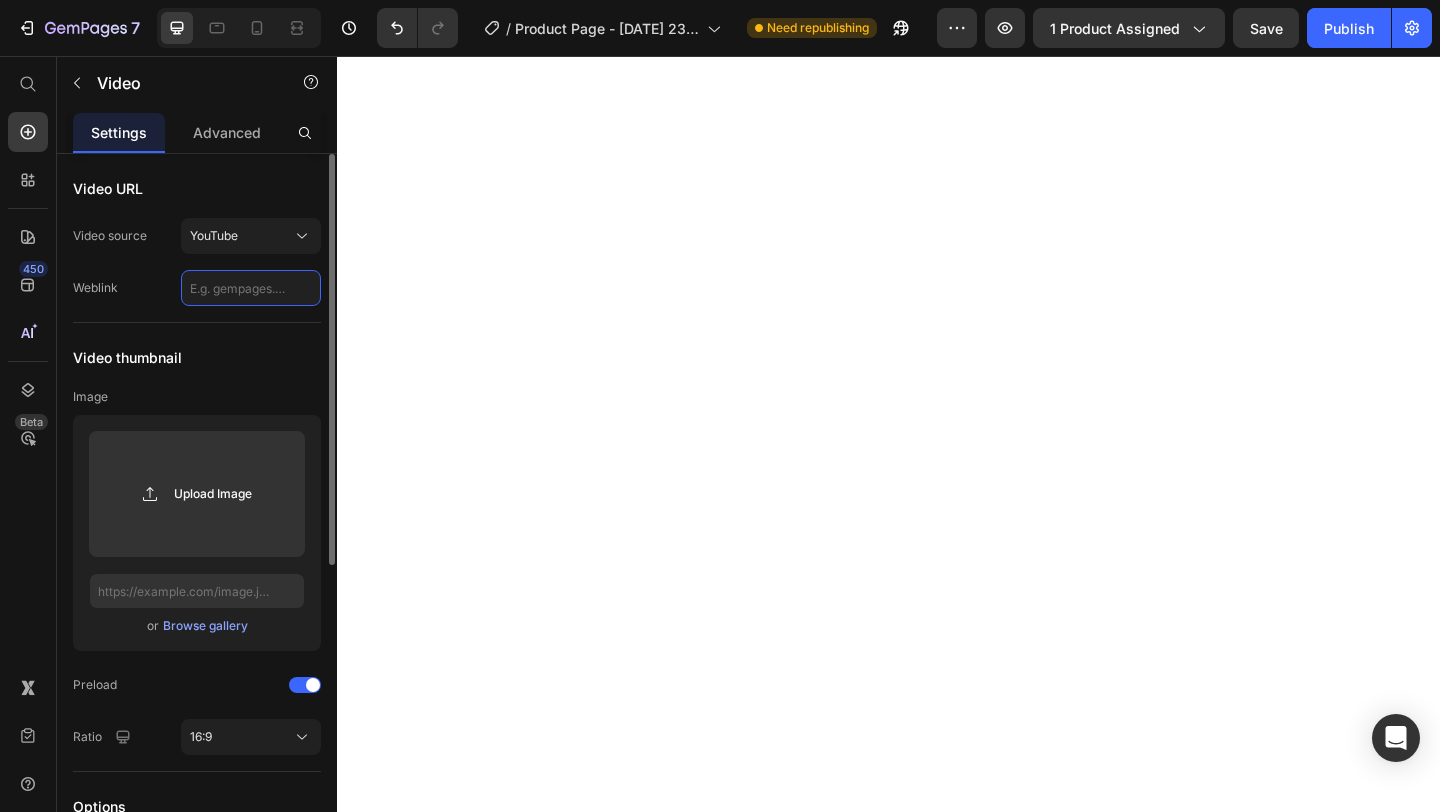 paste on "https://youtu.be/Z6jBgex-A6o" 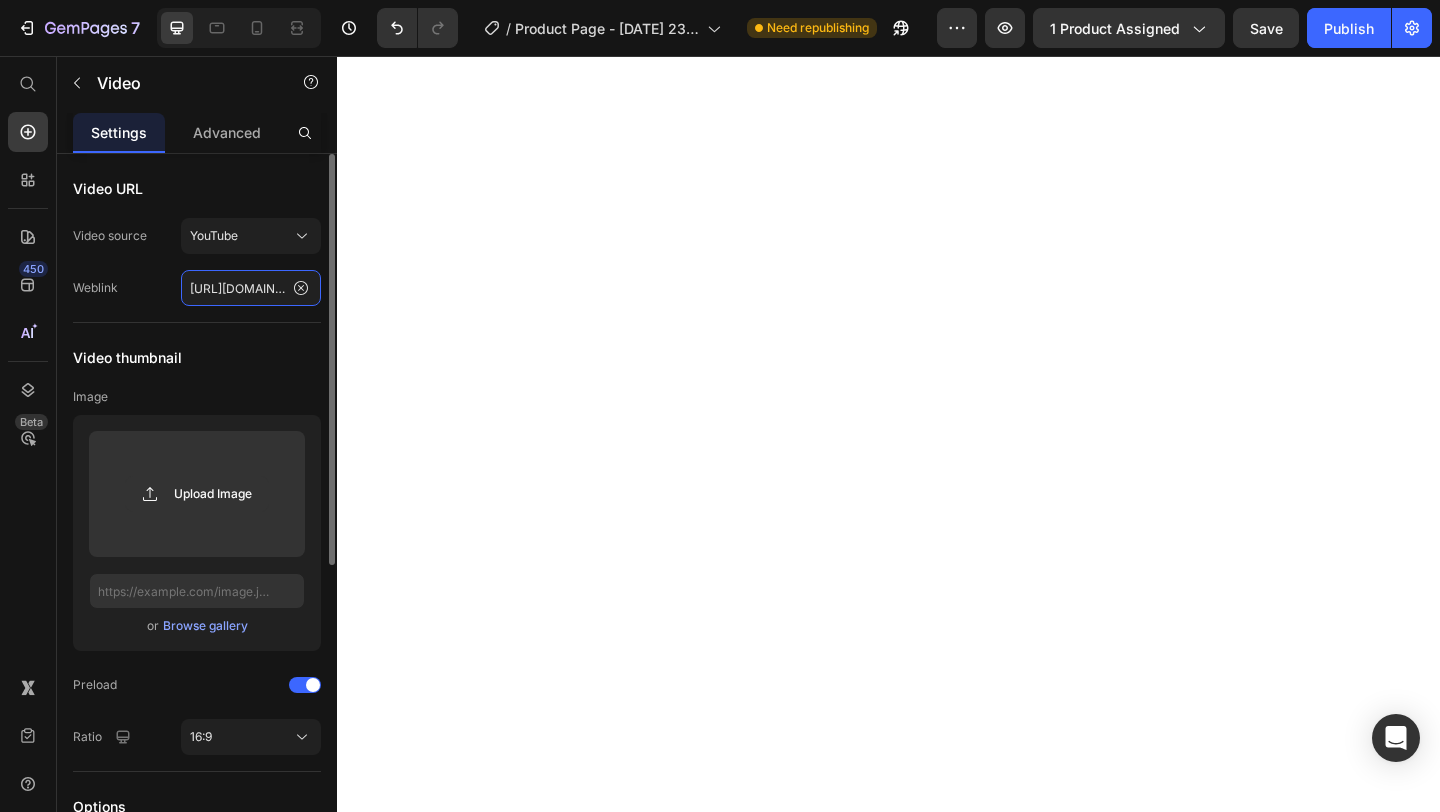 scroll, scrollTop: 0, scrollLeft: 70, axis: horizontal 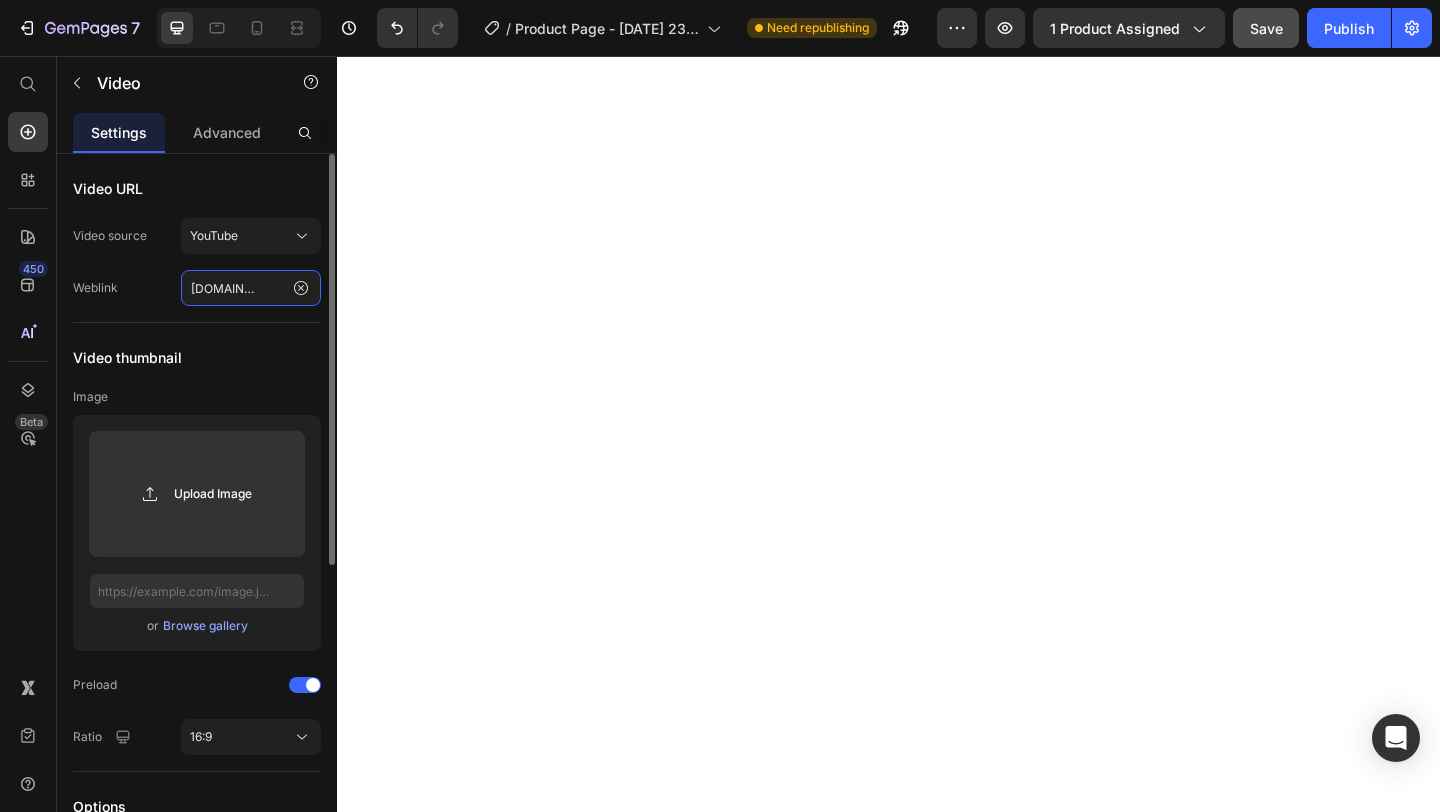 type on "https://youtu.be/Z6jBgex-A6o" 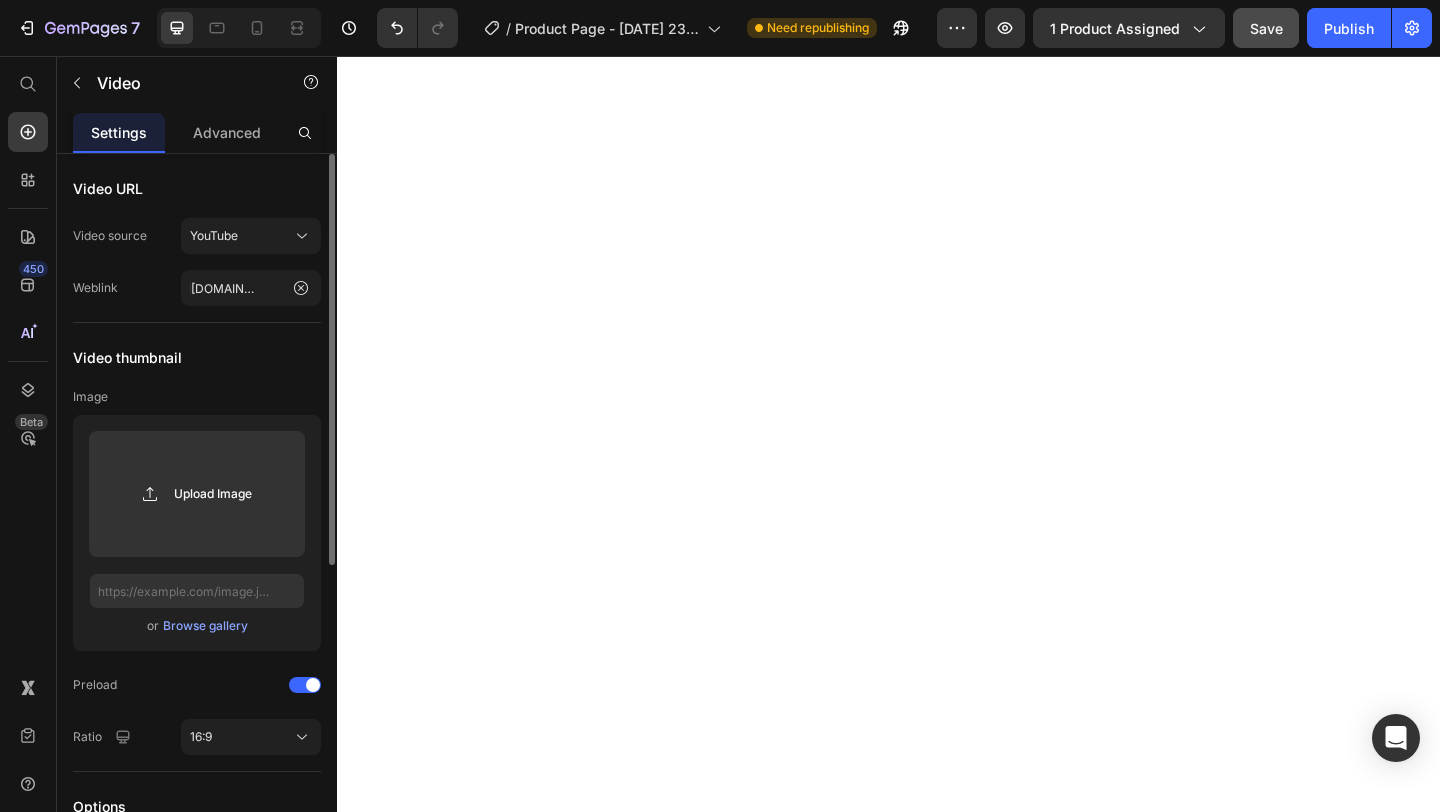 click on "Save" 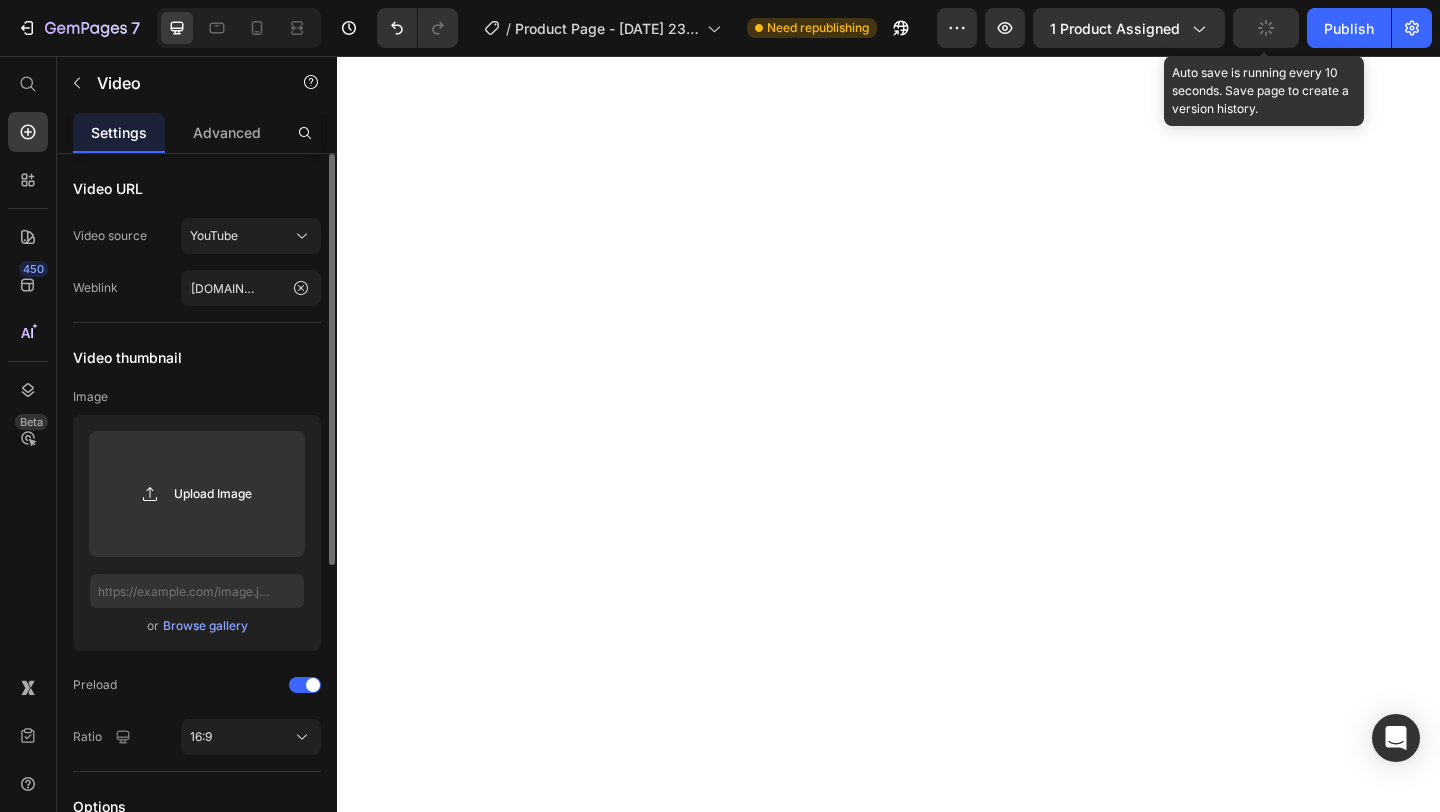 scroll, scrollTop: 0, scrollLeft: 0, axis: both 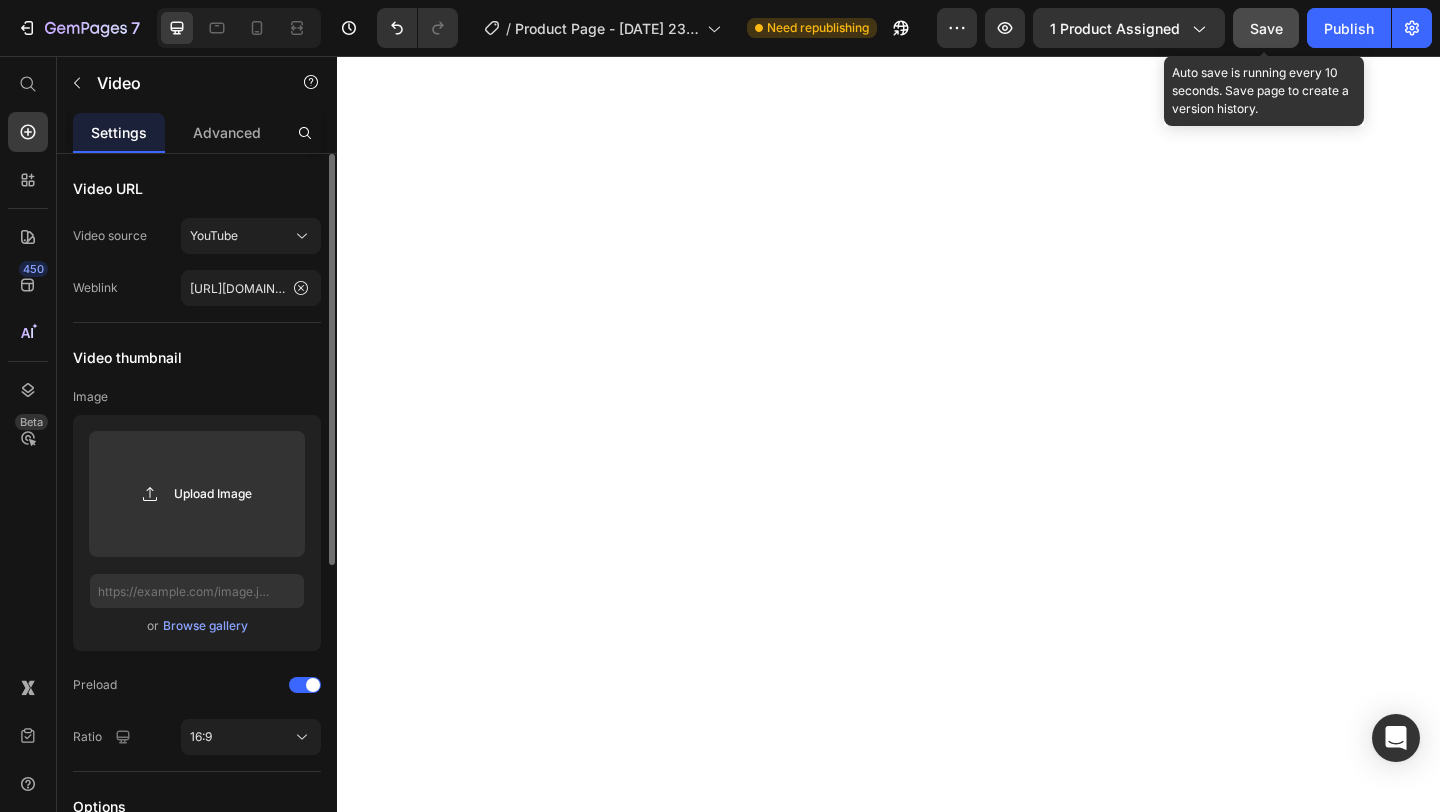 click 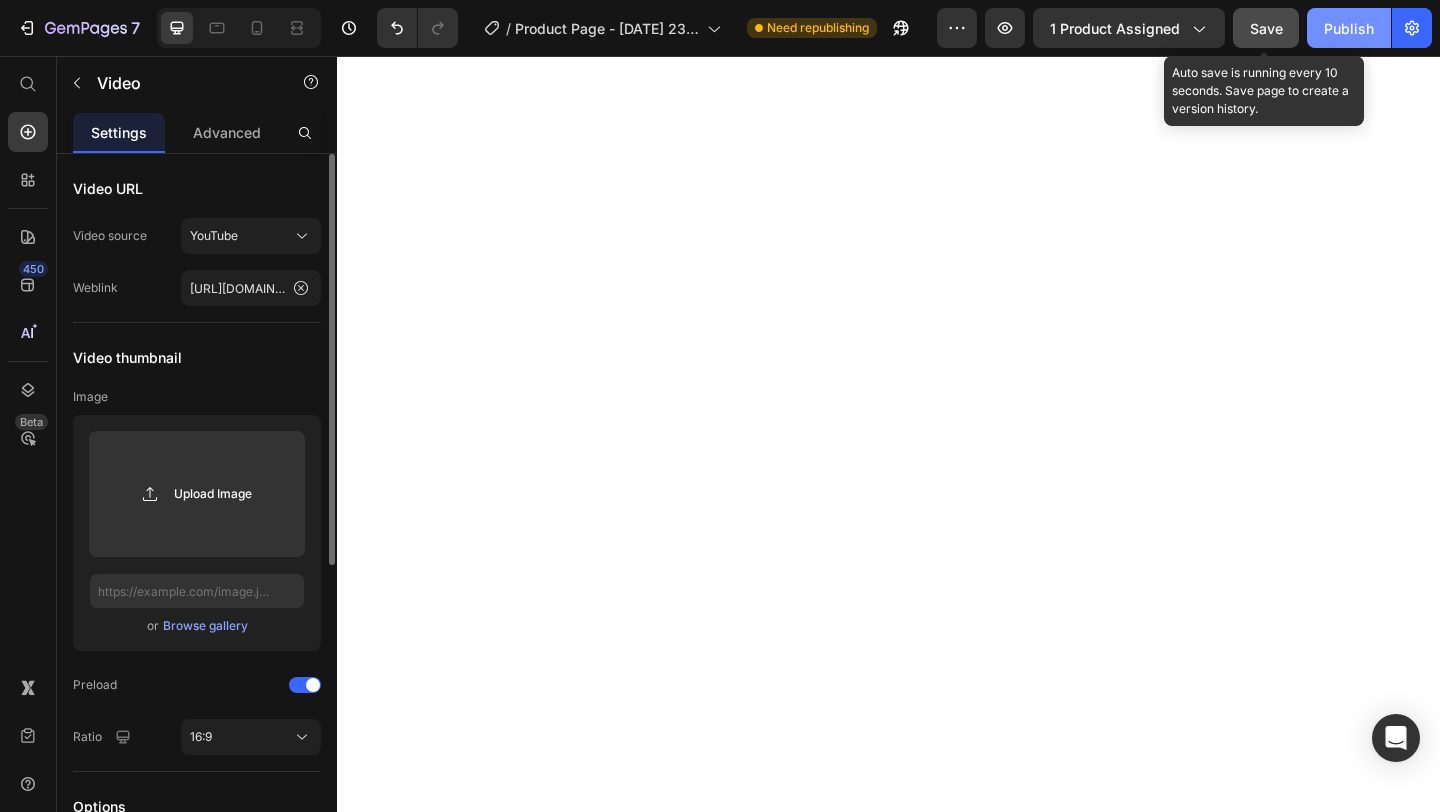 click on "Publish" at bounding box center (1349, 28) 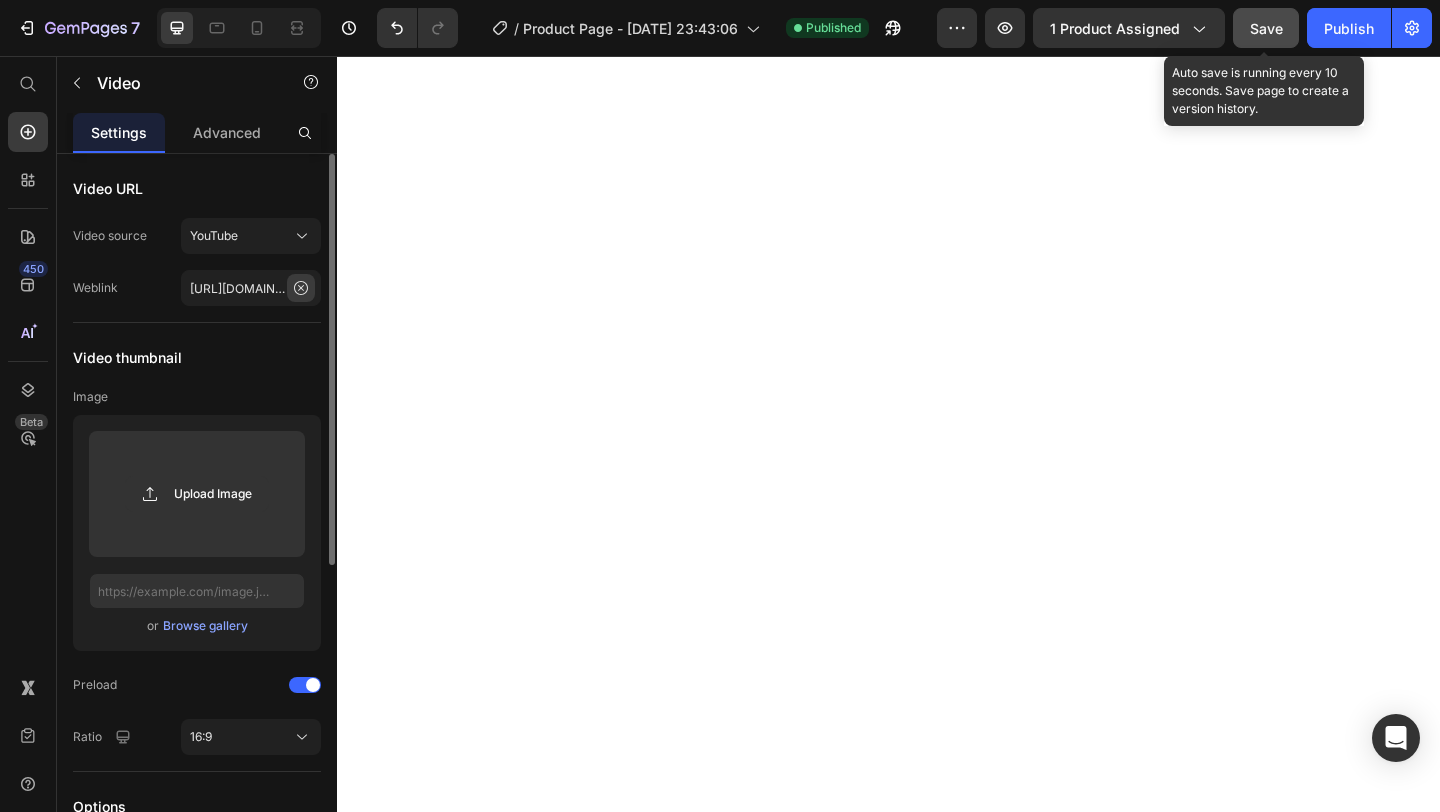 click 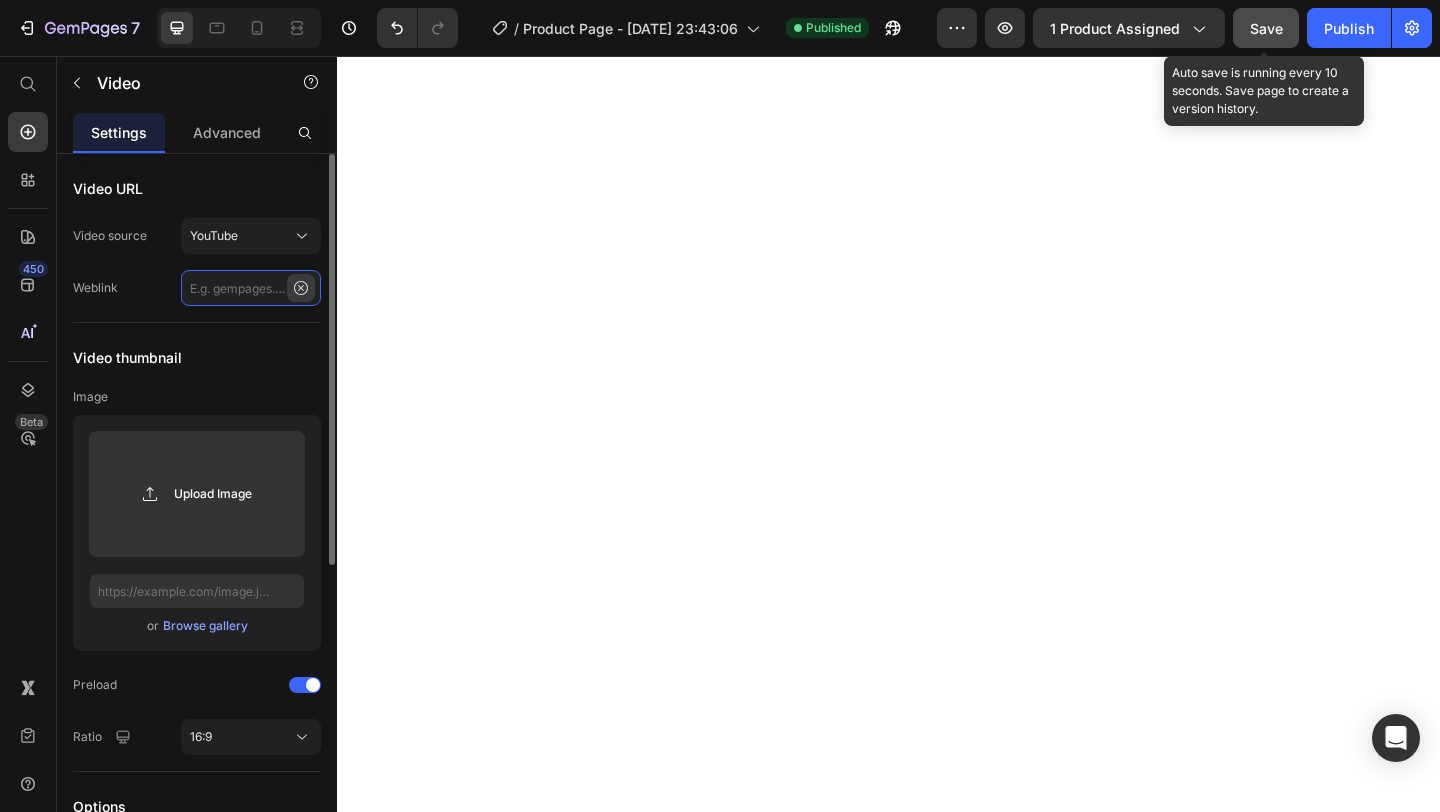 scroll, scrollTop: 0, scrollLeft: 0, axis: both 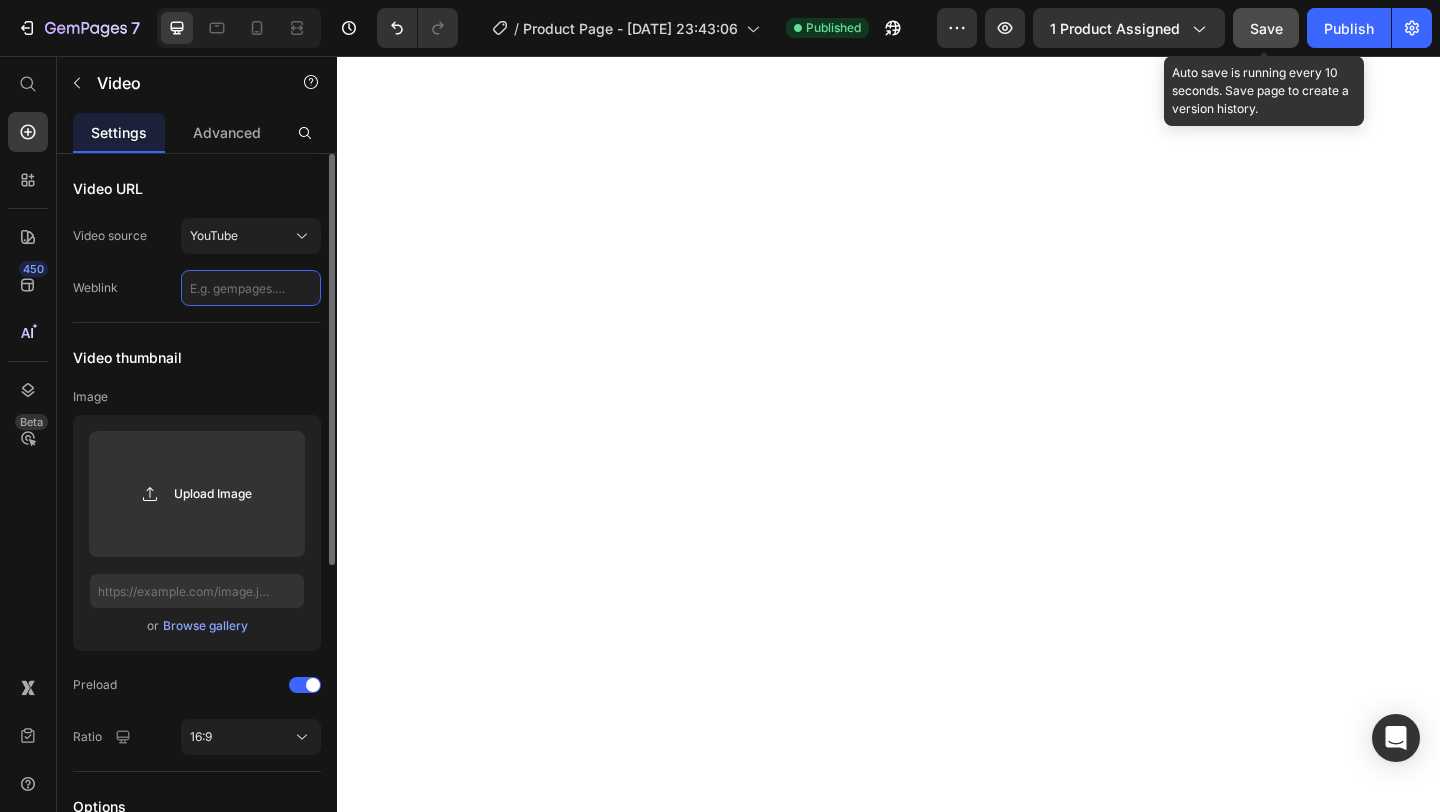 paste on "[URL][DOMAIN_NAME]" 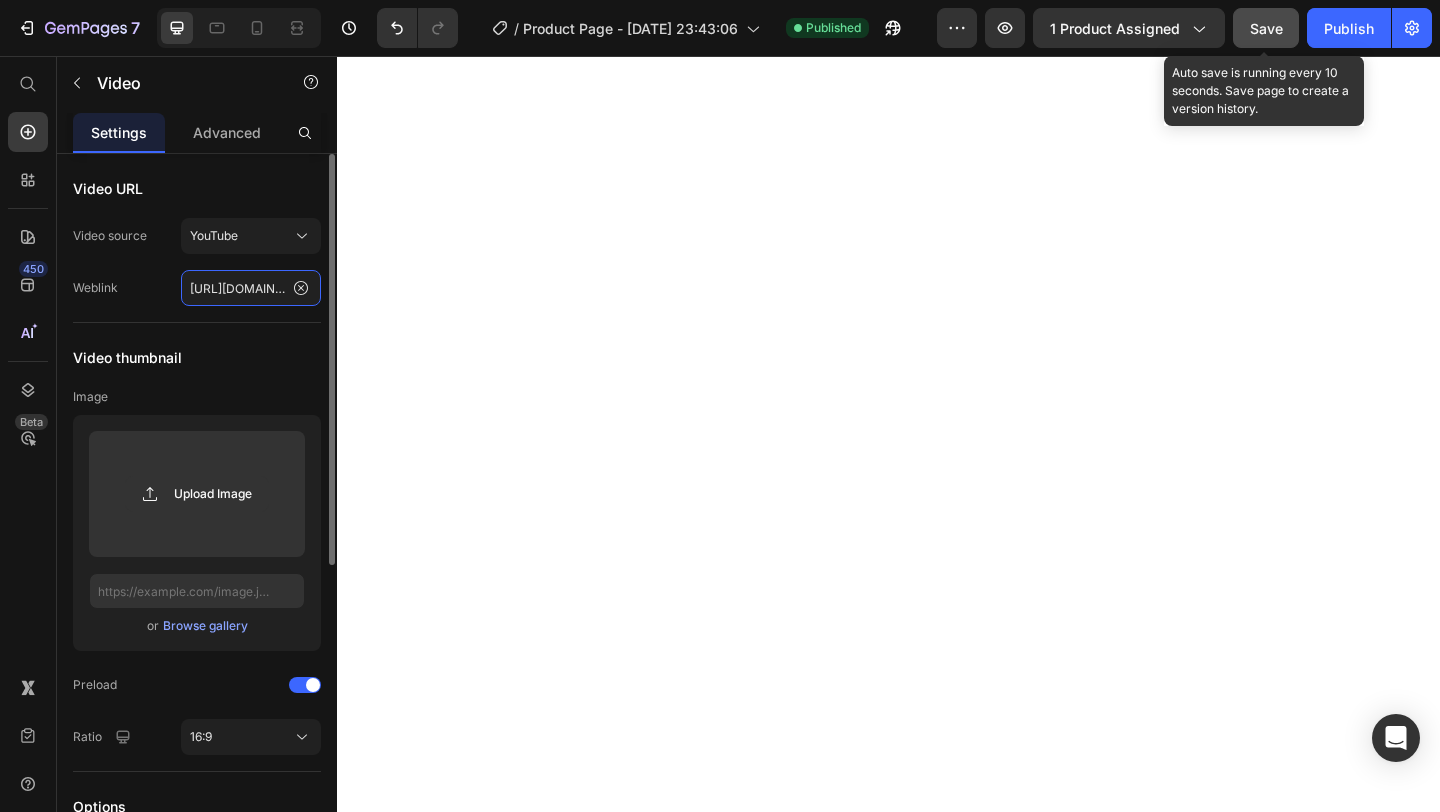 scroll, scrollTop: 0, scrollLeft: 82, axis: horizontal 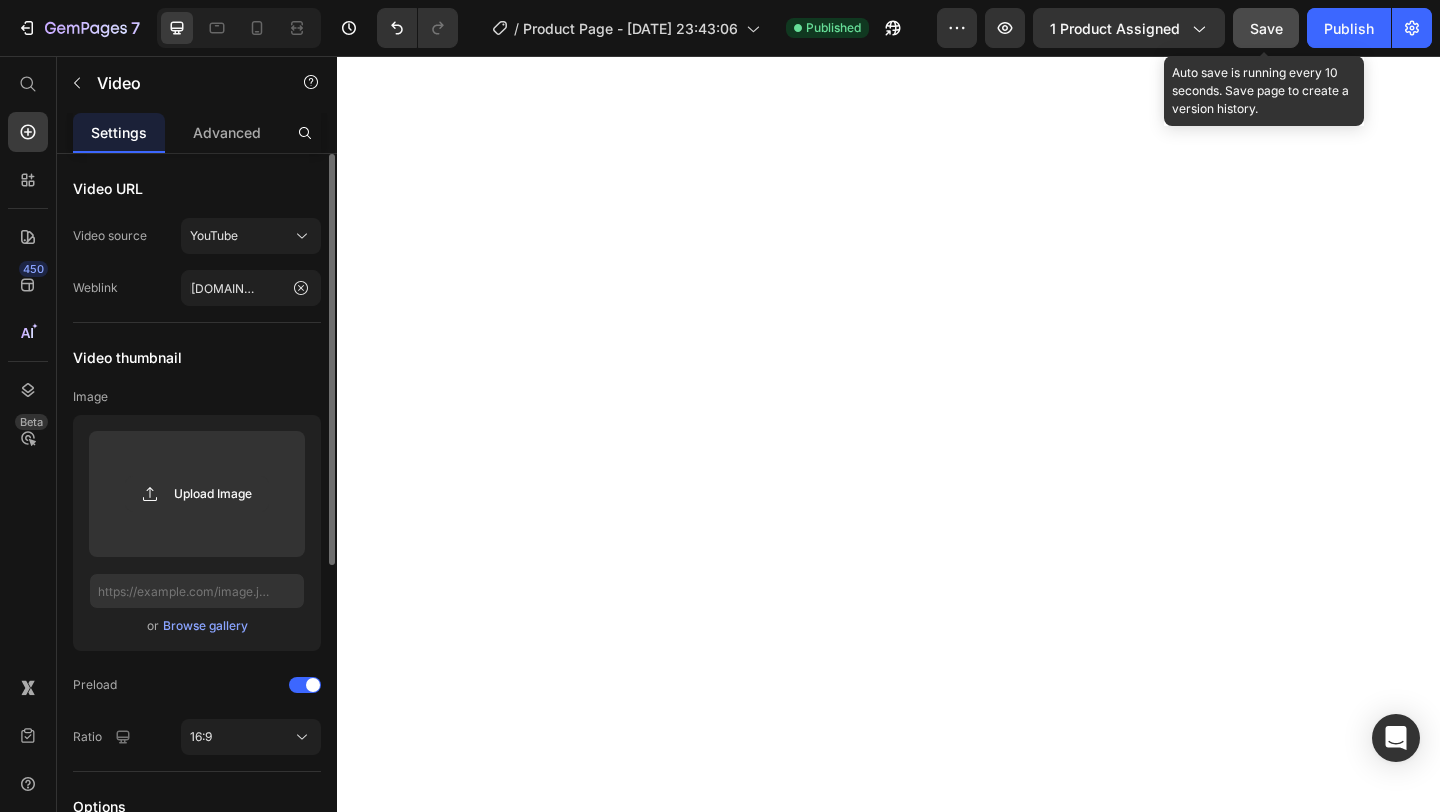 click on "Save" at bounding box center [1266, 28] 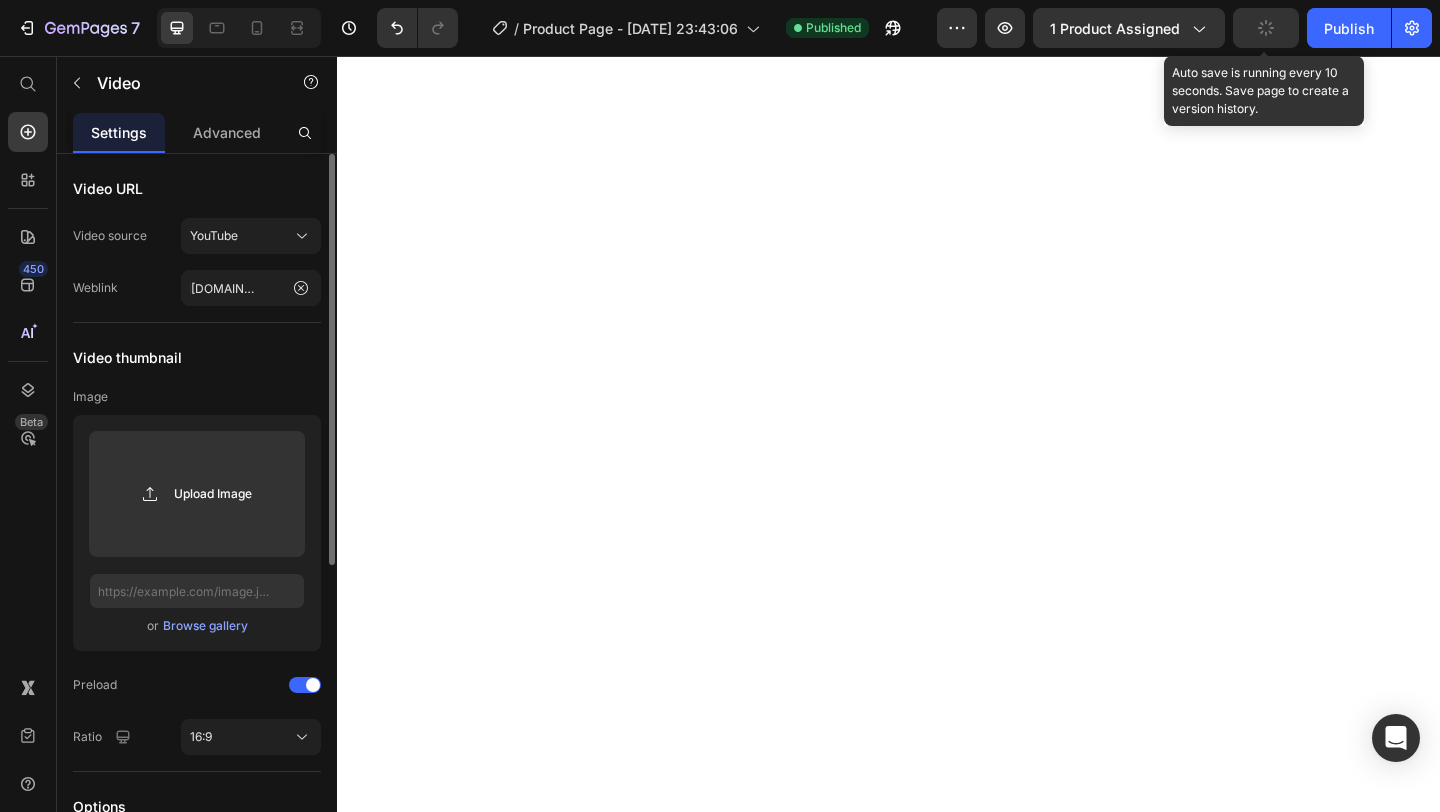 scroll, scrollTop: 0, scrollLeft: 0, axis: both 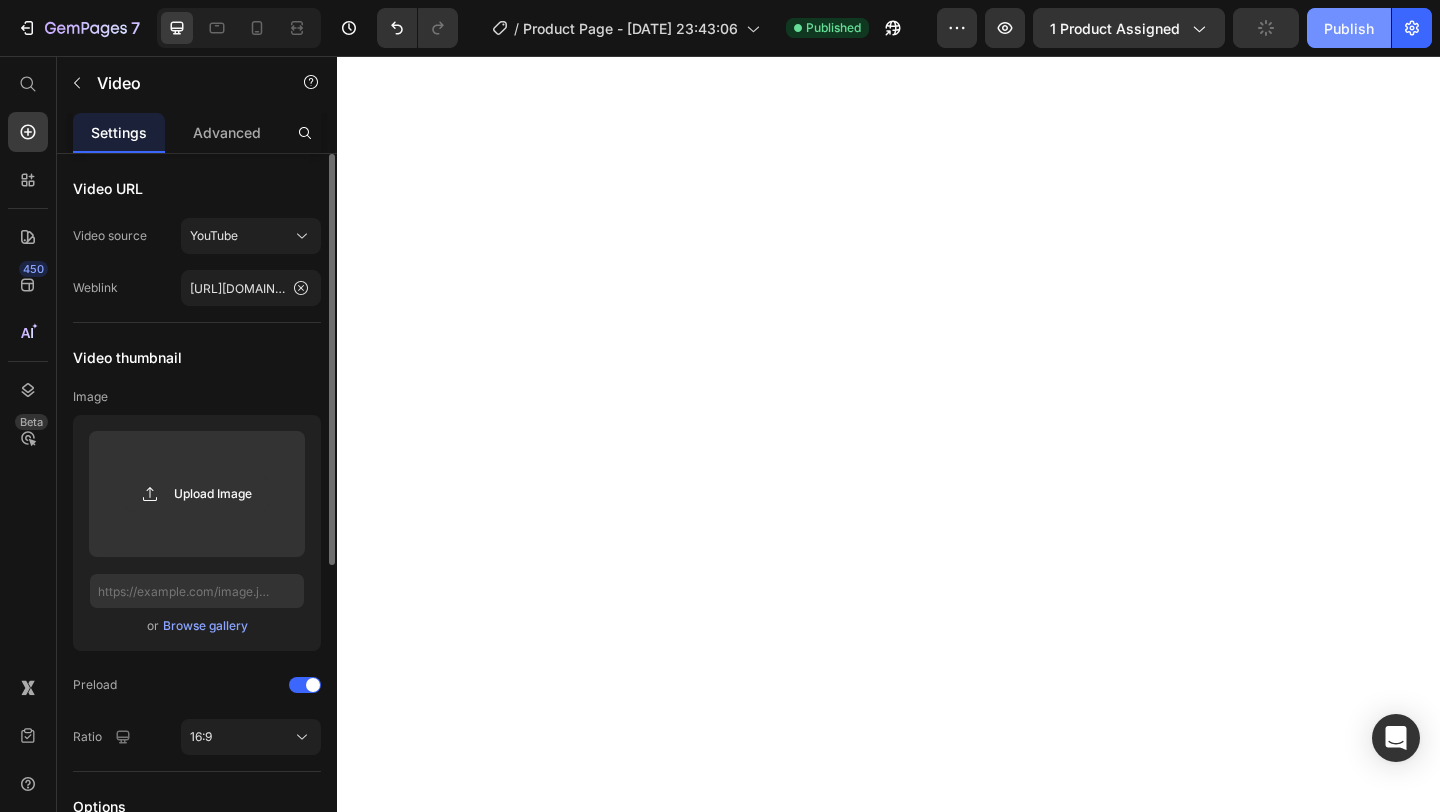 click on "Publish" at bounding box center (1349, 28) 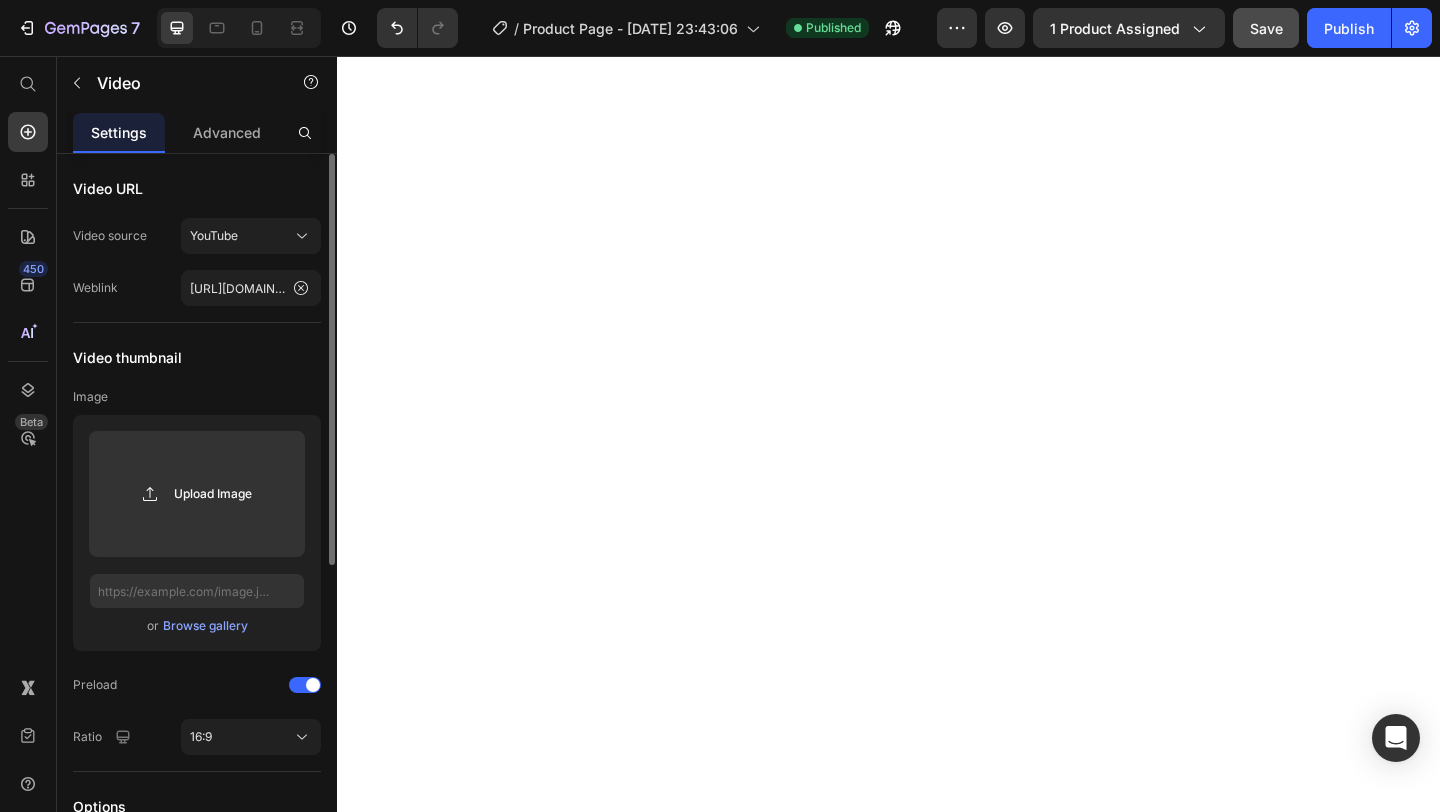 scroll, scrollTop: 4597, scrollLeft: 0, axis: vertical 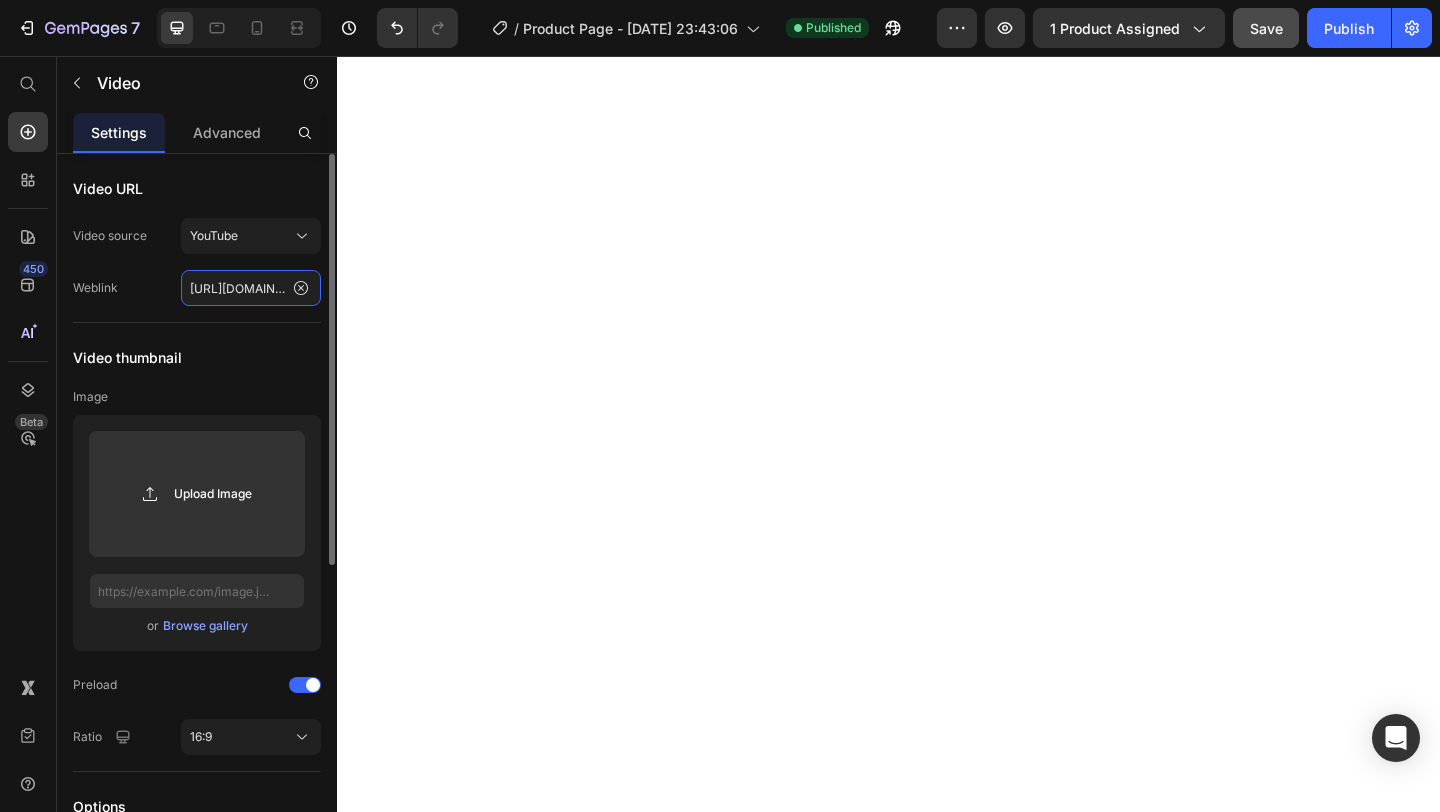 click on "[URL][DOMAIN_NAME]" 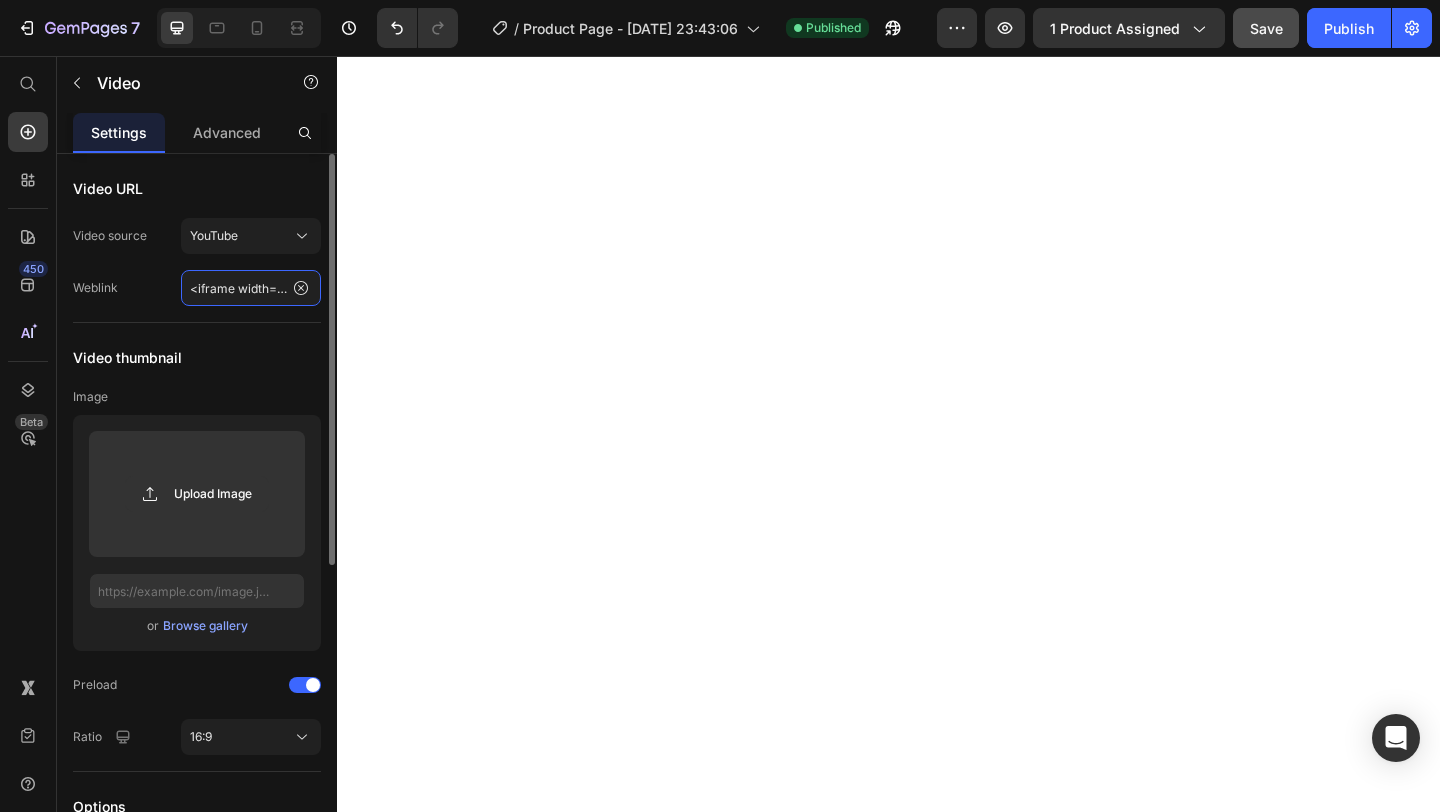 scroll, scrollTop: 0, scrollLeft: 688, axis: horizontal 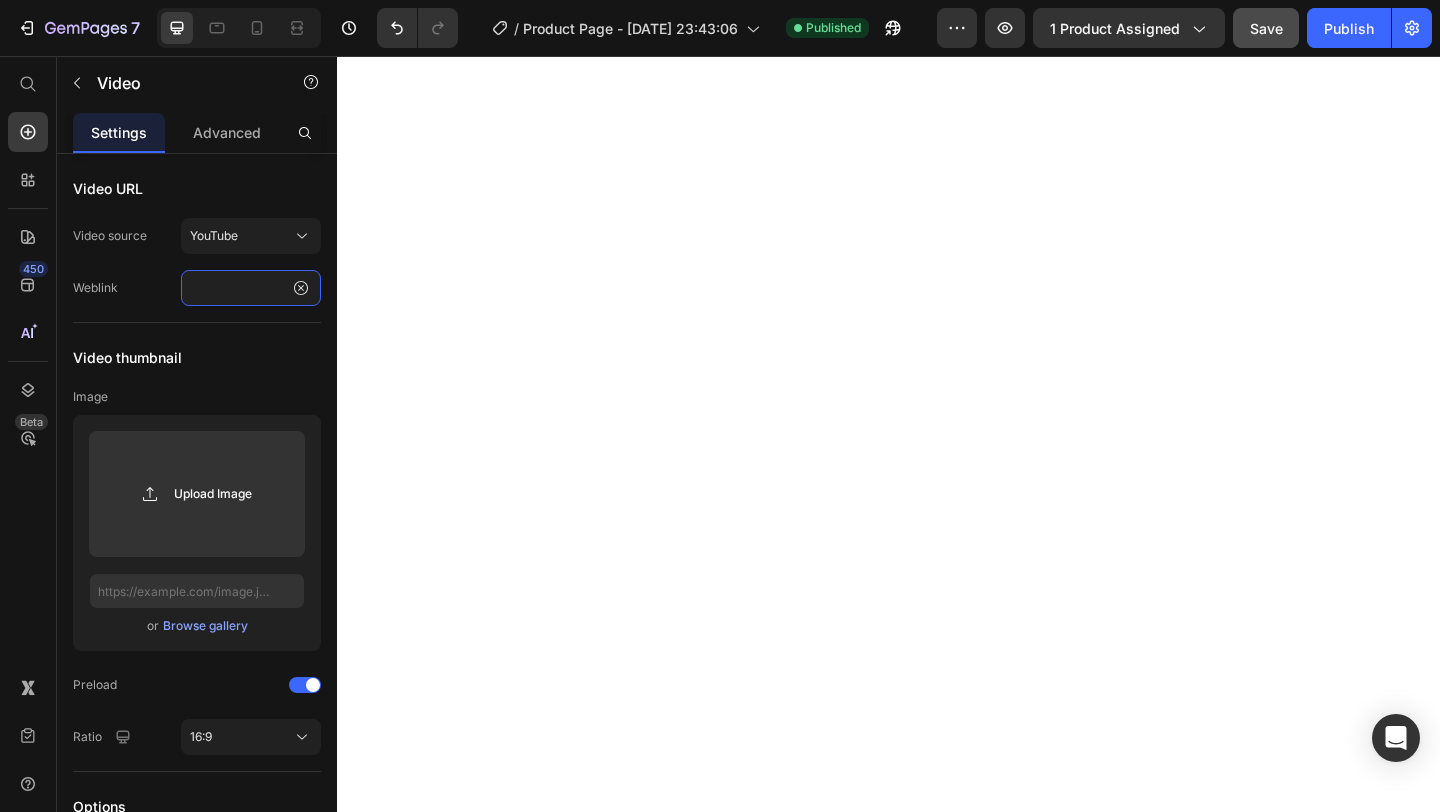type on "<iframe width="560" height="315" src="https://www.youtube.com/embed/abc123XYZ?rel=0" frameborder="0" allowfullscreen></iframe>https://youtu.be/mZfJeKSYDLM" 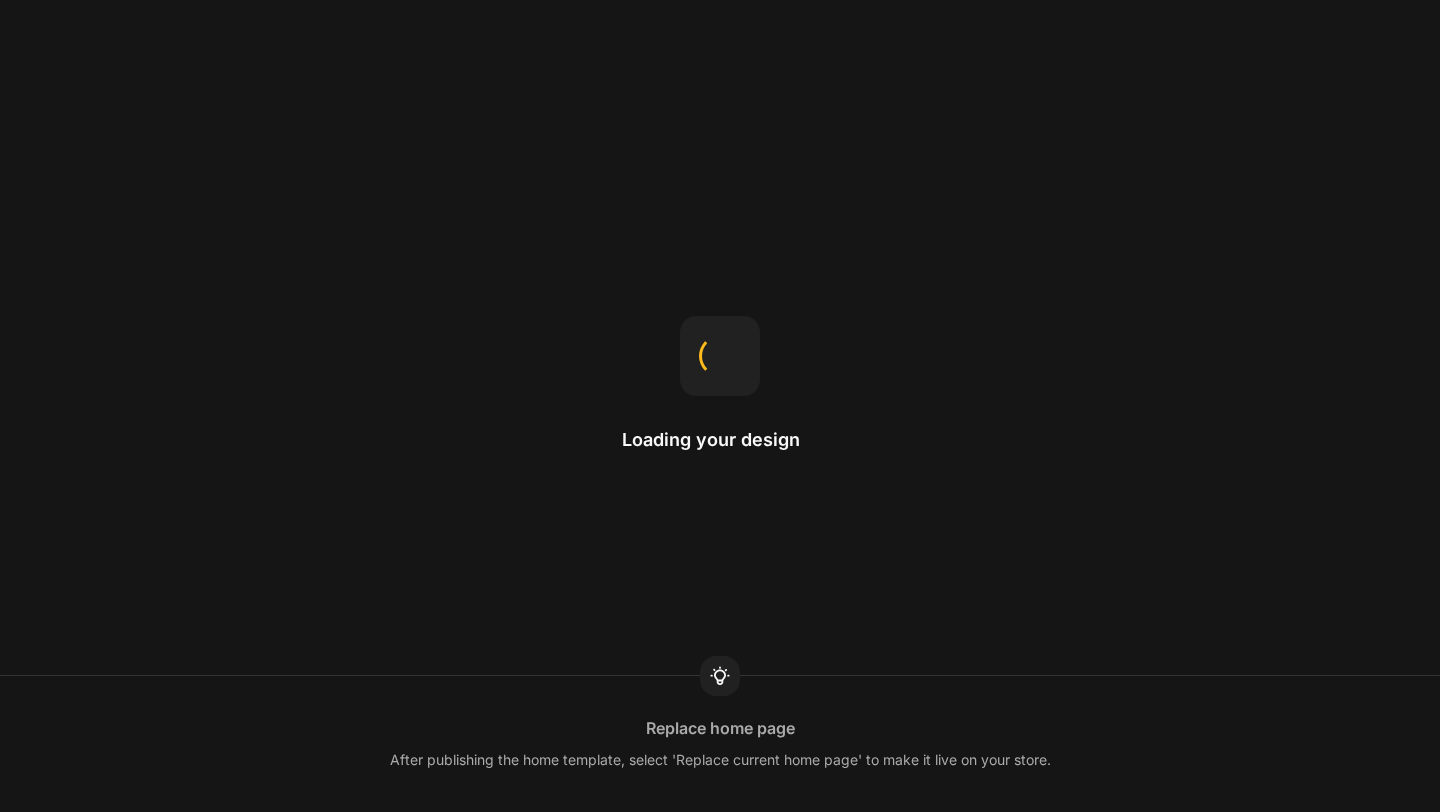 scroll, scrollTop: 0, scrollLeft: 0, axis: both 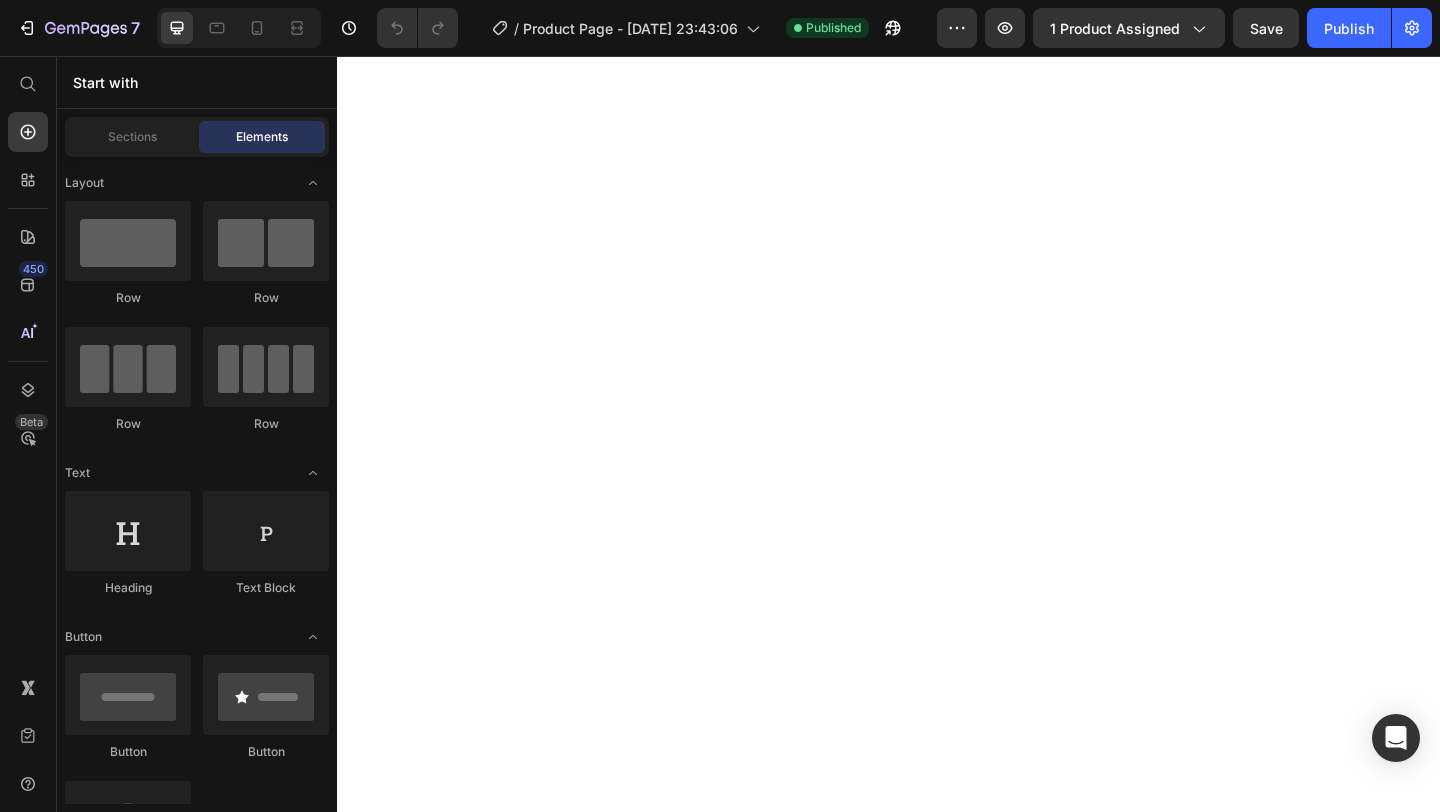 click 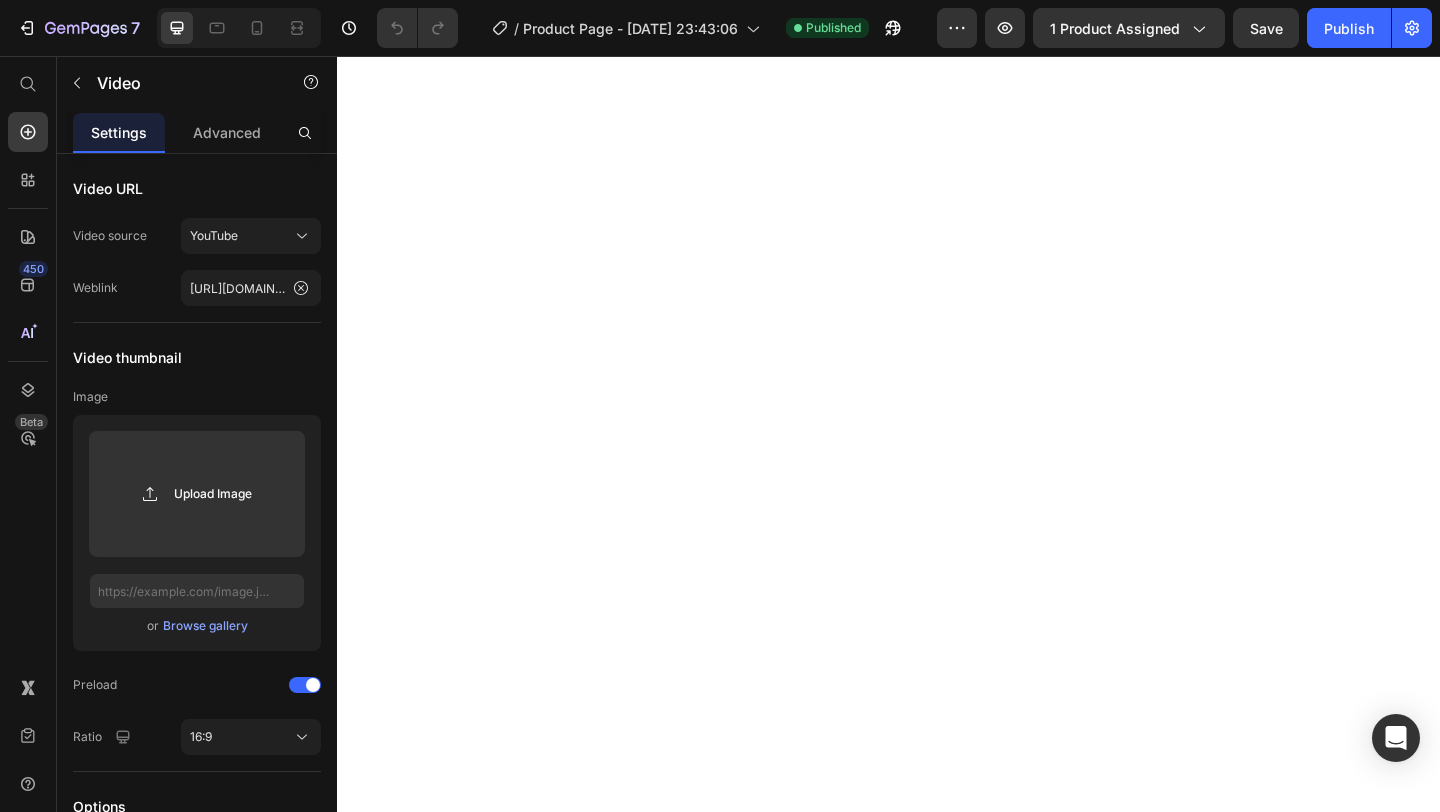 scroll, scrollTop: 4784, scrollLeft: 0, axis: vertical 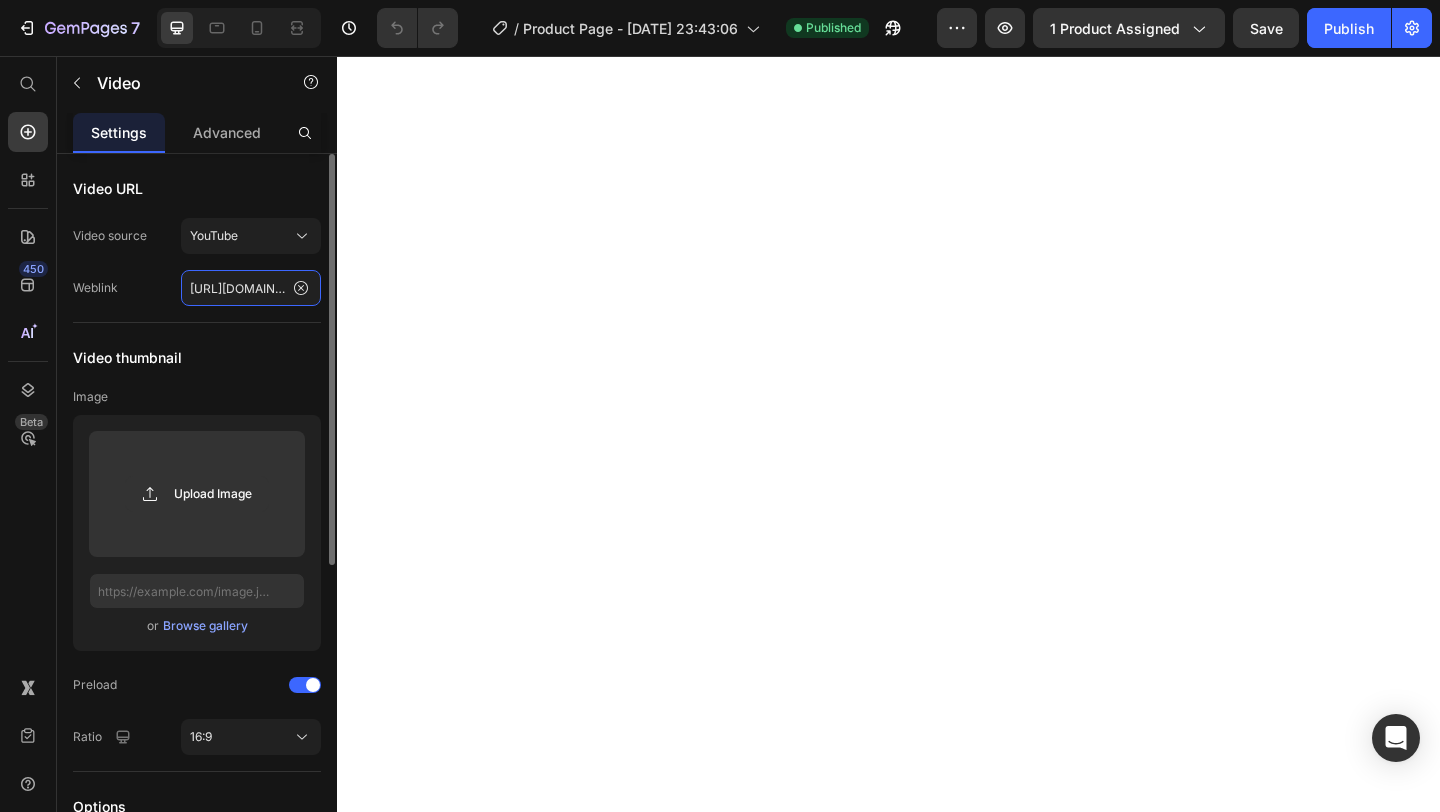 click on "https://youtu.be/mZfJeKSYDLM" 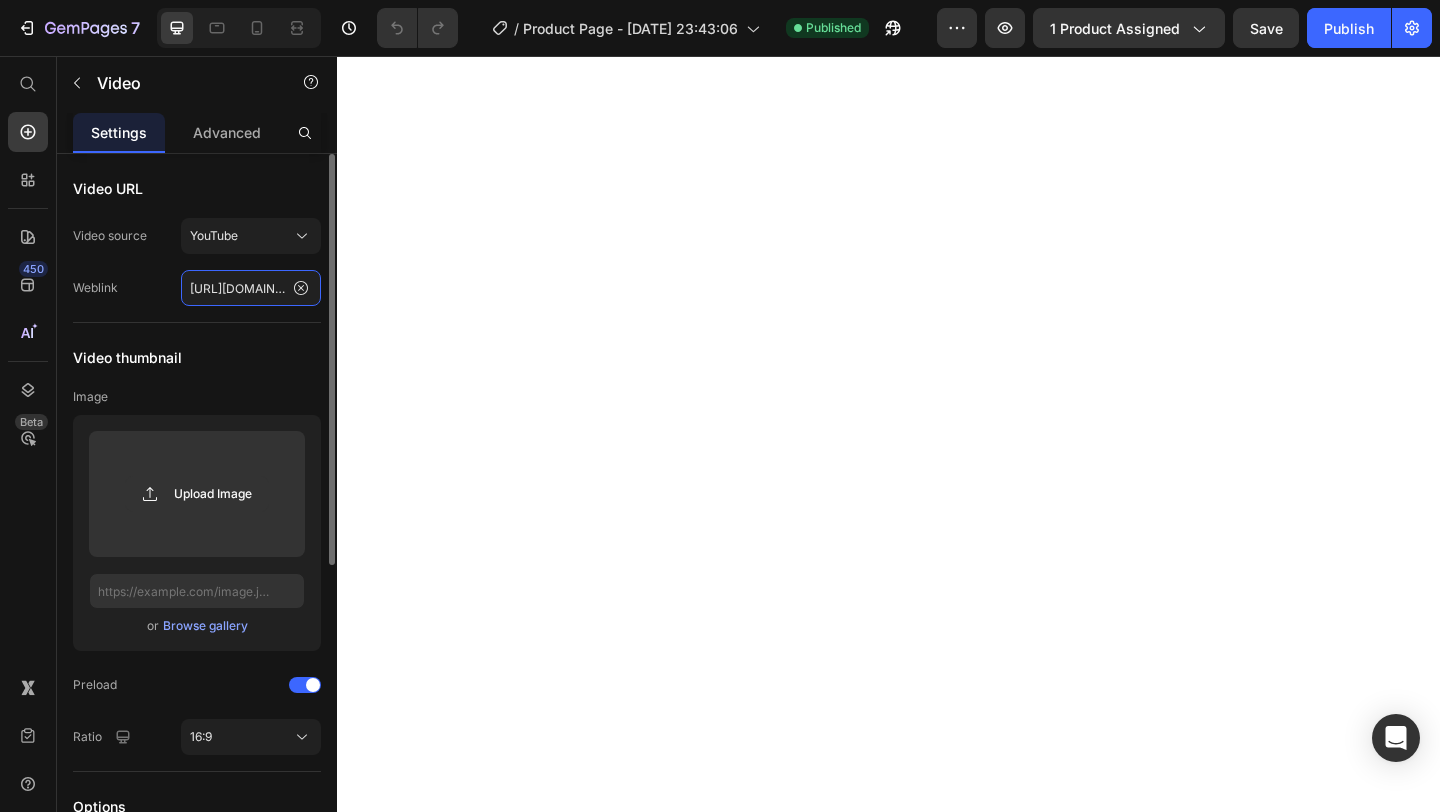 paste on "<iframe width="560" height="315" src="https://www.youtube.com/embed/abc123XYZ?rel=0" frameborder="0" allowfullscreen></iframe>" 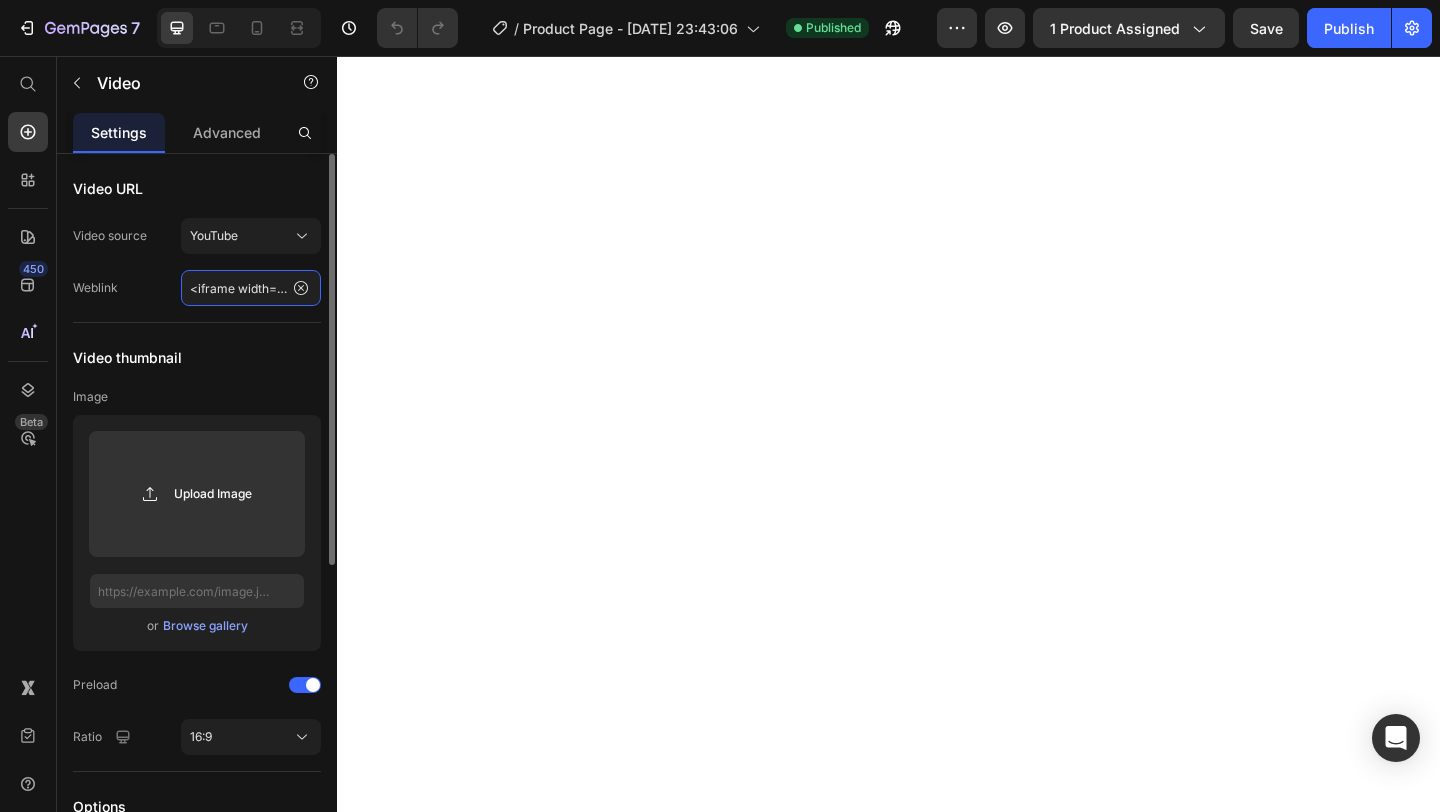 scroll, scrollTop: 0, scrollLeft: 688, axis: horizontal 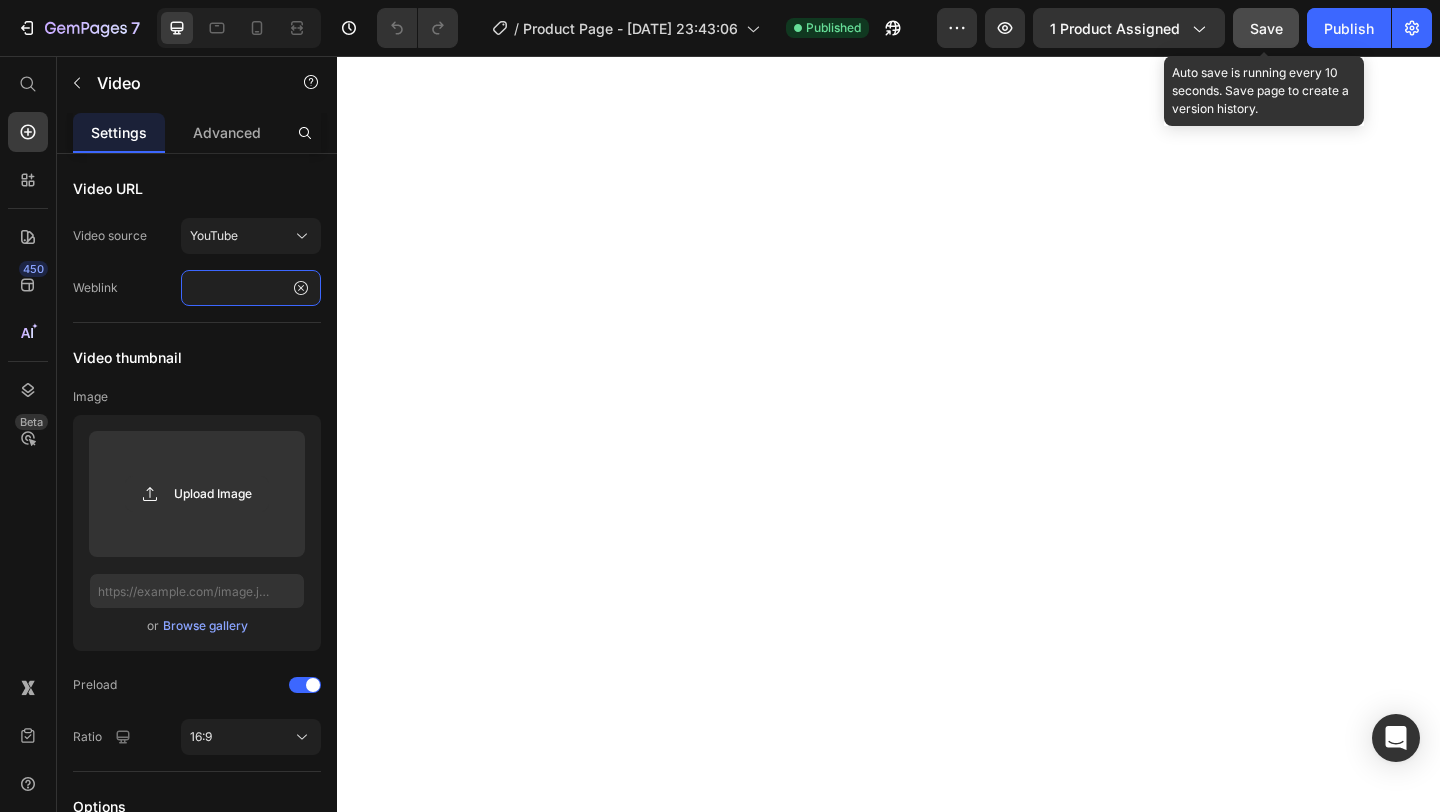 type on "<iframe width="560" height="315" src="https://www.youtube.com/embed/abc123XYZ?rel=0" frameborder="0" allowfullscreen></iframe>https://youtu.be/mZfJeKSYDLM" 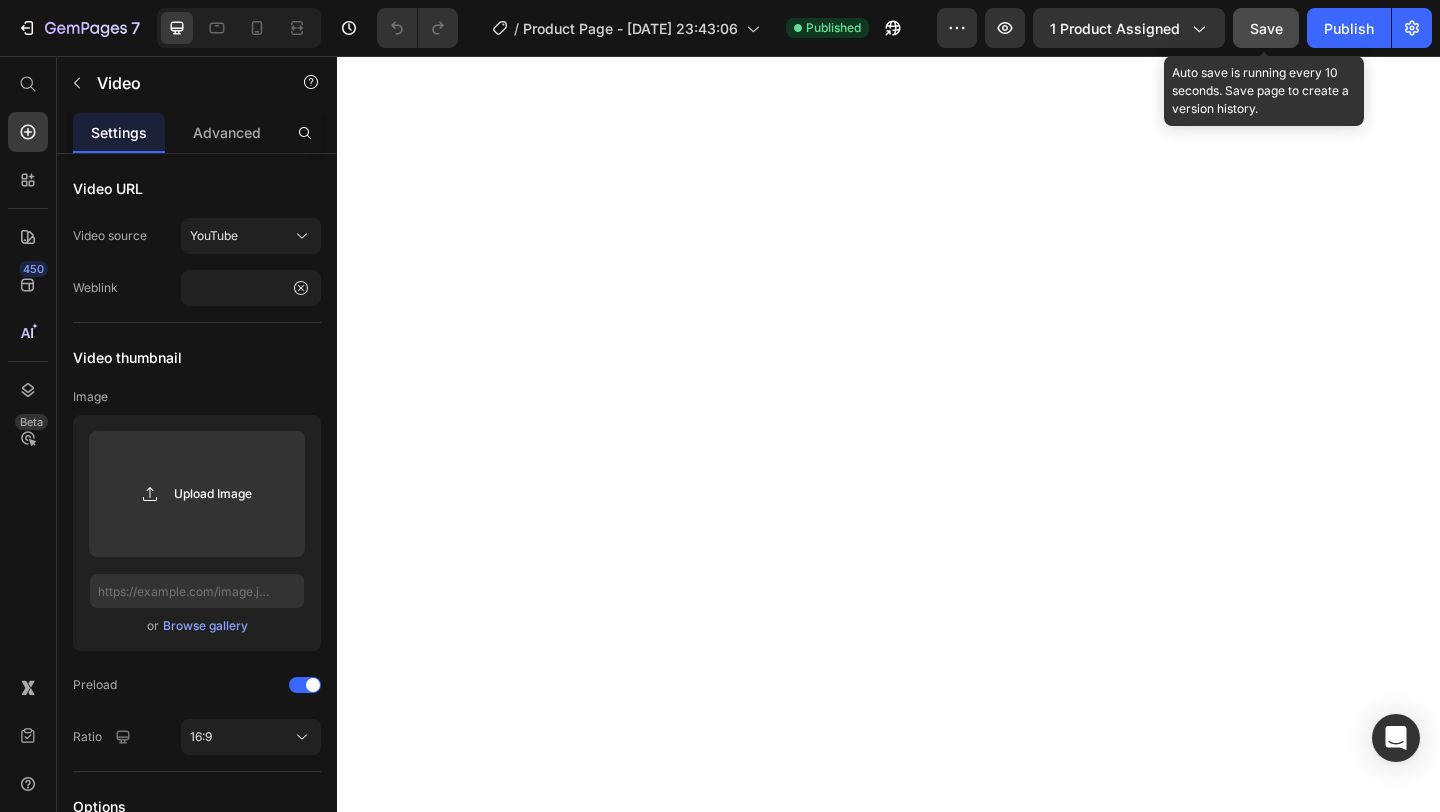 click on "Save" at bounding box center [1266, 28] 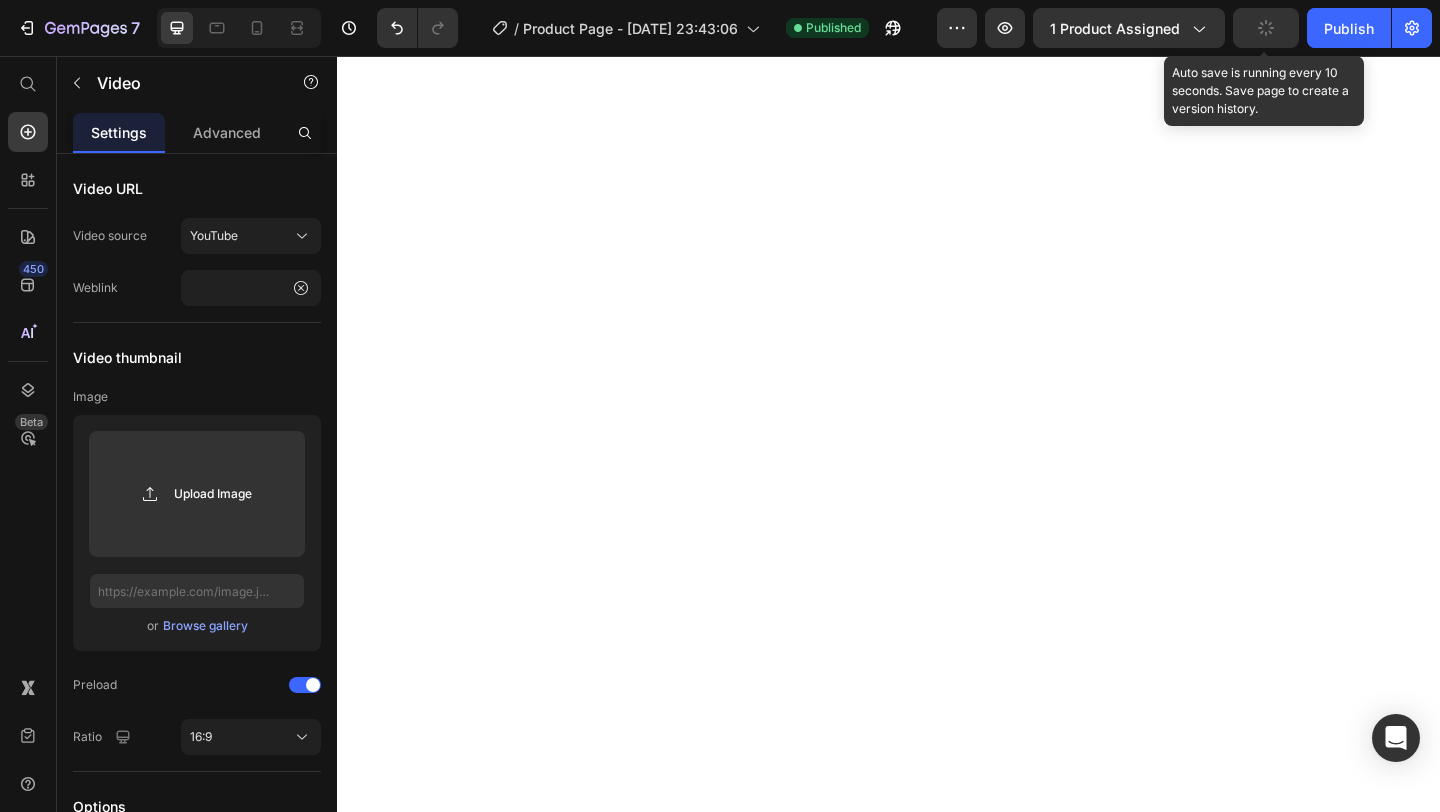 scroll, scrollTop: 0, scrollLeft: 0, axis: both 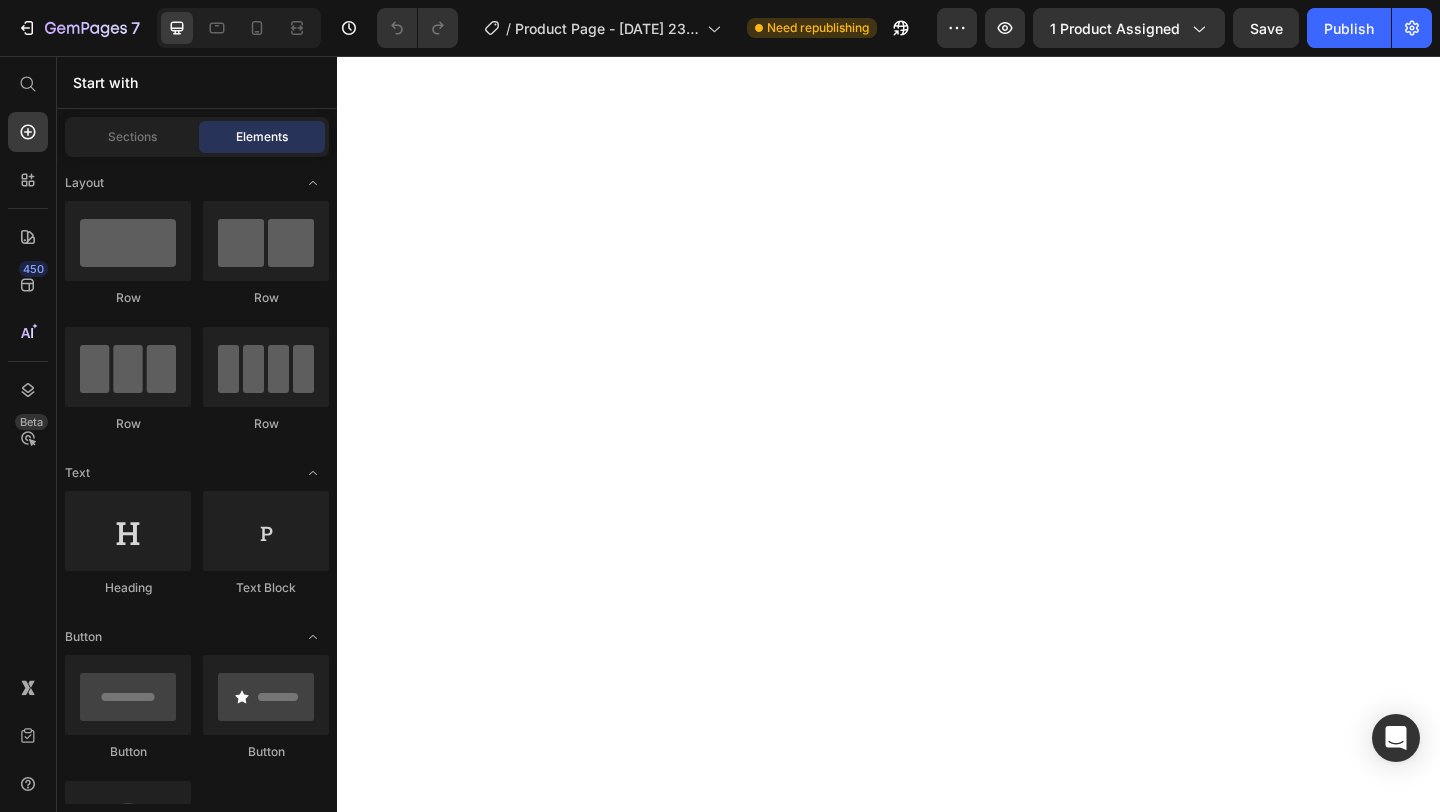 click at bounding box center [937, -1388] 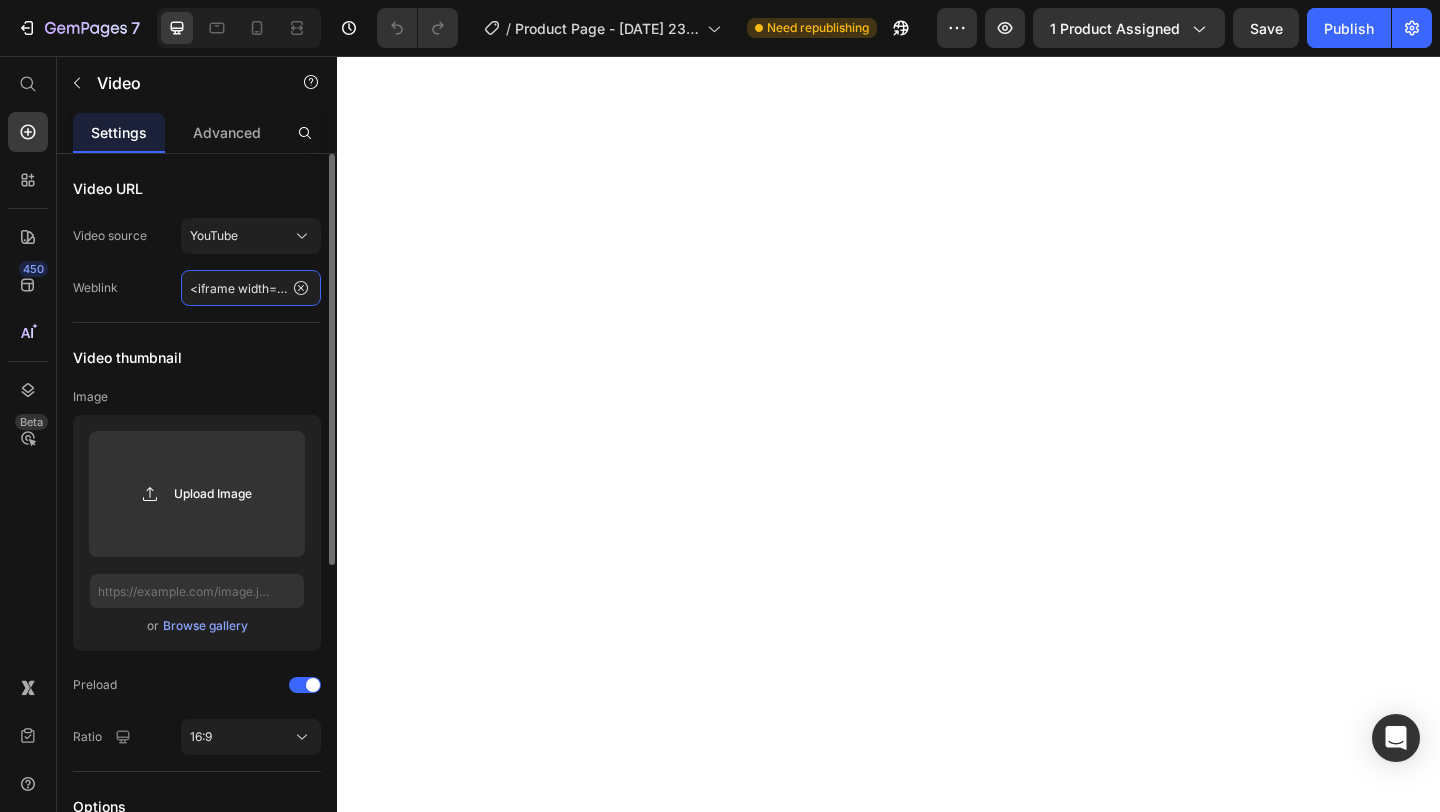 click on "<iframe width="560" height="315" src="https://www.youtube.com/embed/abc123XYZ?rel=0" frameborder="0" allowfullscreen></iframe>https://youtu.be/mZfJeKSYDLM" 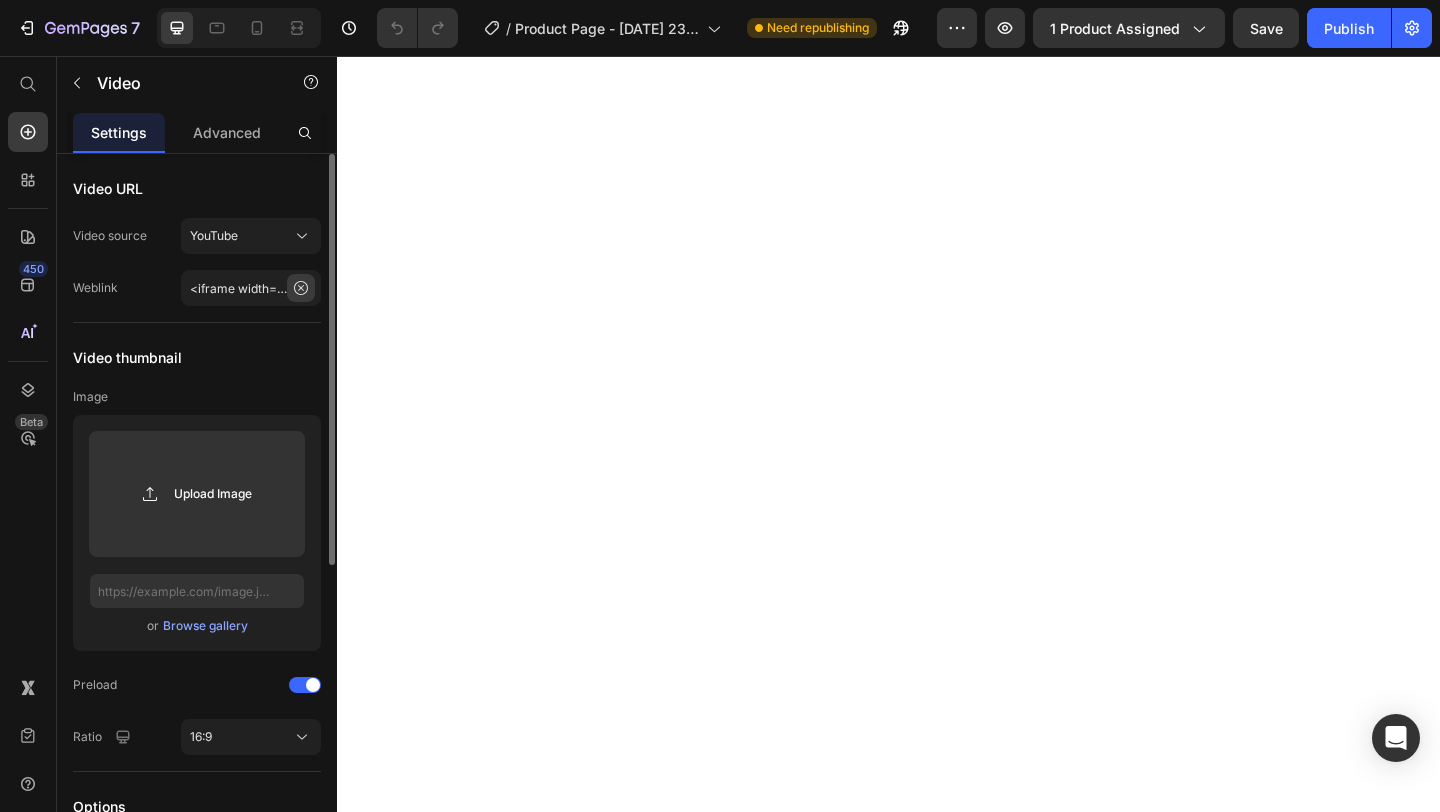 click 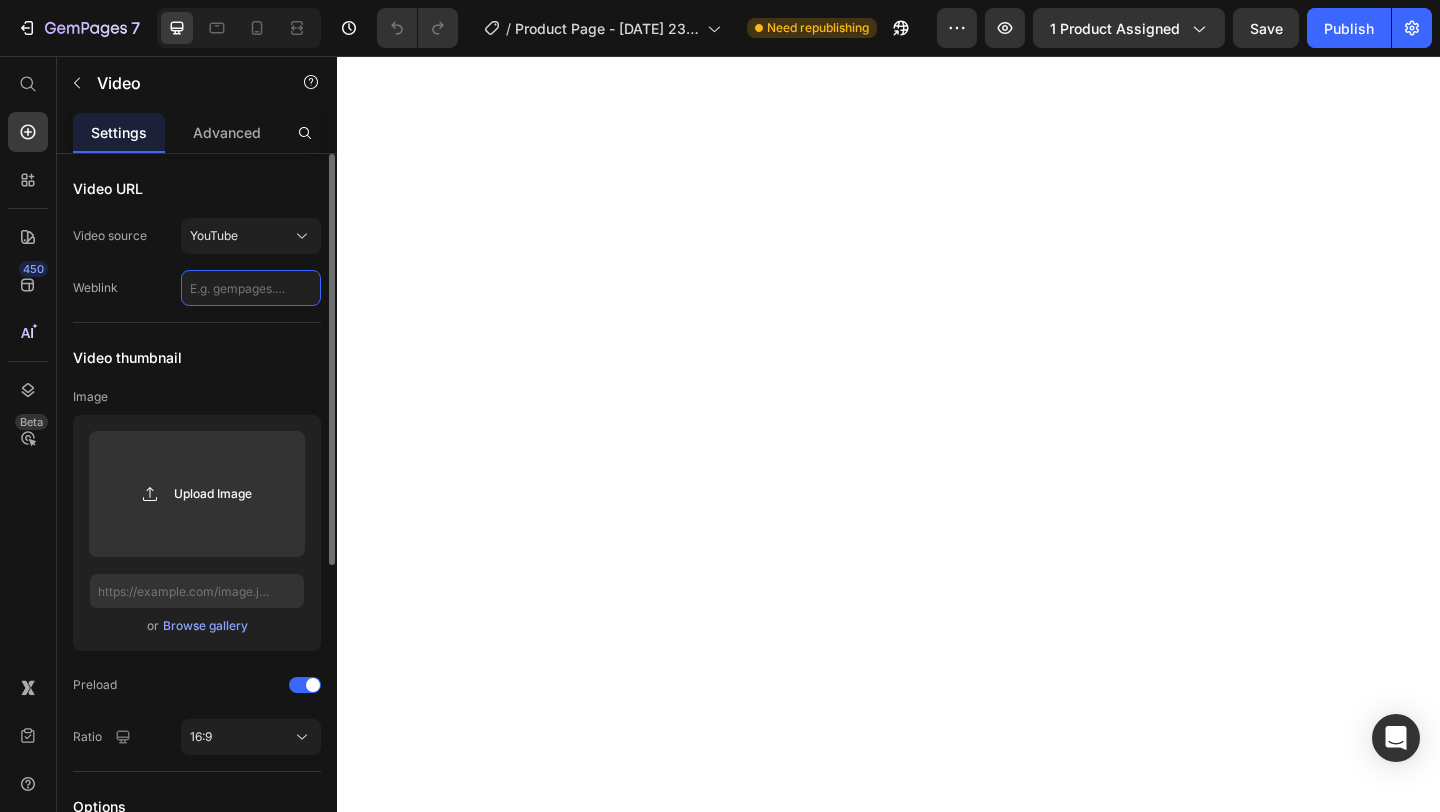 paste on "<div style="left: 0; width: 100%; height: 0; position: relative; padding-bottom: 56.25%;"><iframe src="https://www.youtube.com/embed/mZfJeKSYDLM?rel=0" style="top: 0; left: 0; width: 100%; height: 100%; position: absolute; border: 0;" allowfullscreen scrolling="no" allow="accelerometer *; clipboard-write *; encrypted-media *; gyroscope *; picture-in-picture *; web-share *;"></iframe></div>" 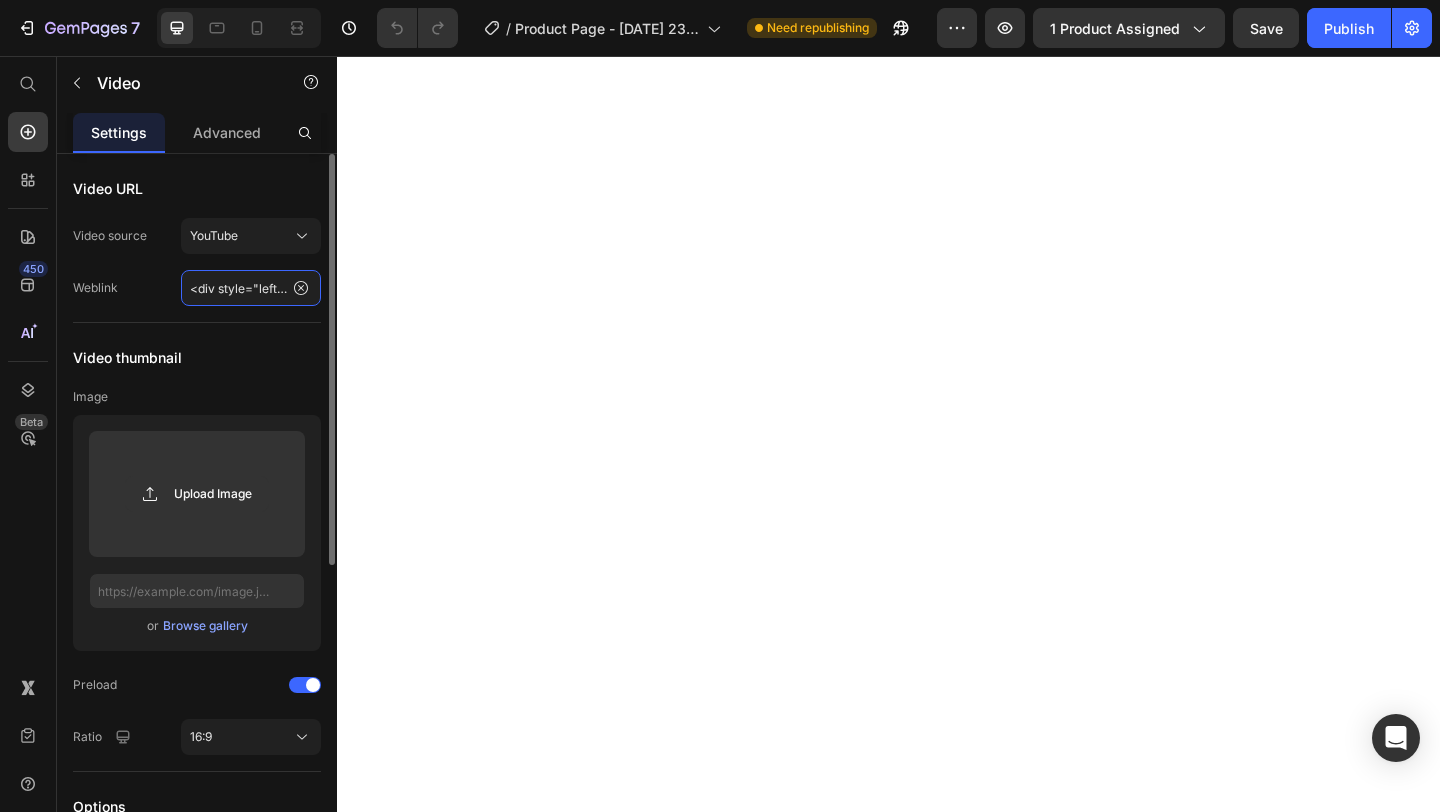 scroll, scrollTop: 0, scrollLeft: 2162, axis: horizontal 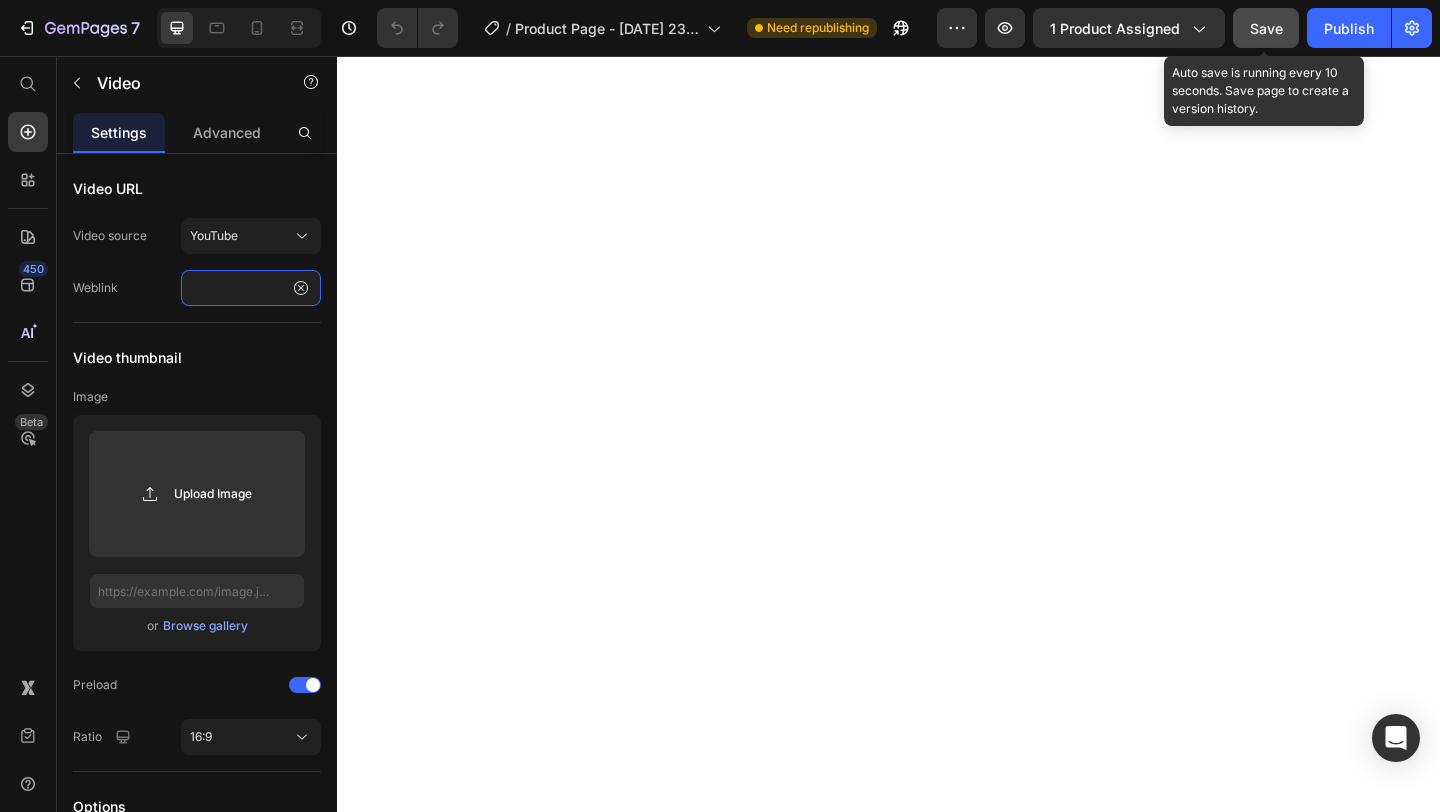 type on "<div style="left: 0; width: 100%; height: 0; position: relative; padding-bottom: 56.25%;"><iframe src="https://www.youtube.com/embed/mZfJeKSYDLM?rel=0" style="top: 0; left: 0; width: 100%; height: 100%; position: absolute; border: 0;" allowfullscreen scrolling="no" allow="accelerometer *; clipboard-write *; encrypted-media *; gyroscope *; picture-in-picture *; web-share *;"></iframe></div>" 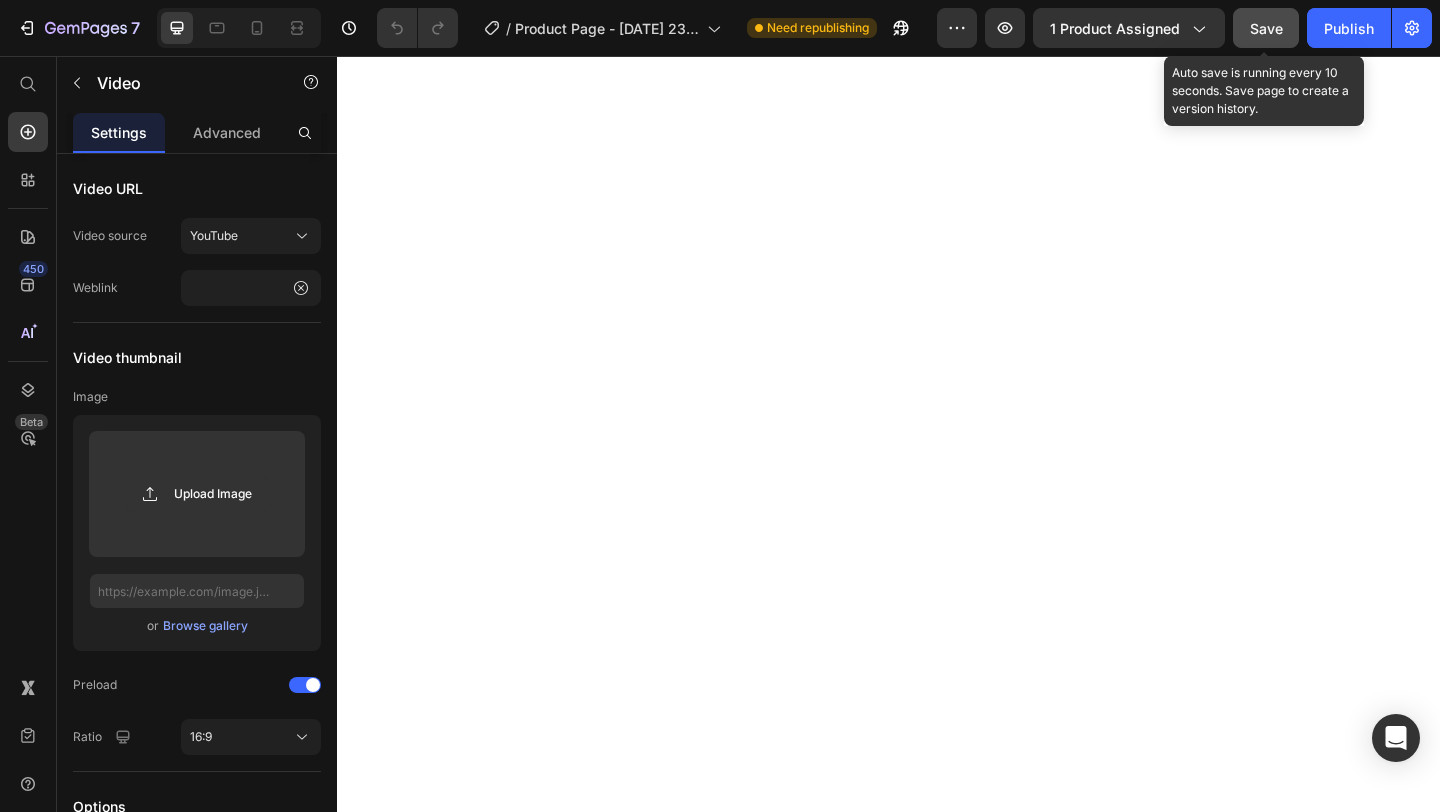 click on "Save" 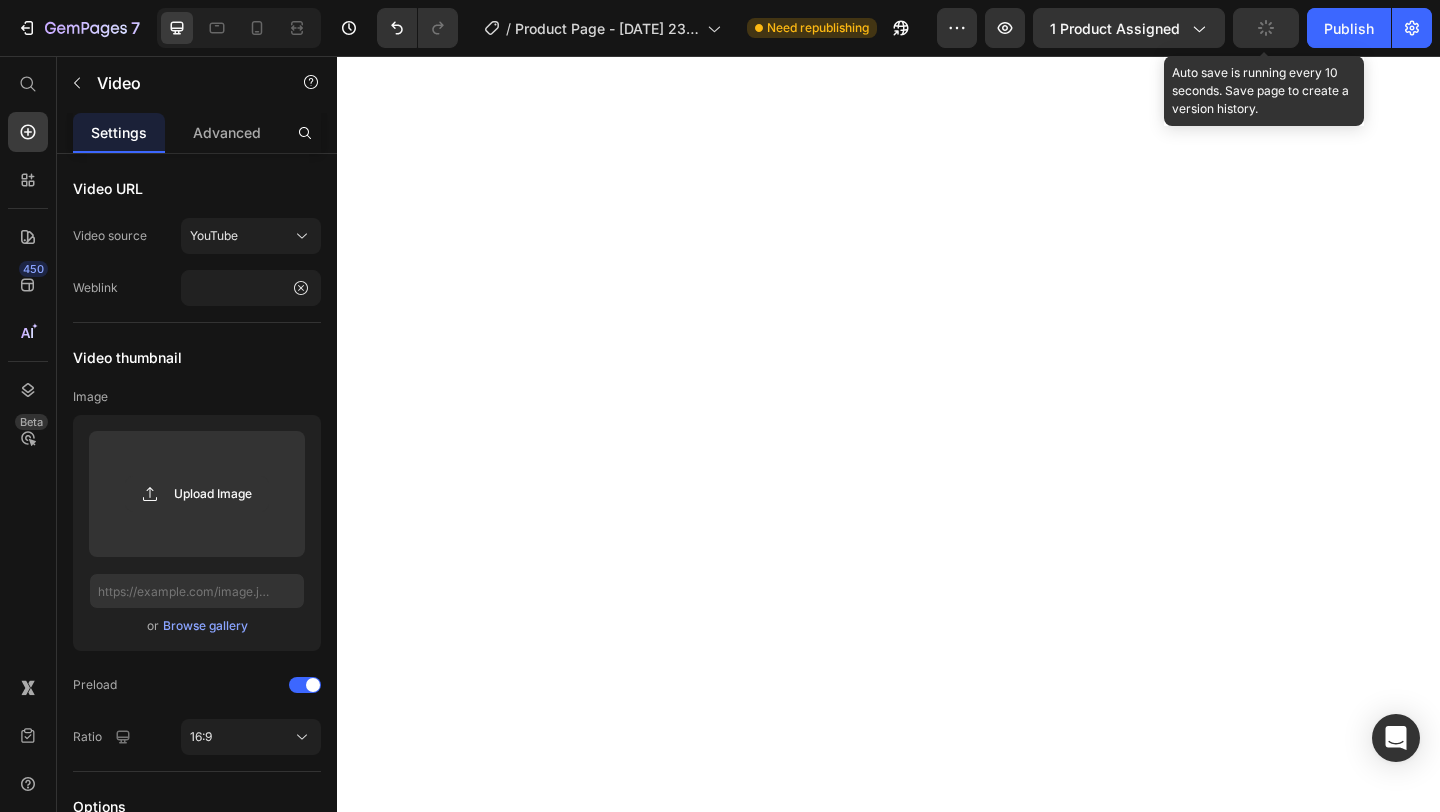 scroll, scrollTop: 0, scrollLeft: 0, axis: both 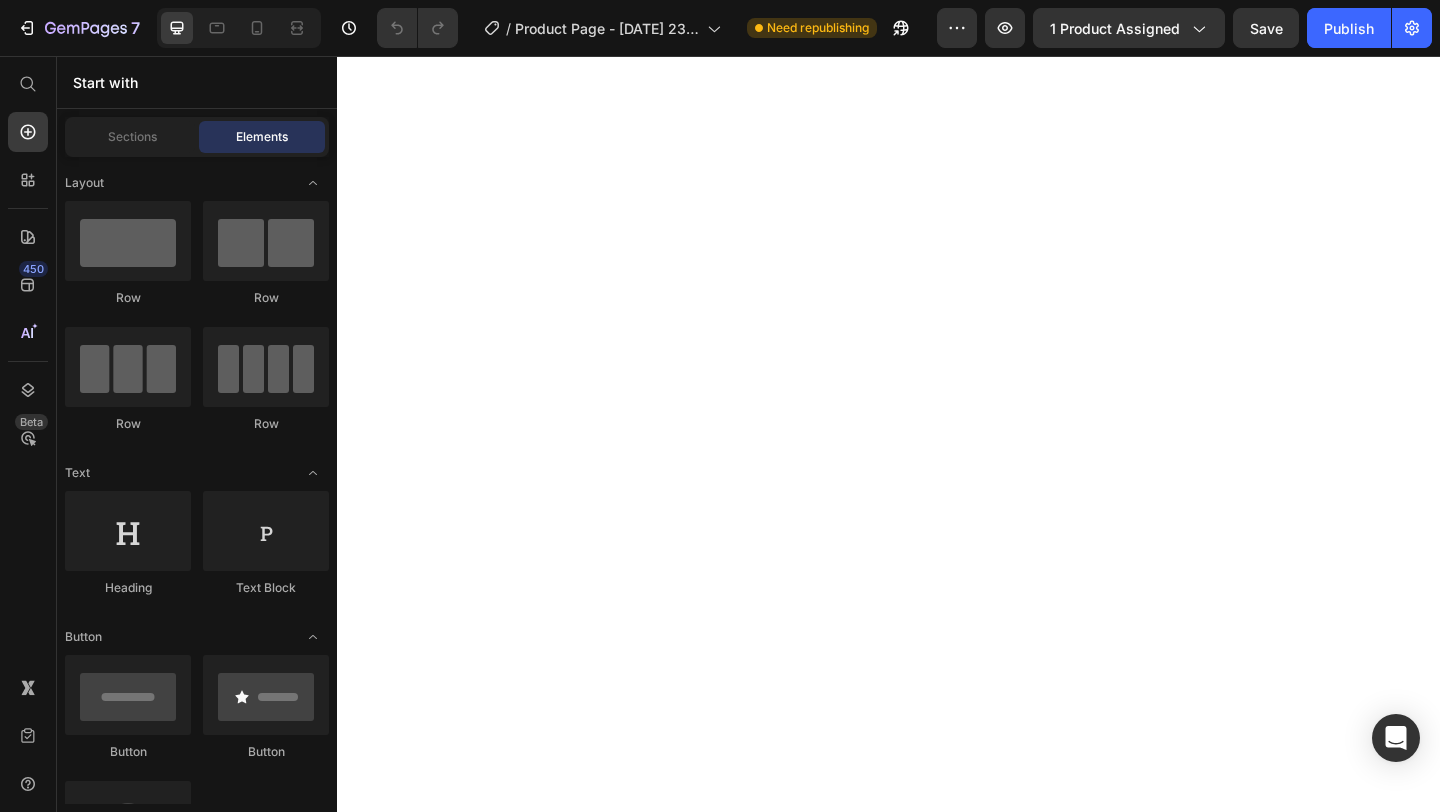 click 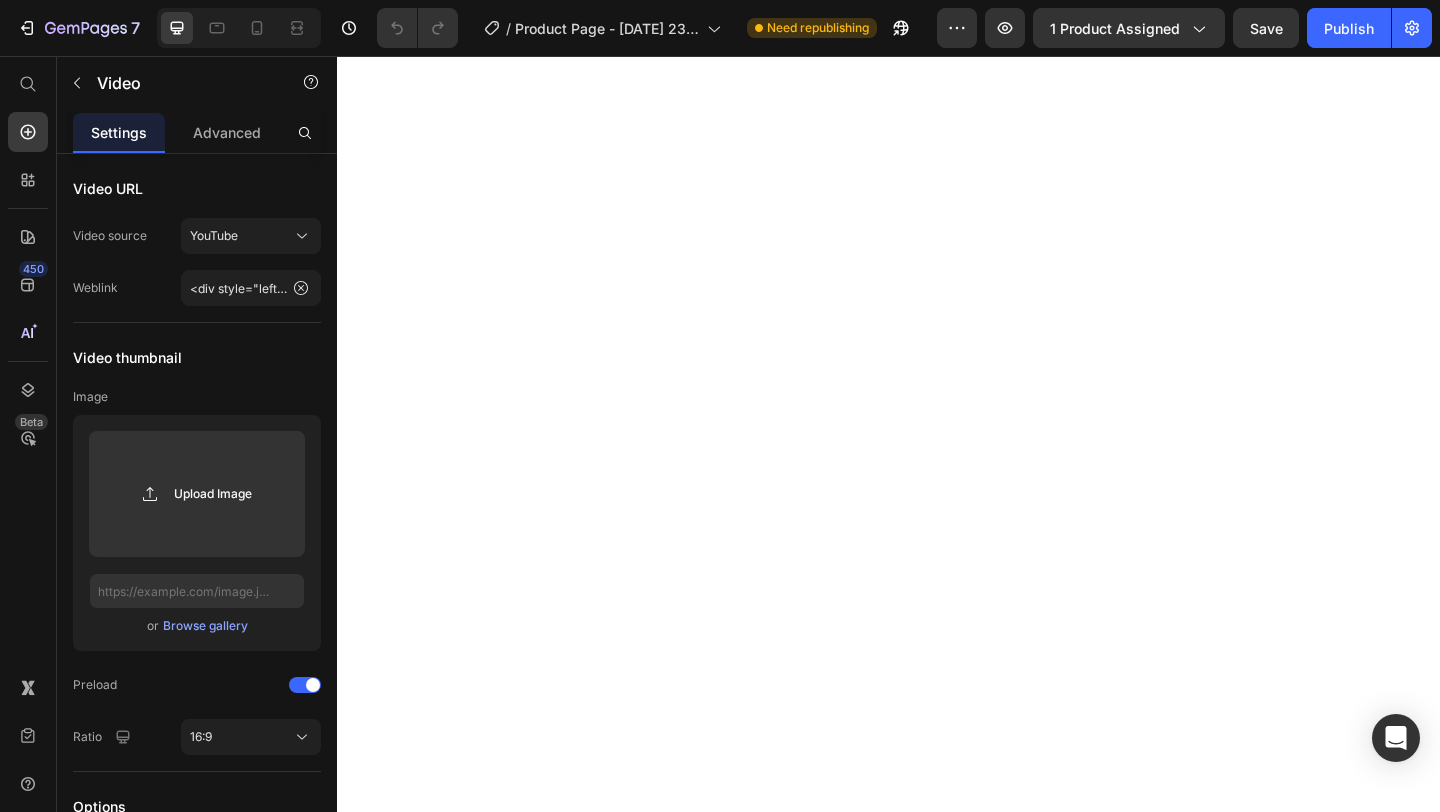 scroll, scrollTop: 4865, scrollLeft: 0, axis: vertical 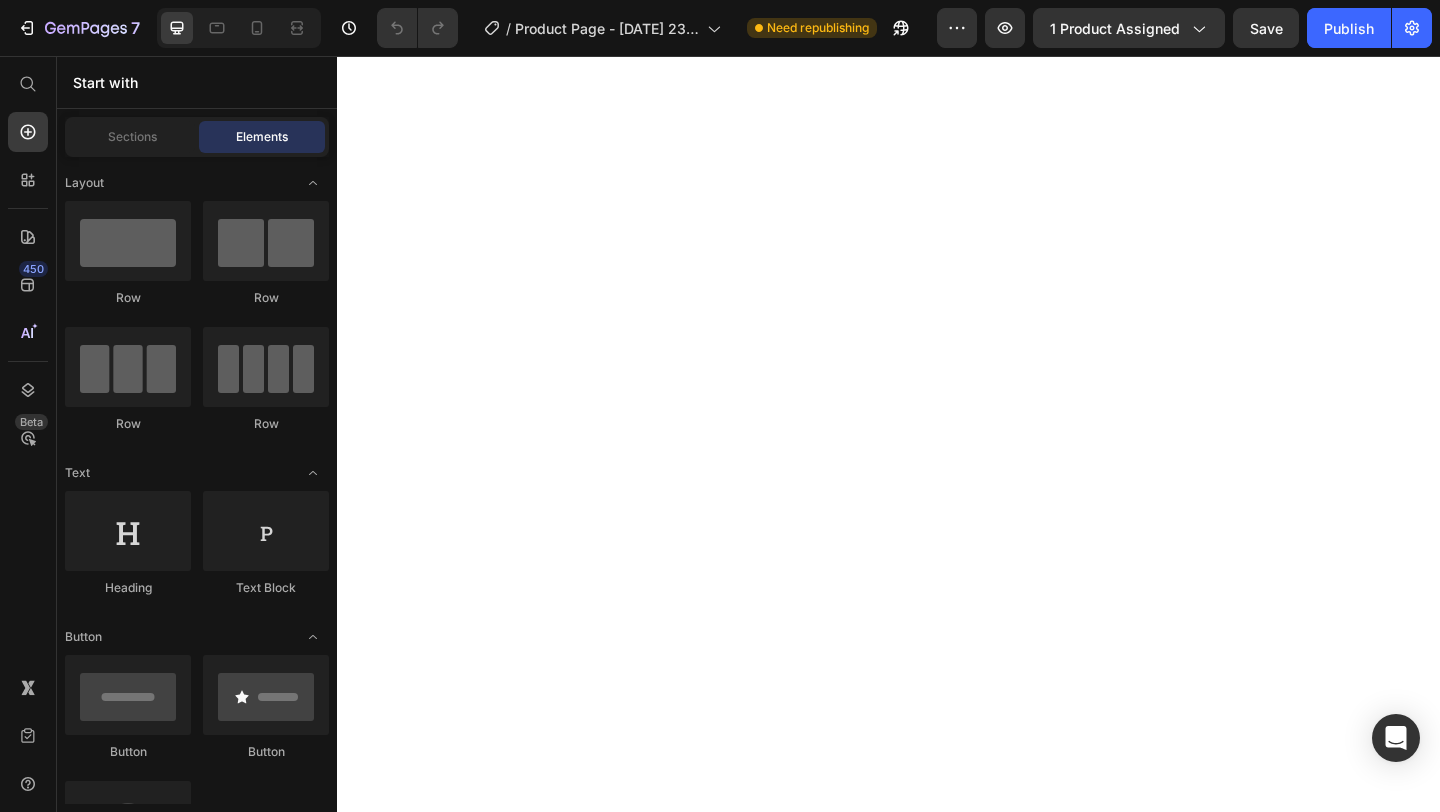 click 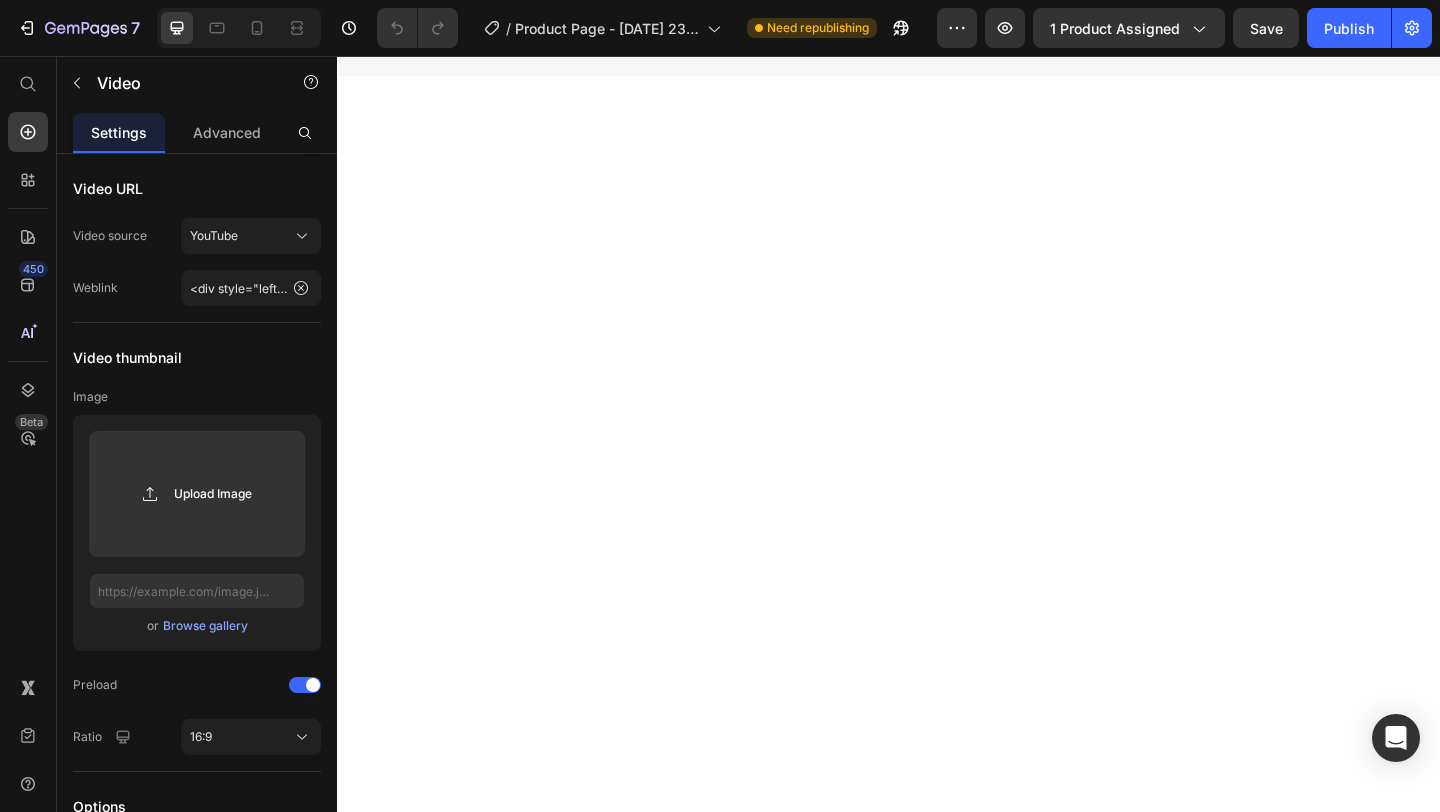 scroll, scrollTop: 4423, scrollLeft: 0, axis: vertical 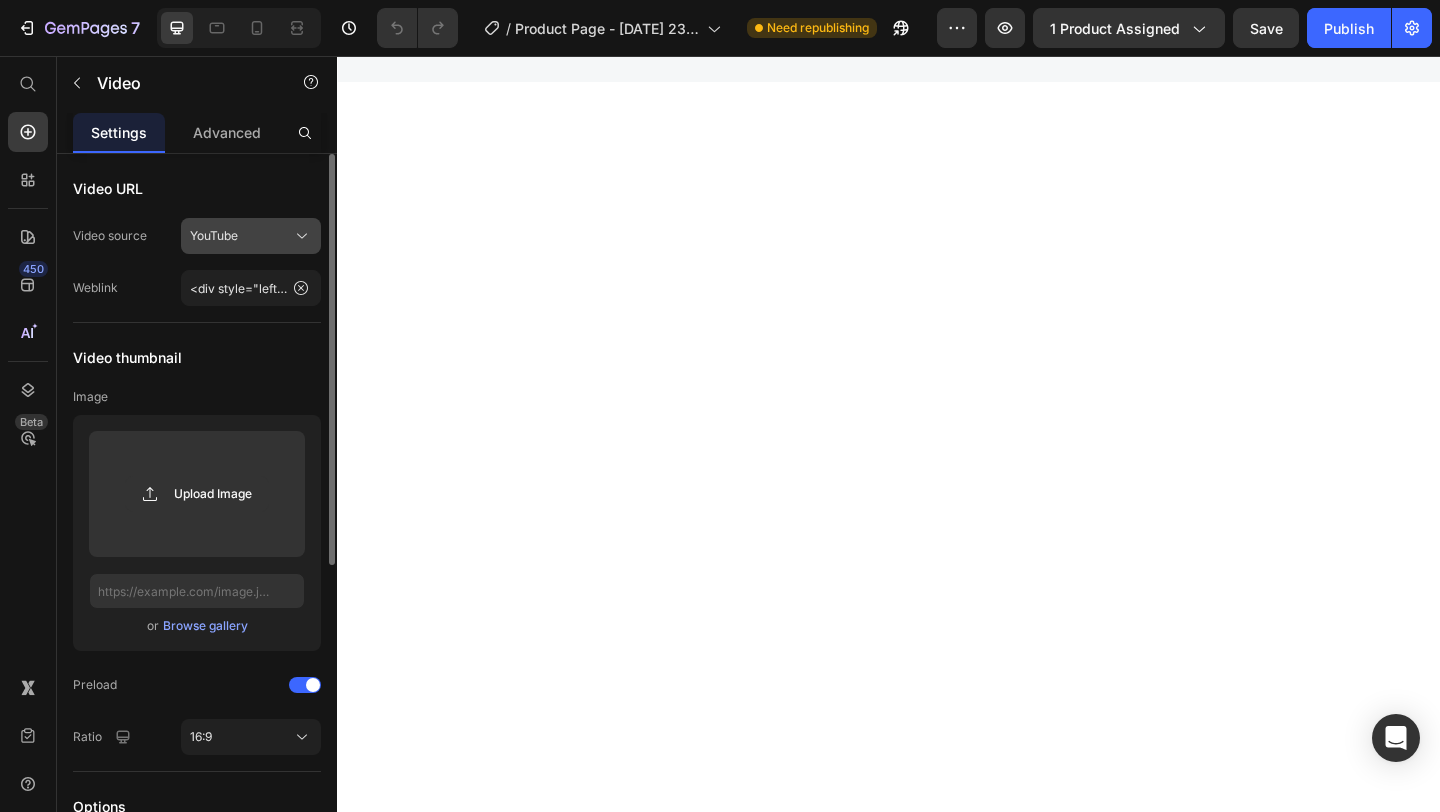 click on "YouTube" 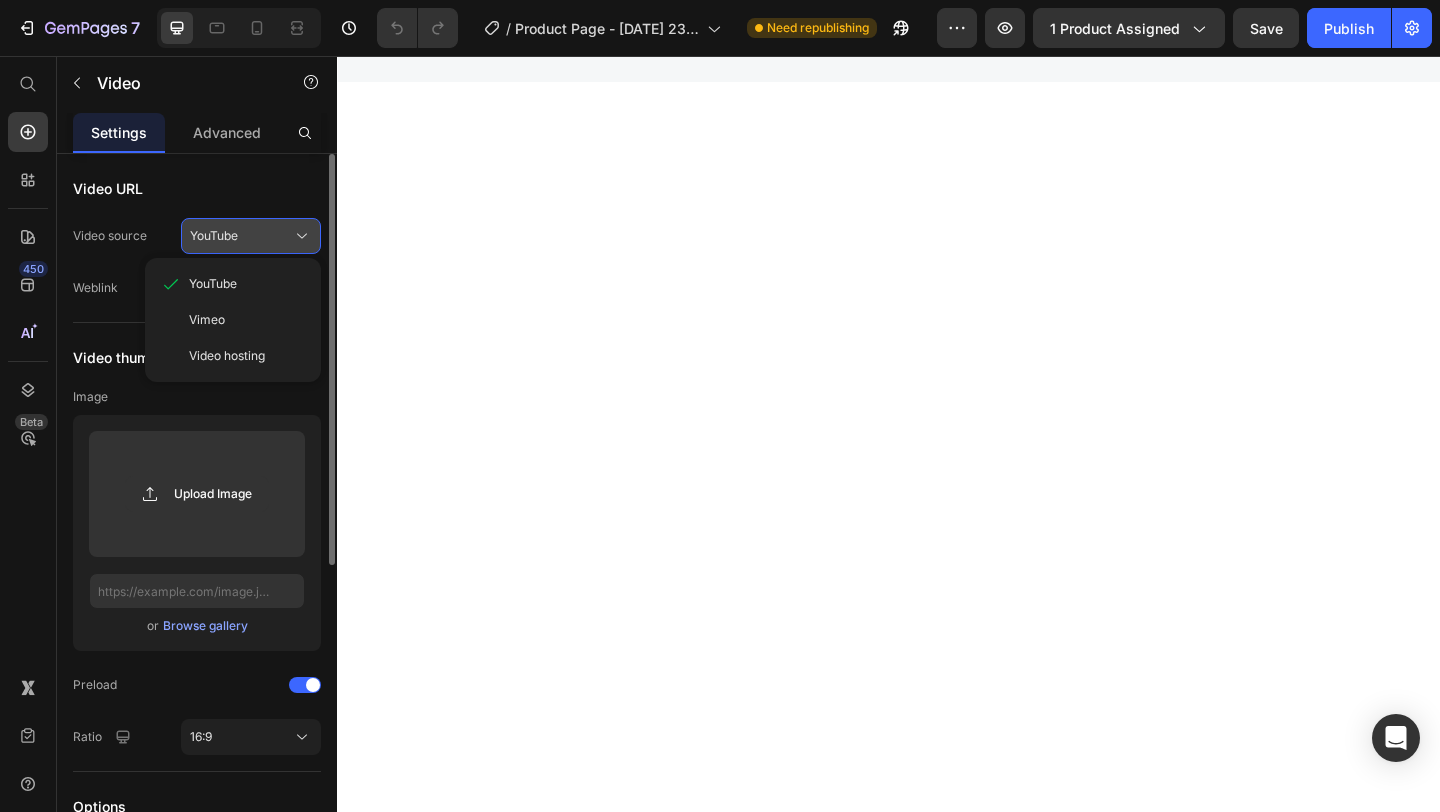click on "YouTube" 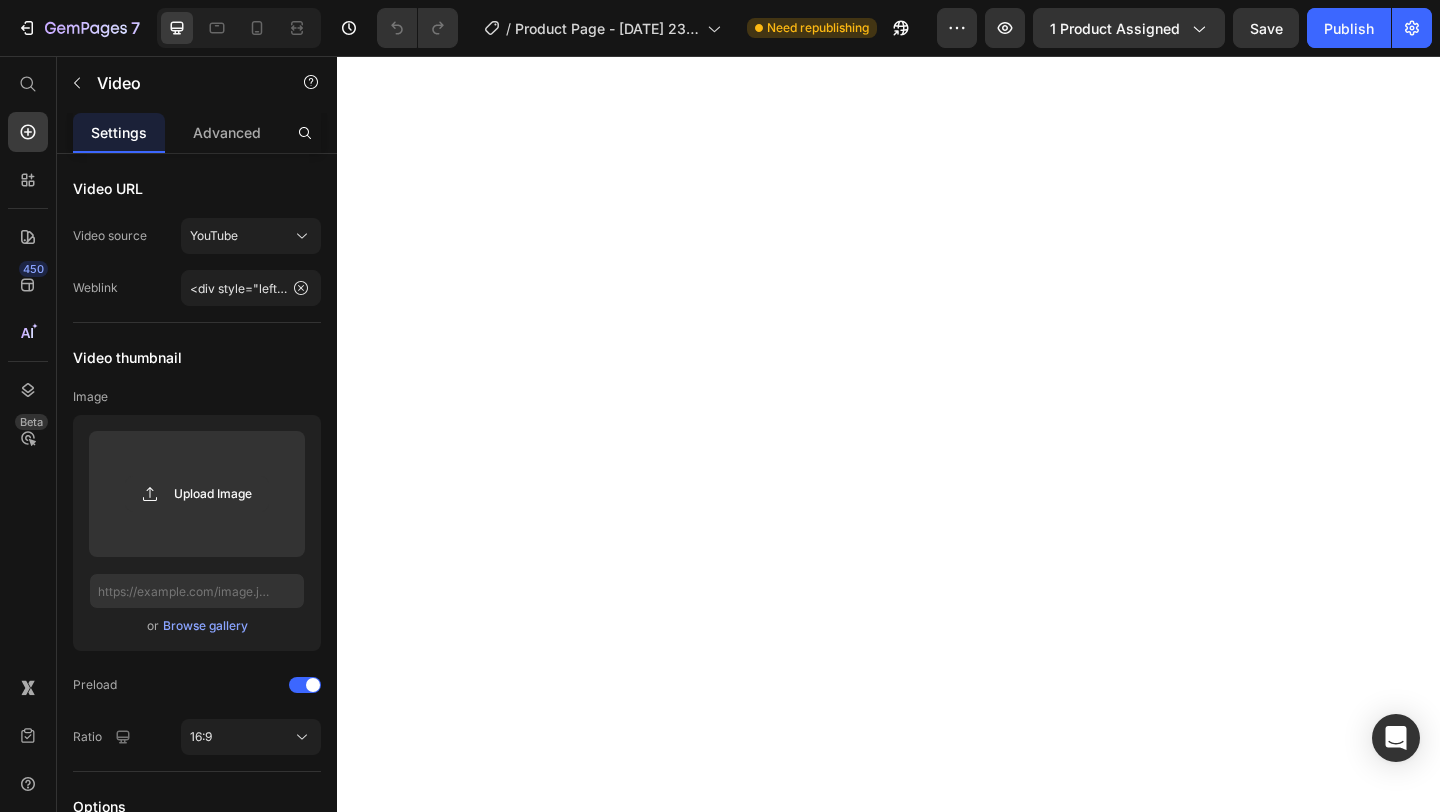 scroll, scrollTop: 4939, scrollLeft: 0, axis: vertical 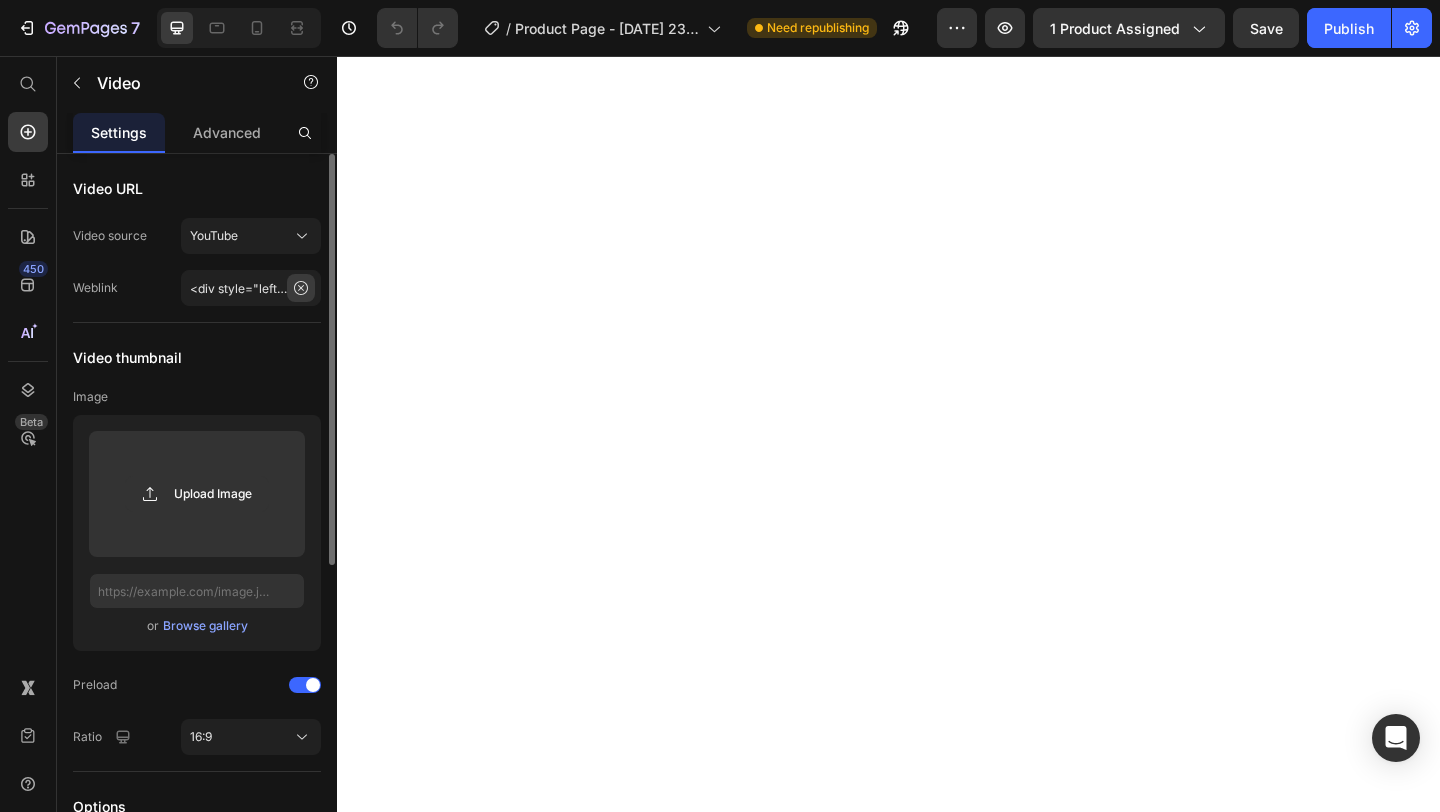 click 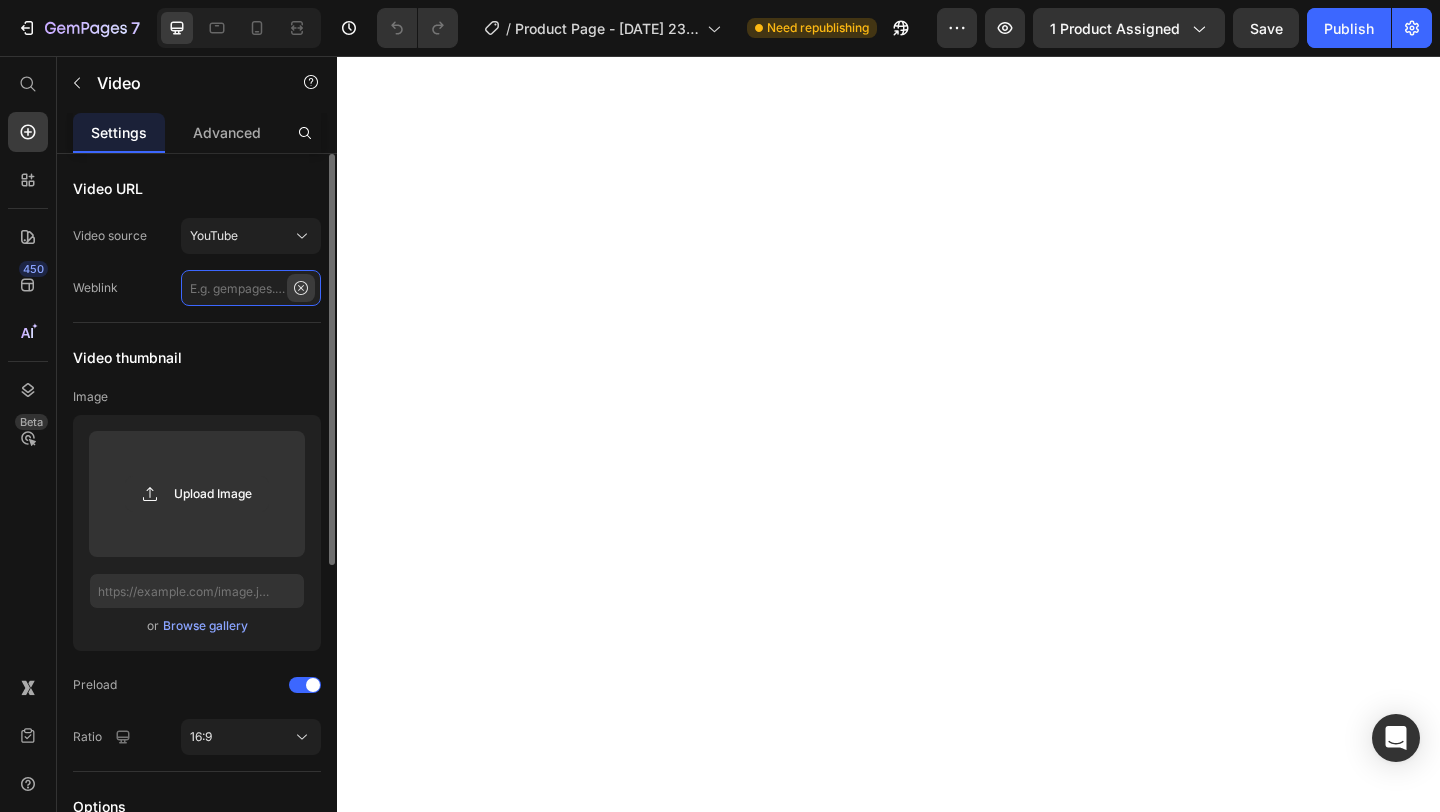 scroll, scrollTop: 0, scrollLeft: 0, axis: both 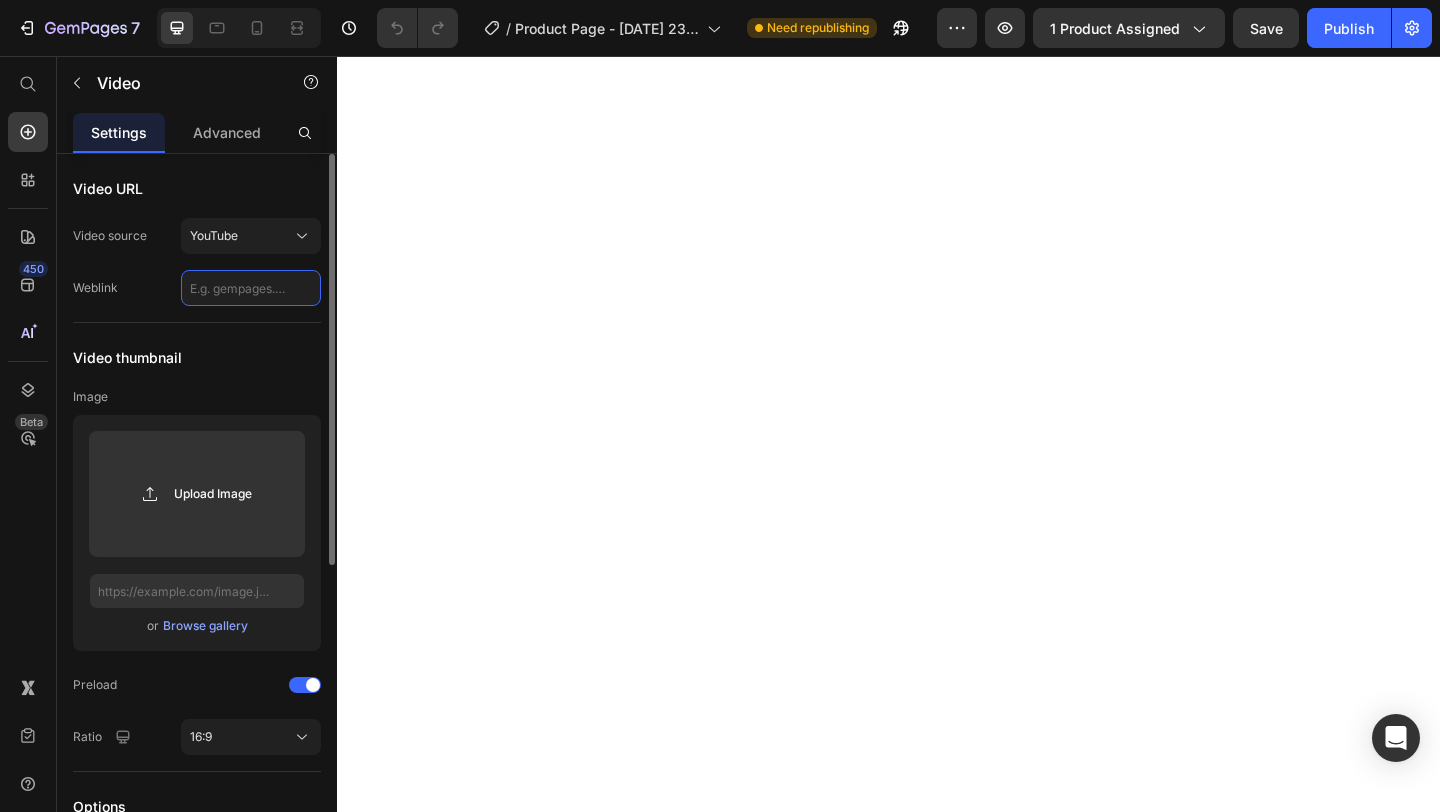 paste on "[URL][DOMAIN_NAME]" 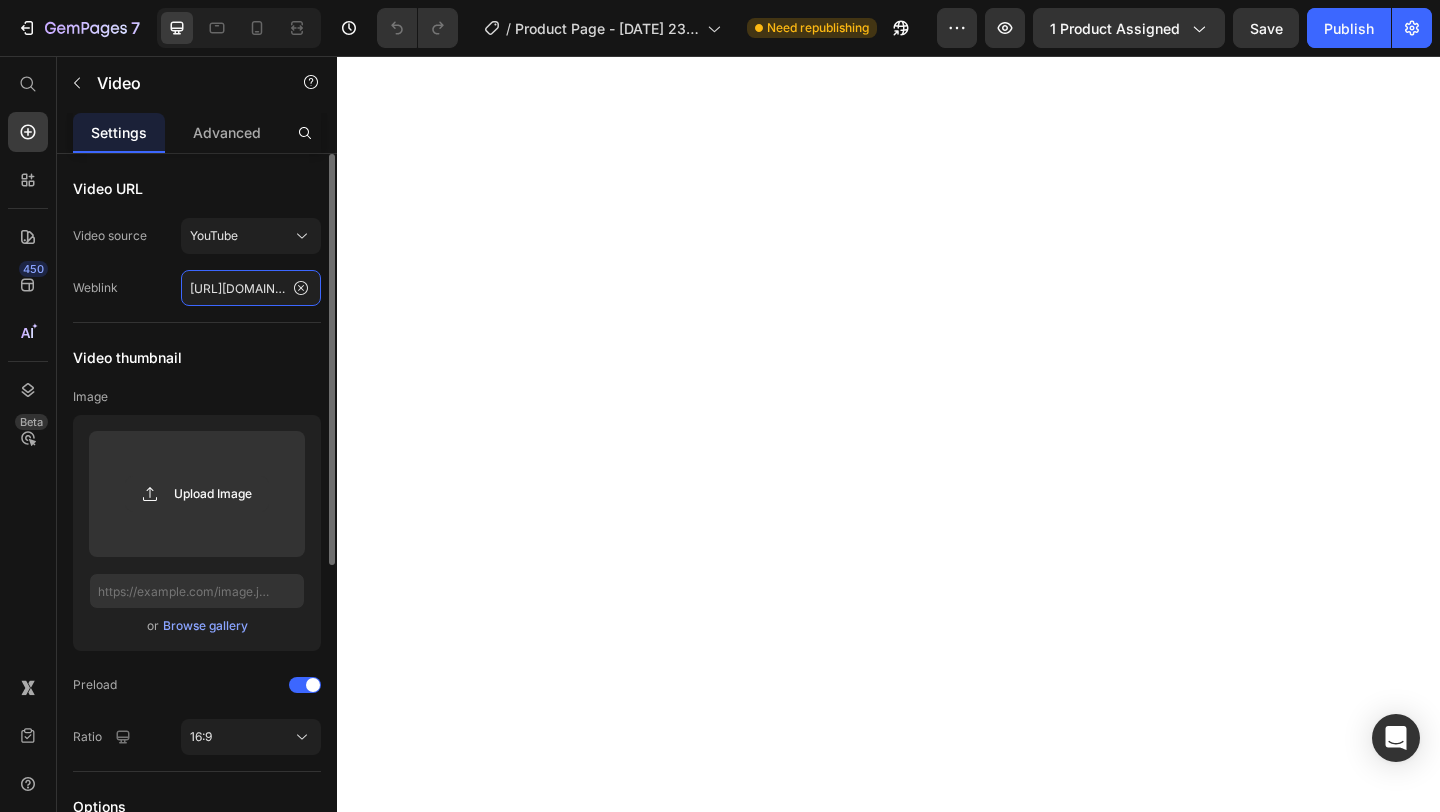 scroll, scrollTop: 0, scrollLeft: 87, axis: horizontal 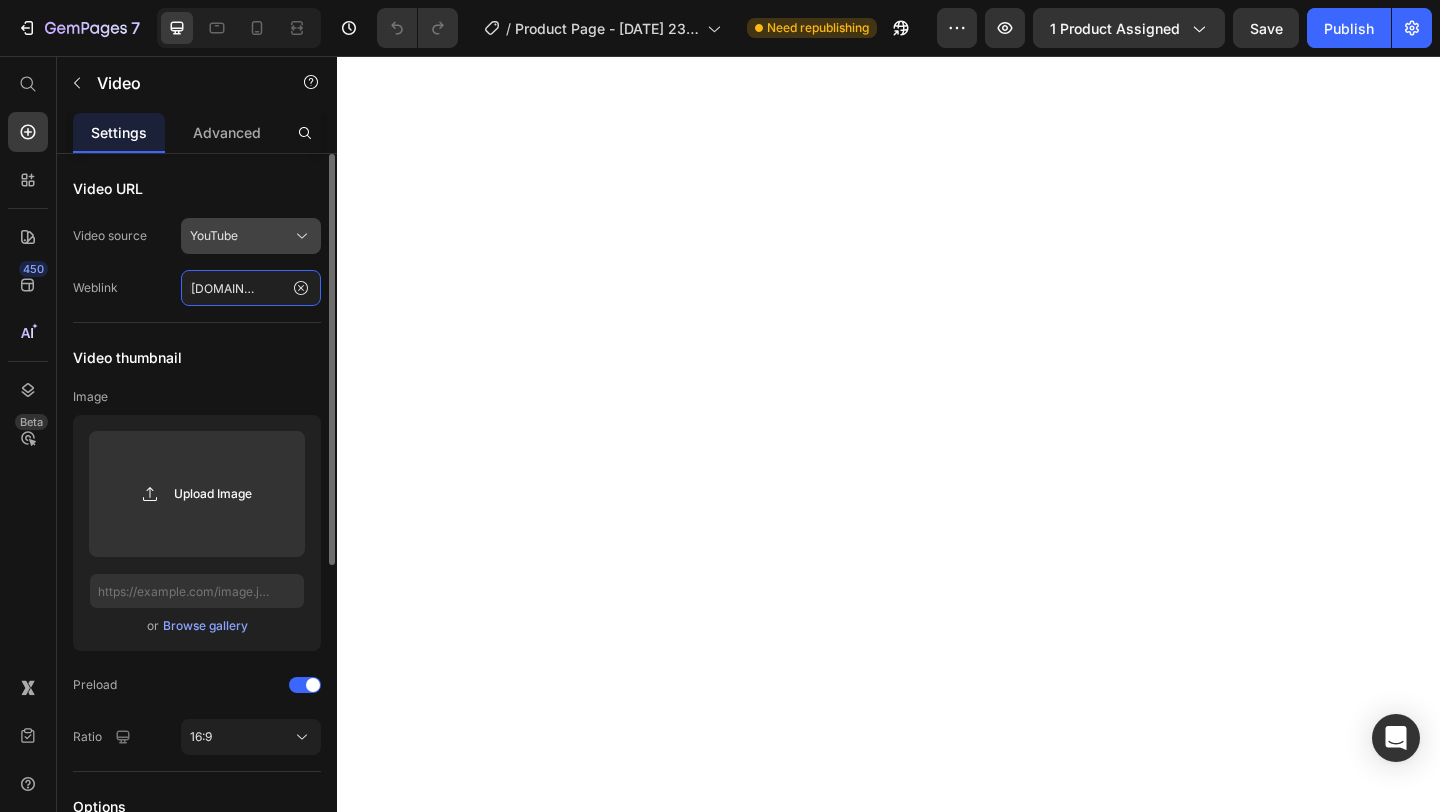 type on "[URL][DOMAIN_NAME]" 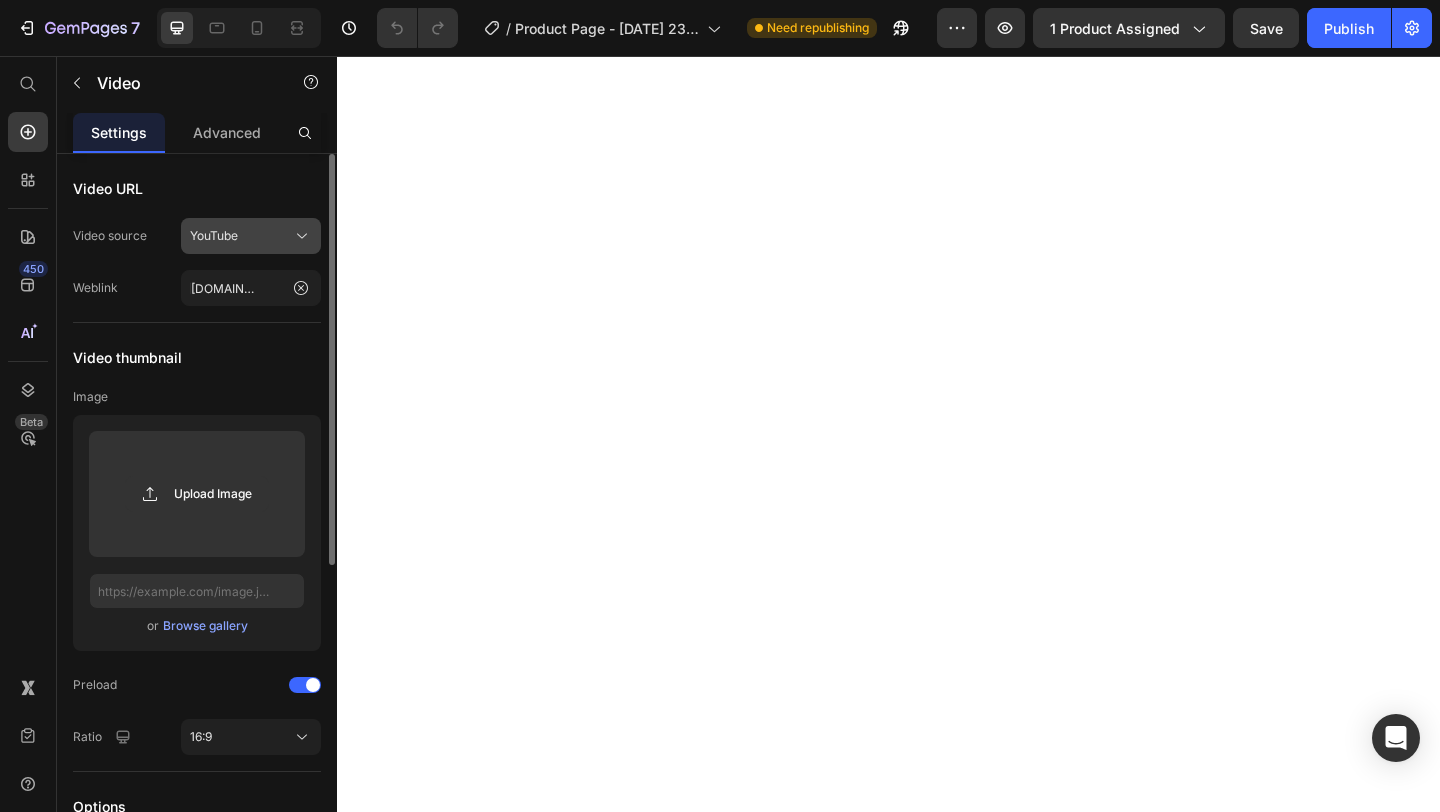 click 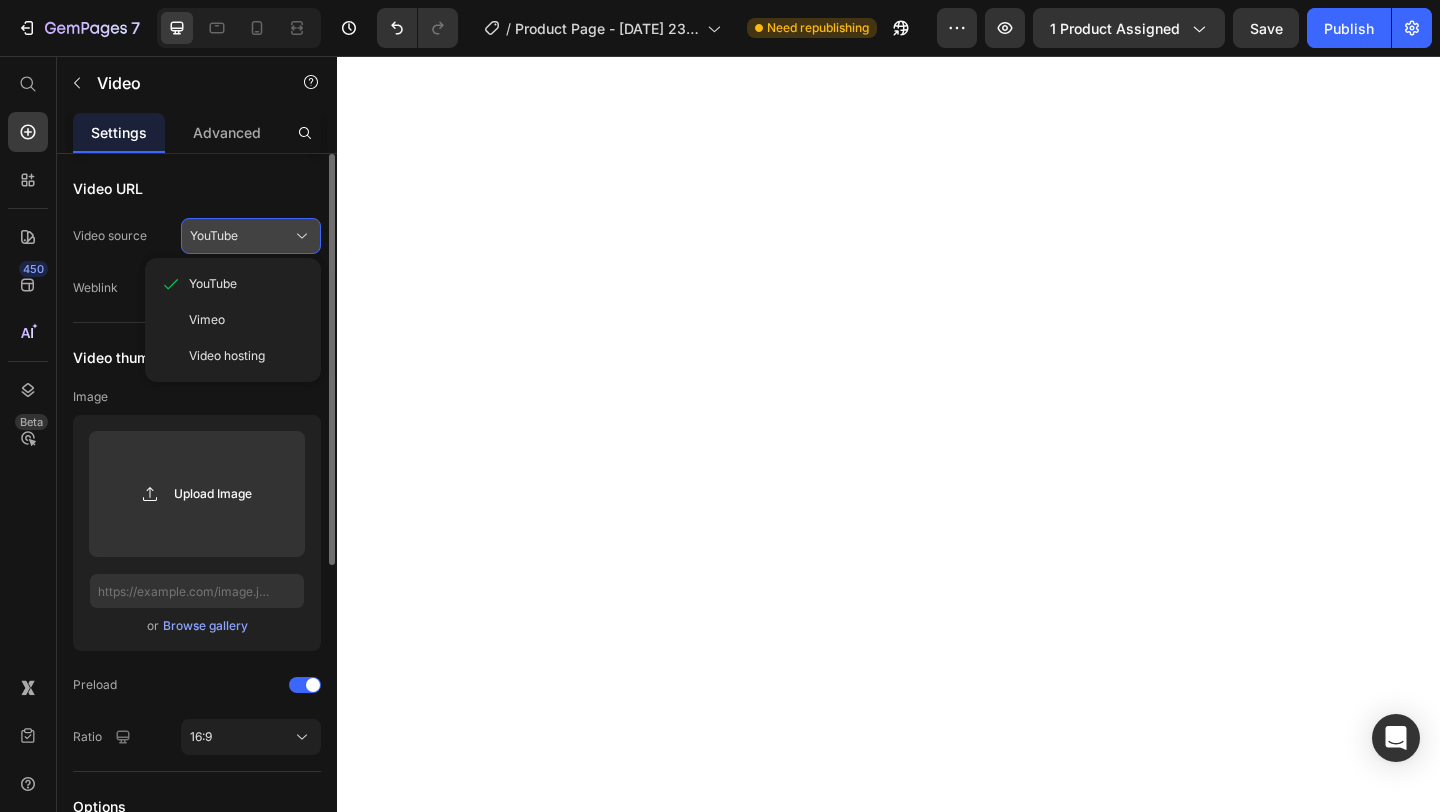 scroll, scrollTop: 0, scrollLeft: 0, axis: both 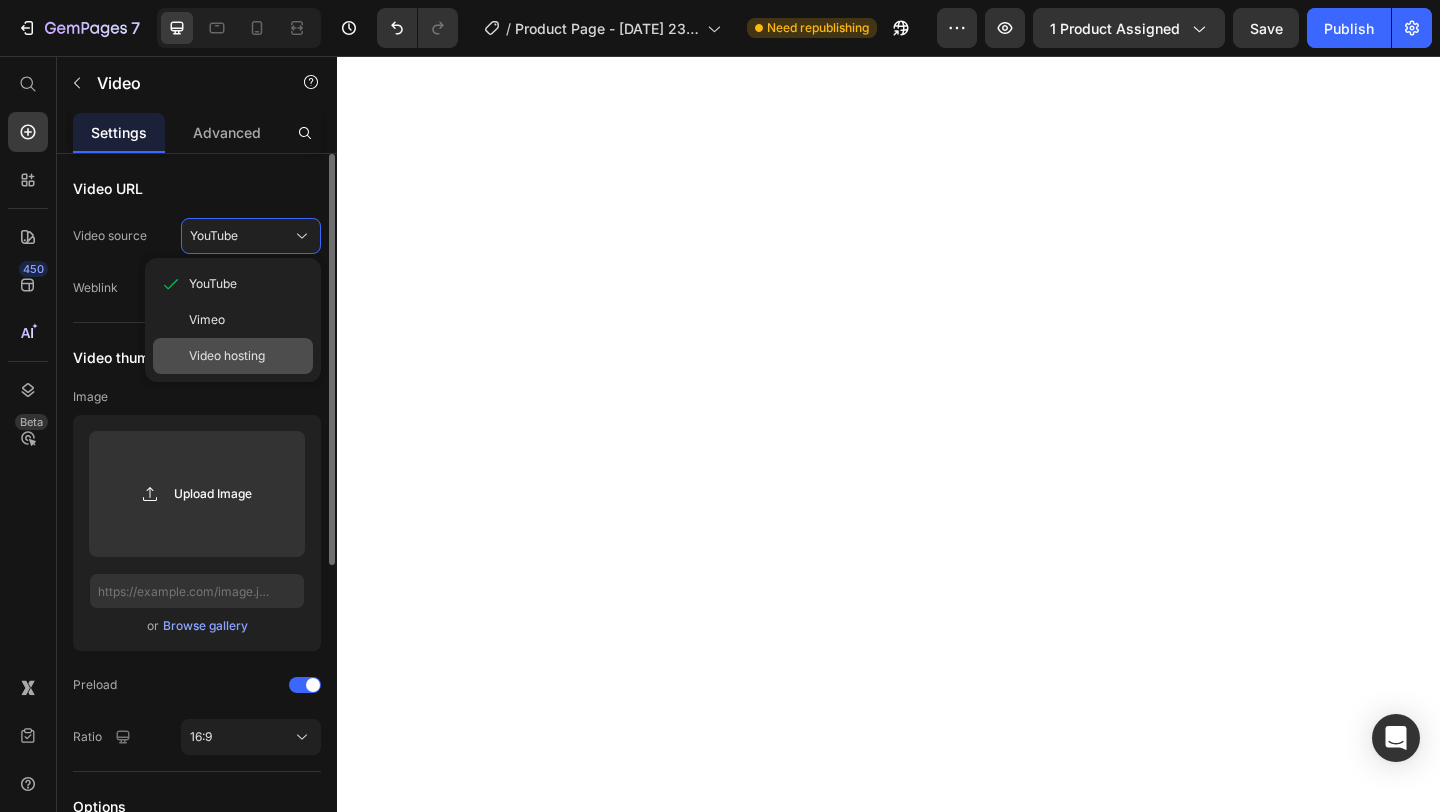 click on "Video hosting" at bounding box center [227, 356] 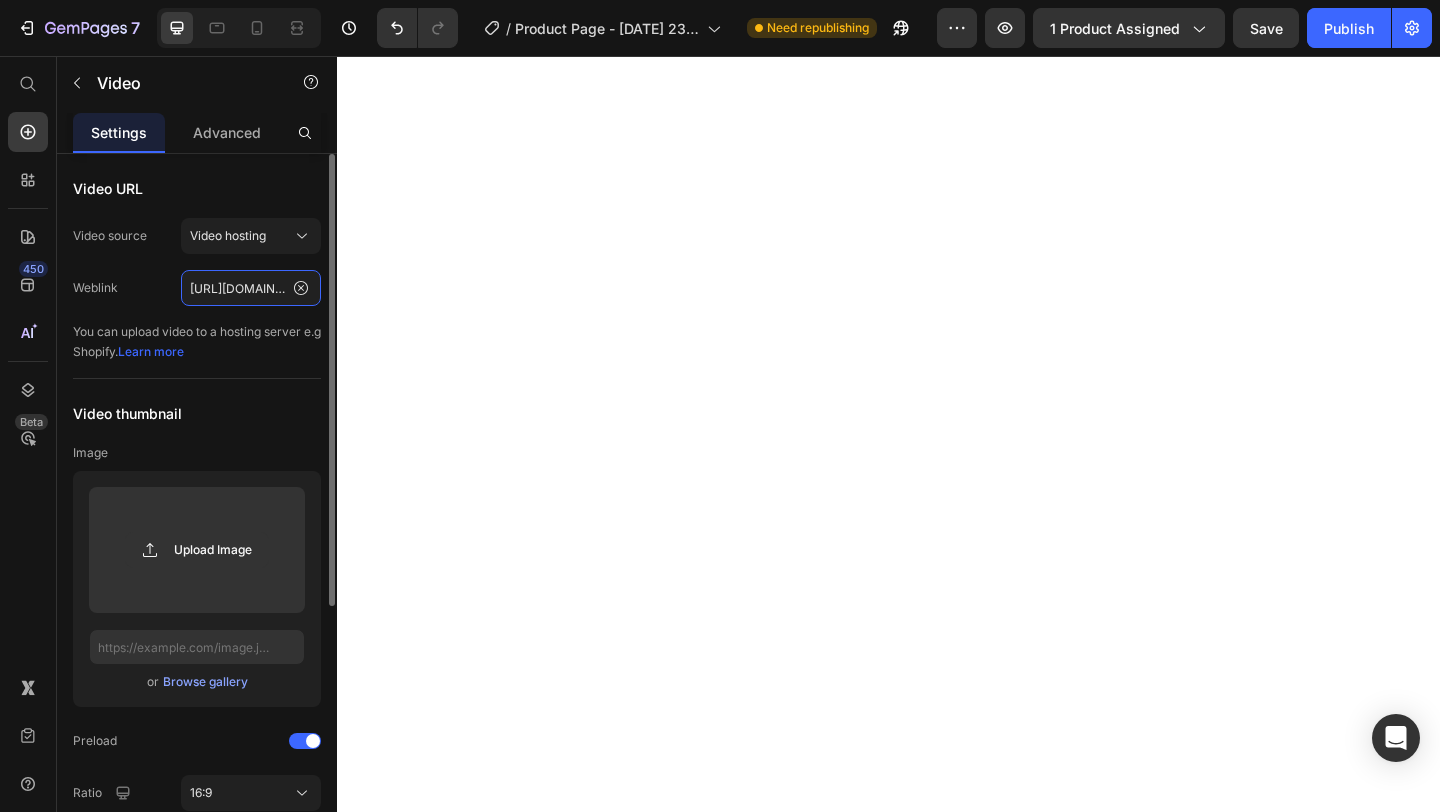 click on "[URL][DOMAIN_NAME]" 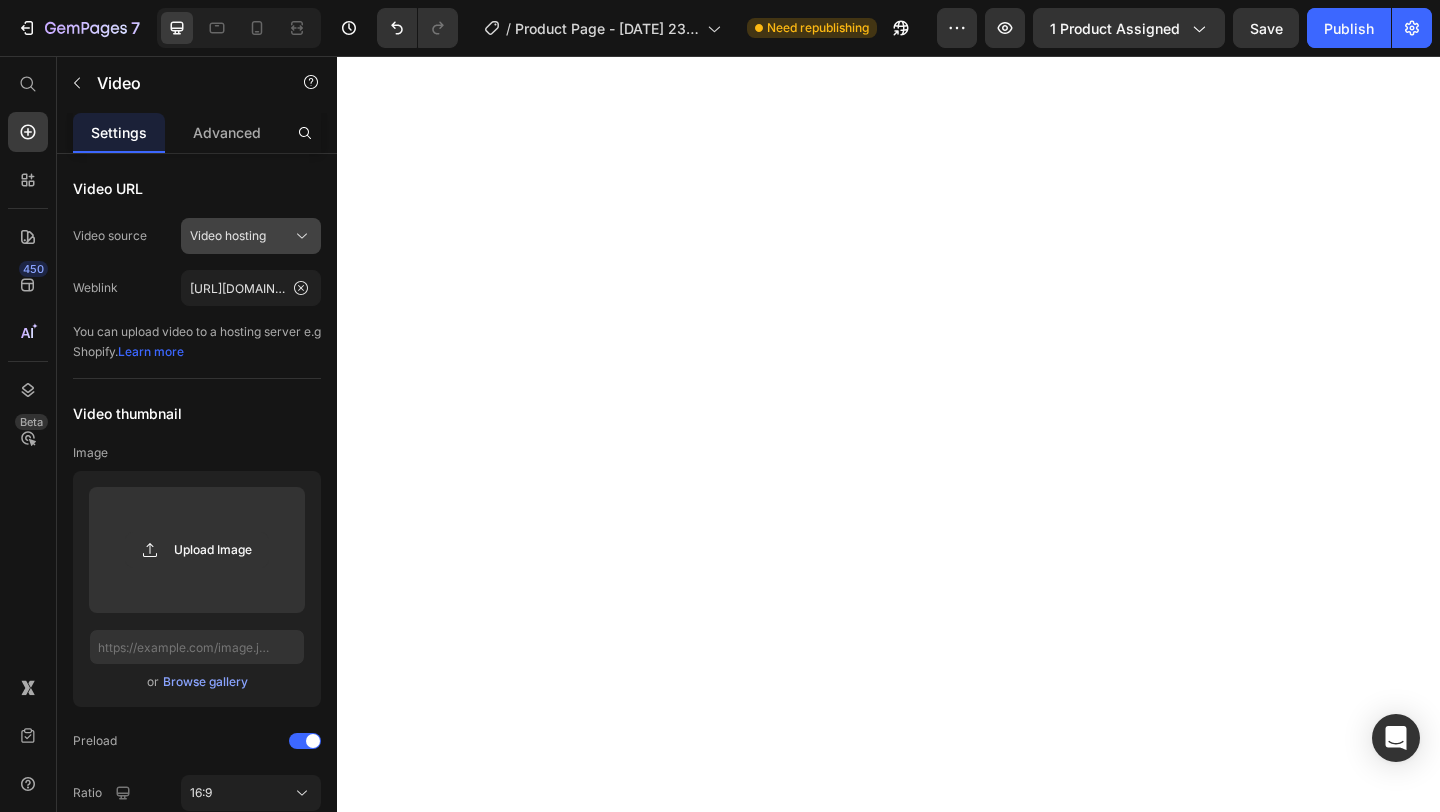 click on "Video hosting" 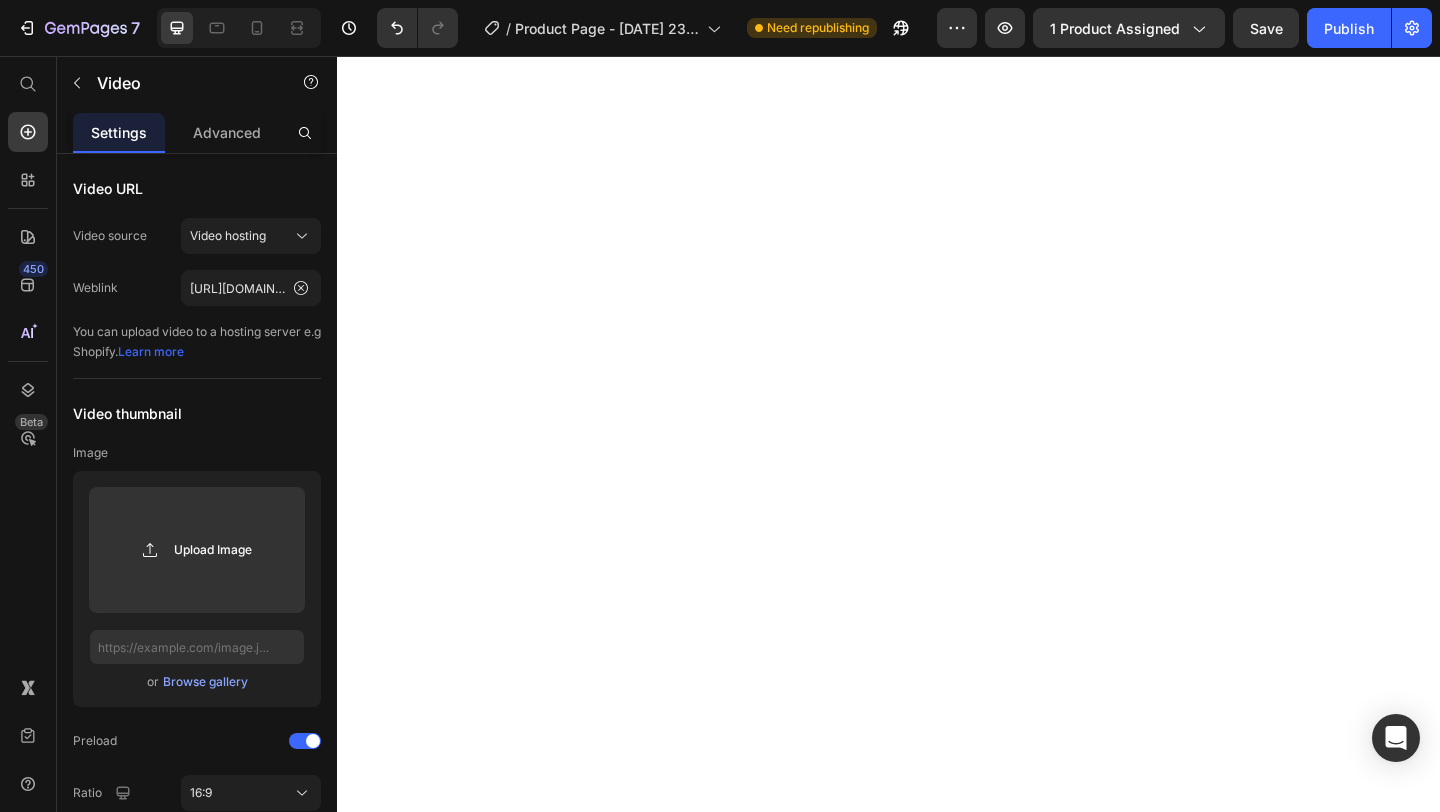 click at bounding box center [937, -1443] 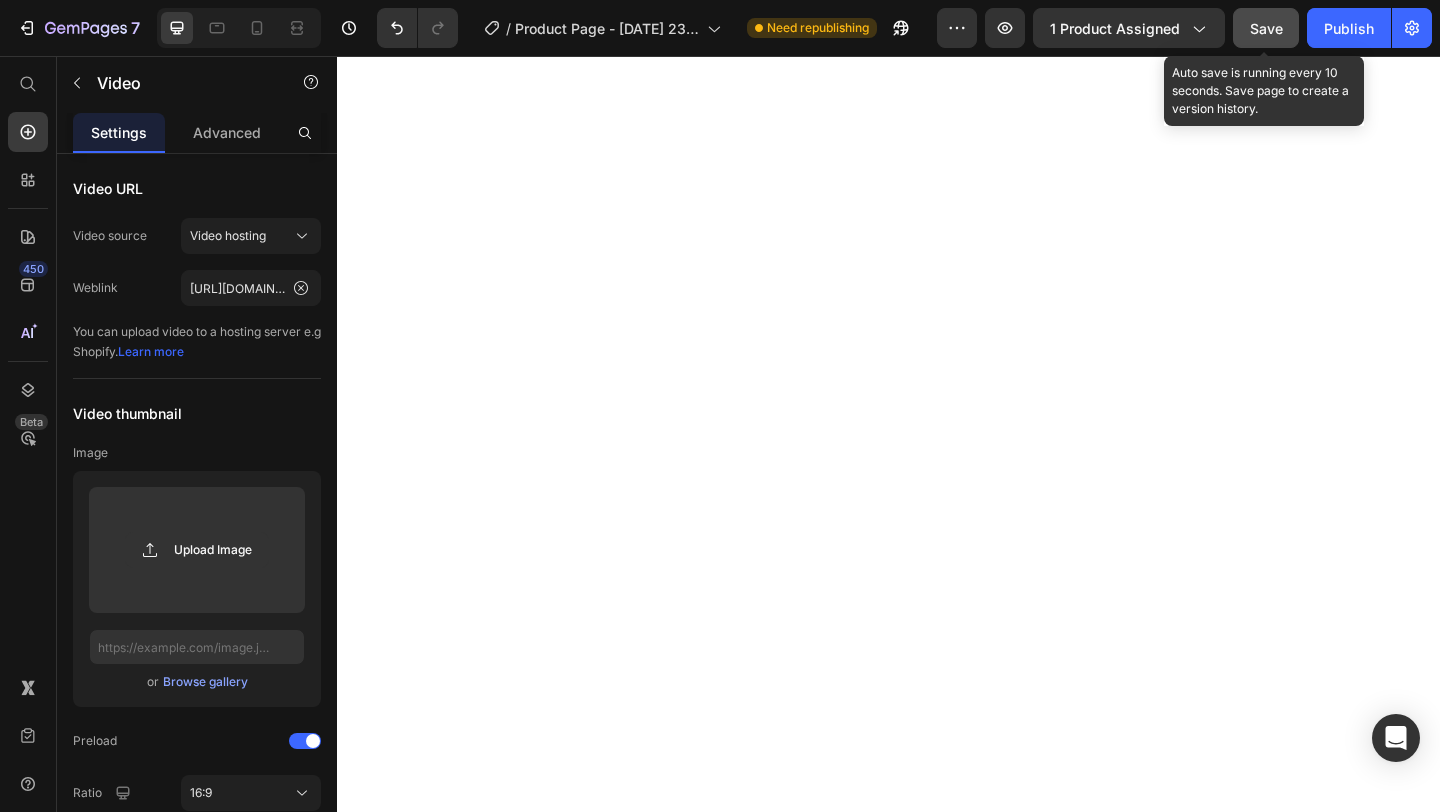 click on "Save" at bounding box center (1266, 28) 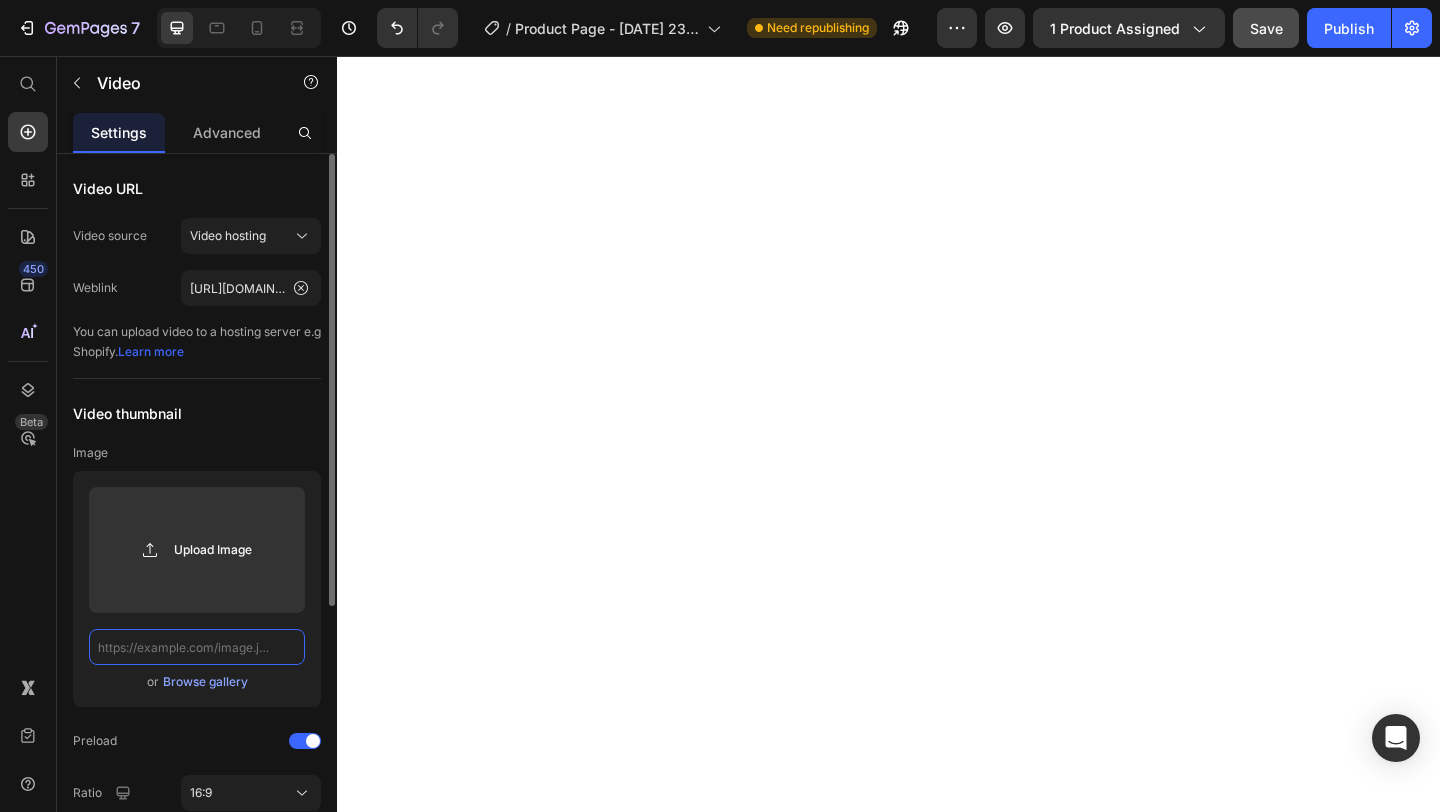 click 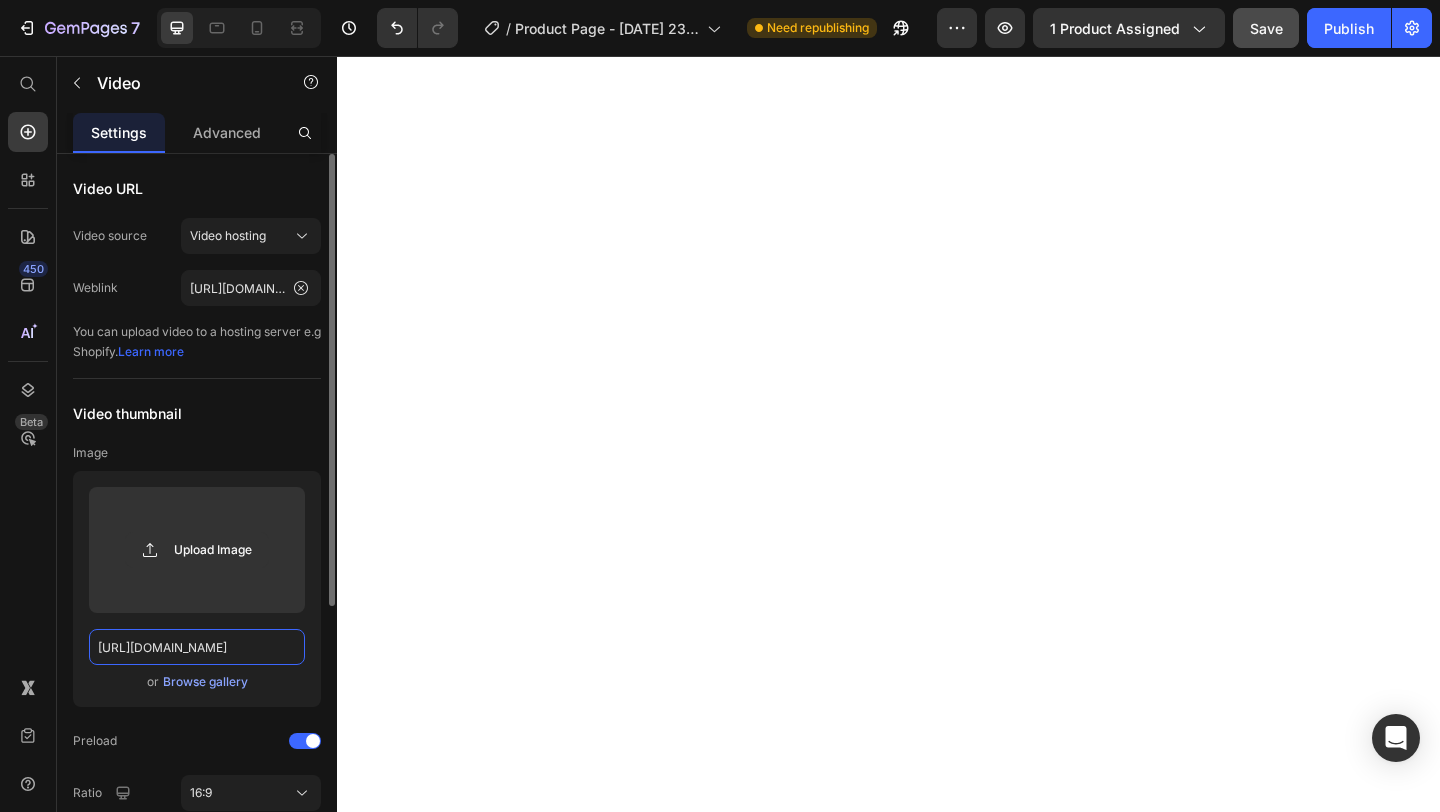 scroll, scrollTop: 0, scrollLeft: 11, axis: horizontal 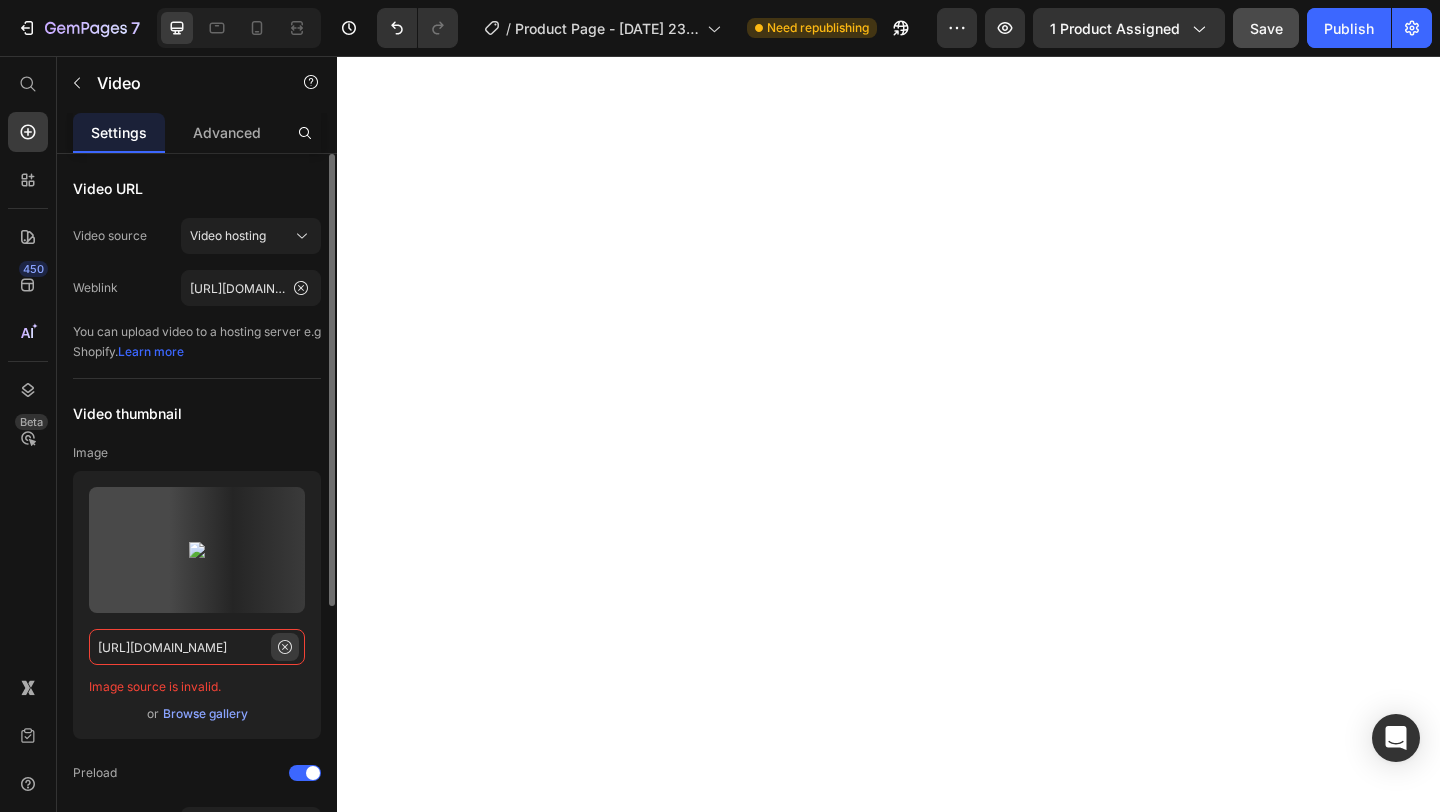 type on "[URL][DOMAIN_NAME]" 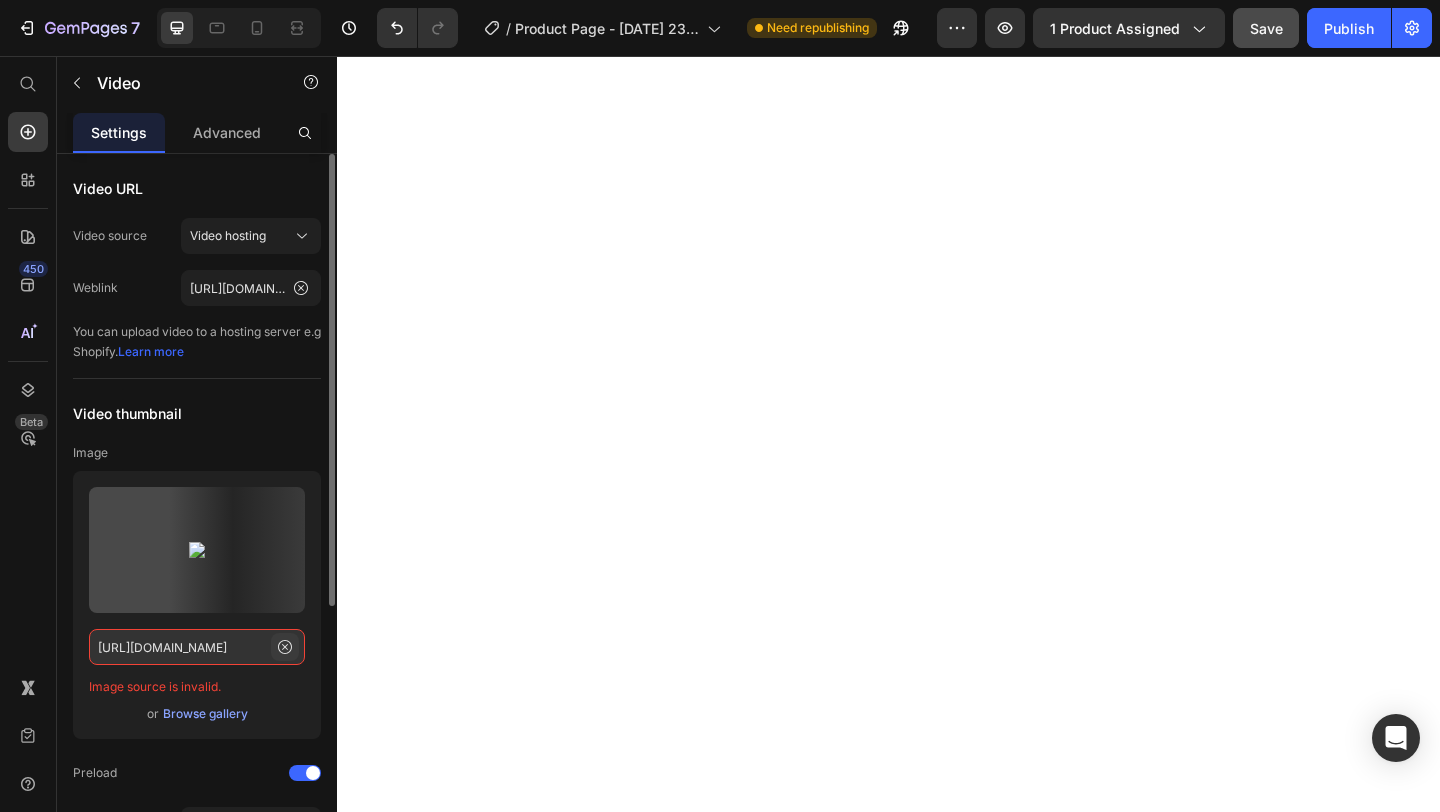 click 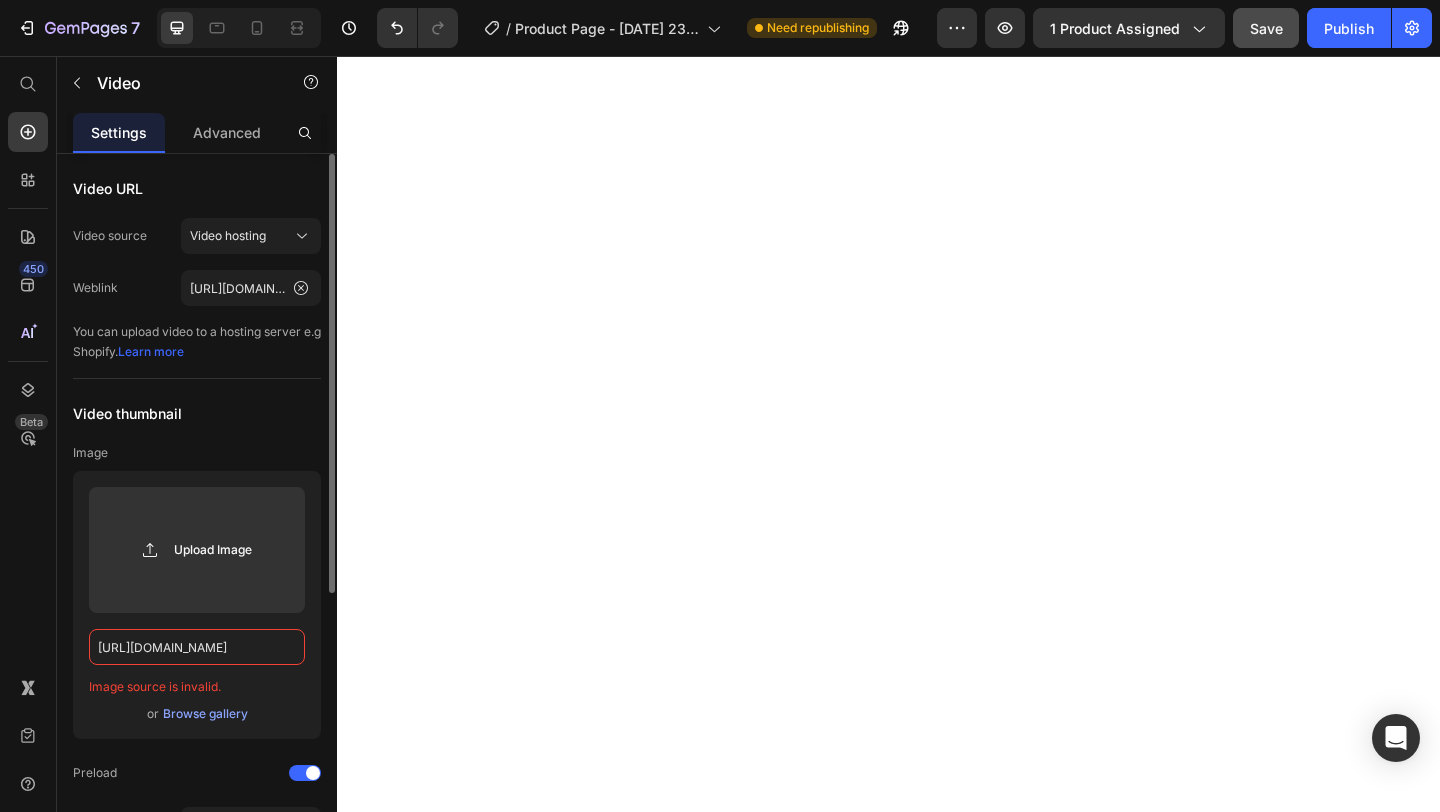 type 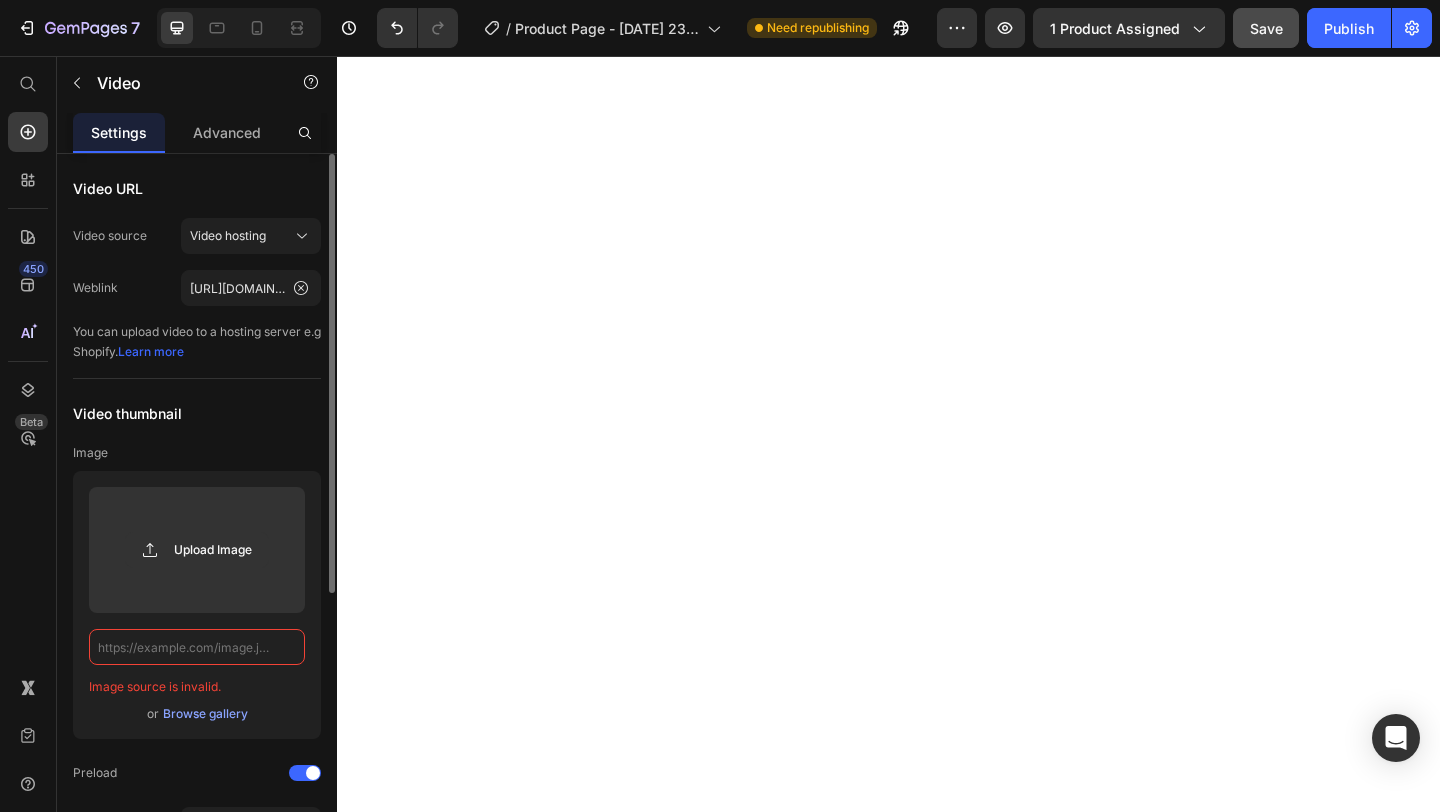 scroll, scrollTop: 0, scrollLeft: 0, axis: both 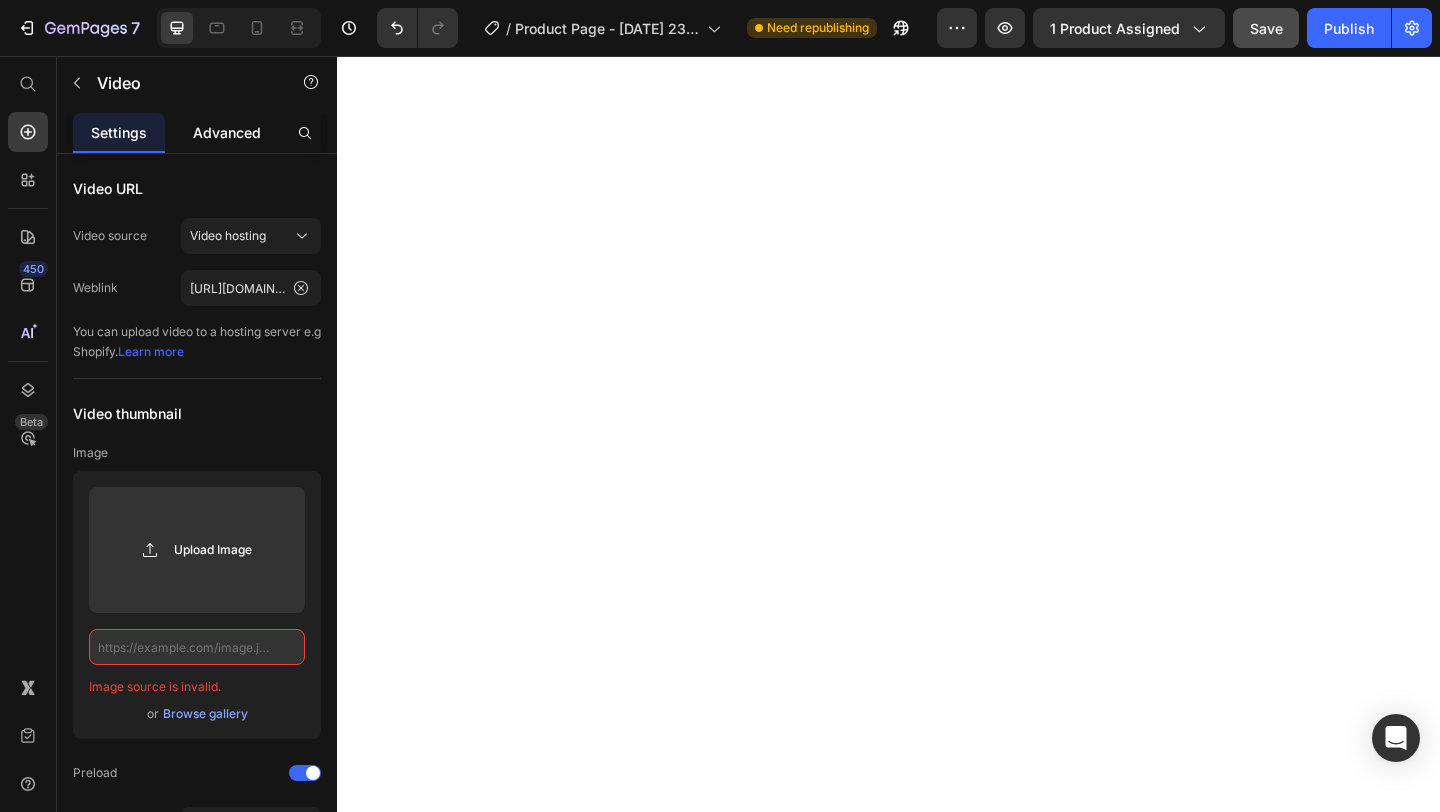 click on "Advanced" at bounding box center [227, 132] 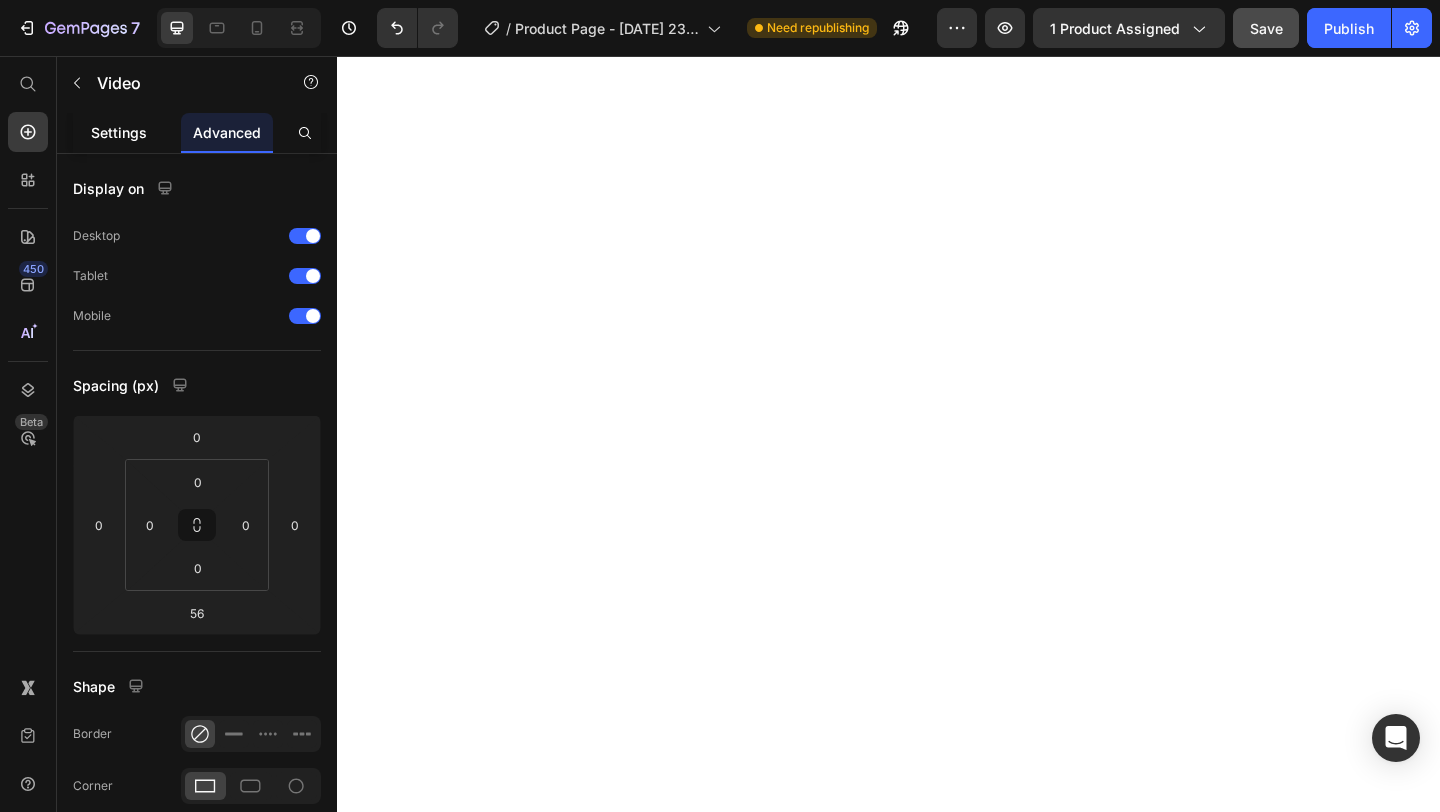 click on "Settings" at bounding box center [119, 132] 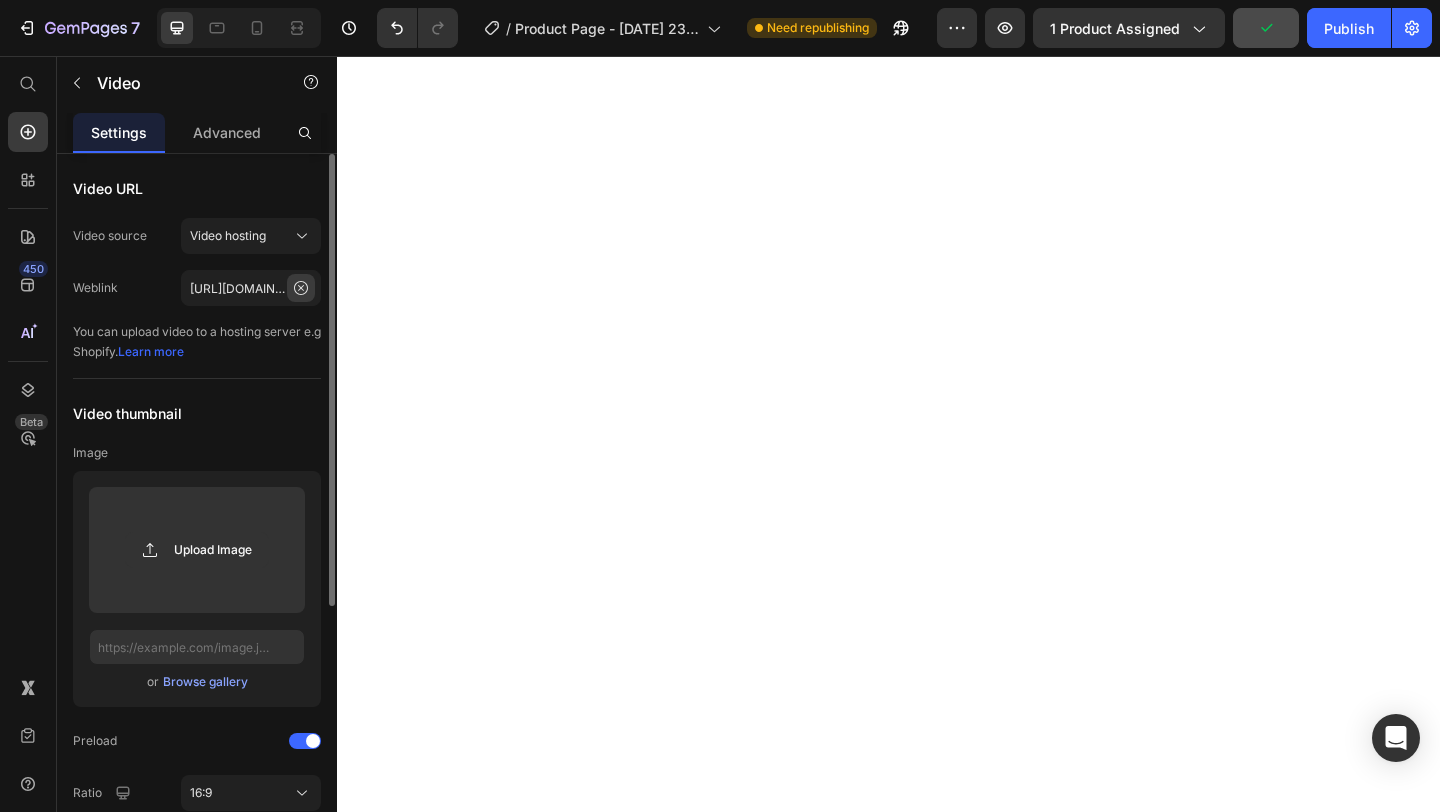 click 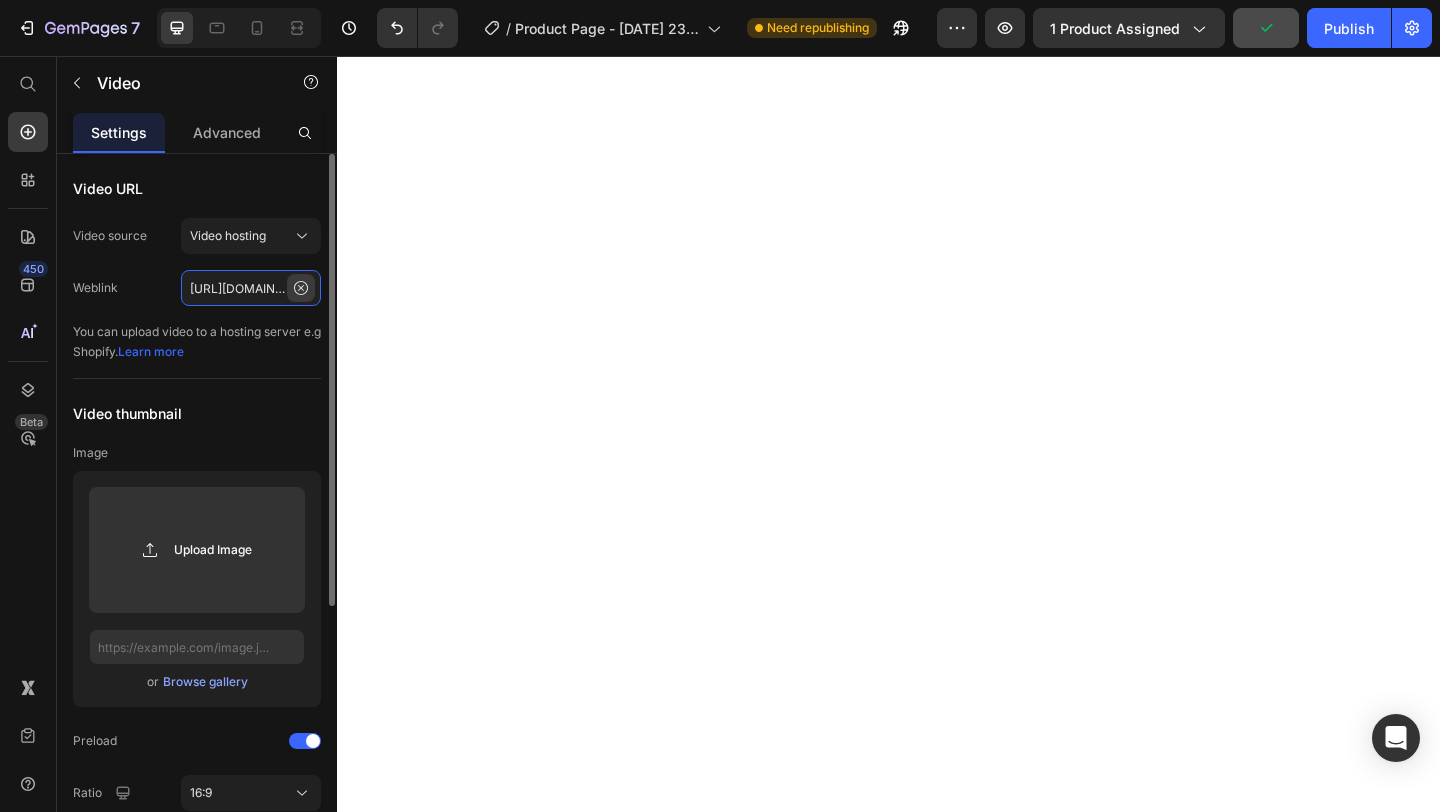 type 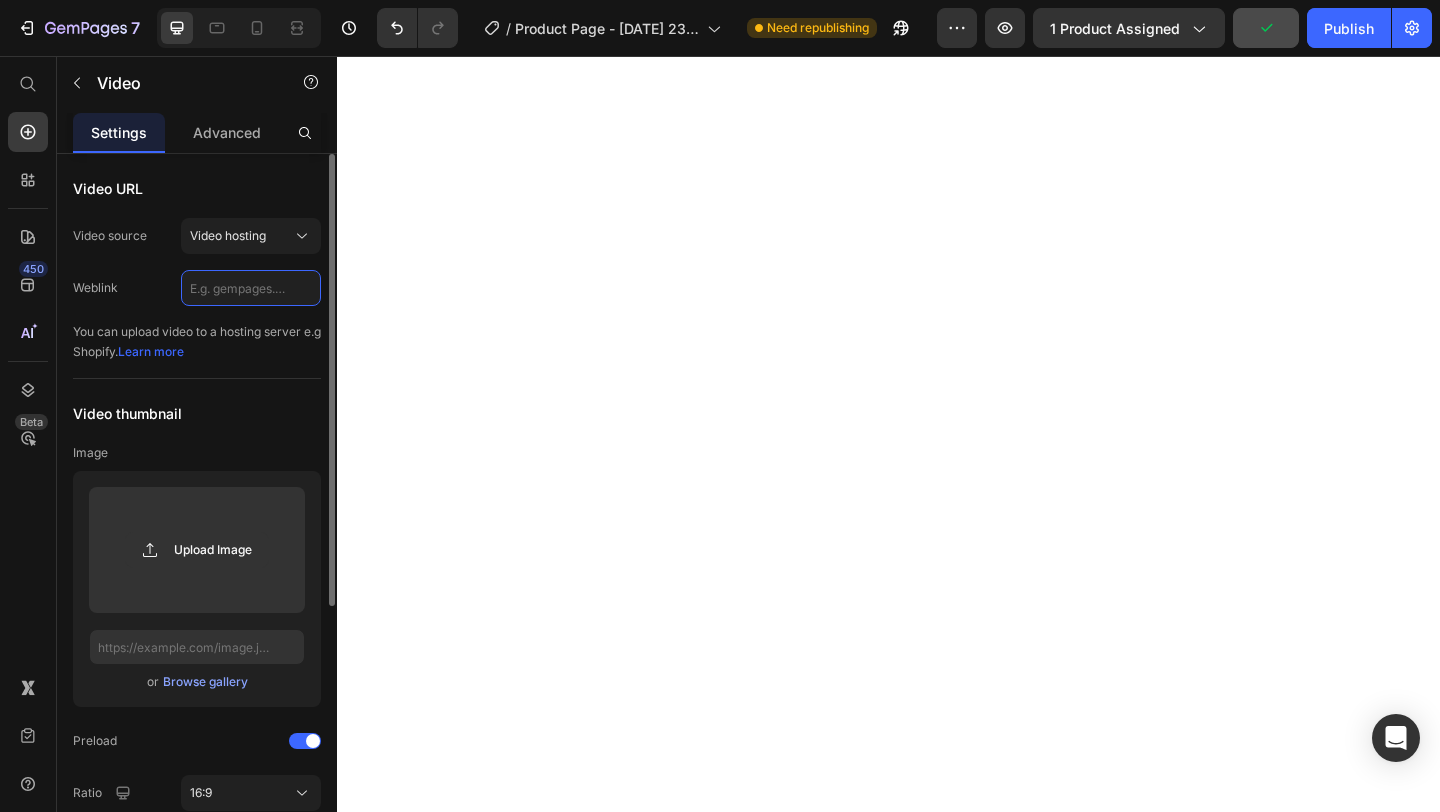 scroll, scrollTop: 0, scrollLeft: 0, axis: both 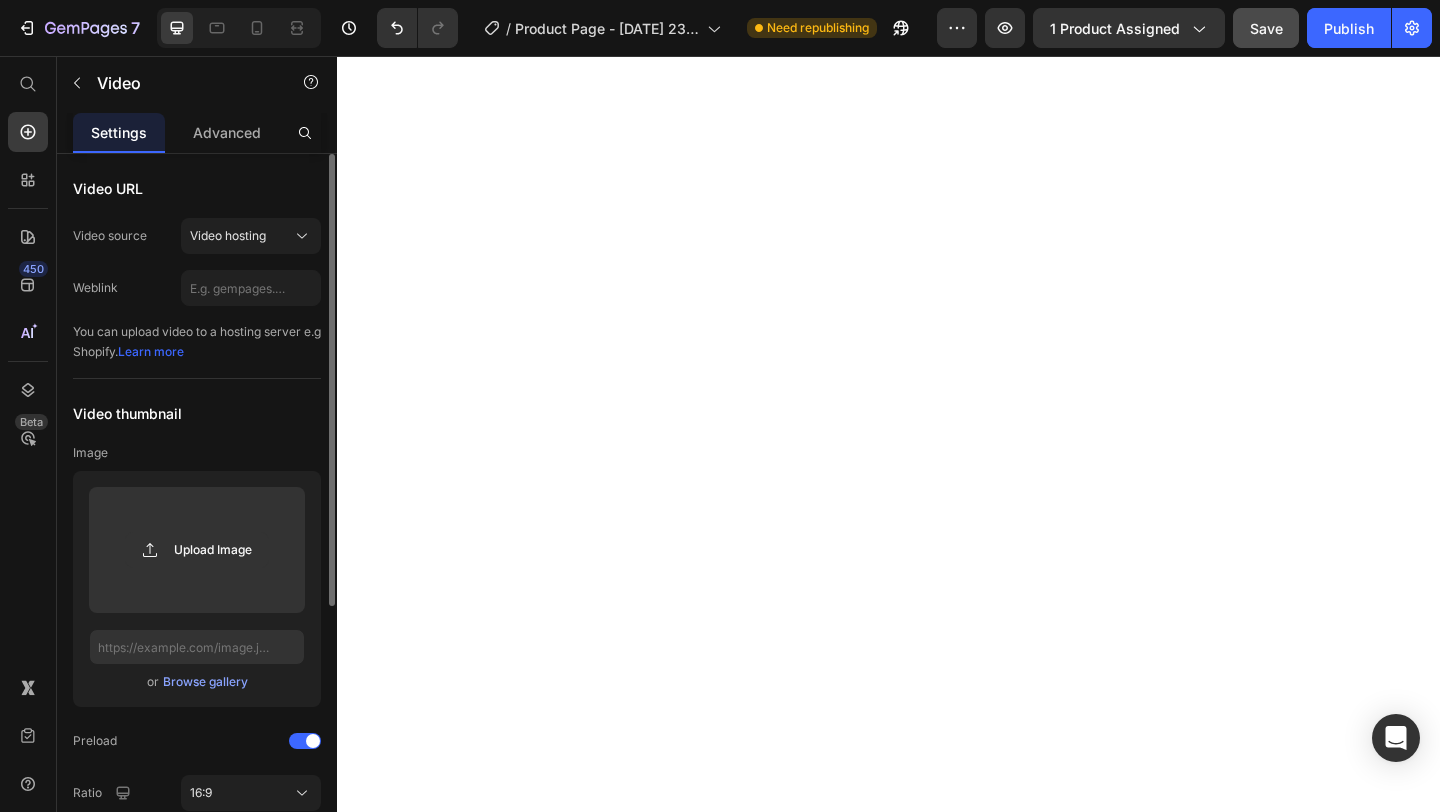 click on "Video   56" at bounding box center [937, -1519] 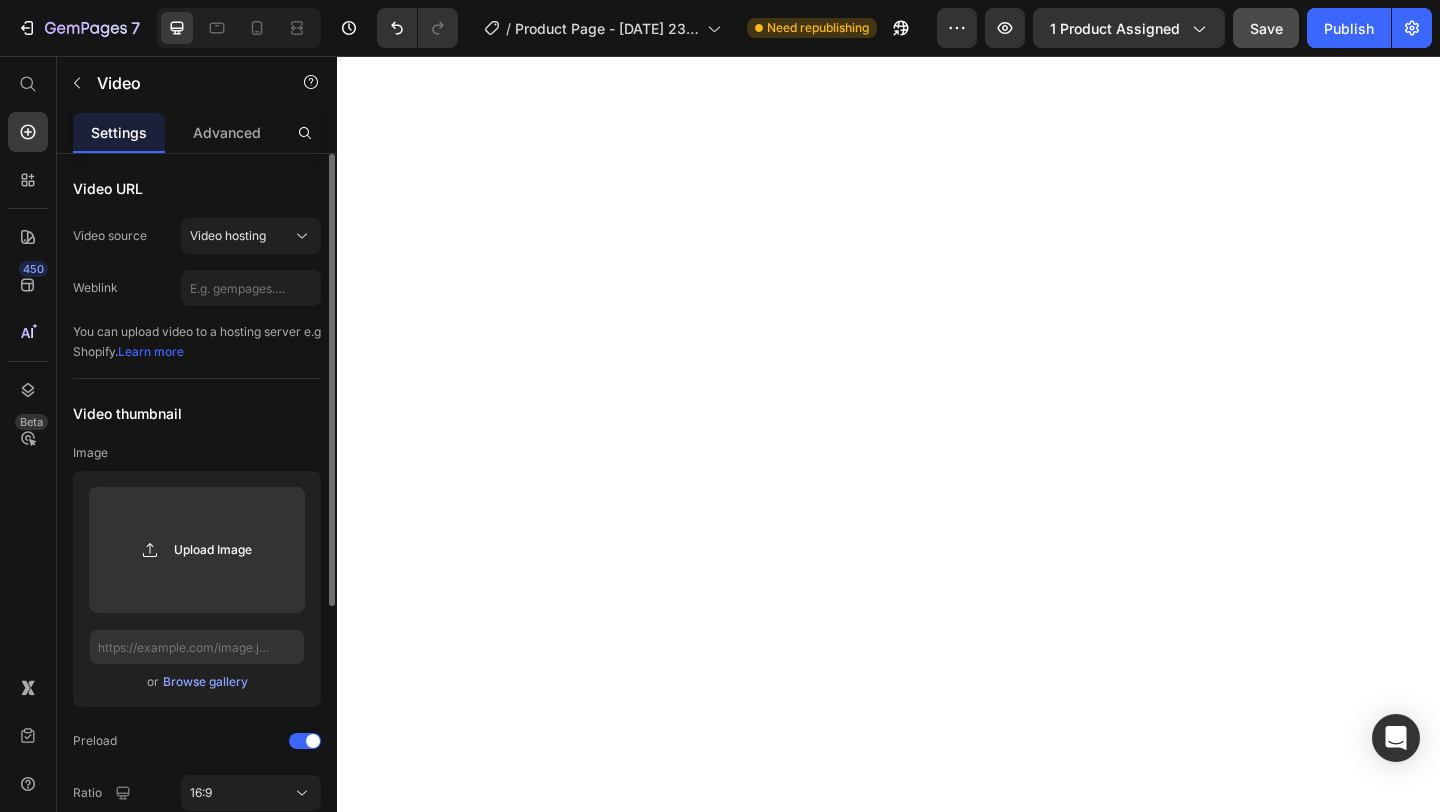 scroll, scrollTop: 4811, scrollLeft: 0, axis: vertical 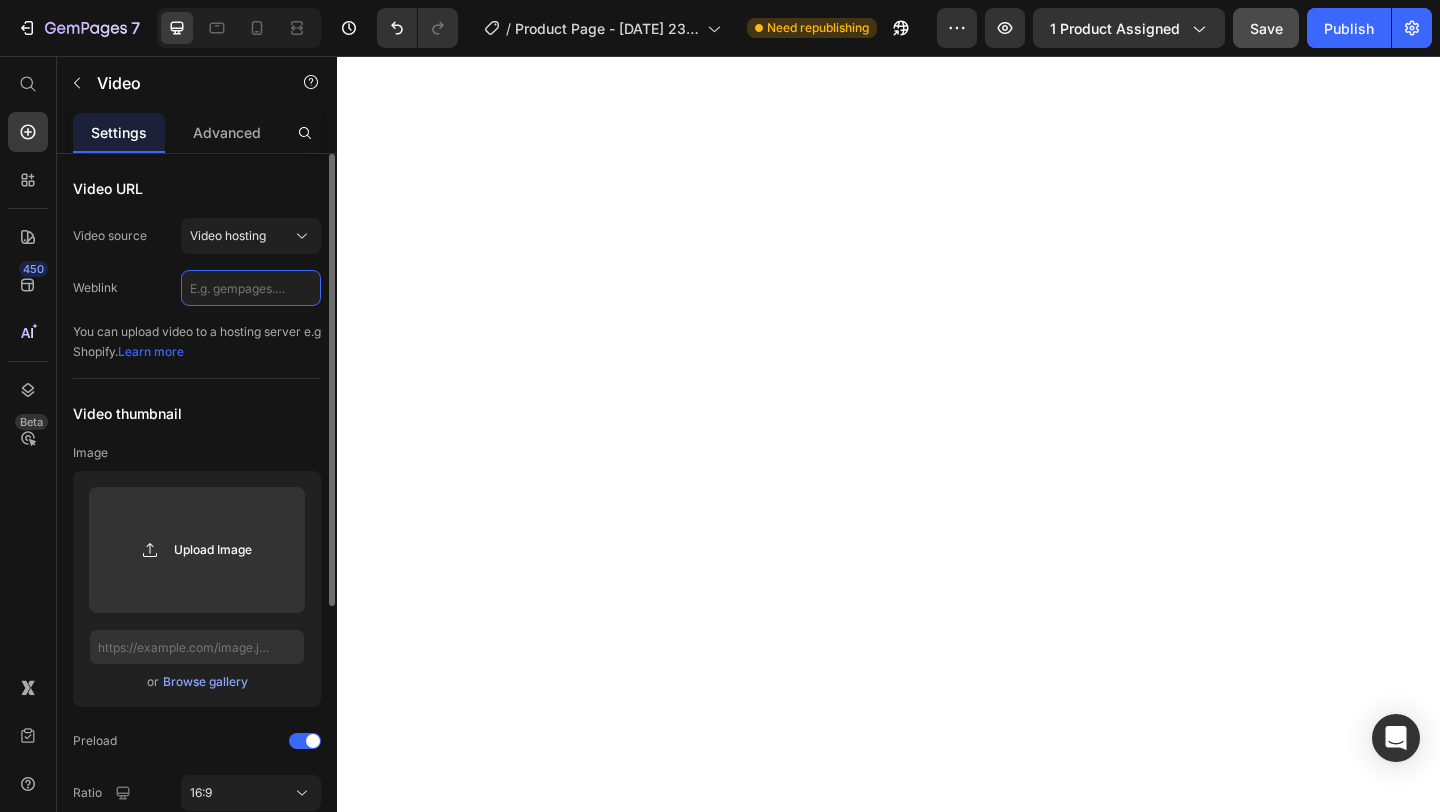 click 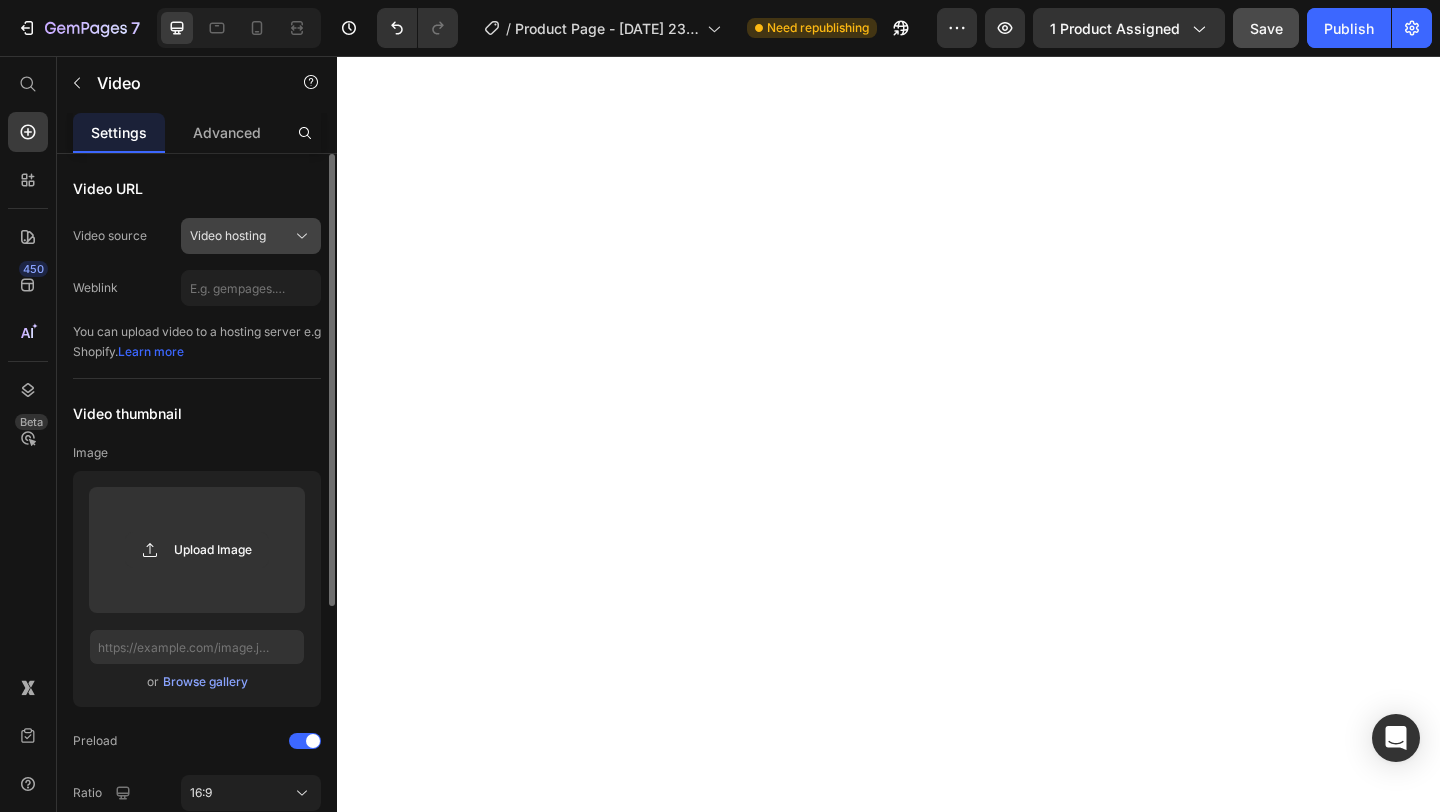 click on "Video hosting" at bounding box center [228, 236] 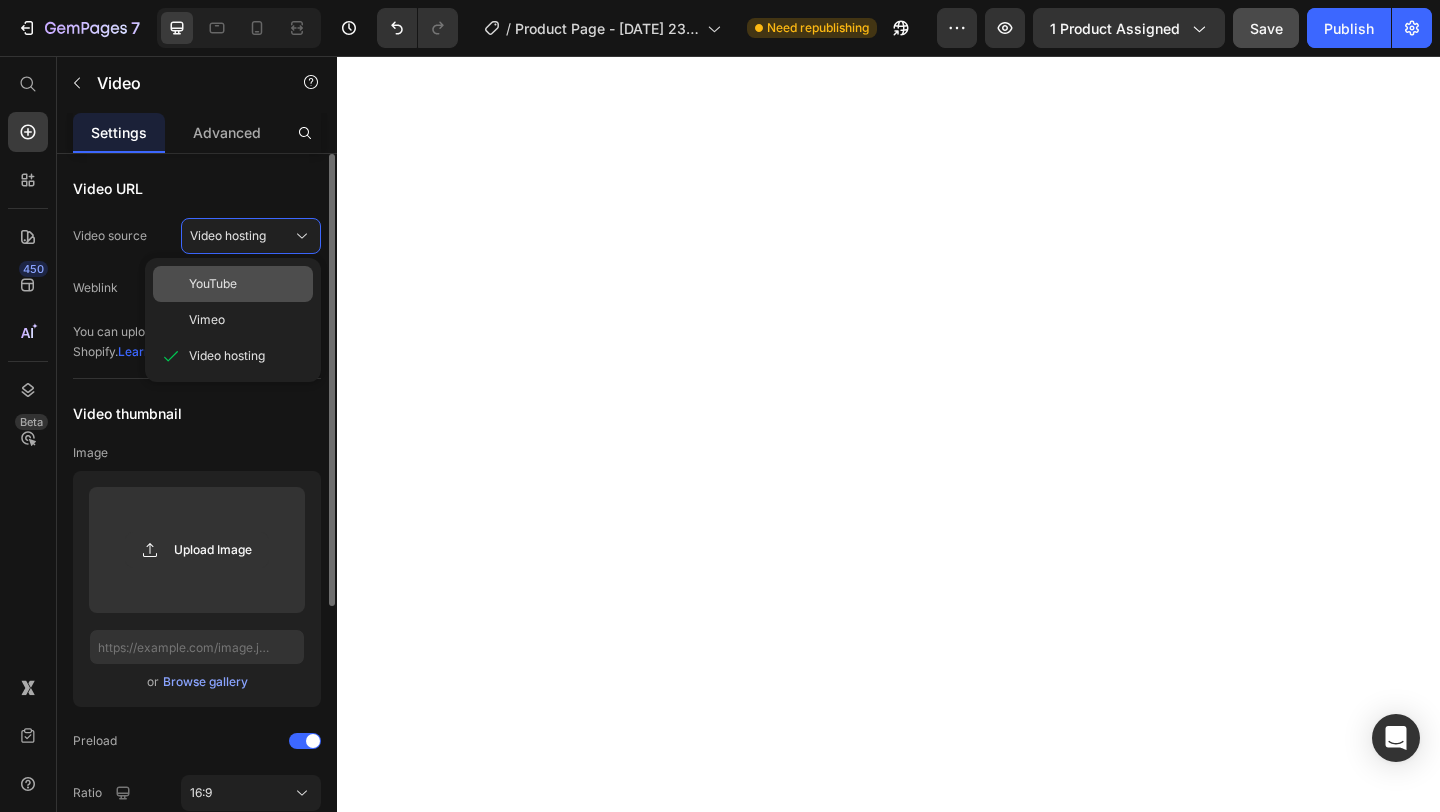 click on "YouTube" 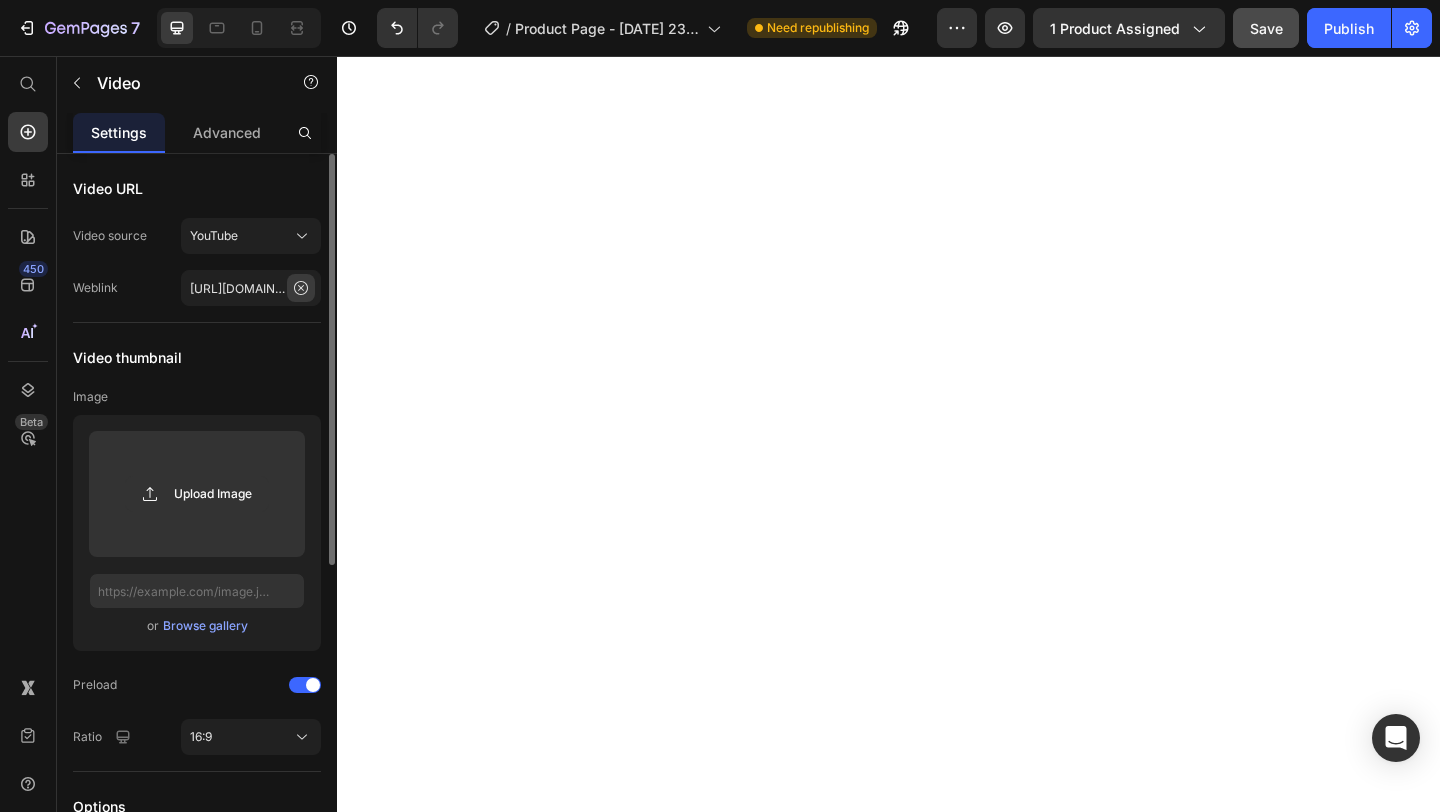 click 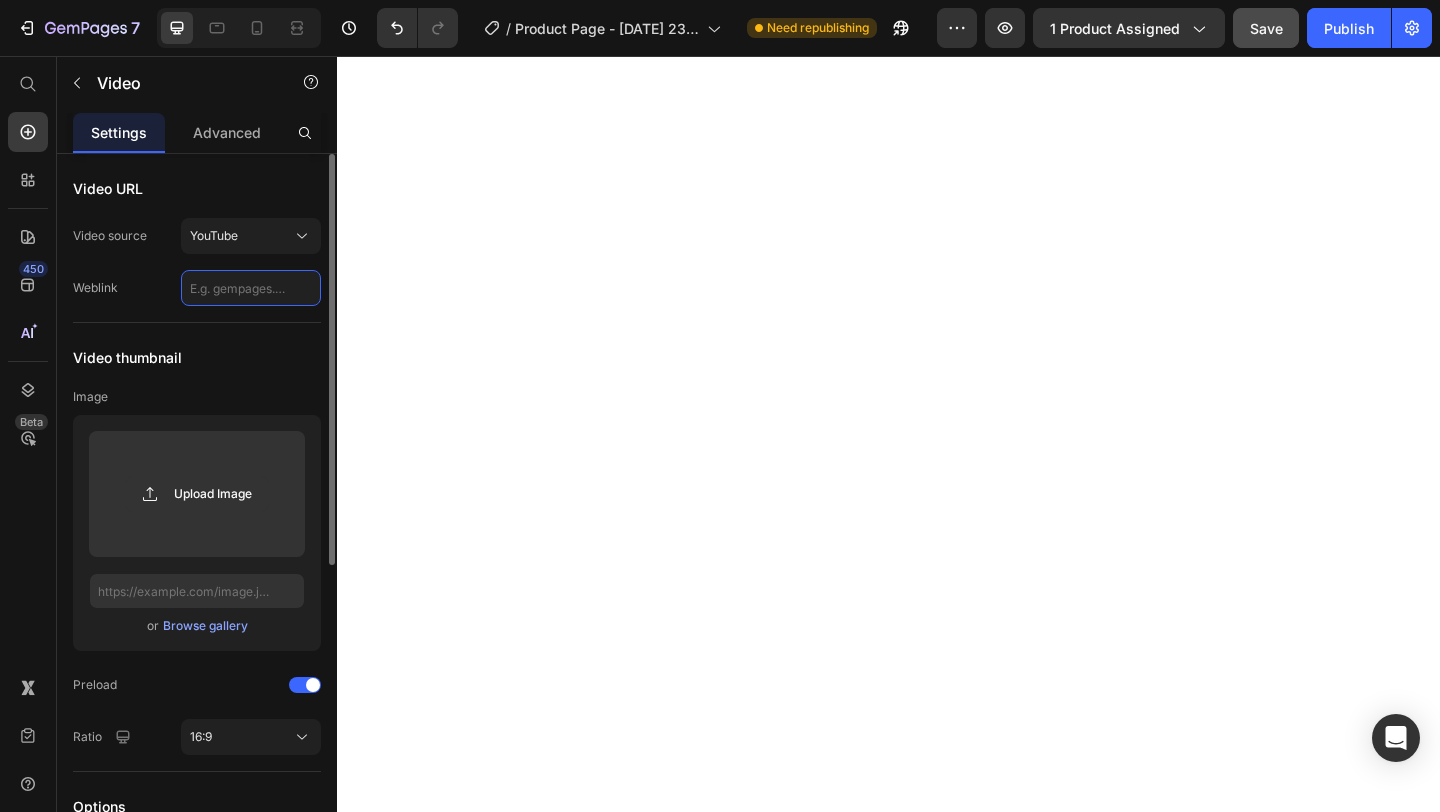 scroll, scrollTop: 0, scrollLeft: 0, axis: both 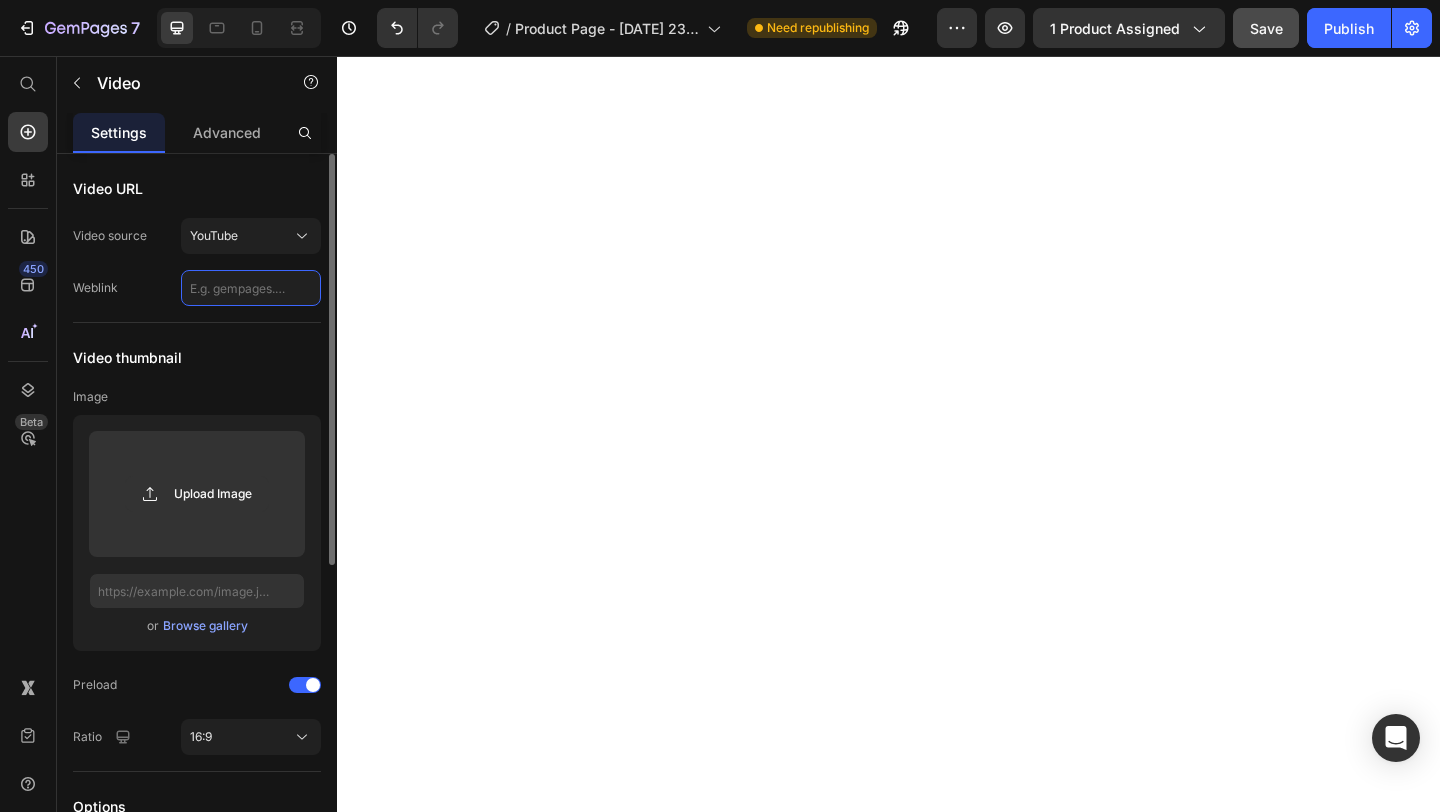 paste on "[URL][DOMAIN_NAME]" 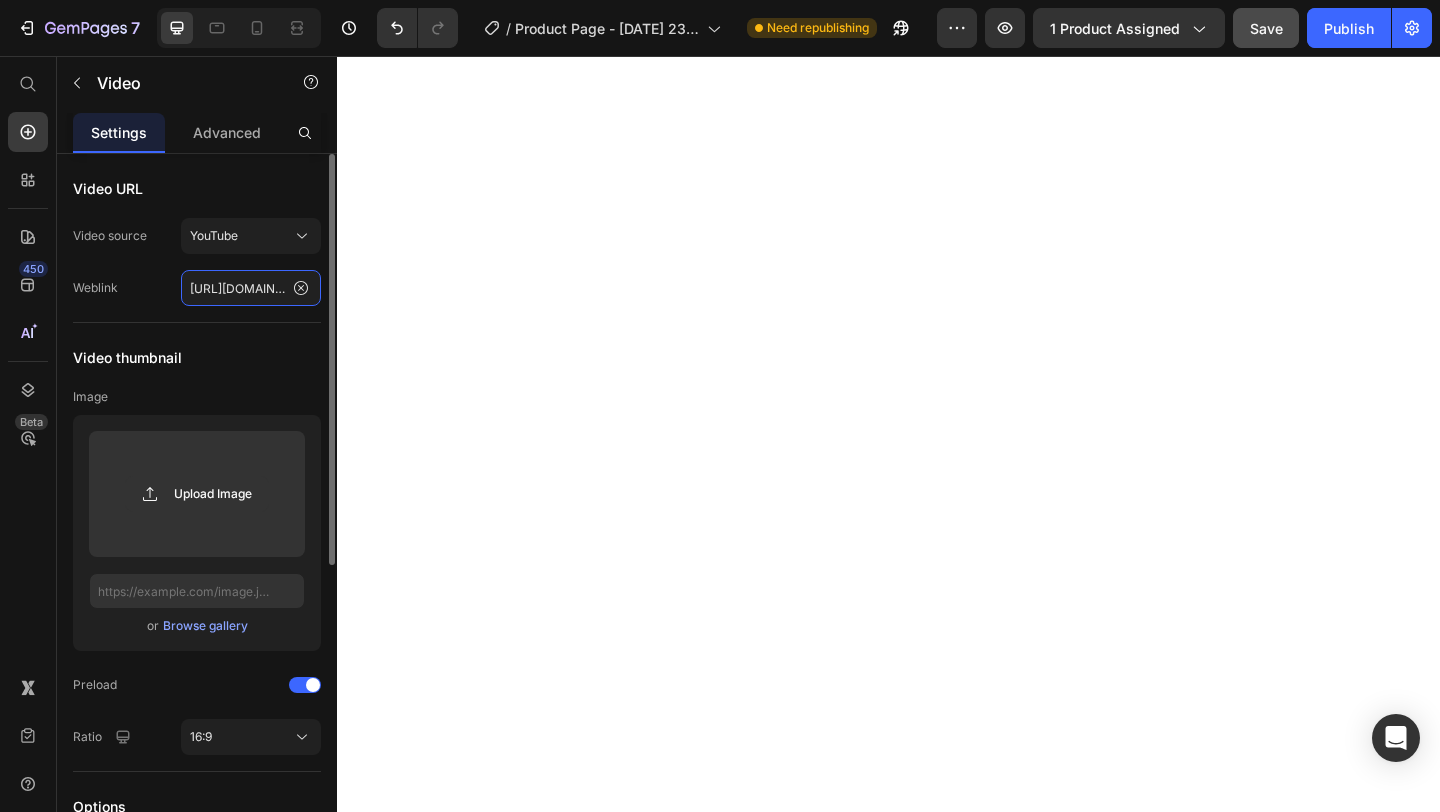 scroll, scrollTop: 0, scrollLeft: 82, axis: horizontal 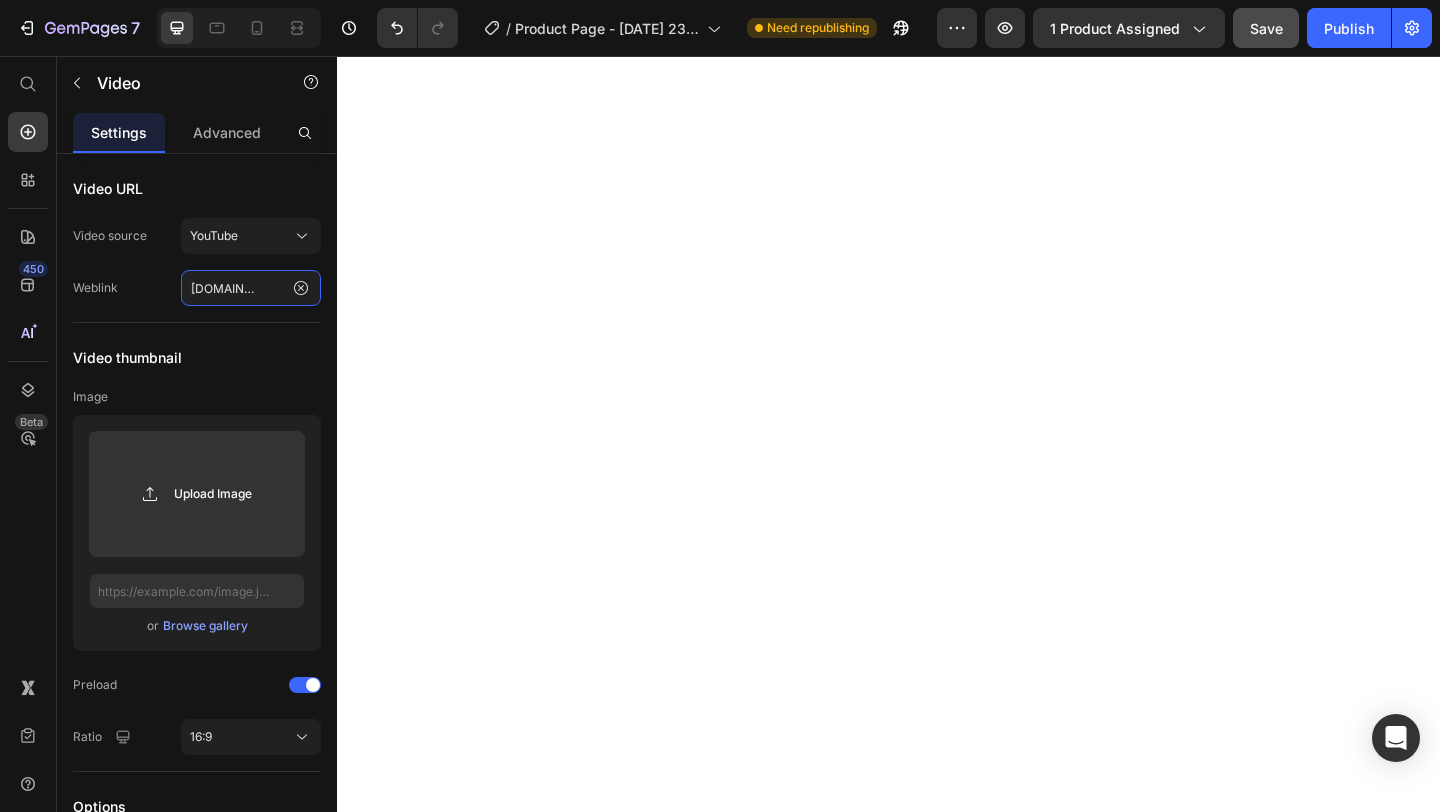 type on "[URL][DOMAIN_NAME]" 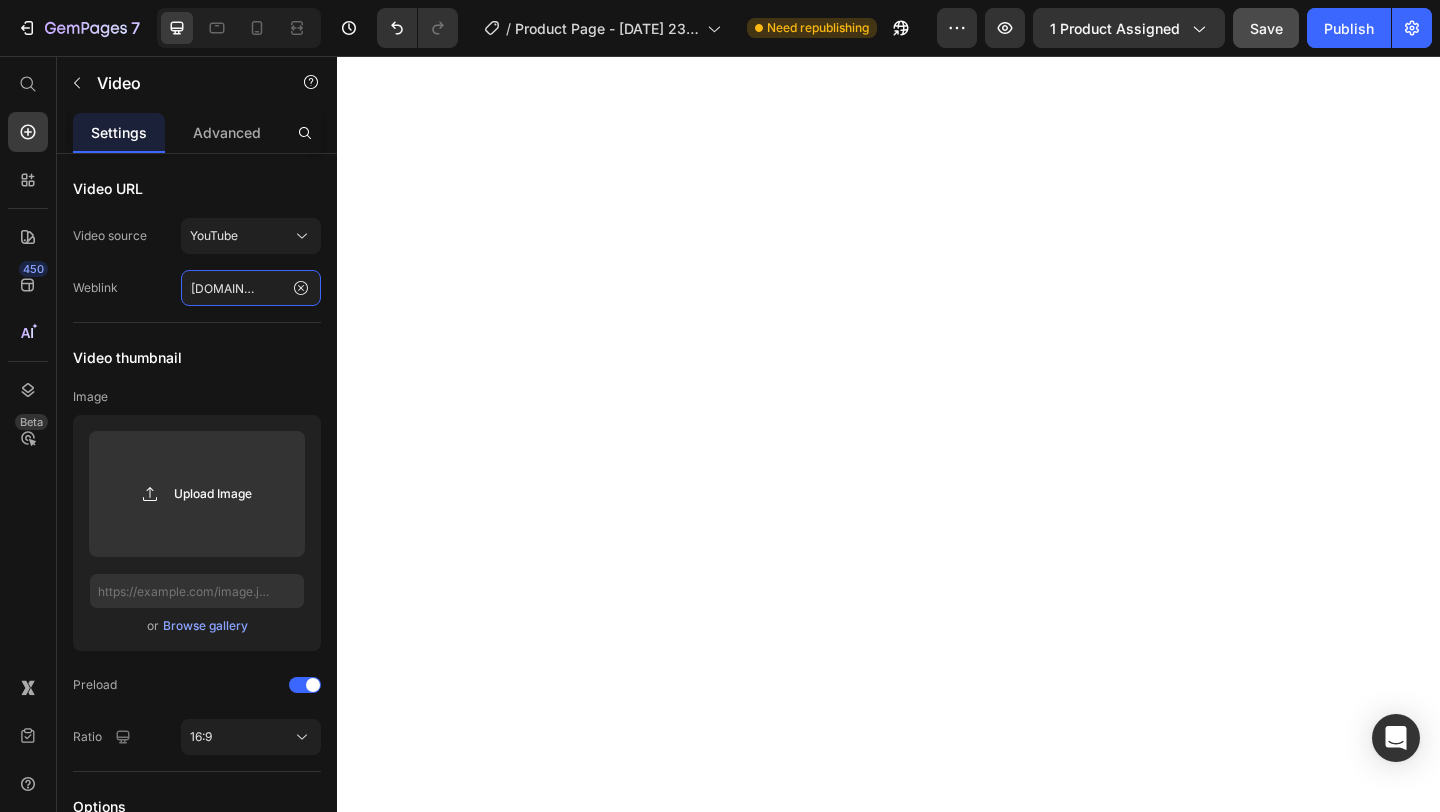 scroll, scrollTop: 4708, scrollLeft: 0, axis: vertical 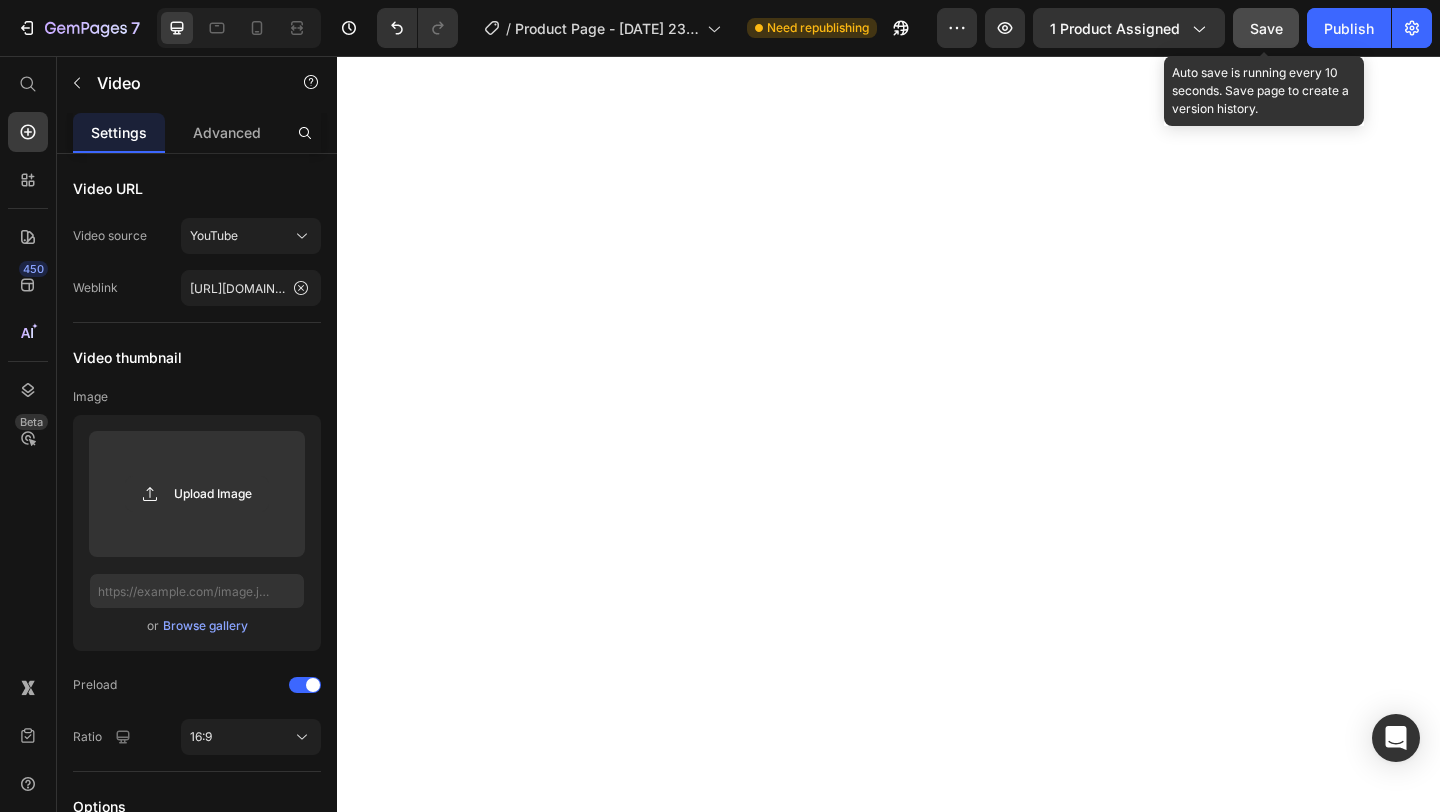 click on "Save" at bounding box center [1266, 28] 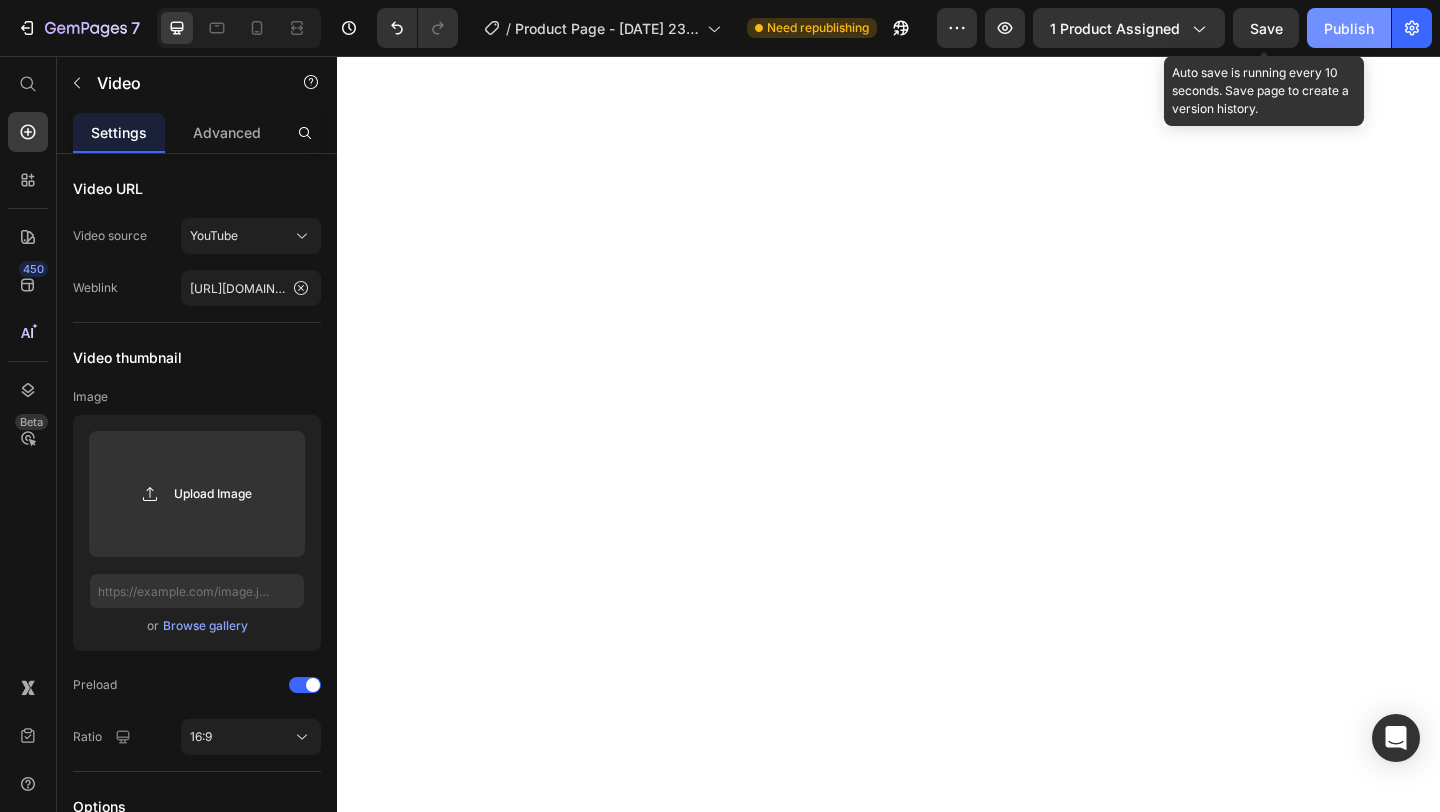 click on "Publish" at bounding box center [1349, 28] 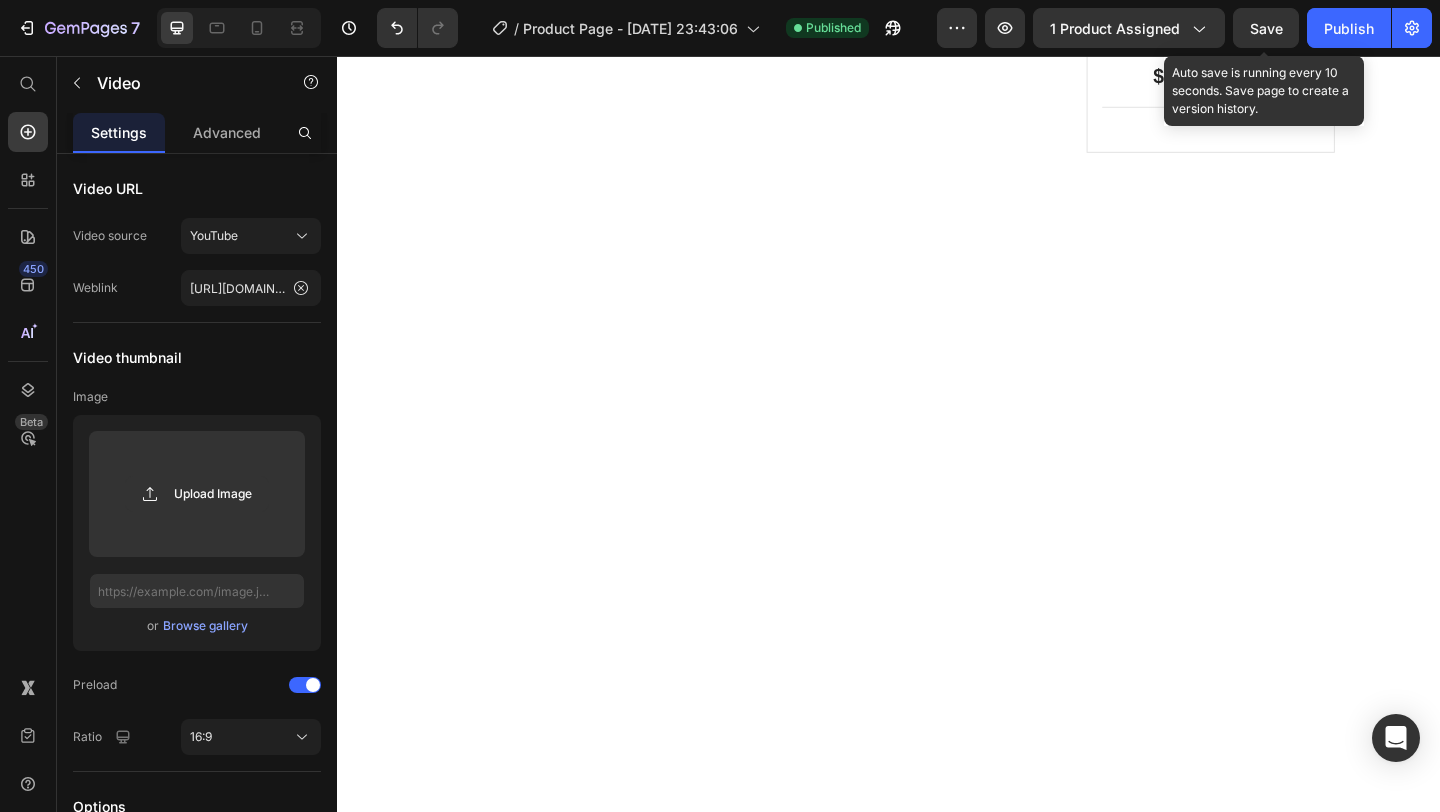 scroll, scrollTop: 5648, scrollLeft: 0, axis: vertical 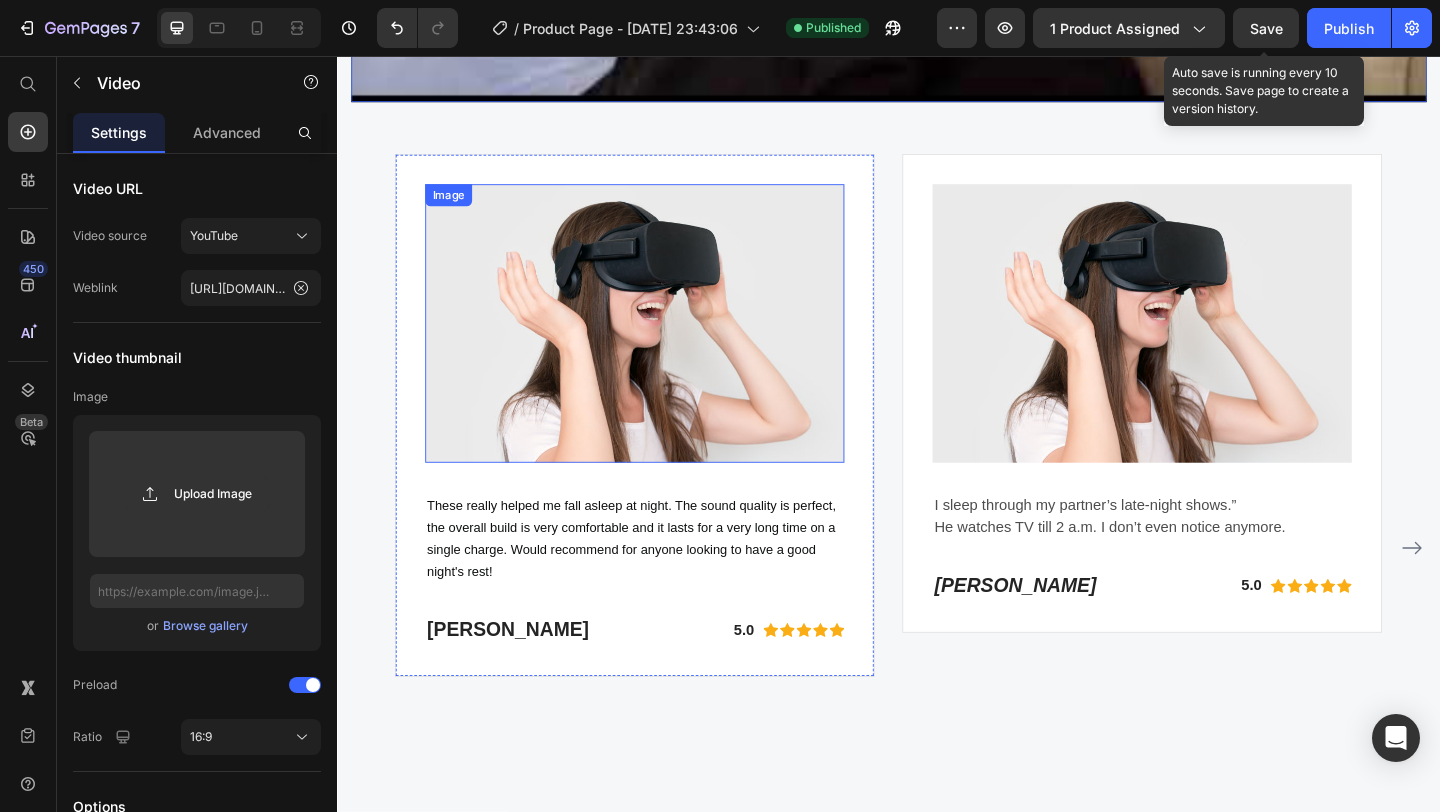 click at bounding box center [661, 346] 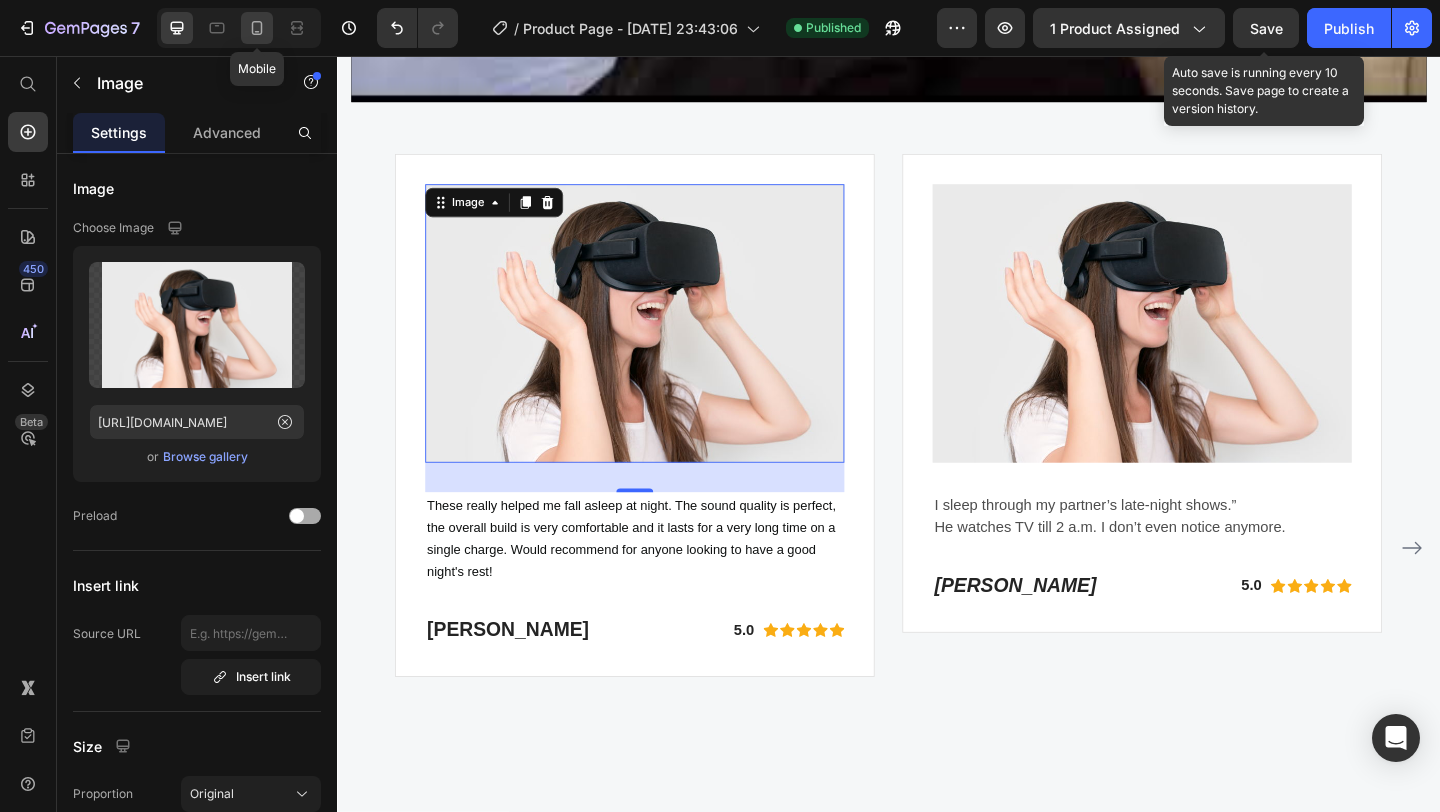 click 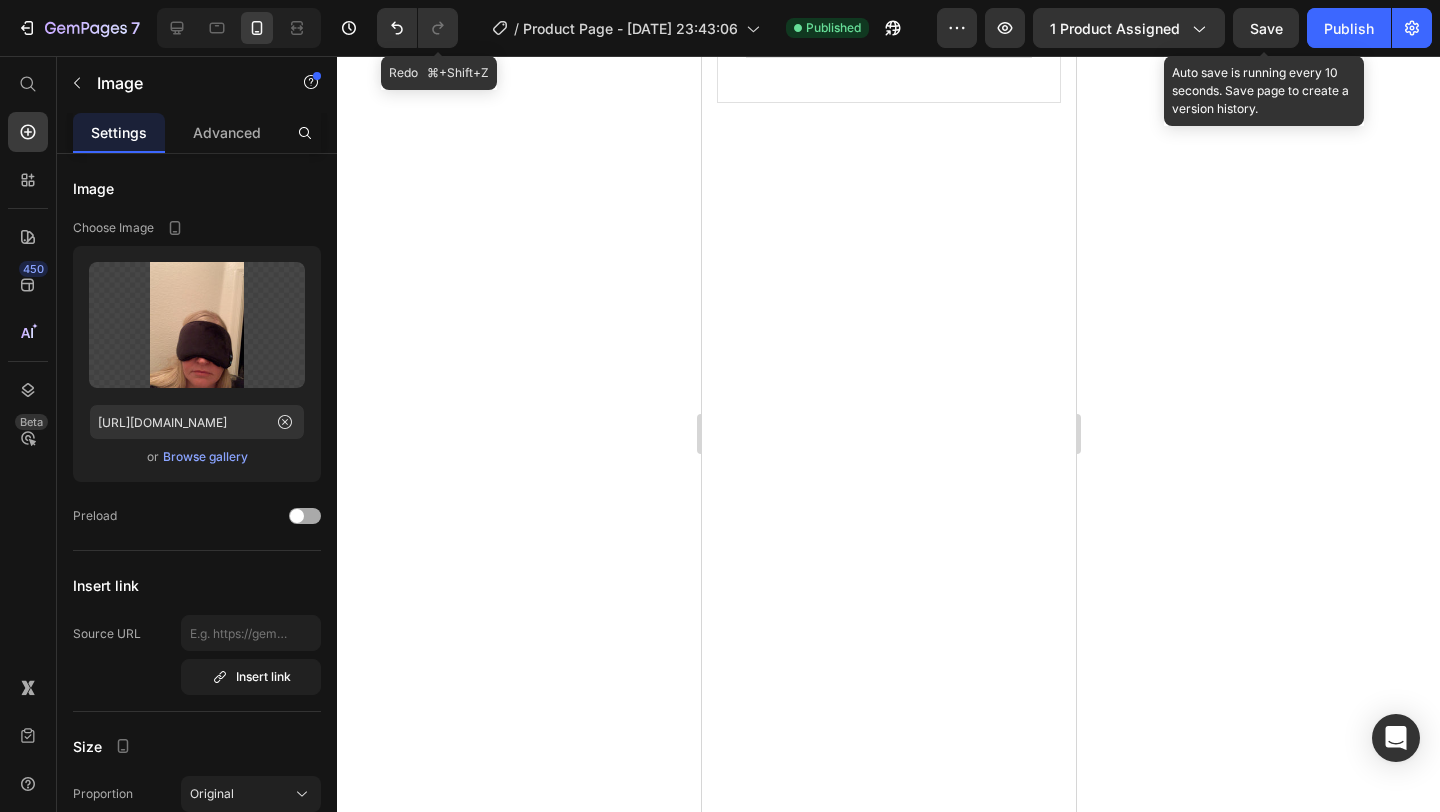 scroll, scrollTop: 4412, scrollLeft: 0, axis: vertical 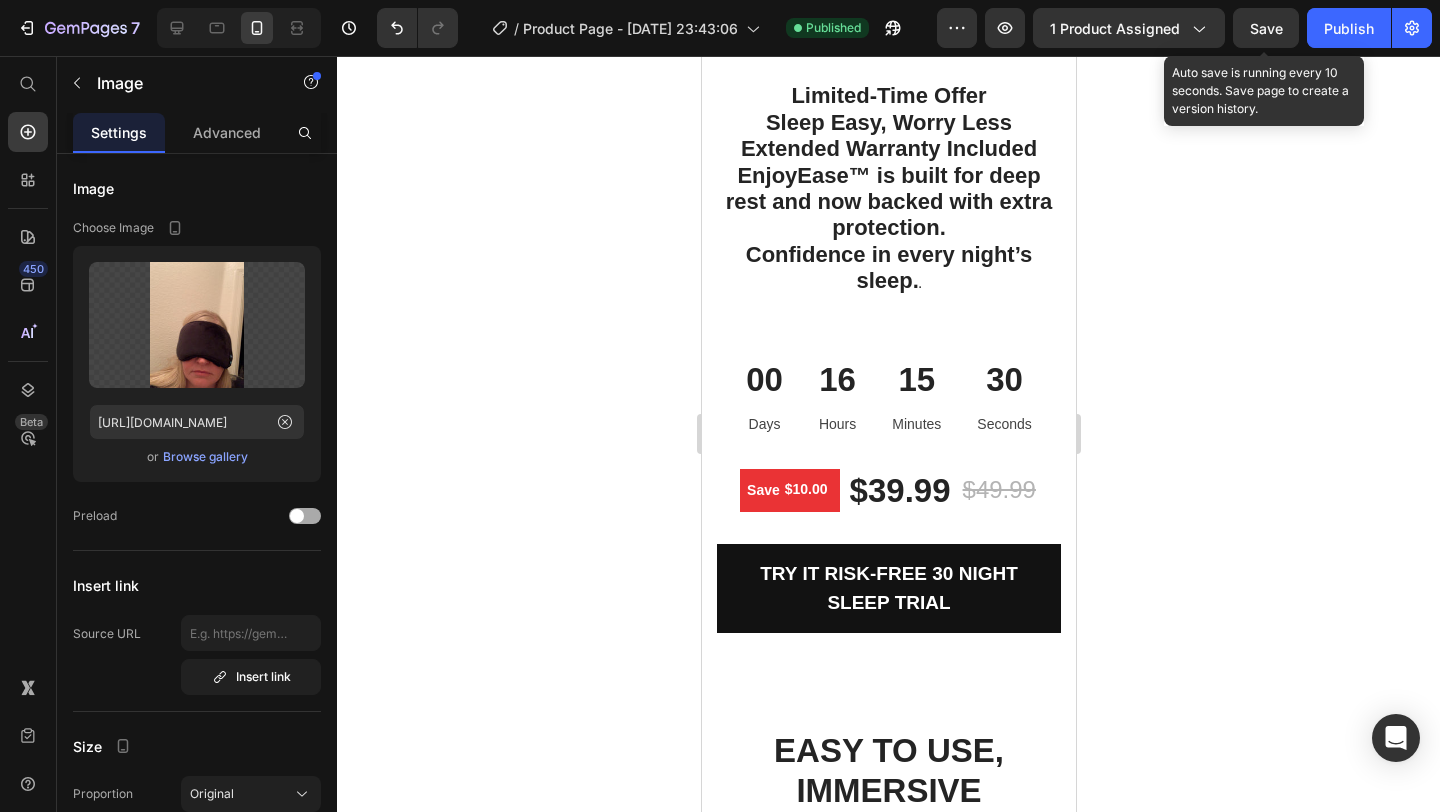 click on "Image   32 These really helped me fall asleep at night. The sound quality is perfect, the overall build is very comfortable and it lasts for a very long time on a single charge. Would recommend for anyone looking to have a good night's rest! Text block [PERSON_NAME] Heading 5.0 Text block
Icon
Icon
Icon
Icon
Icon Icon List Hoz Row Row Row" at bounding box center (888, -644) 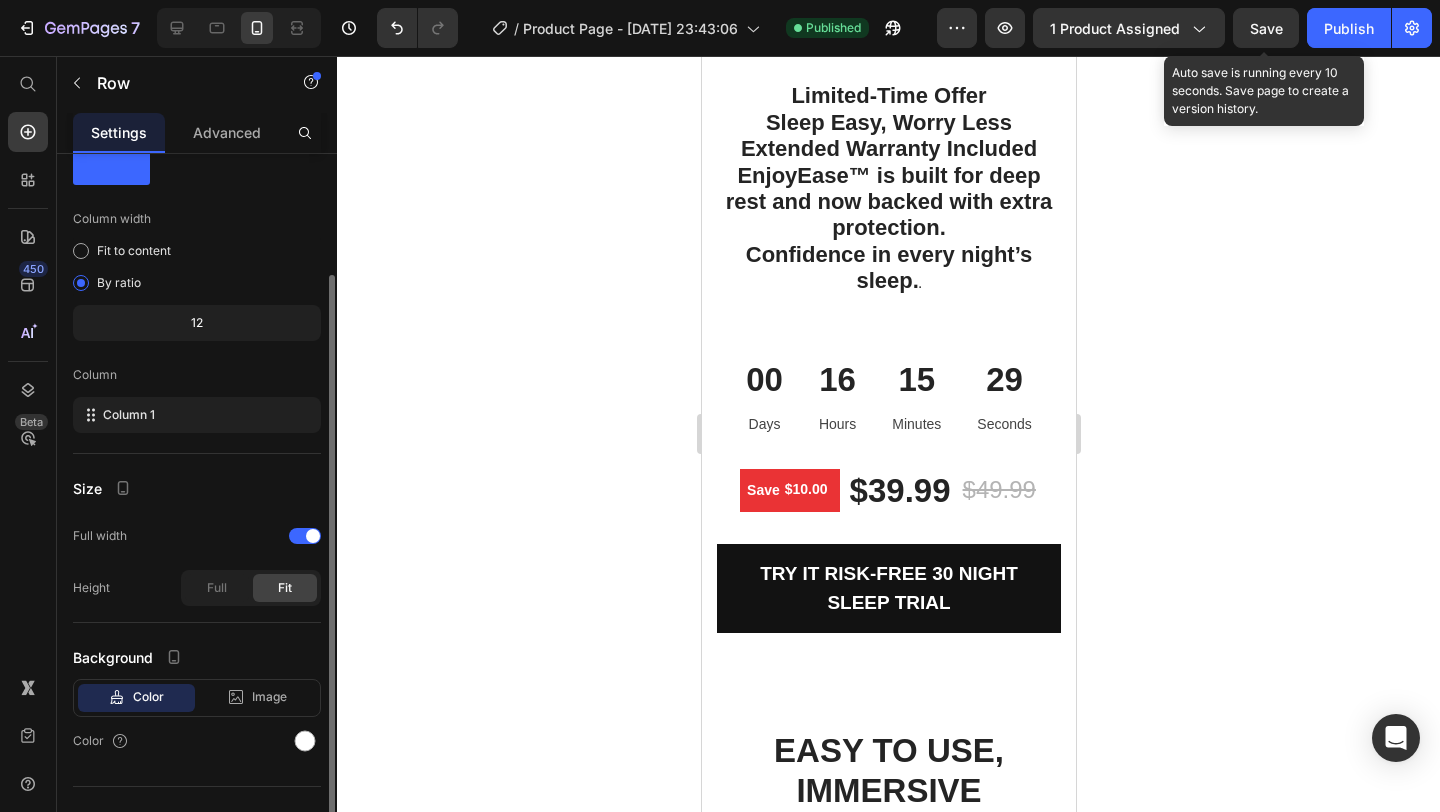 scroll, scrollTop: 101, scrollLeft: 0, axis: vertical 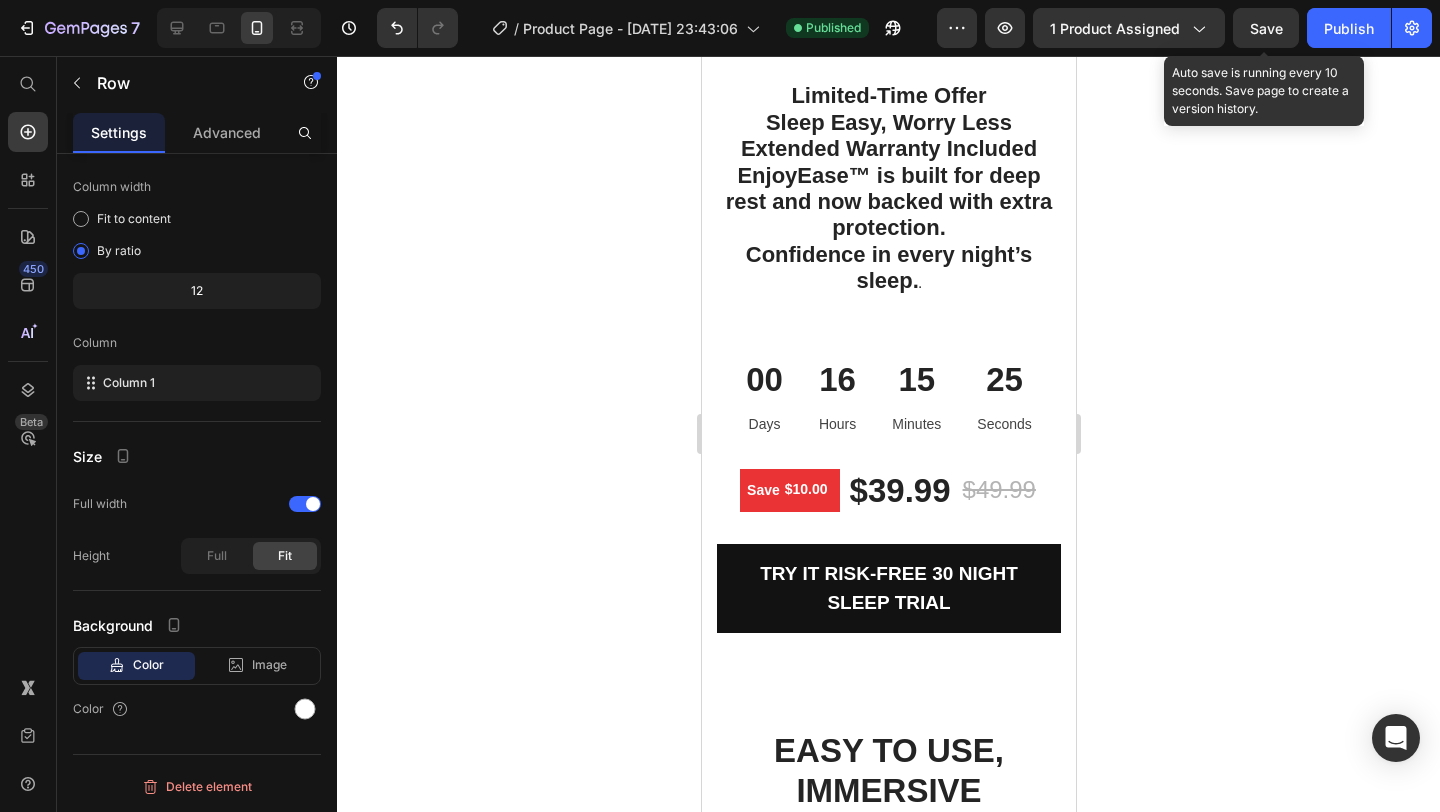 click at bounding box center (888, -772) 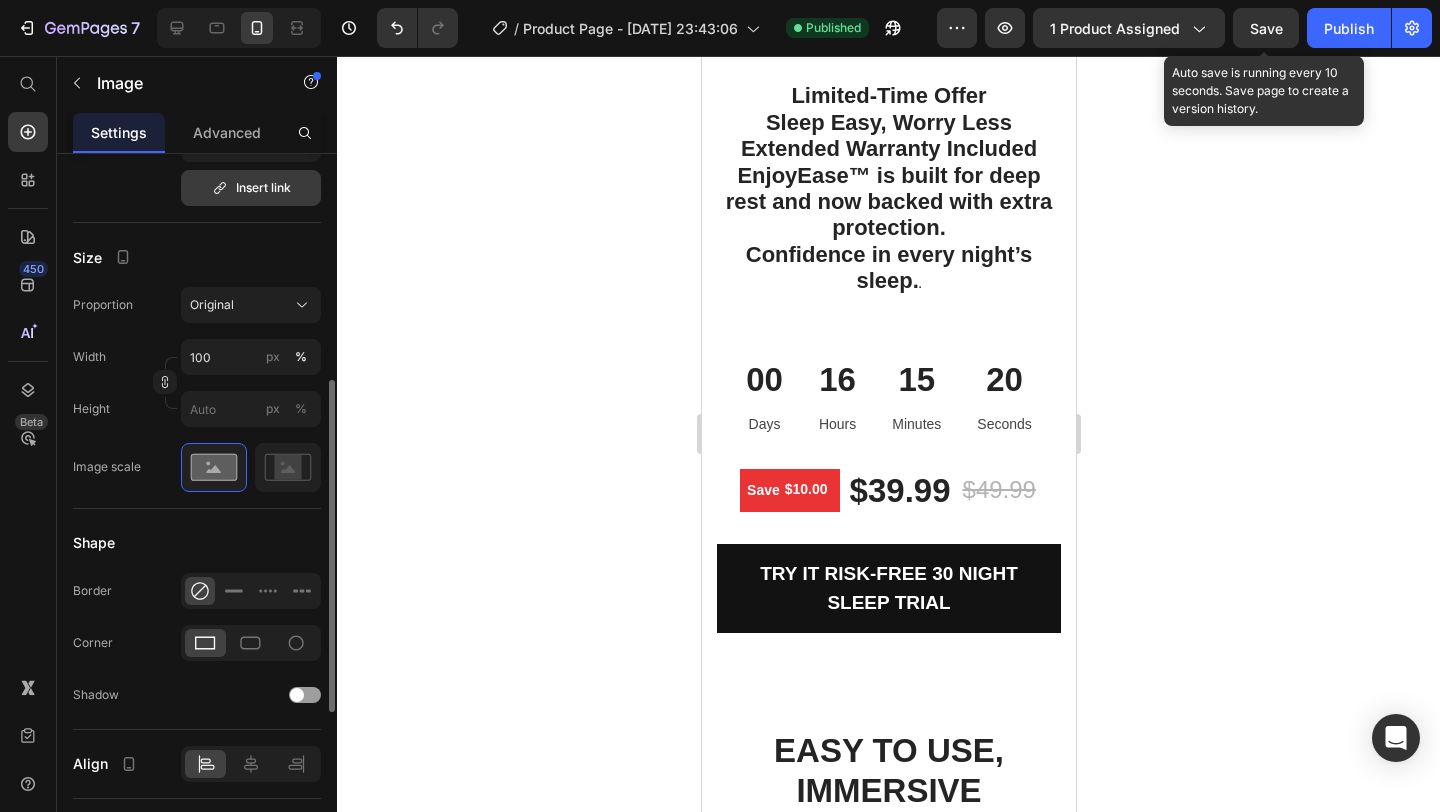 scroll, scrollTop: 492, scrollLeft: 0, axis: vertical 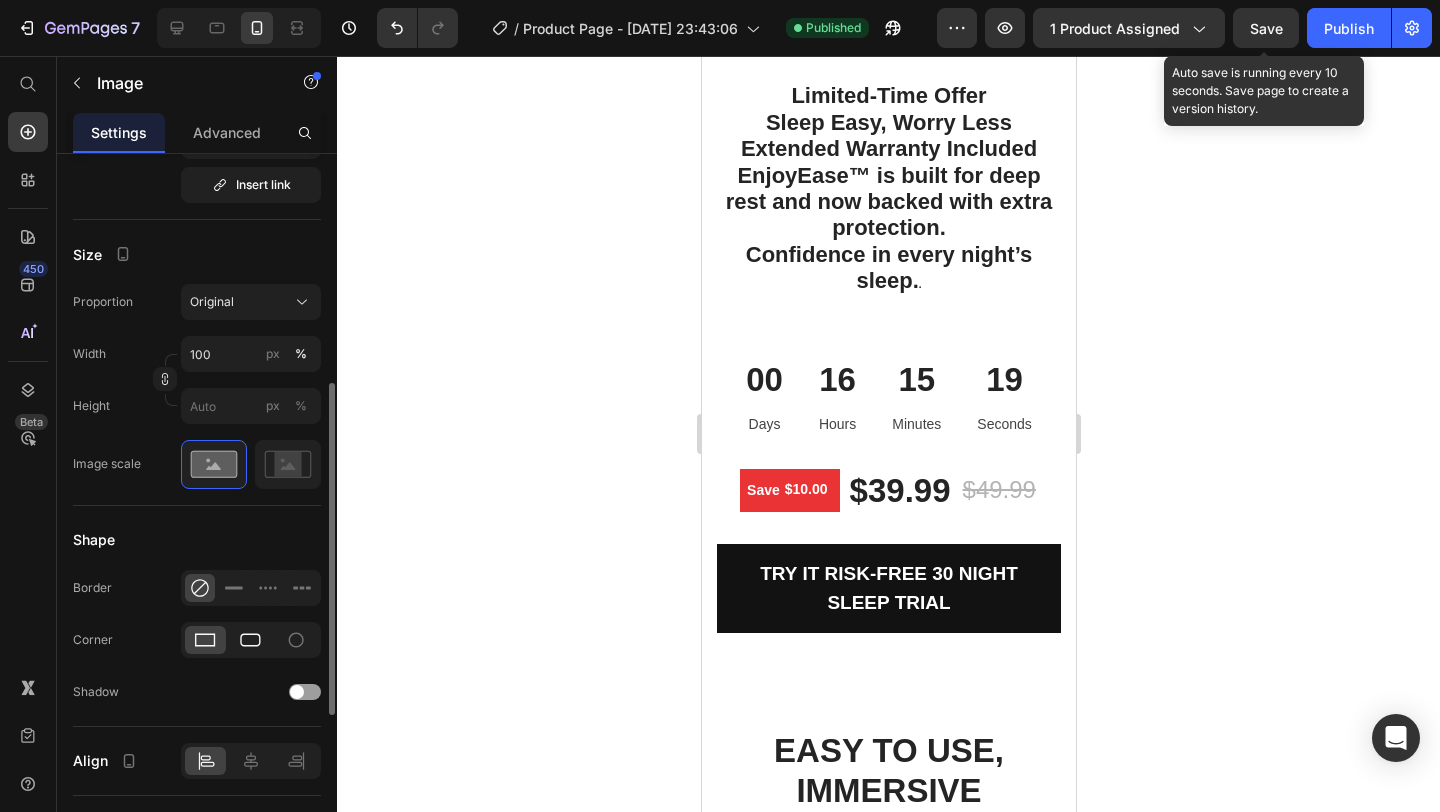 click 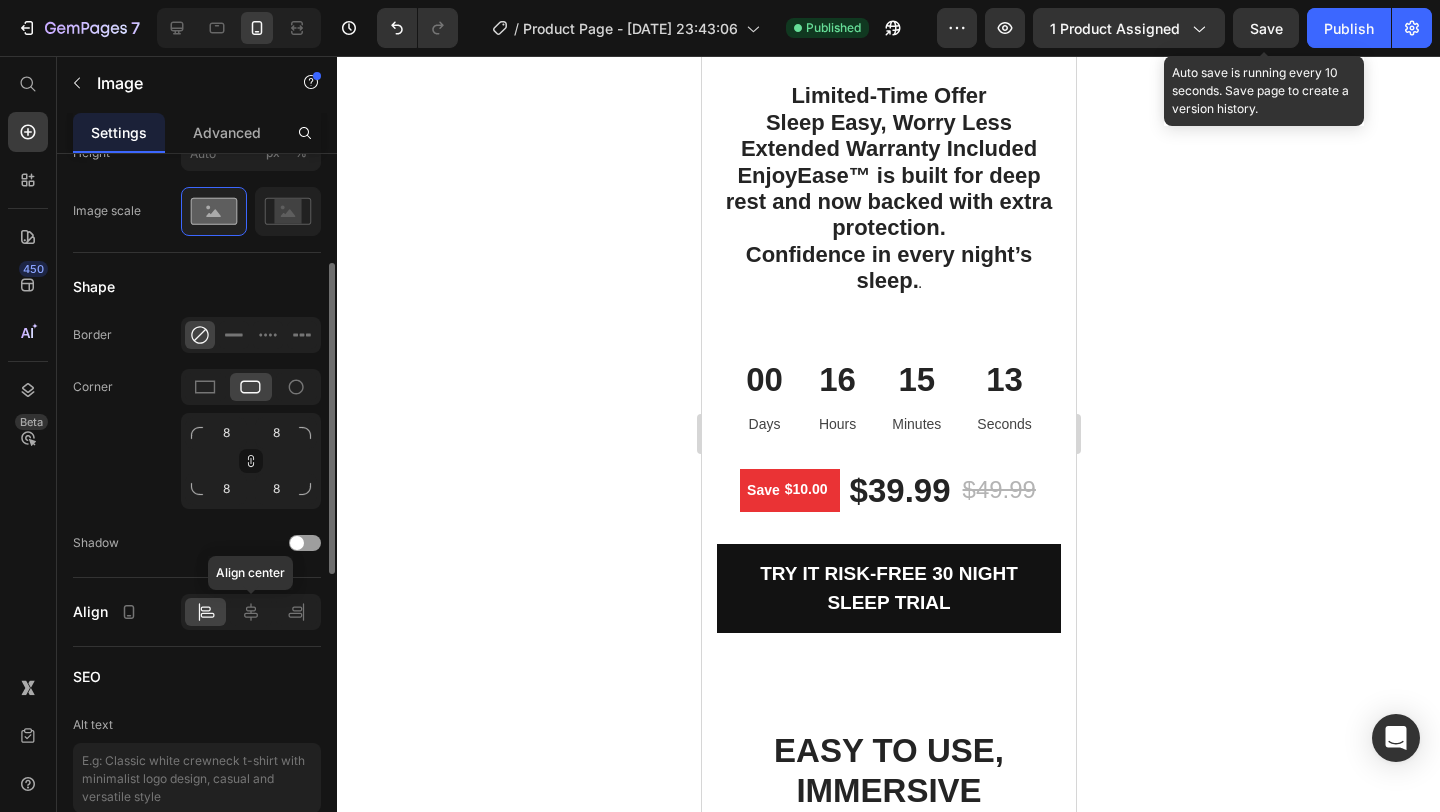 scroll, scrollTop: 565, scrollLeft: 0, axis: vertical 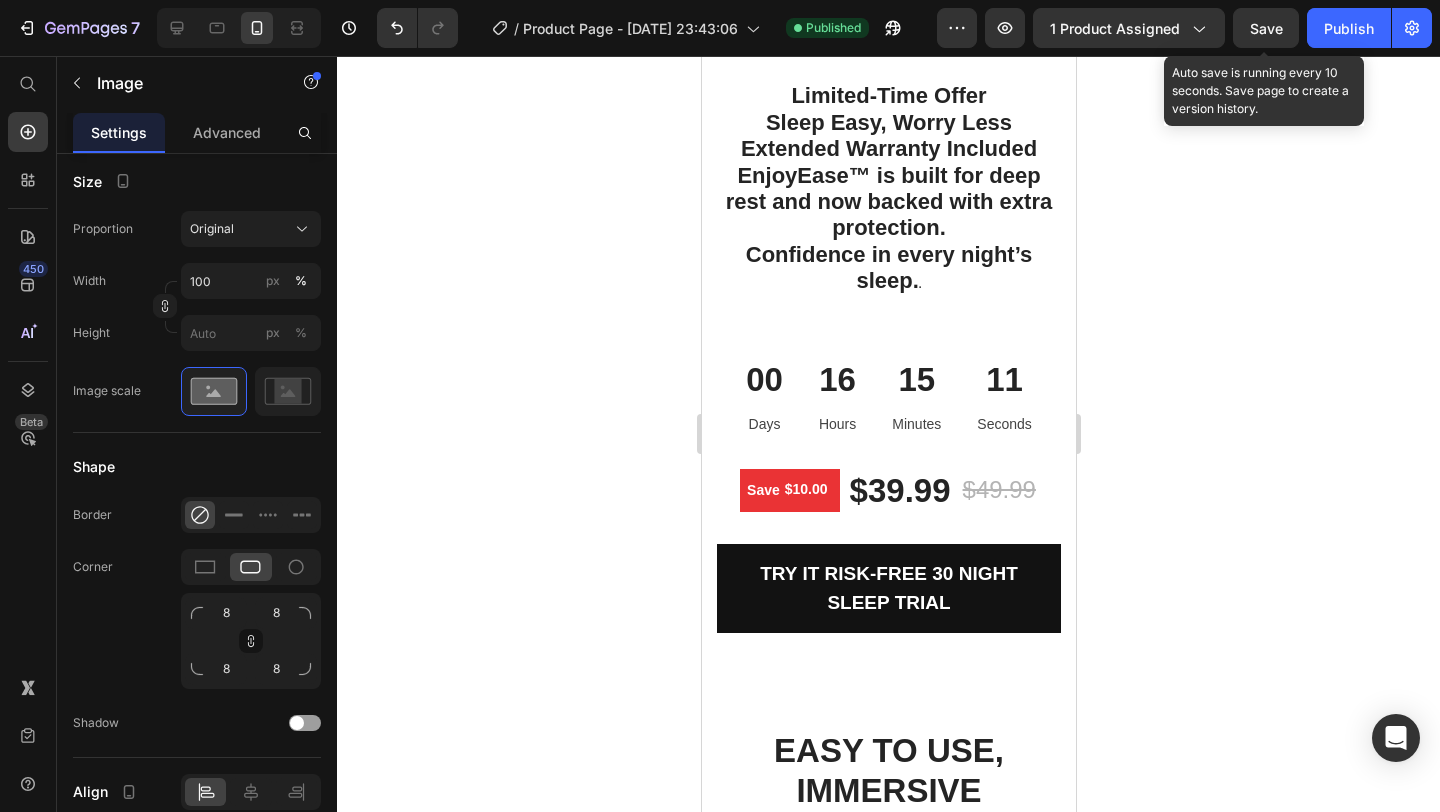 click on "[PERSON_NAME]" at bounding box center [810, -363] 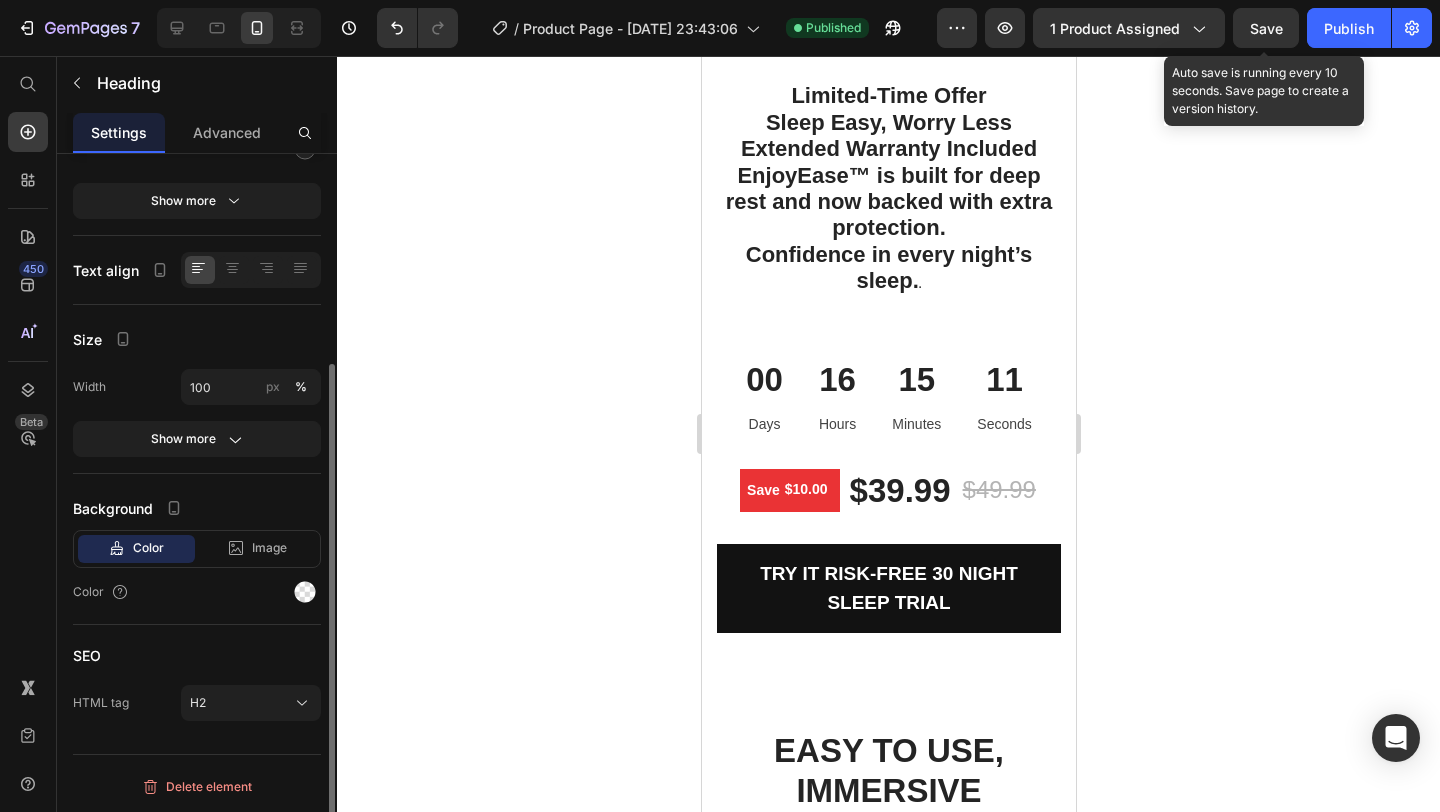scroll, scrollTop: 0, scrollLeft: 0, axis: both 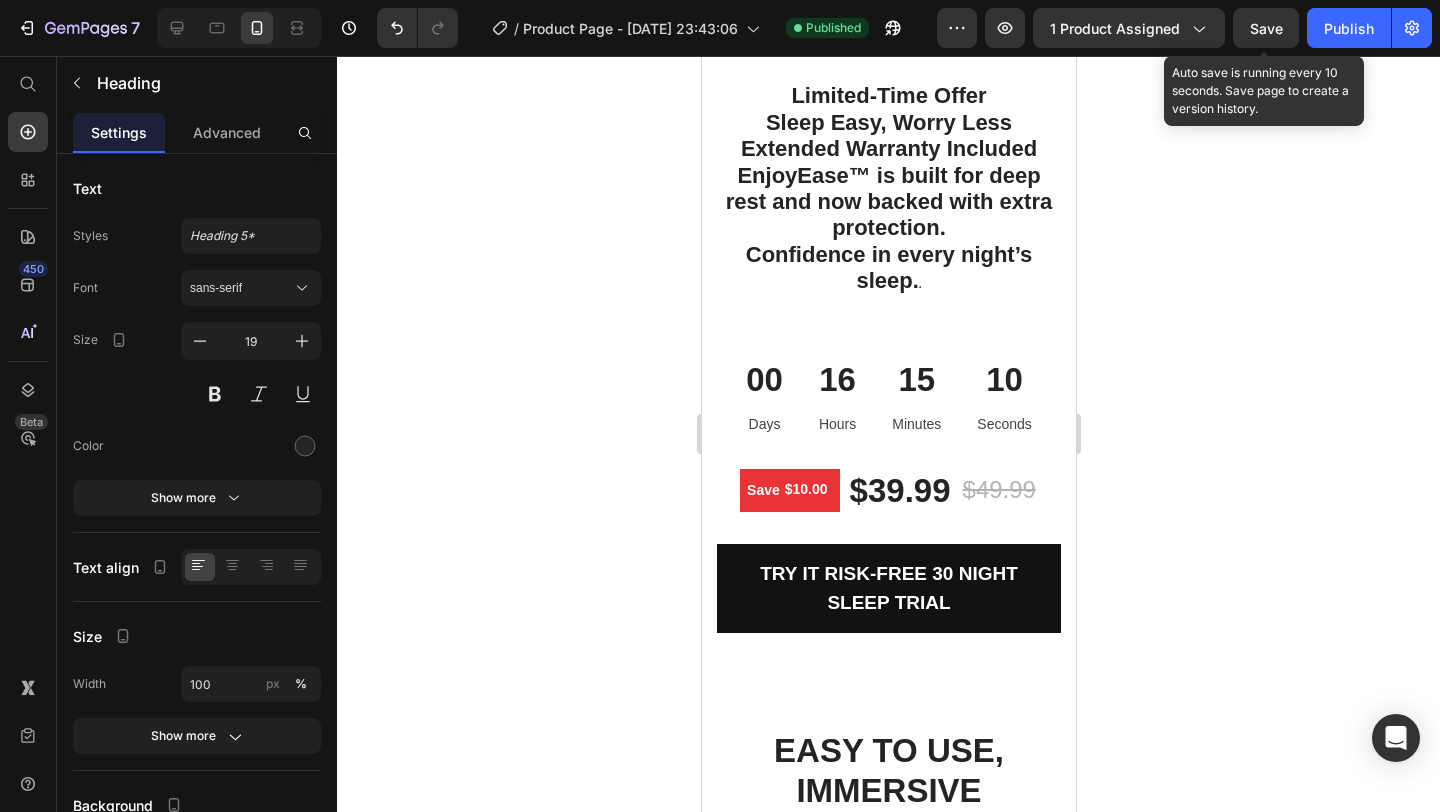click on "Text block" at bounding box center (945, -387) 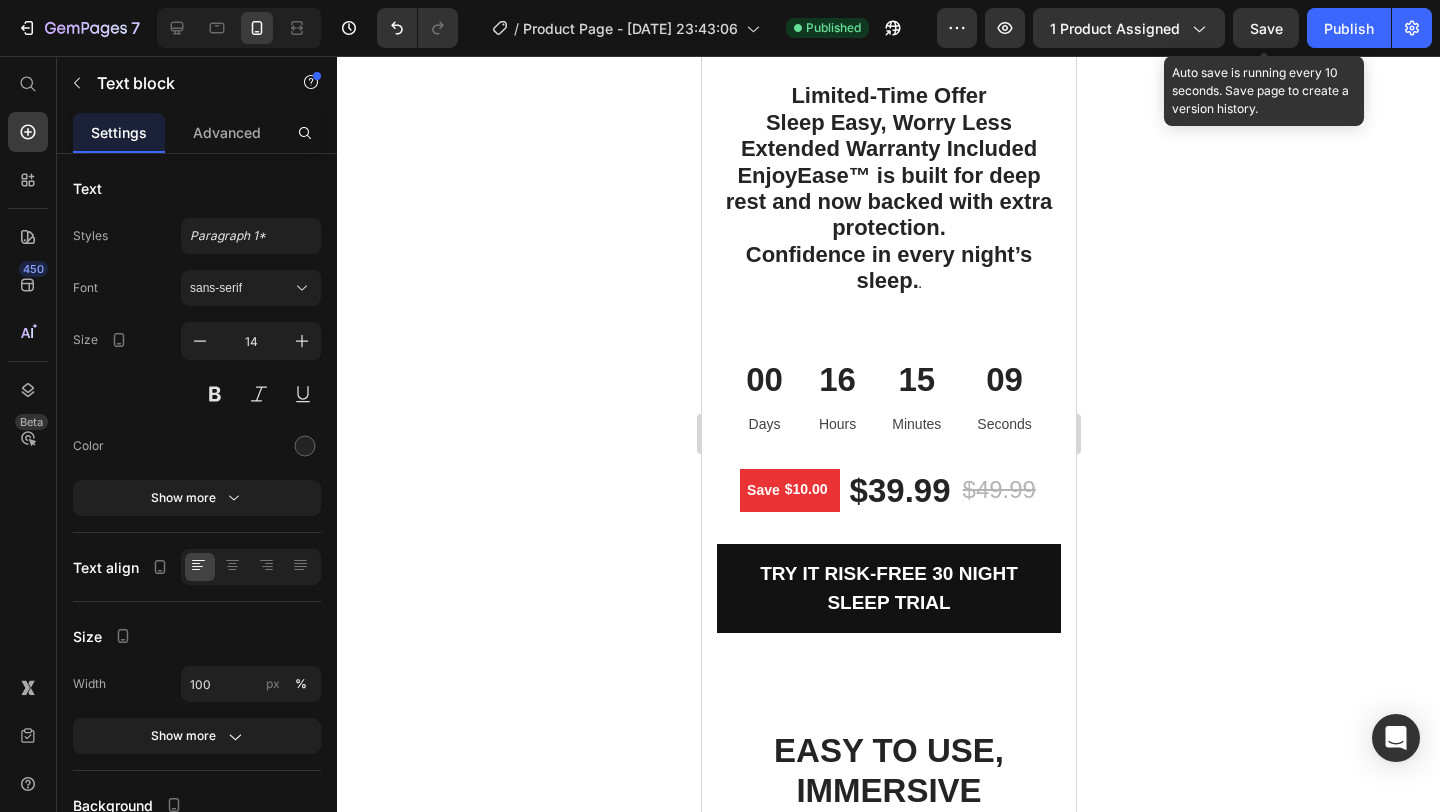 click on "Image These really helped me fall asleep at night. The sound quality is perfect, the overall build is very comfortable and it lasts for a very long time on a single charge. Would recommend for anyone looking to have a good night's rest! Text block [PERSON_NAME] Heading 5.0 Text block   0
Icon
Icon
Icon
Icon
Icon Icon List Hoz Row Row Row" at bounding box center [888, -644] 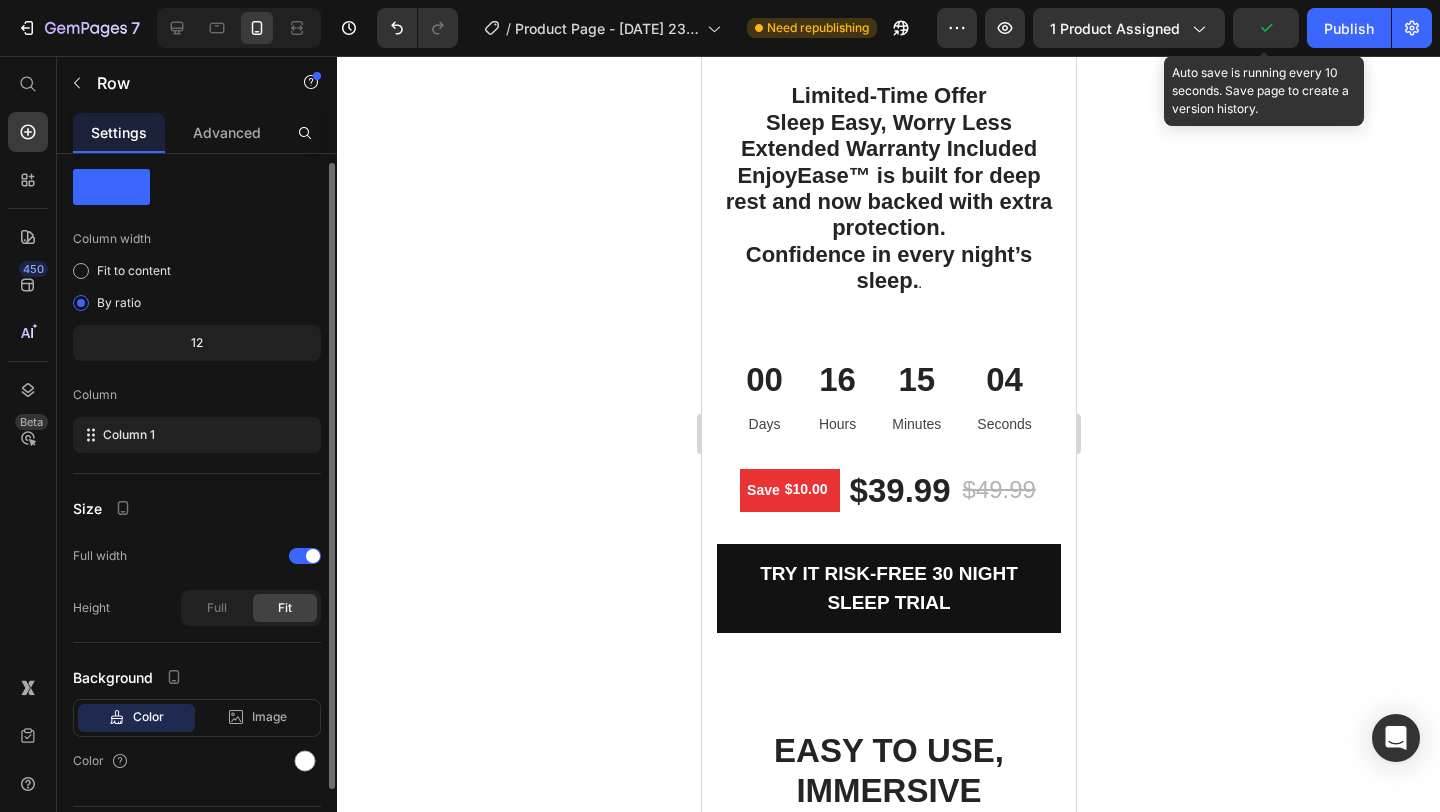 scroll, scrollTop: 0, scrollLeft: 0, axis: both 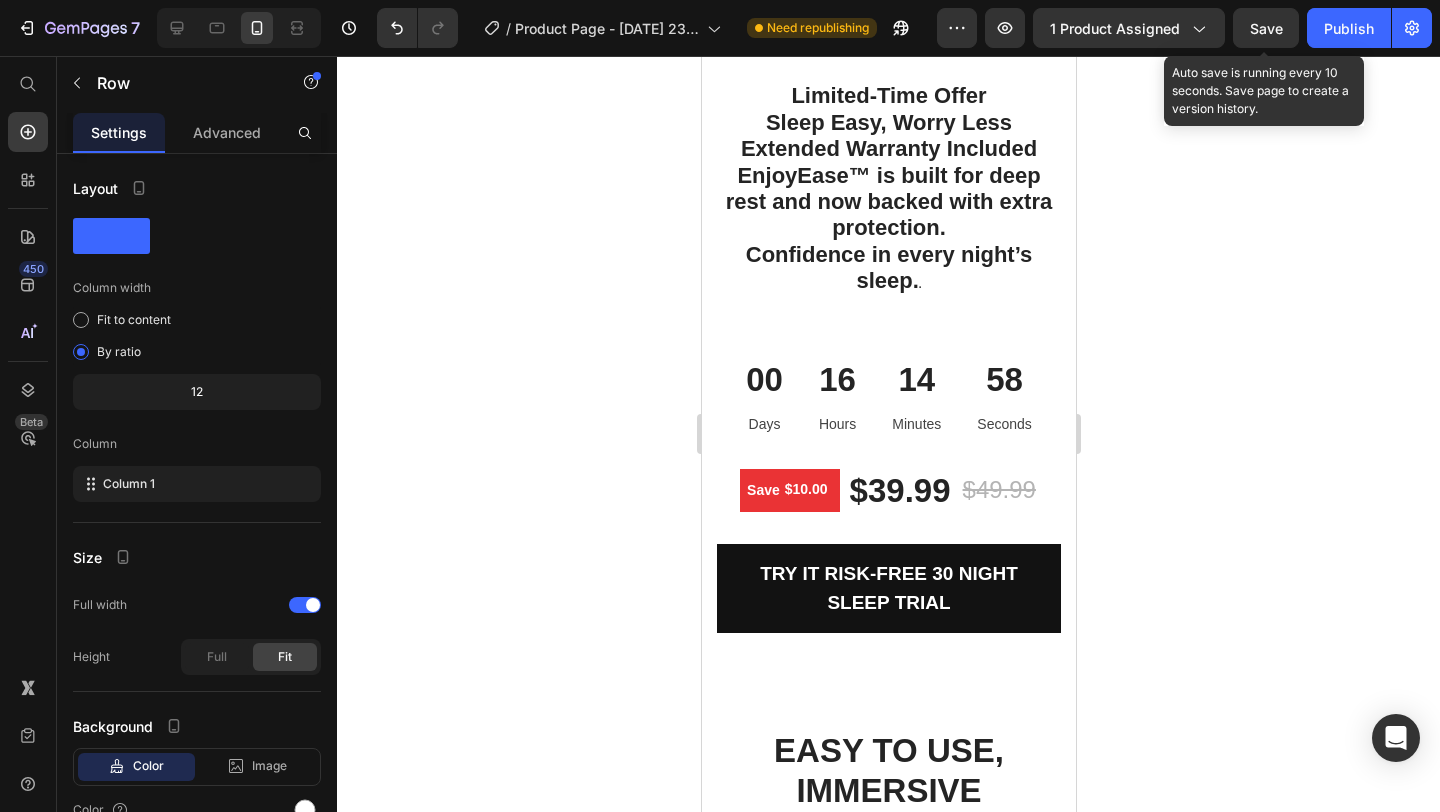 click on "Image These really helped me fall asleep at night. The sound quality is perfect, the overall build is very comfortable and it lasts for a very long time on a single charge. Would recommend for anyone looking to have a good night's rest! Text block [PERSON_NAME] Heading 5.0 Text block
Icon
Icon
Icon
Icon
Icon Icon List Hoz Row Row Row   0" at bounding box center (888, -644) 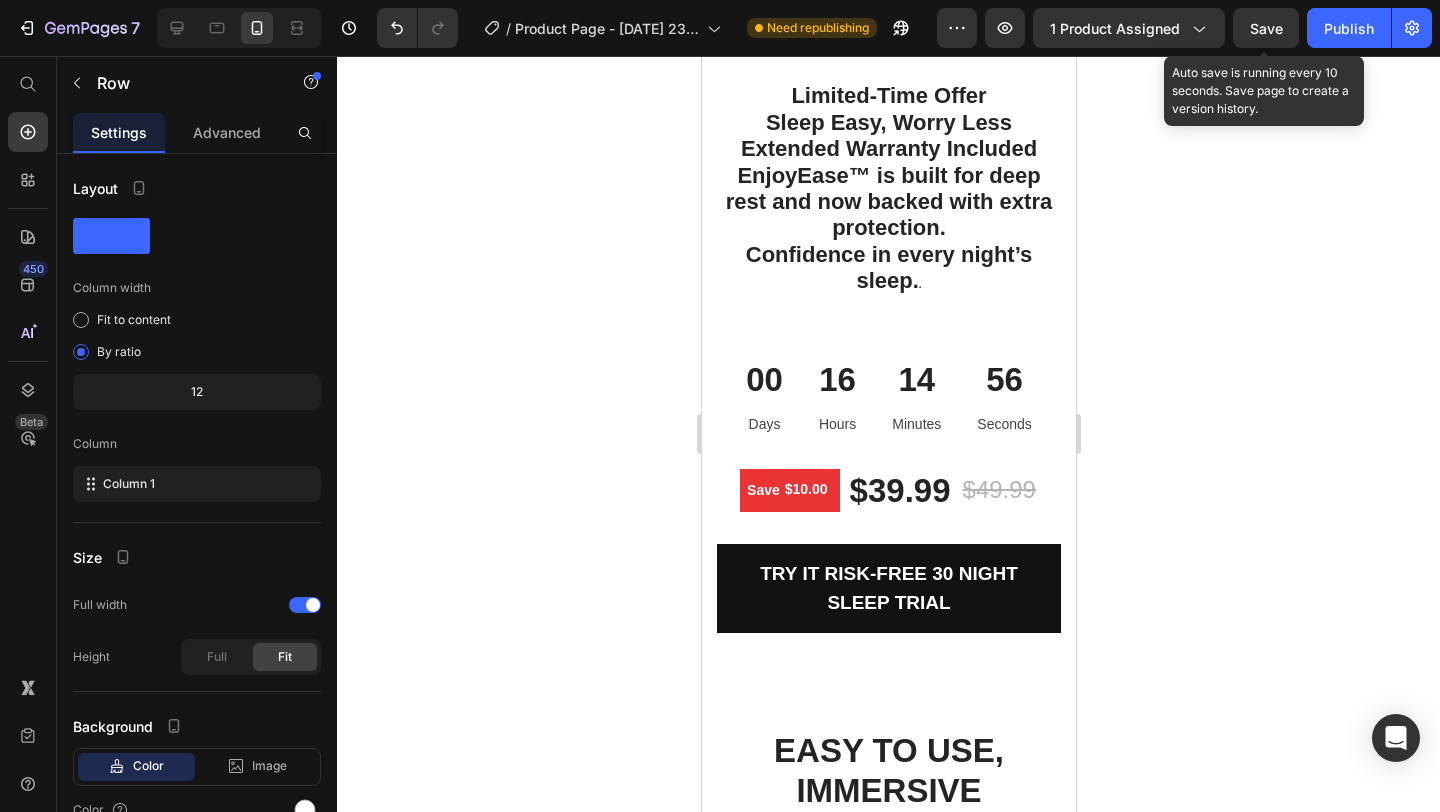click at bounding box center [888, -772] 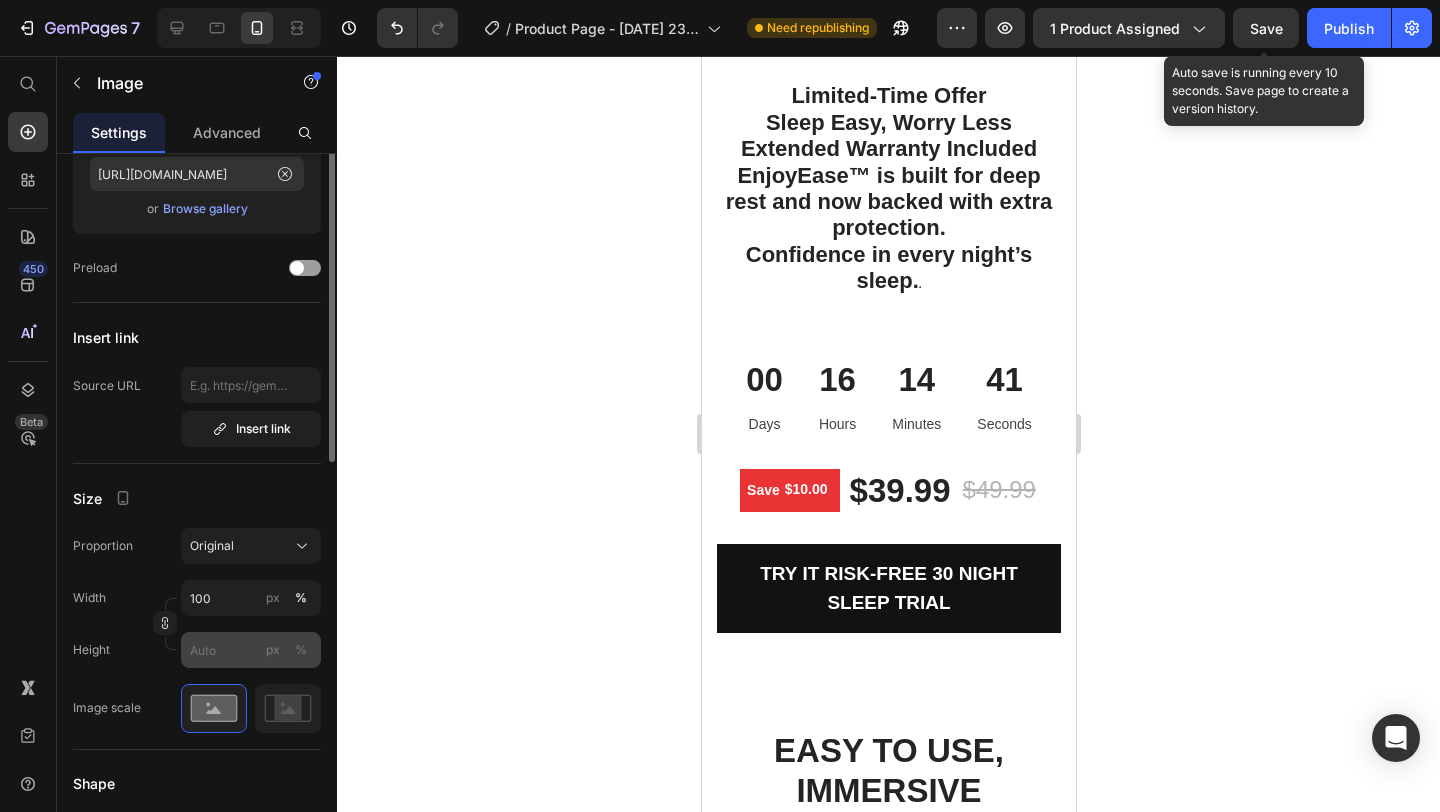 scroll, scrollTop: 0, scrollLeft: 0, axis: both 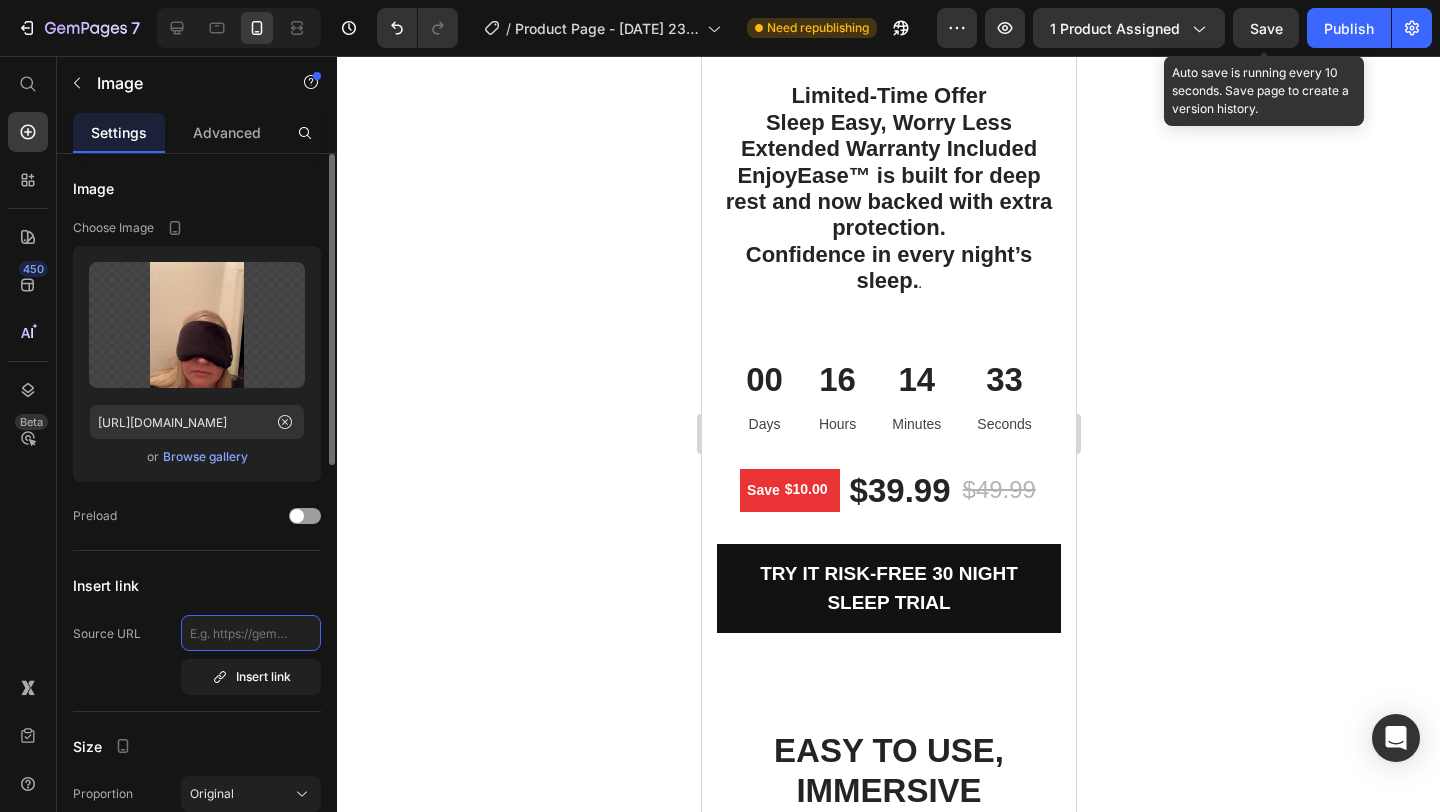 click 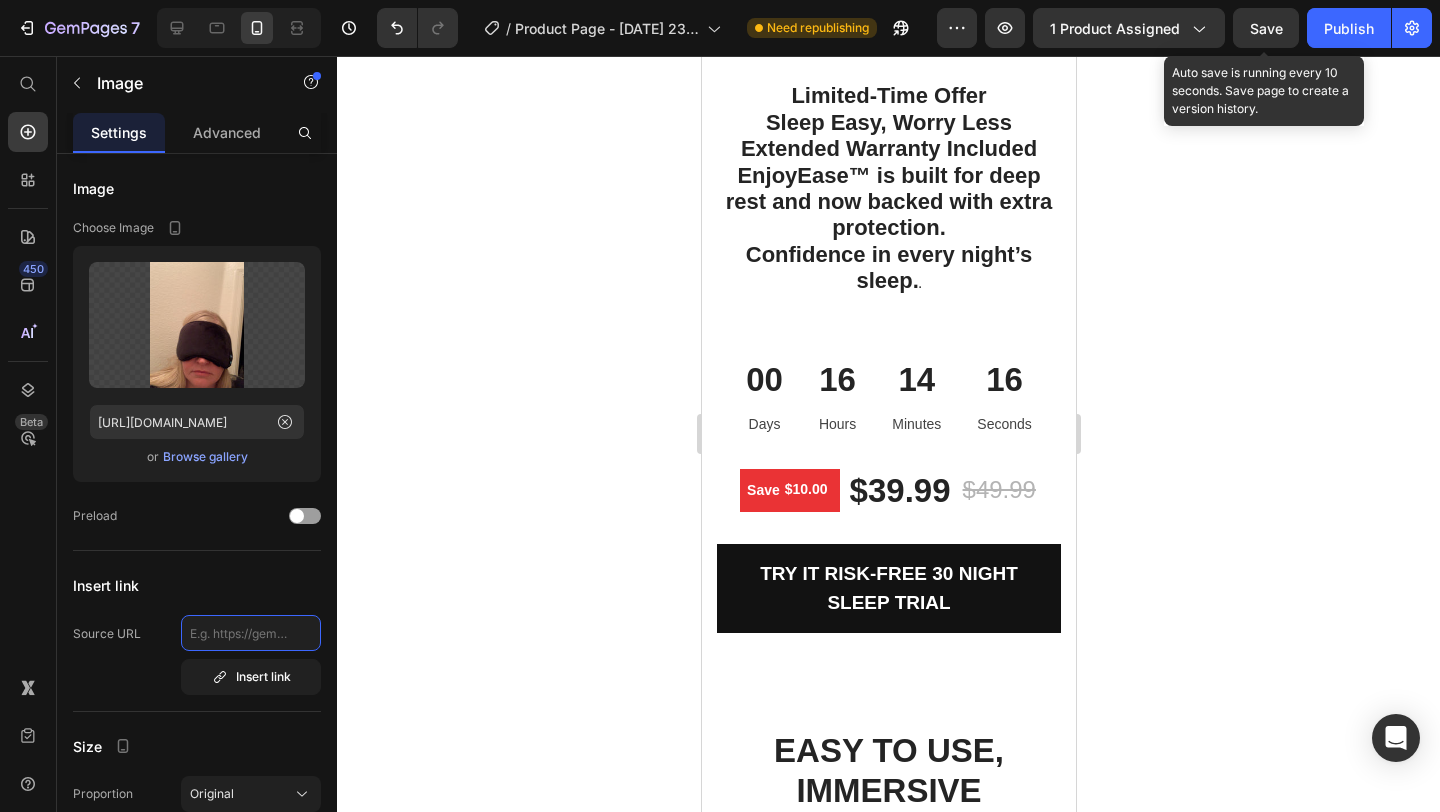 scroll, scrollTop: 4458, scrollLeft: 0, axis: vertical 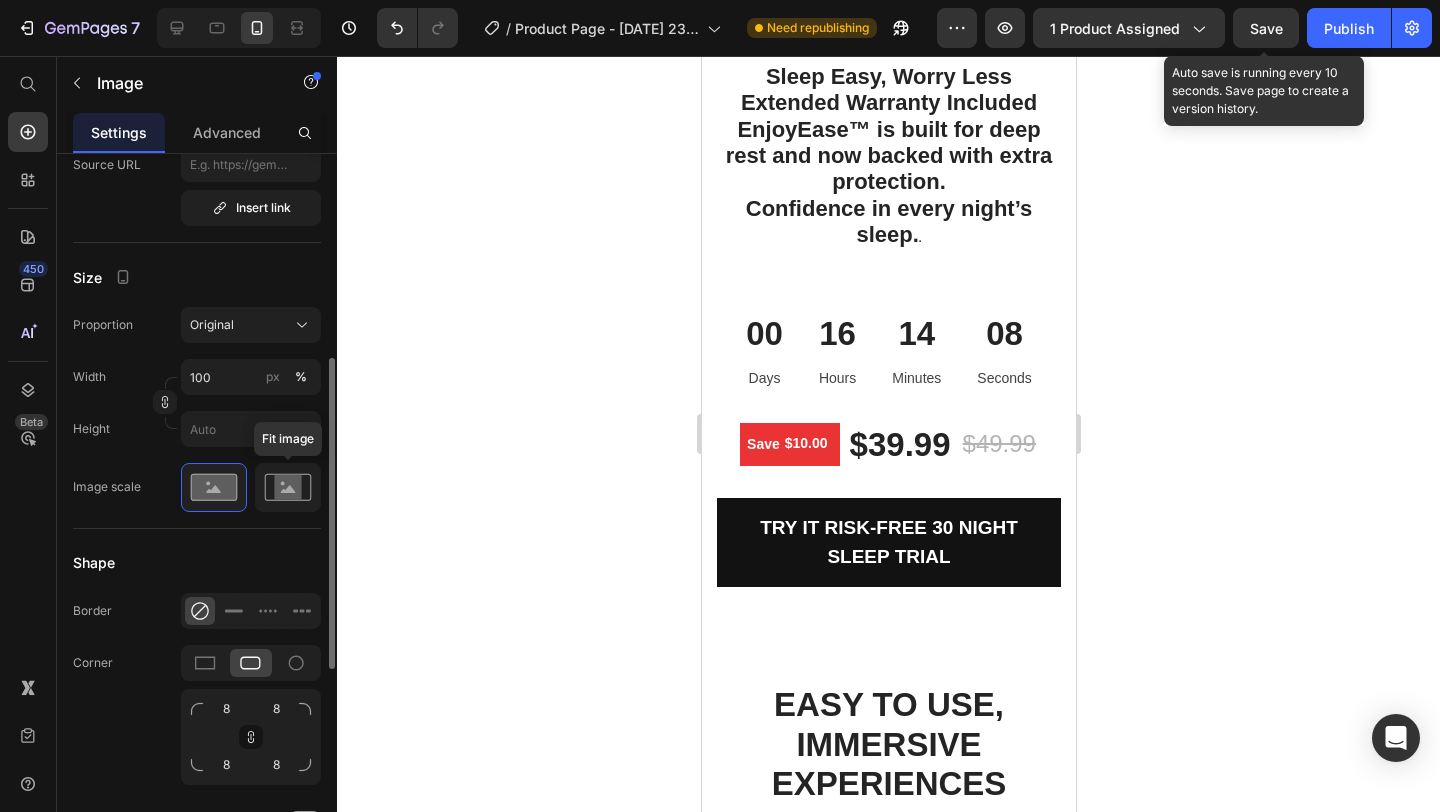 click 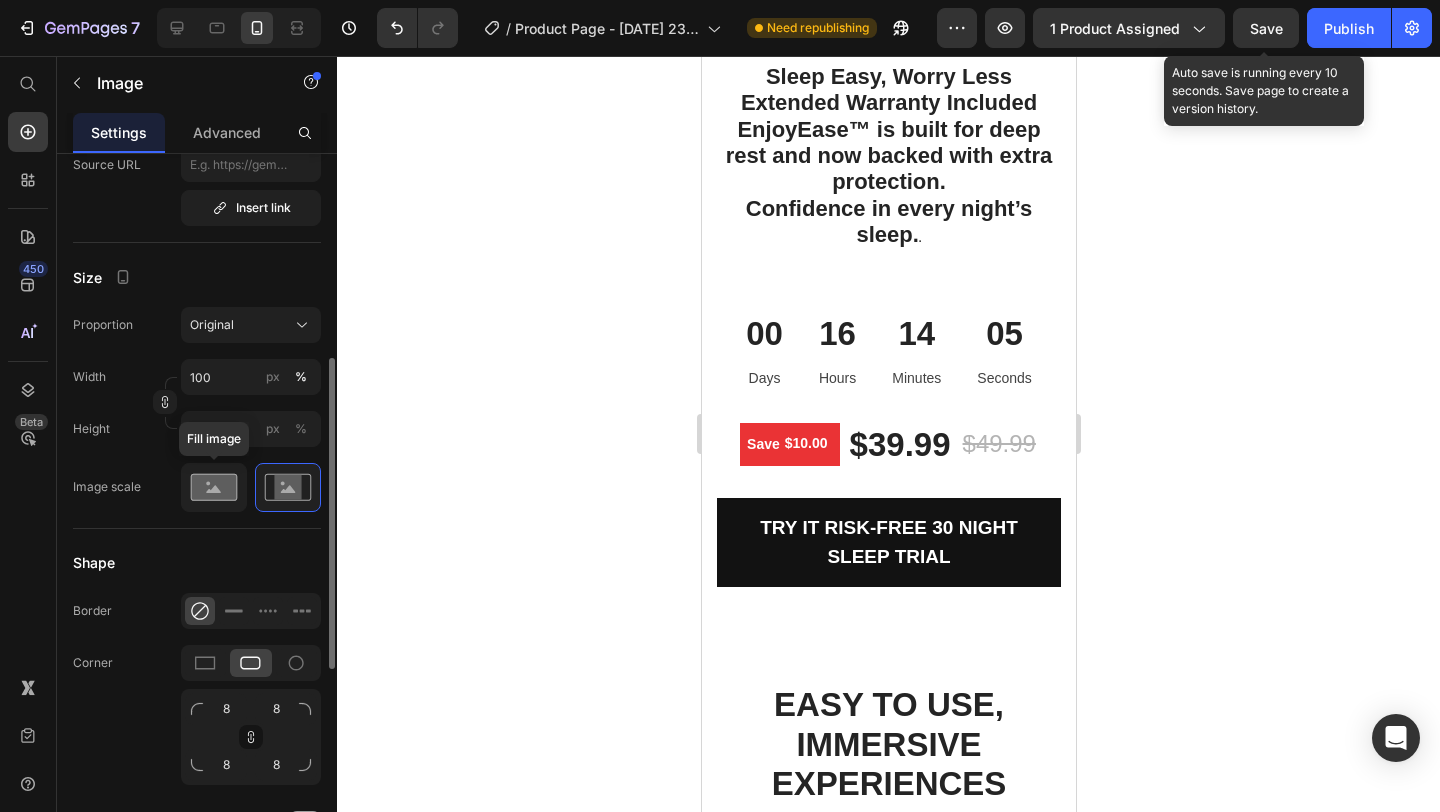 click 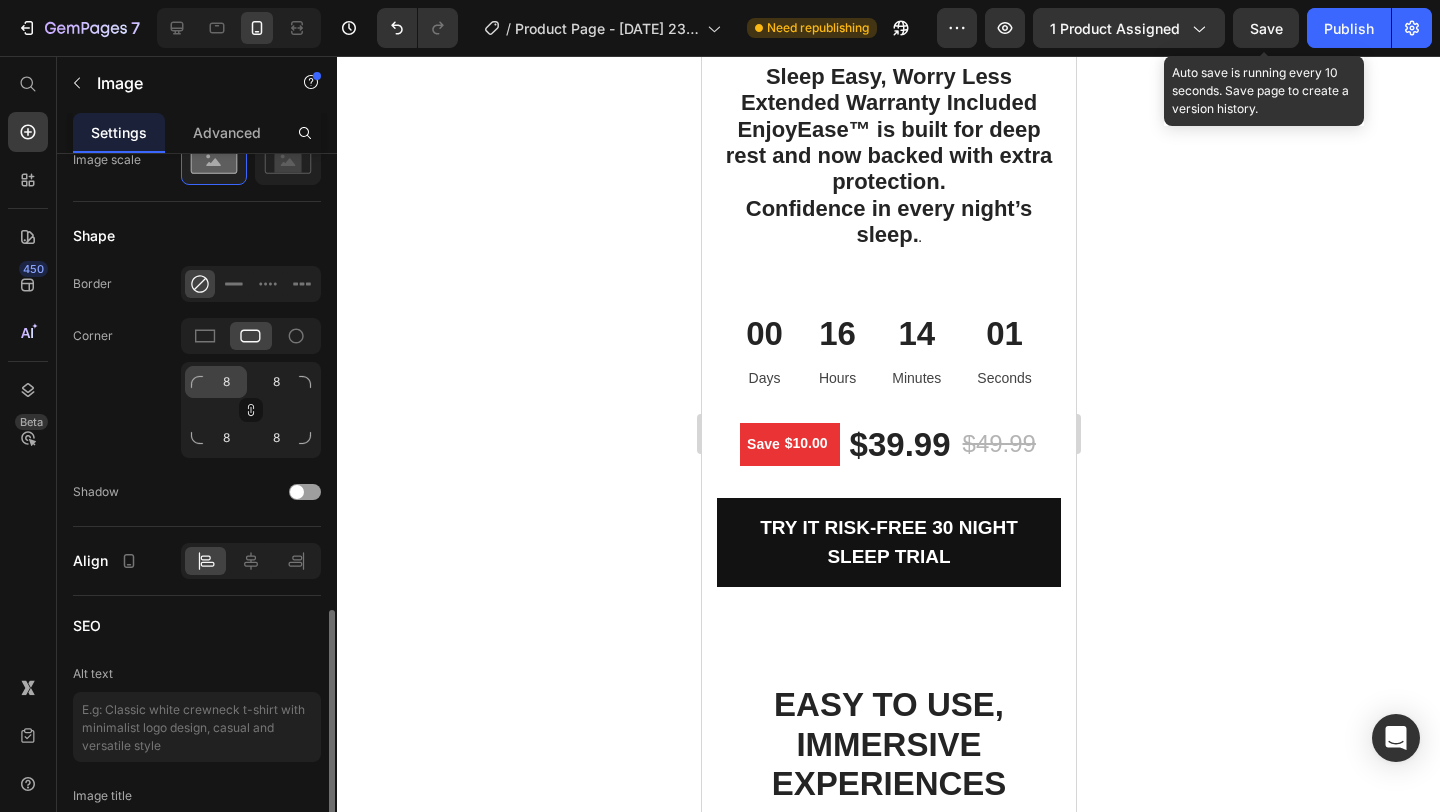 scroll, scrollTop: 925, scrollLeft: 0, axis: vertical 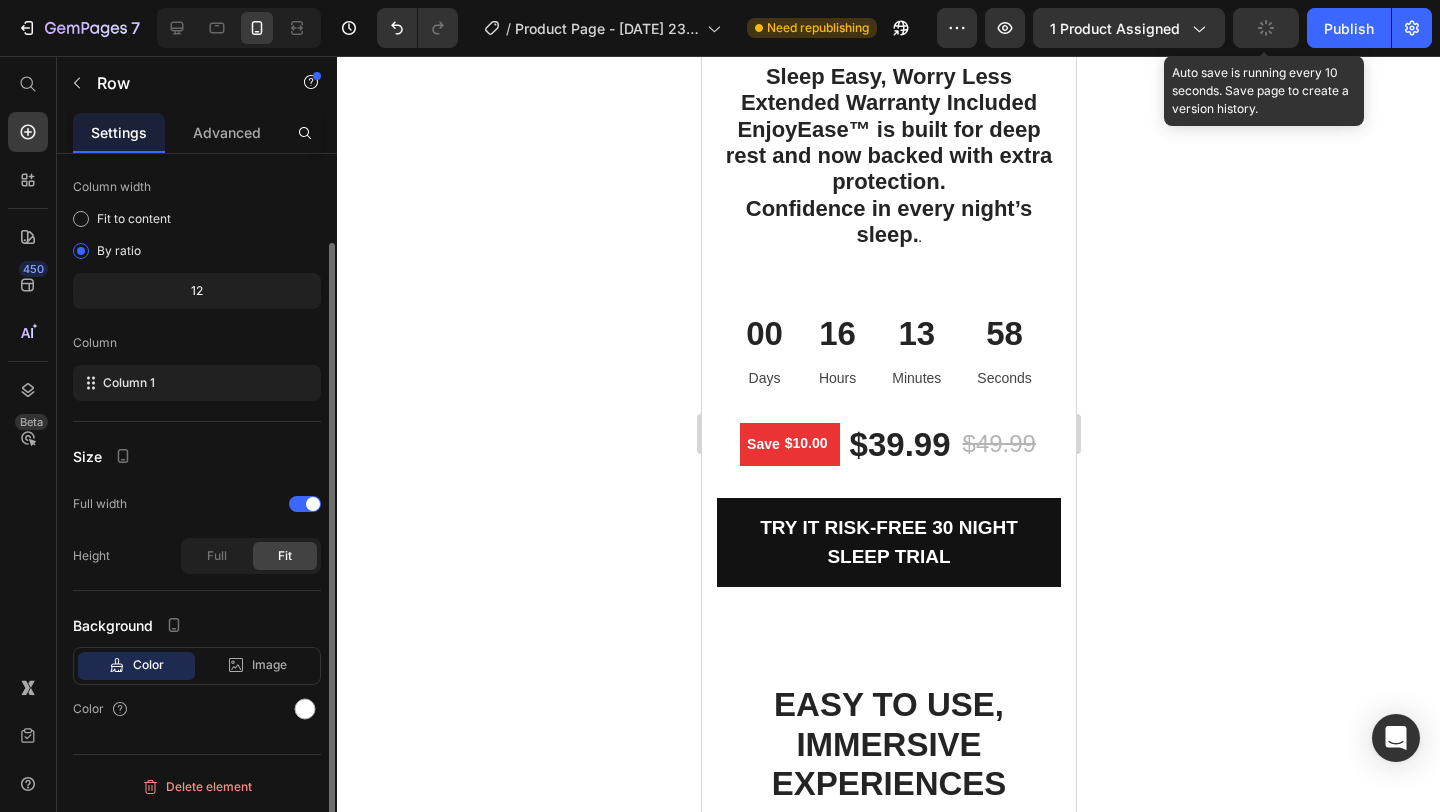 click on "Image   32 These really helped me fall asleep at night. The sound quality is perfect, the overall build is very comfortable and it lasts for a very long time on a single charge. Would recommend for anyone looking to have a good night's rest! Text block [PERSON_NAME] Heading 5.0 Text block
Icon
Icon
Icon
Icon
Icon Icon List Hoz Row Row Row" at bounding box center (888, -690) 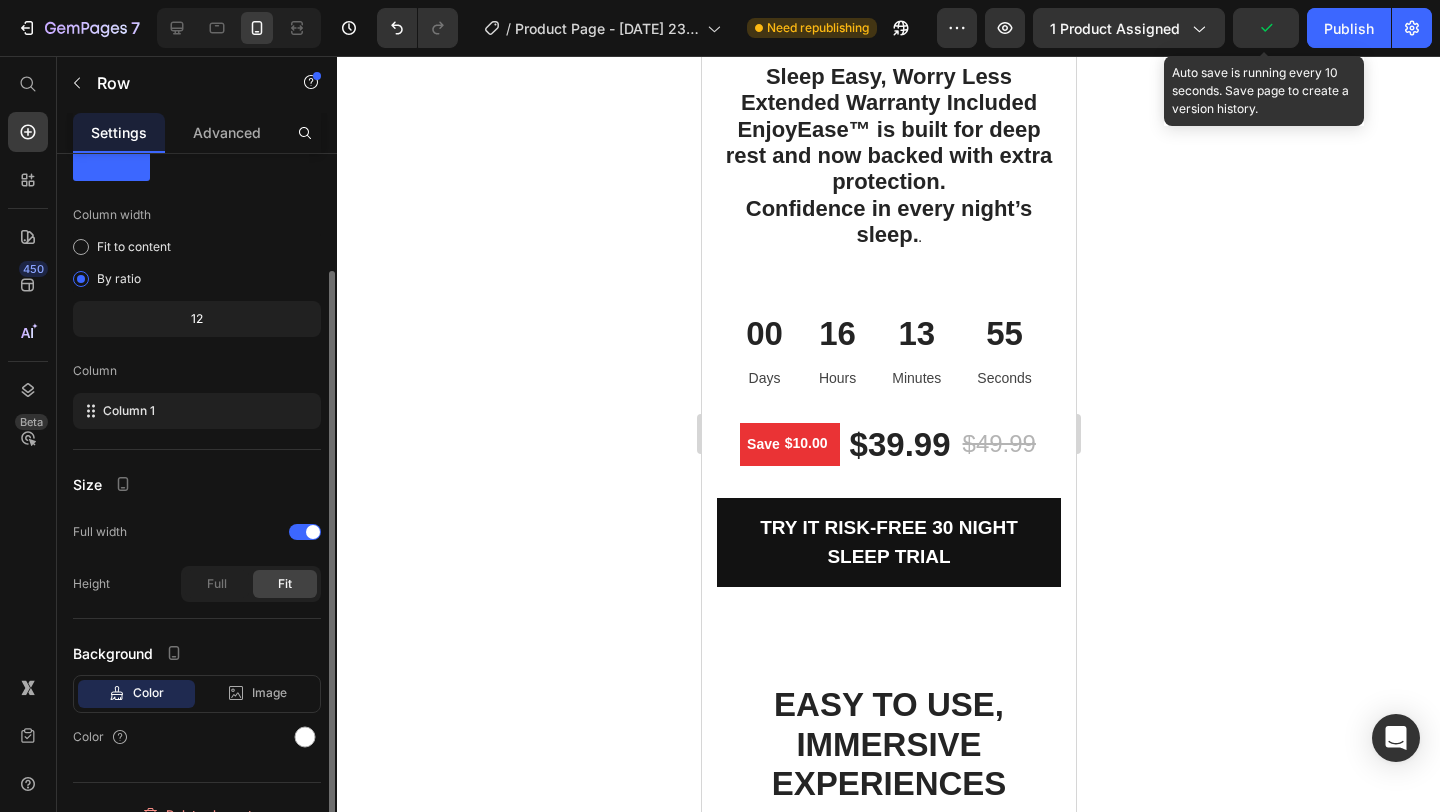 scroll, scrollTop: 101, scrollLeft: 0, axis: vertical 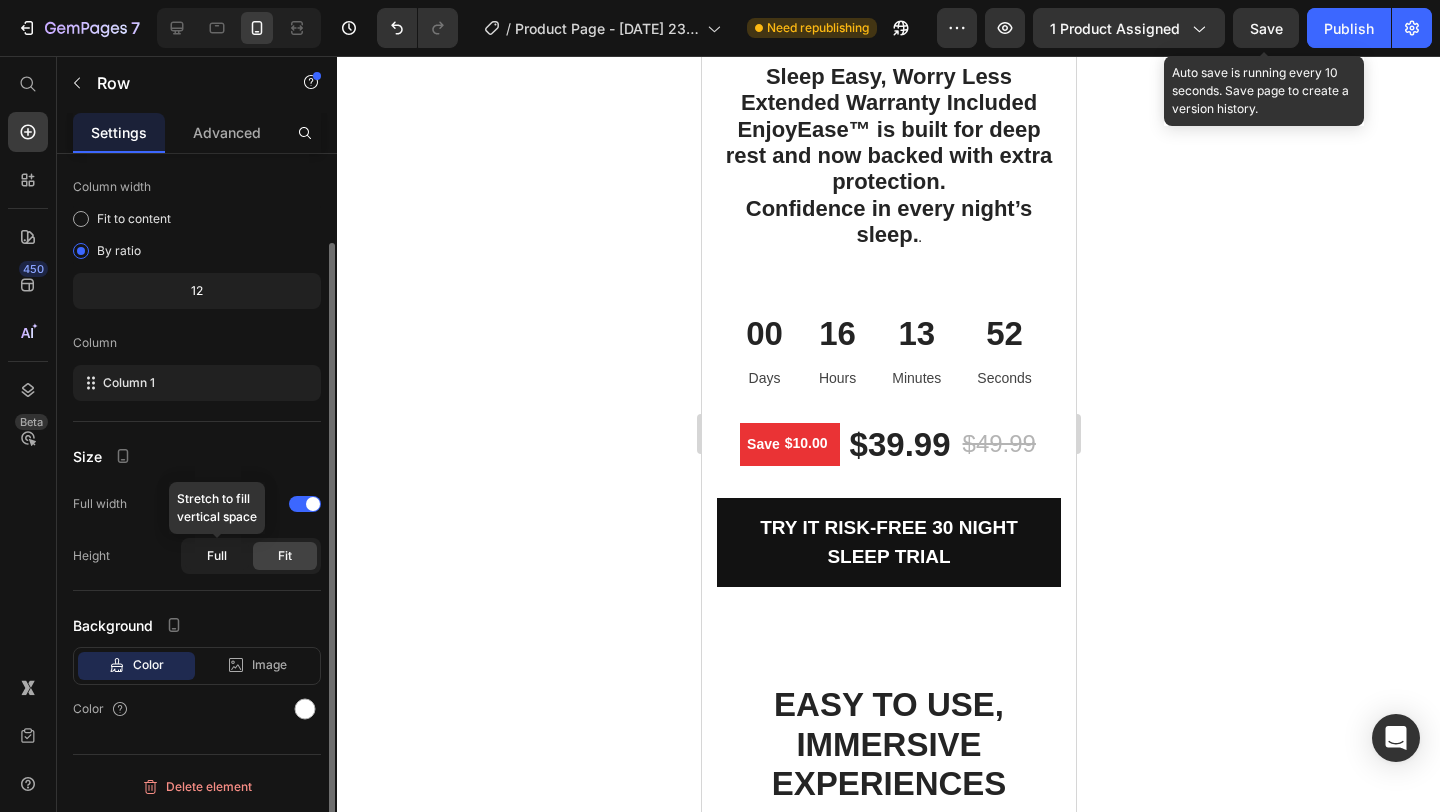 click on "Full" 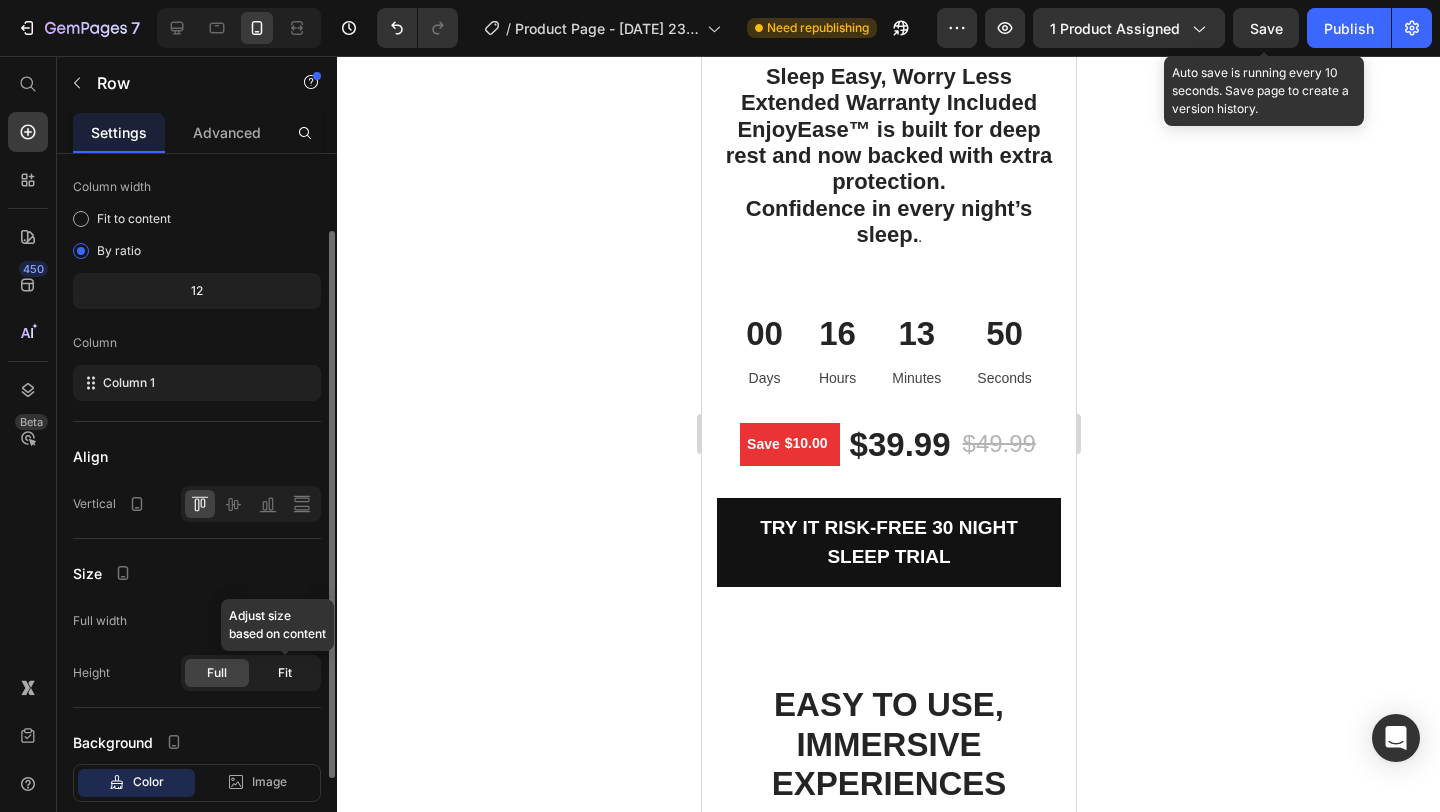 click on "Fit" 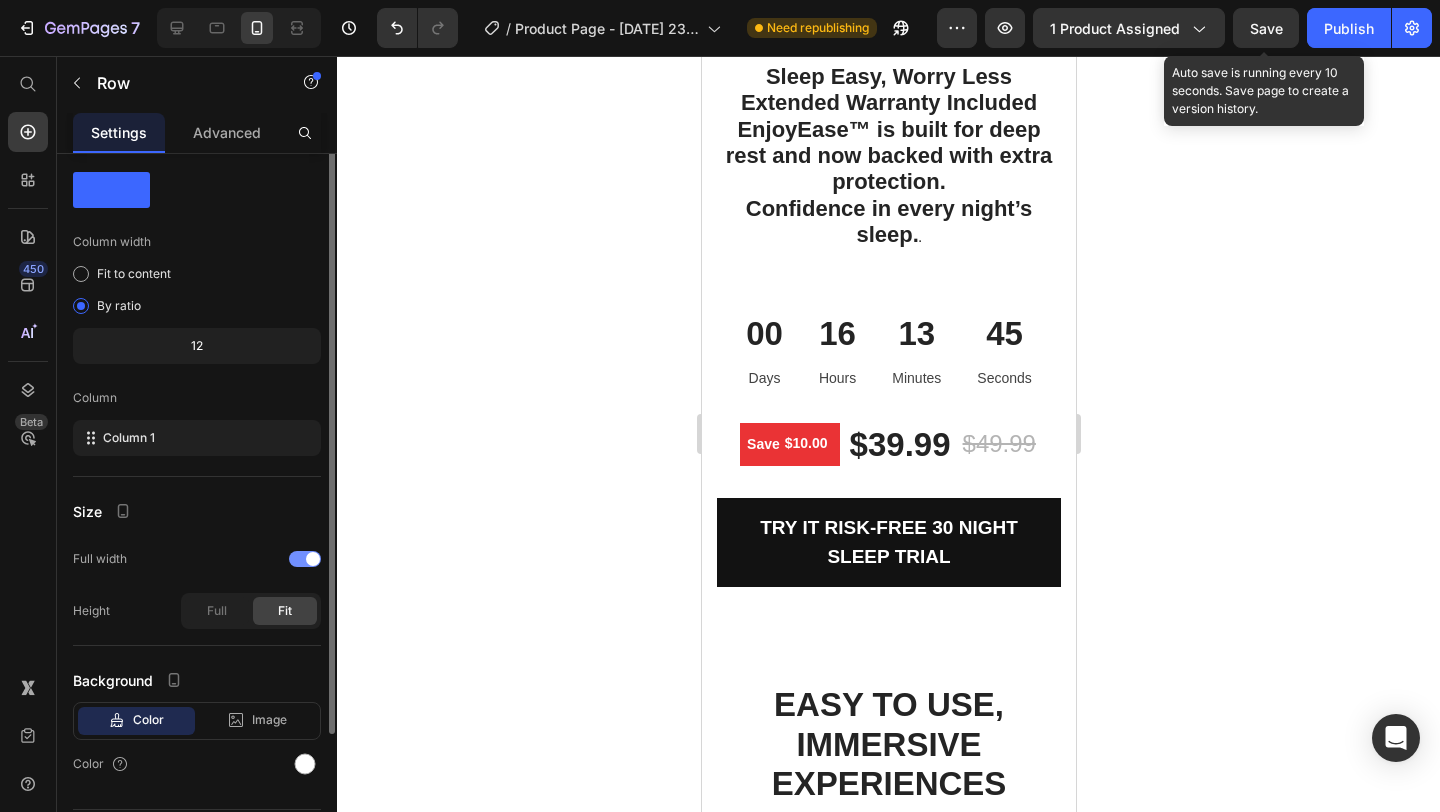 scroll, scrollTop: 0, scrollLeft: 0, axis: both 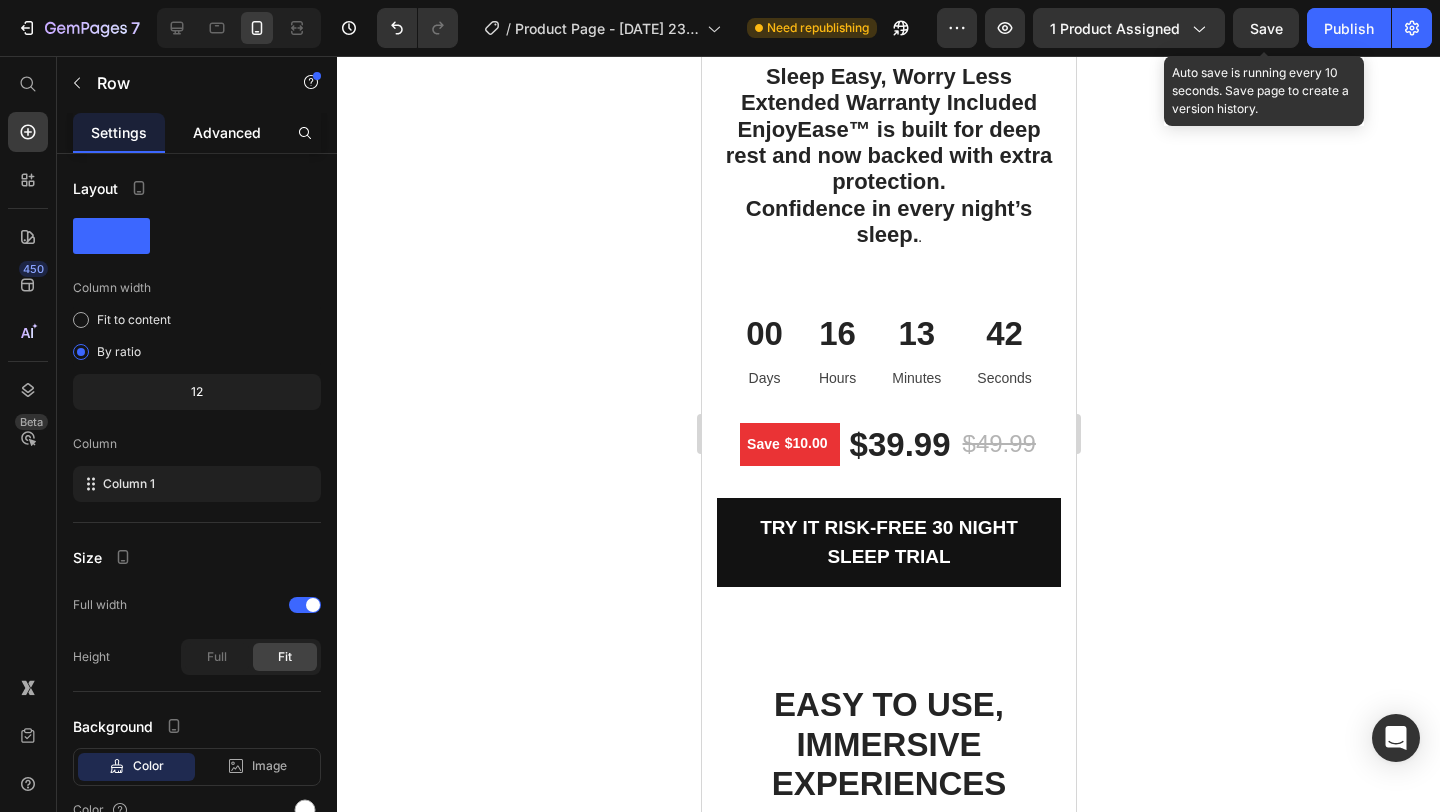 click on "Advanced" at bounding box center [227, 132] 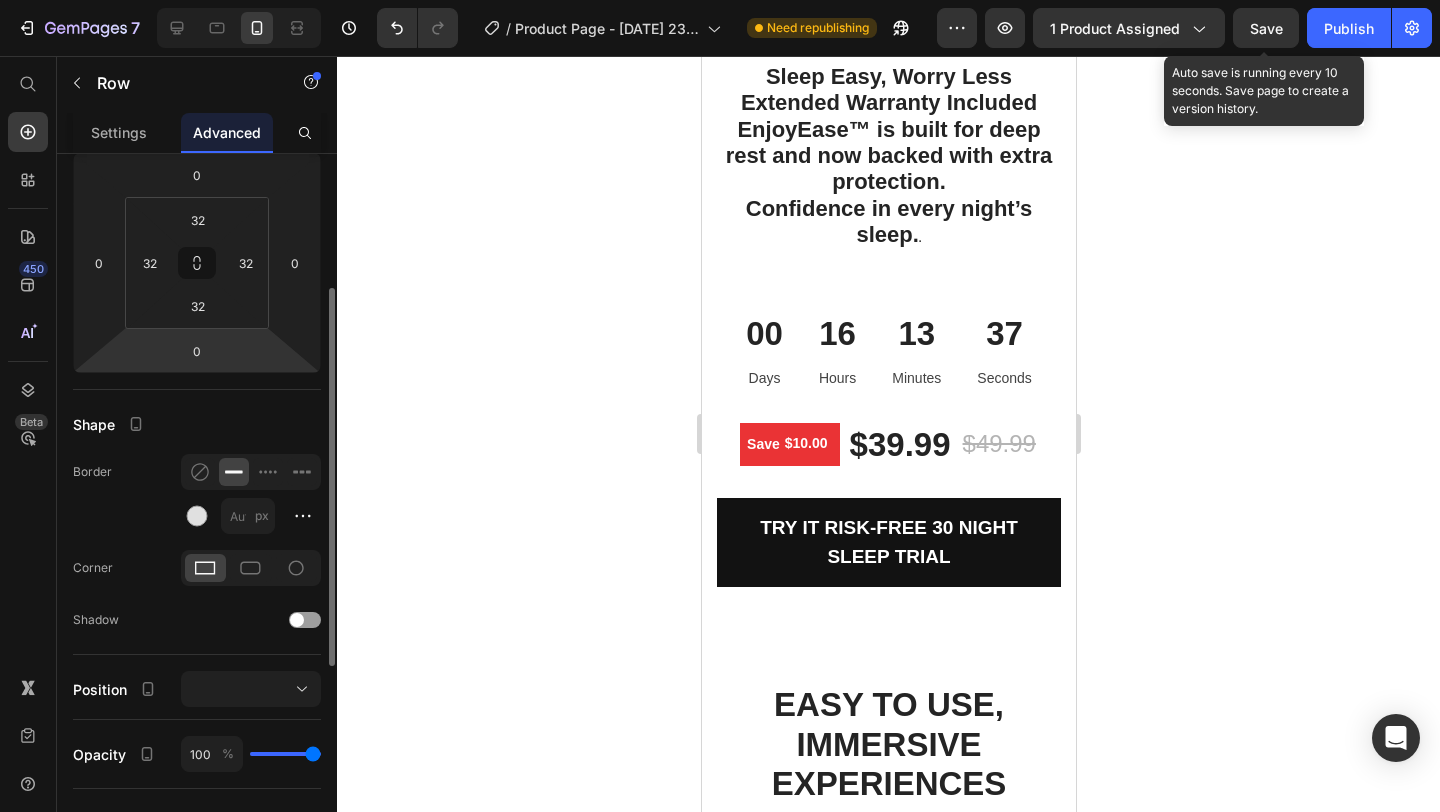 scroll, scrollTop: 257, scrollLeft: 0, axis: vertical 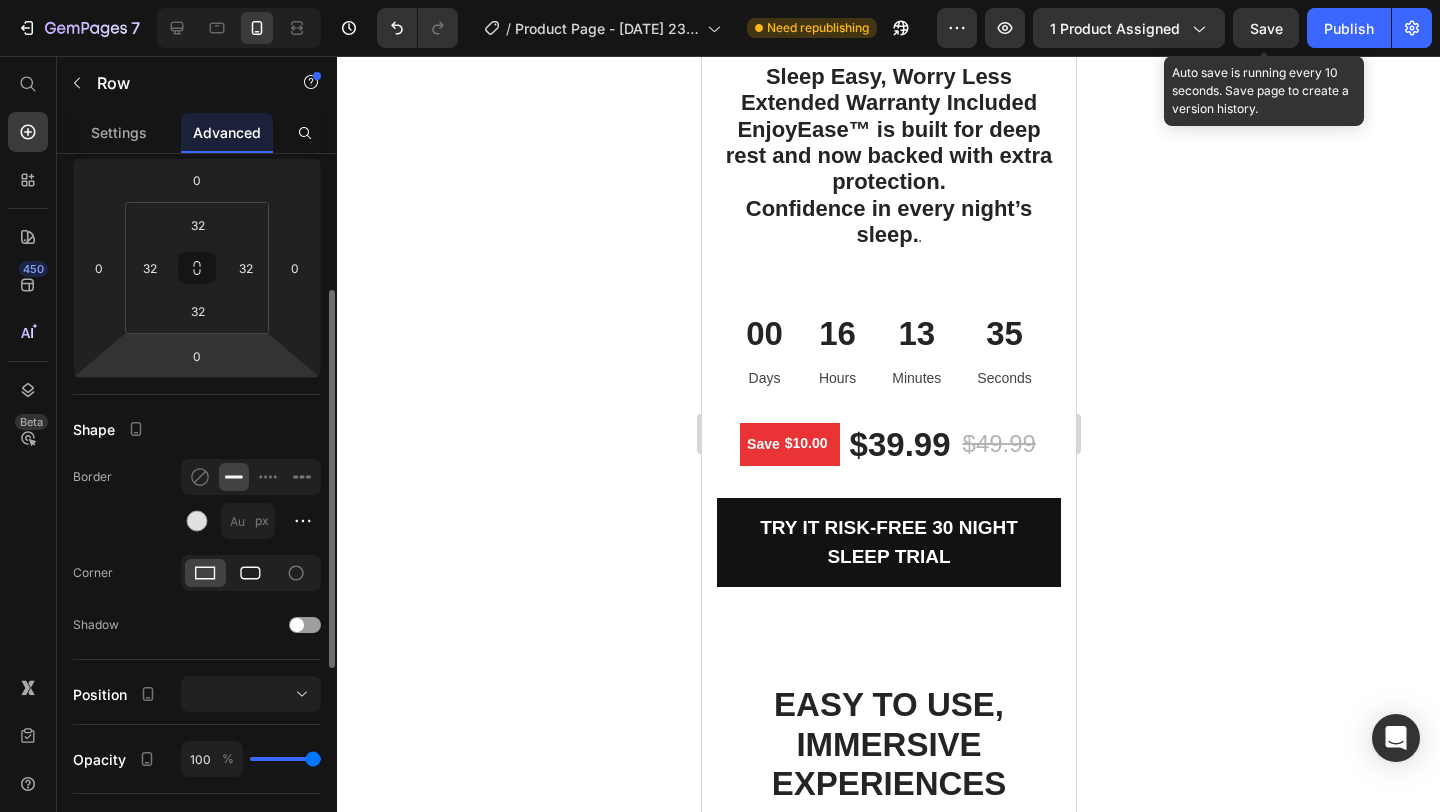click 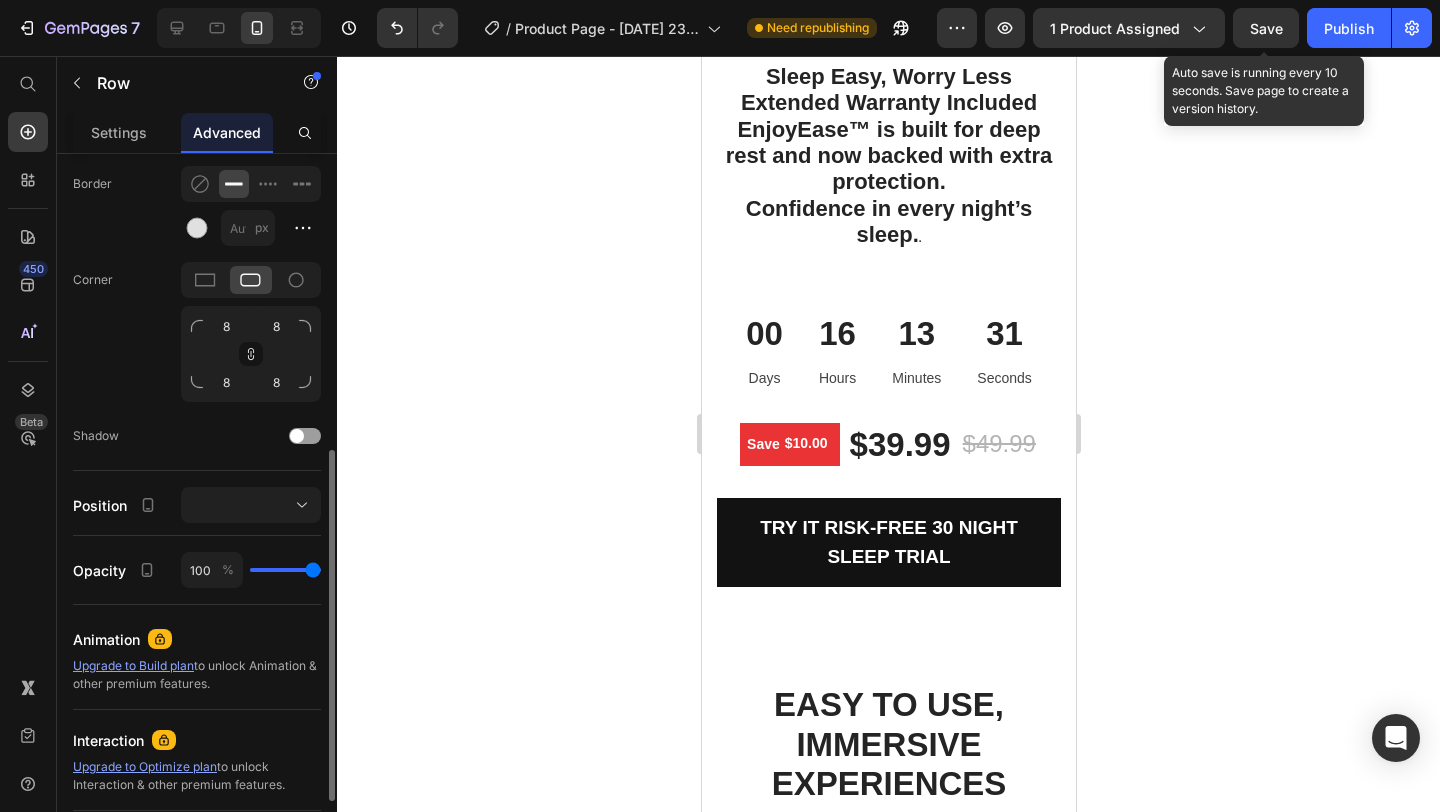 scroll, scrollTop: 570, scrollLeft: 0, axis: vertical 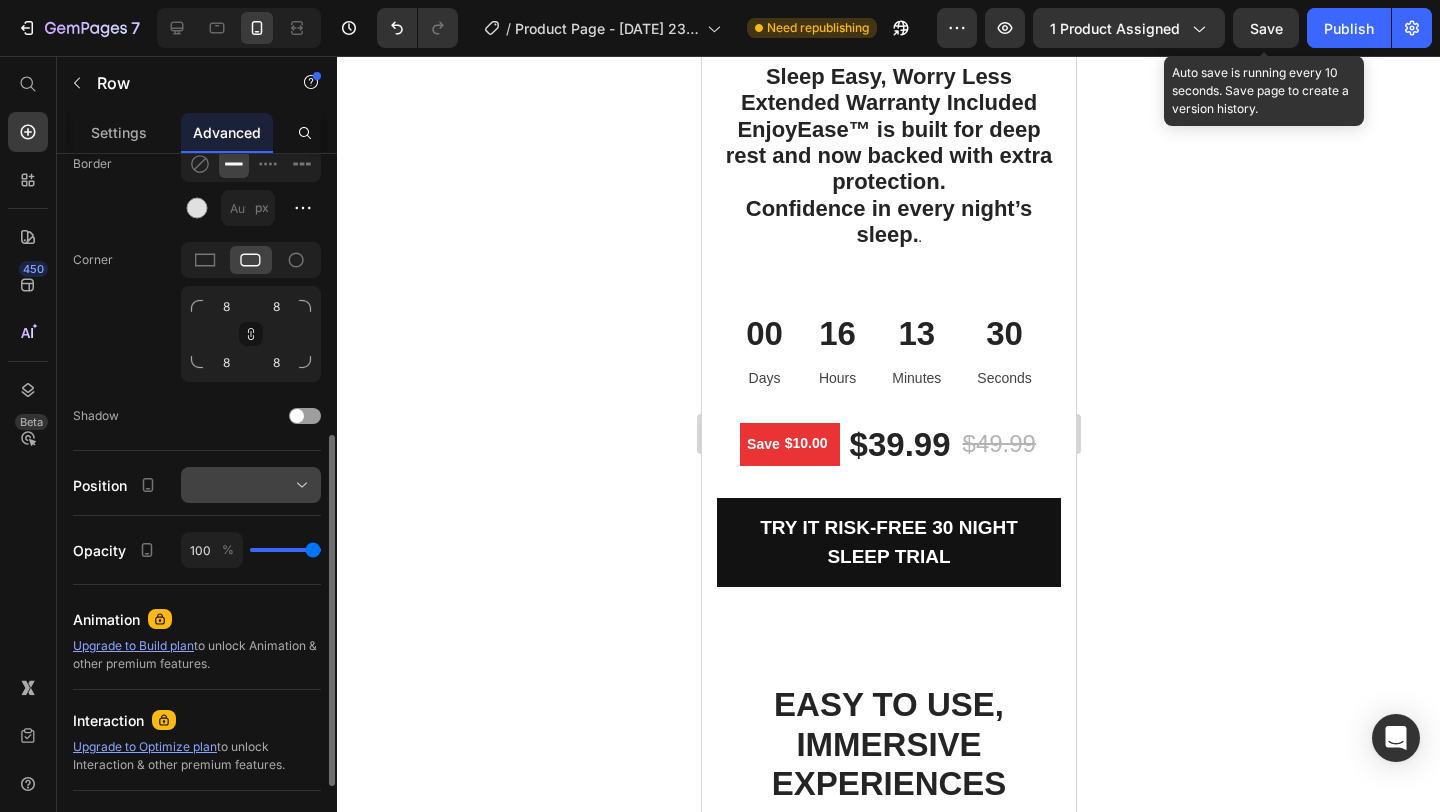 click at bounding box center (251, 485) 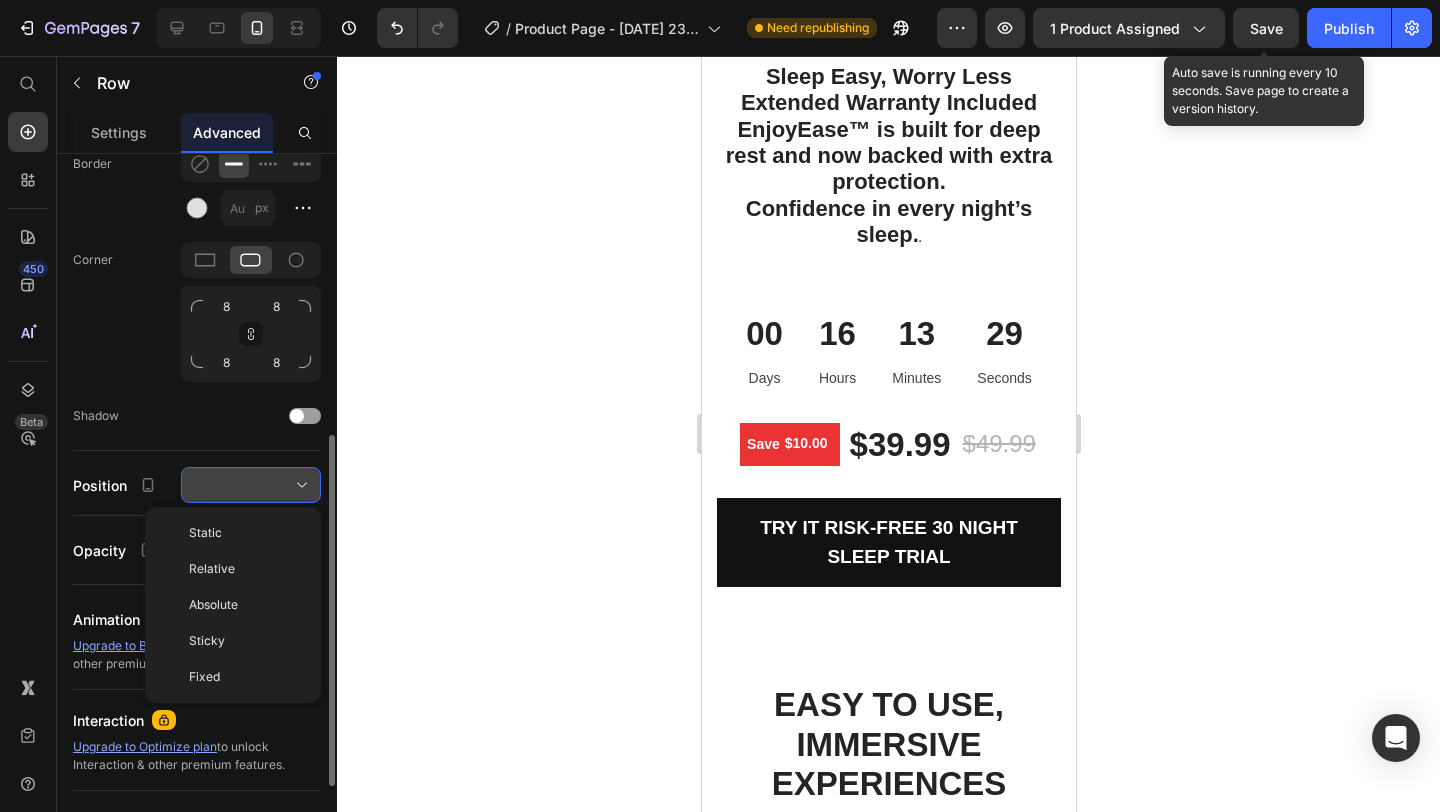 click at bounding box center [251, 485] 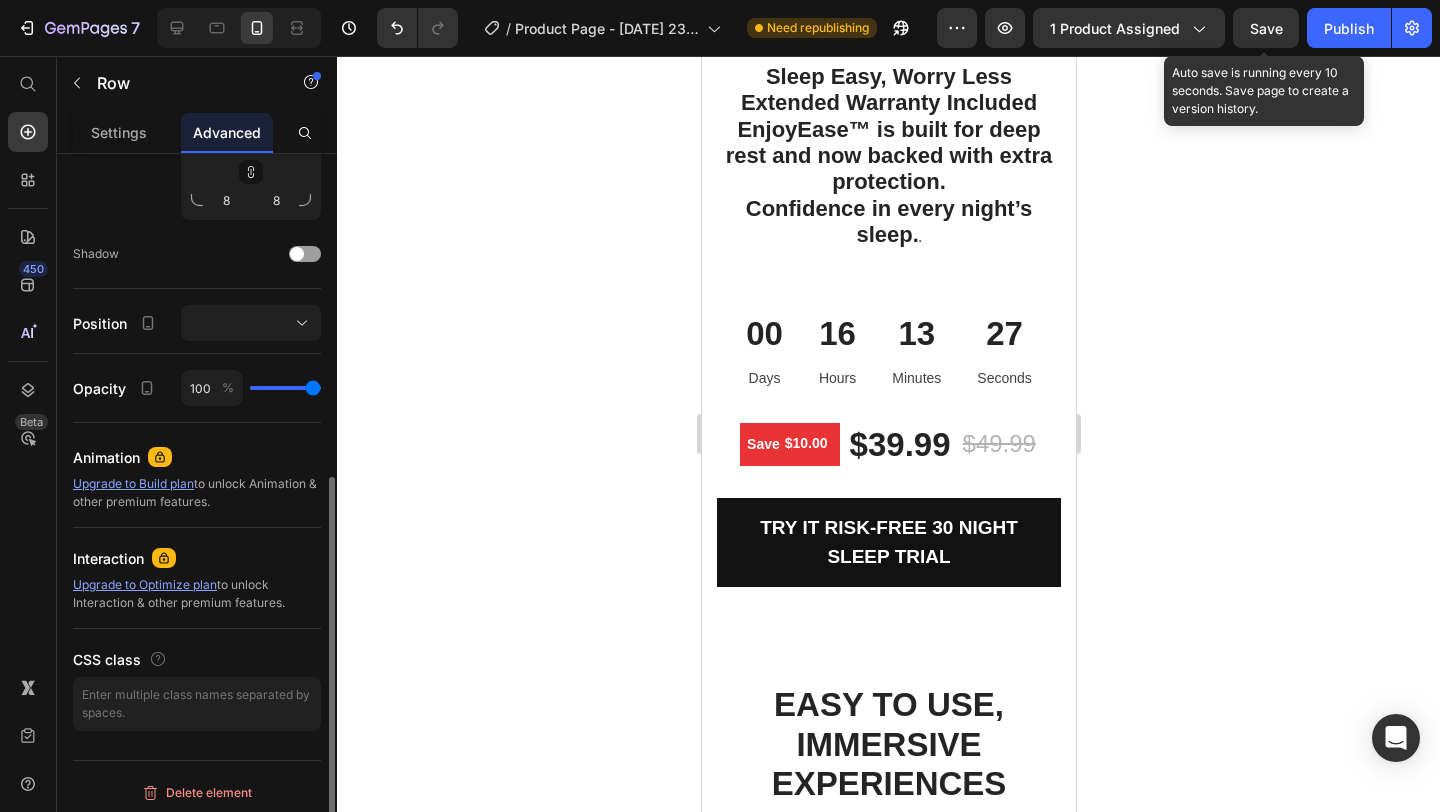 scroll, scrollTop: 738, scrollLeft: 0, axis: vertical 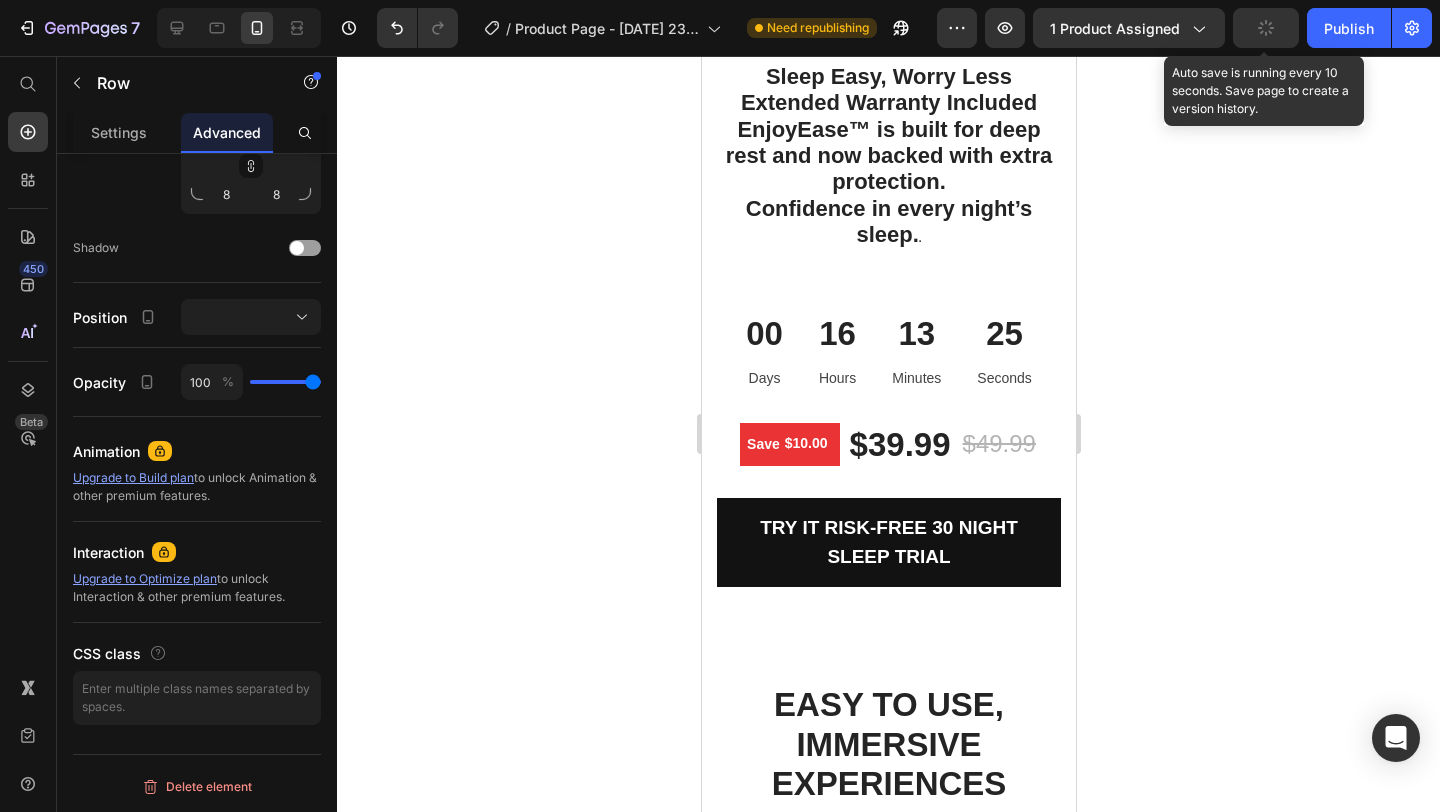 click 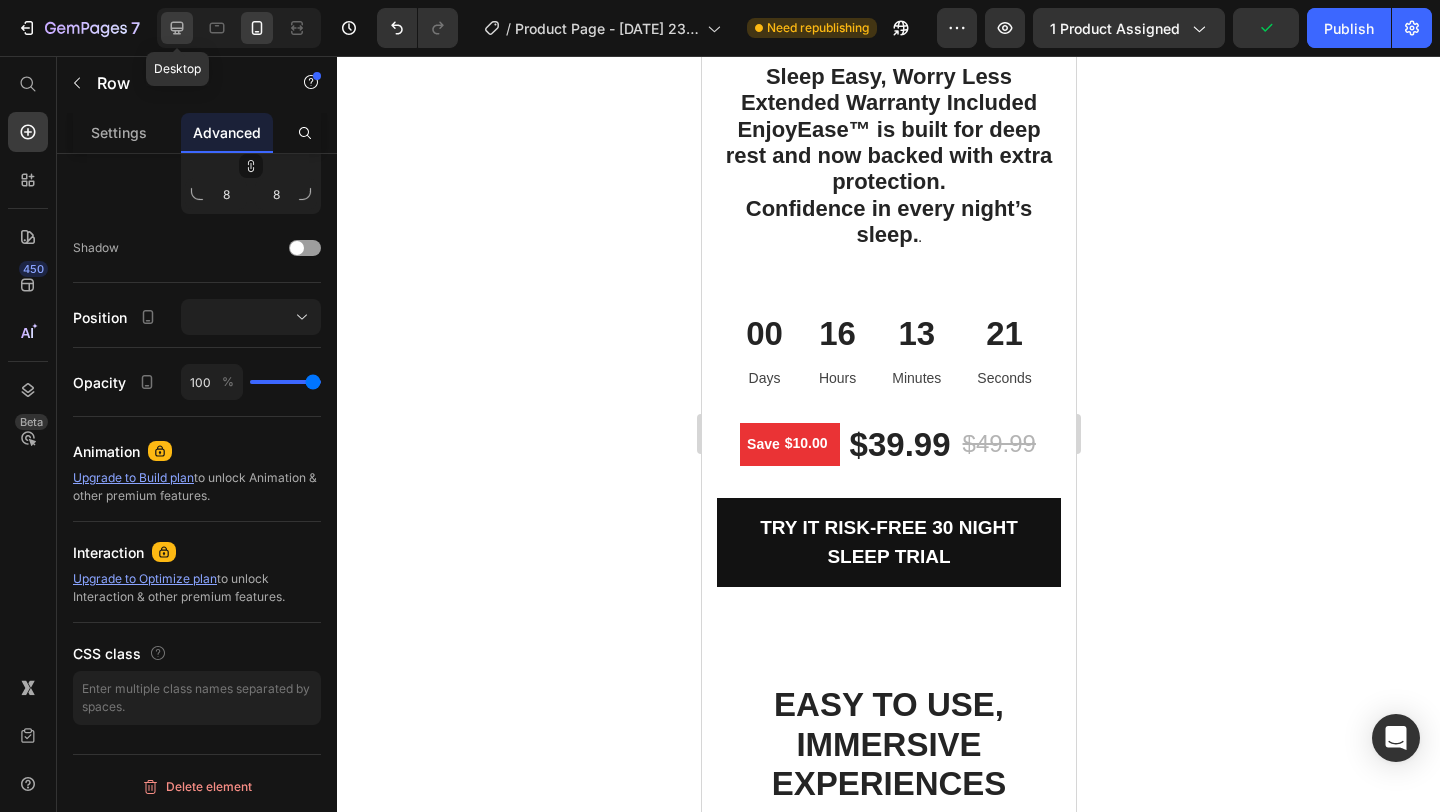 click 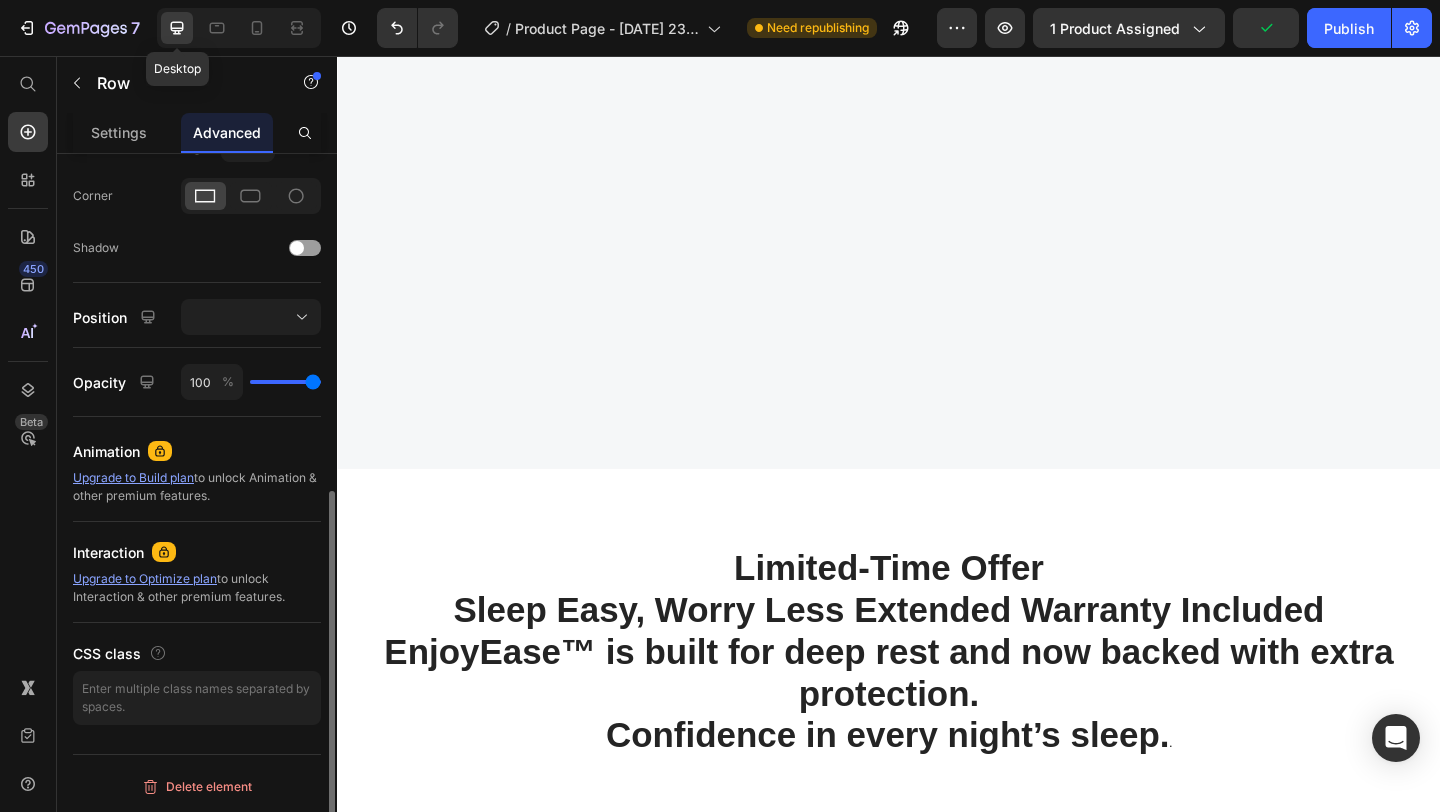 scroll, scrollTop: 634, scrollLeft: 0, axis: vertical 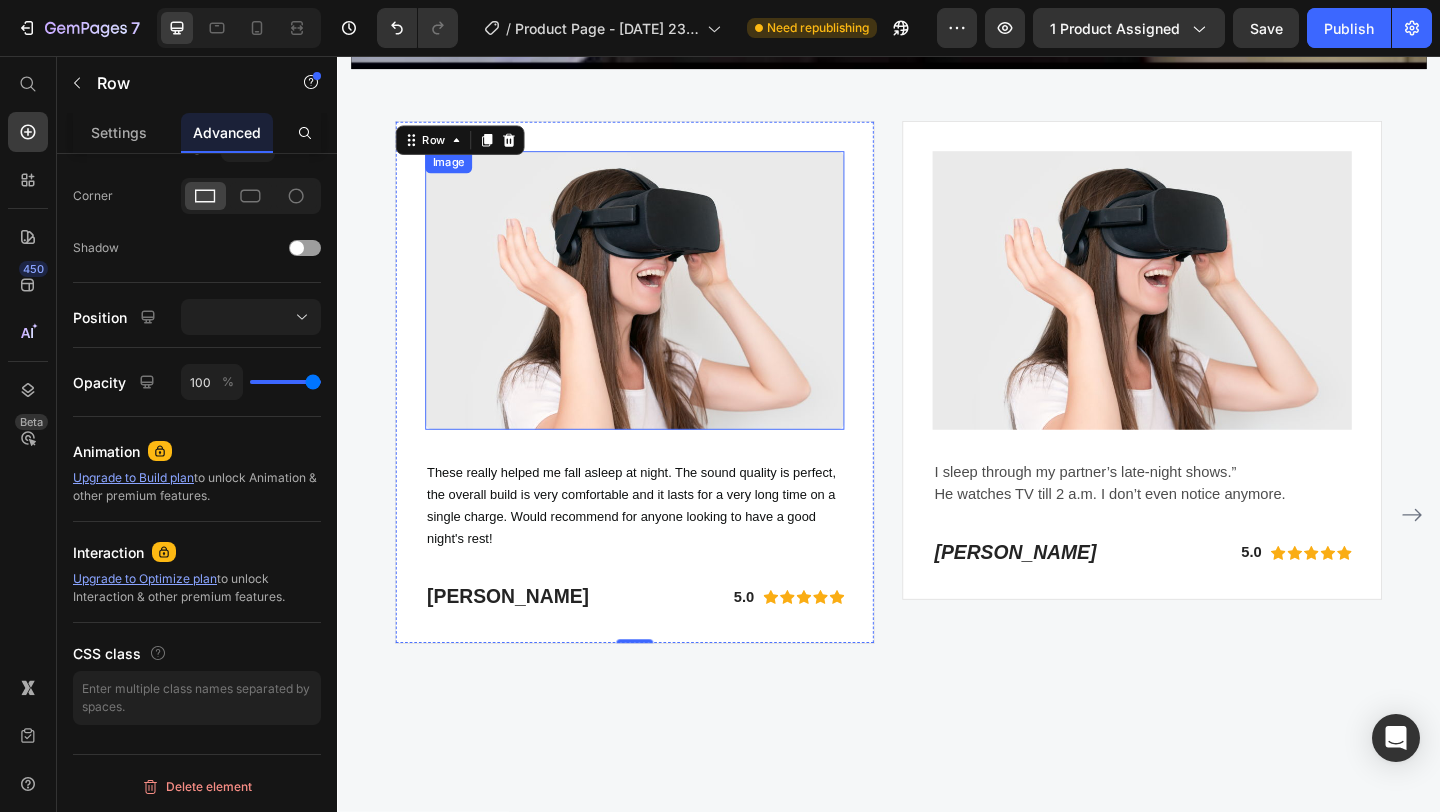 click at bounding box center [661, 310] 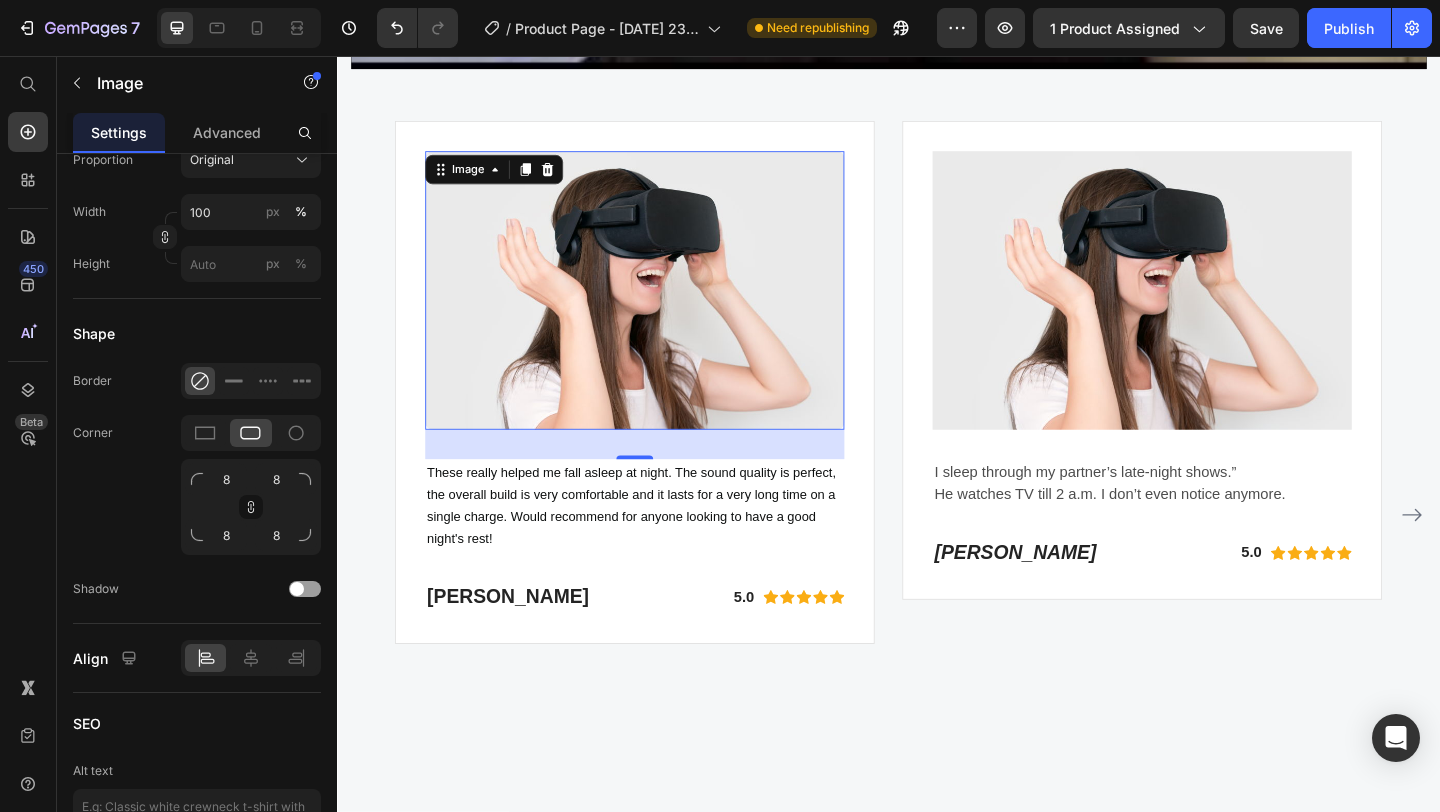 scroll, scrollTop: 0, scrollLeft: 0, axis: both 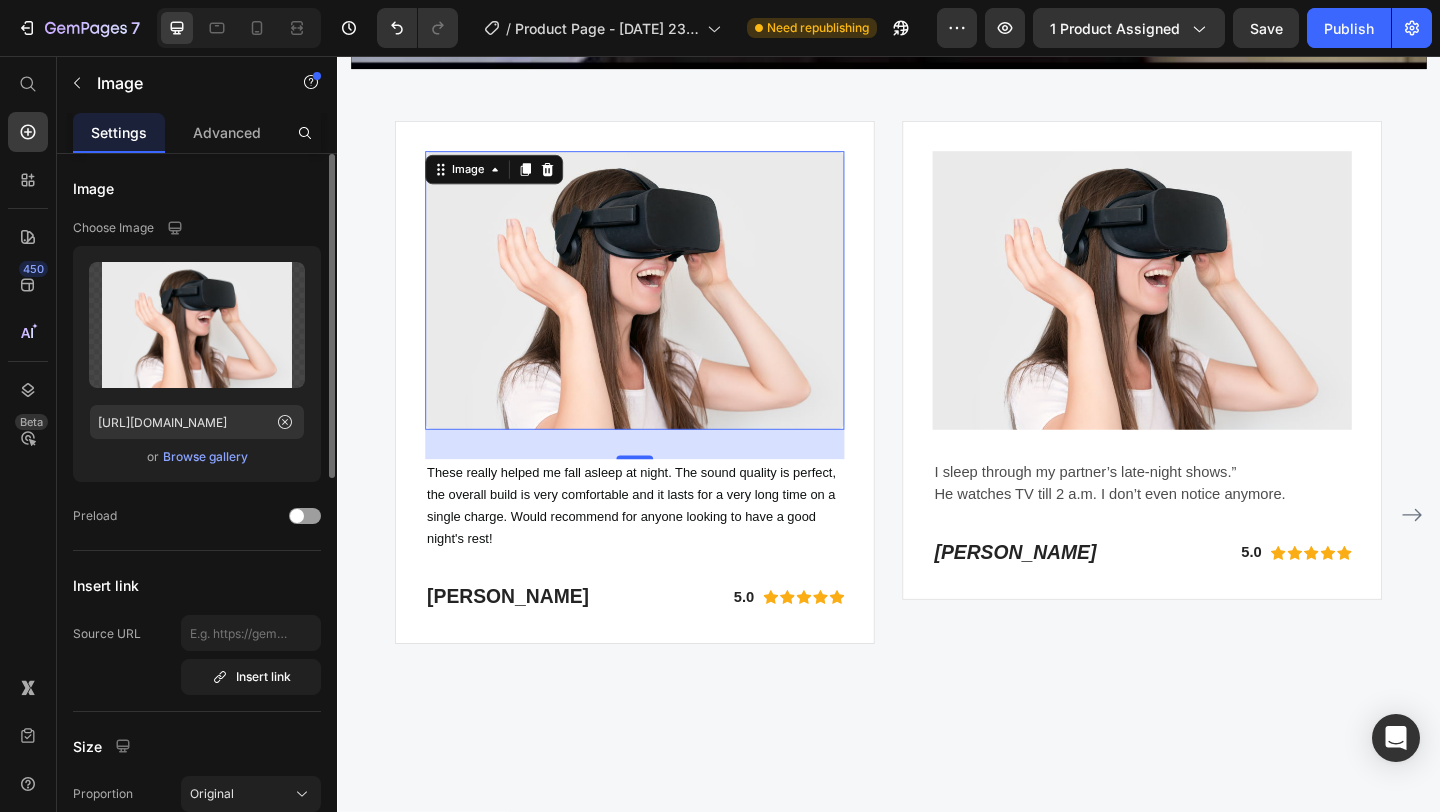 click on "Browse gallery" at bounding box center (205, 457) 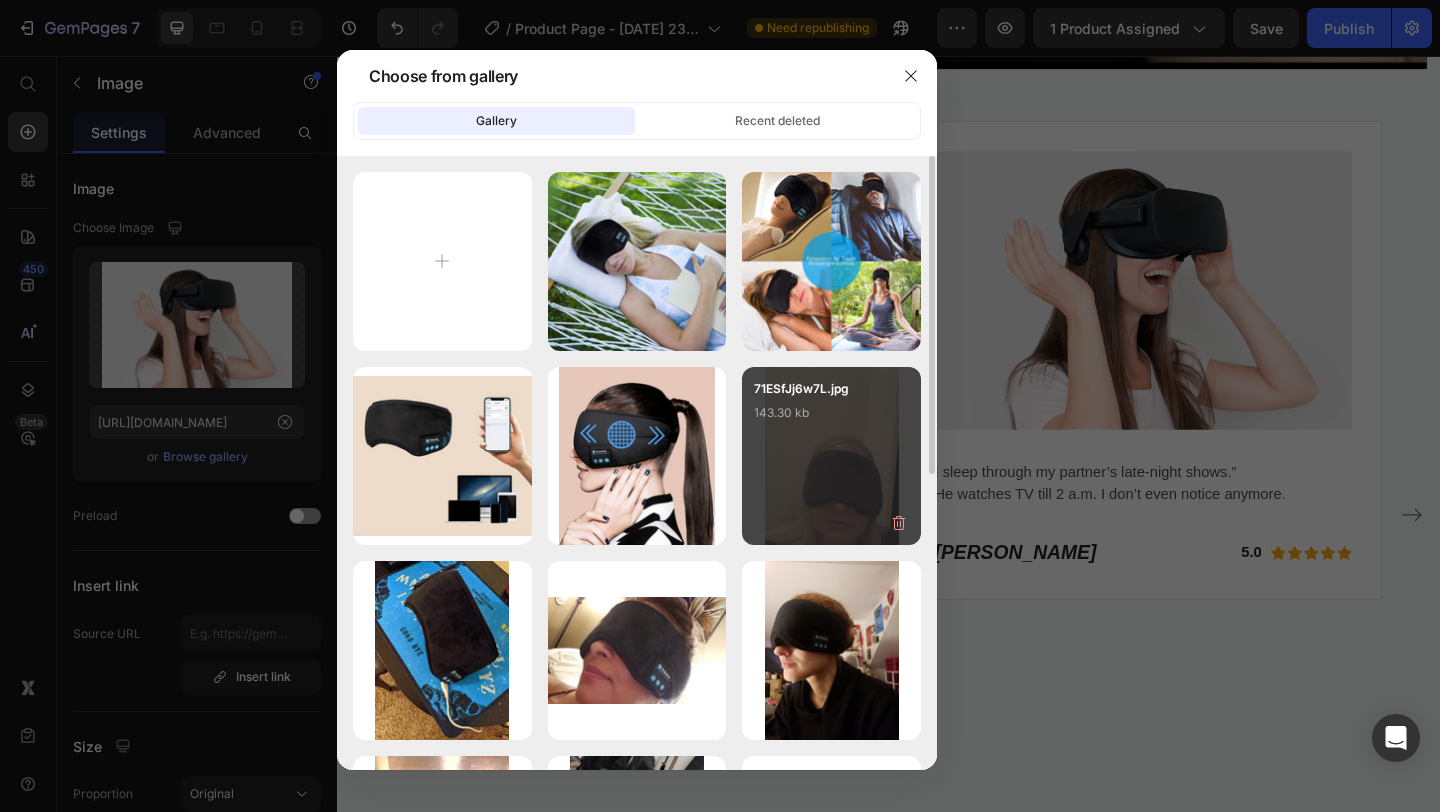 click on "71ESfJj6w7L.jpg 143.30 kb" at bounding box center (831, 456) 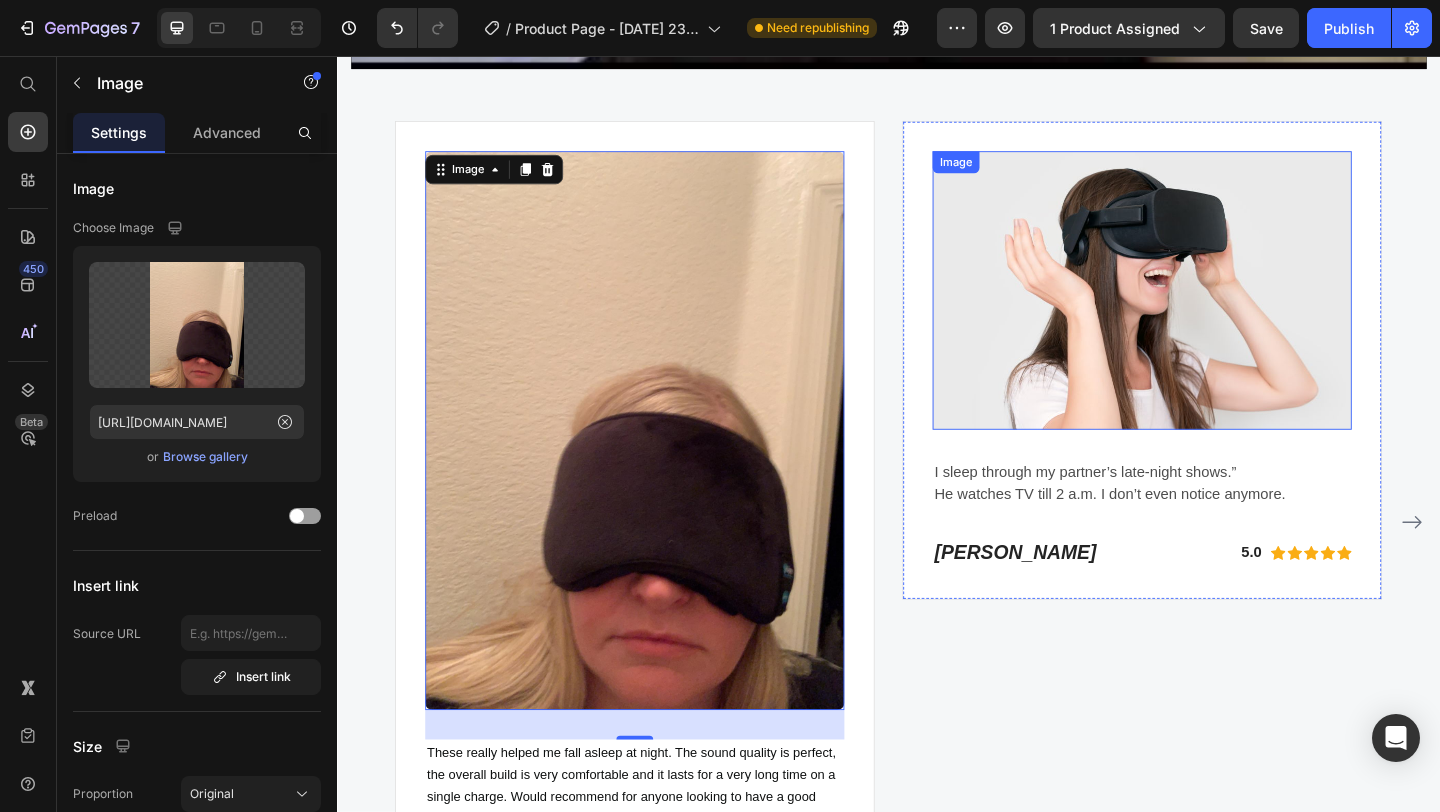 click at bounding box center [1213, 310] 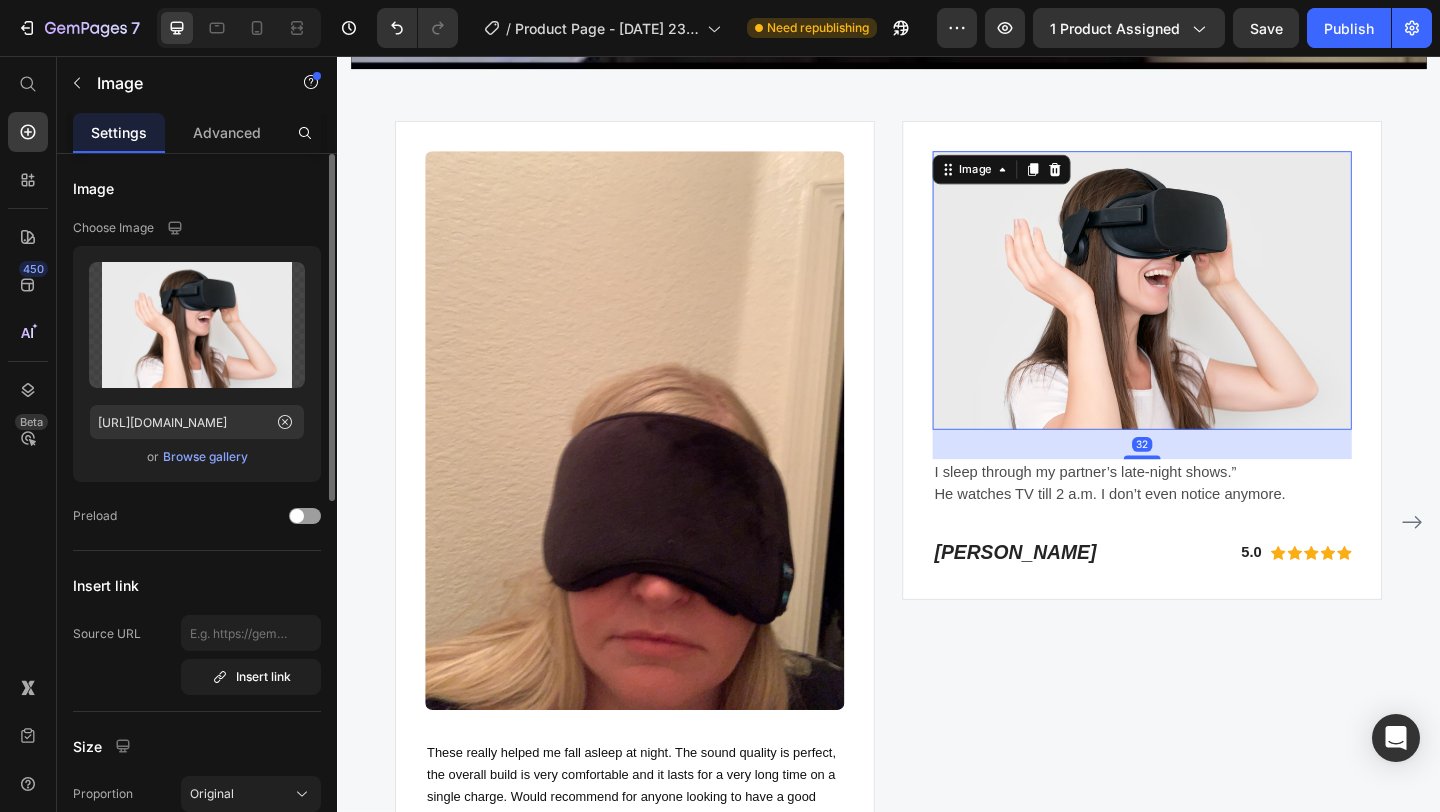 click on "Browse gallery" at bounding box center [205, 457] 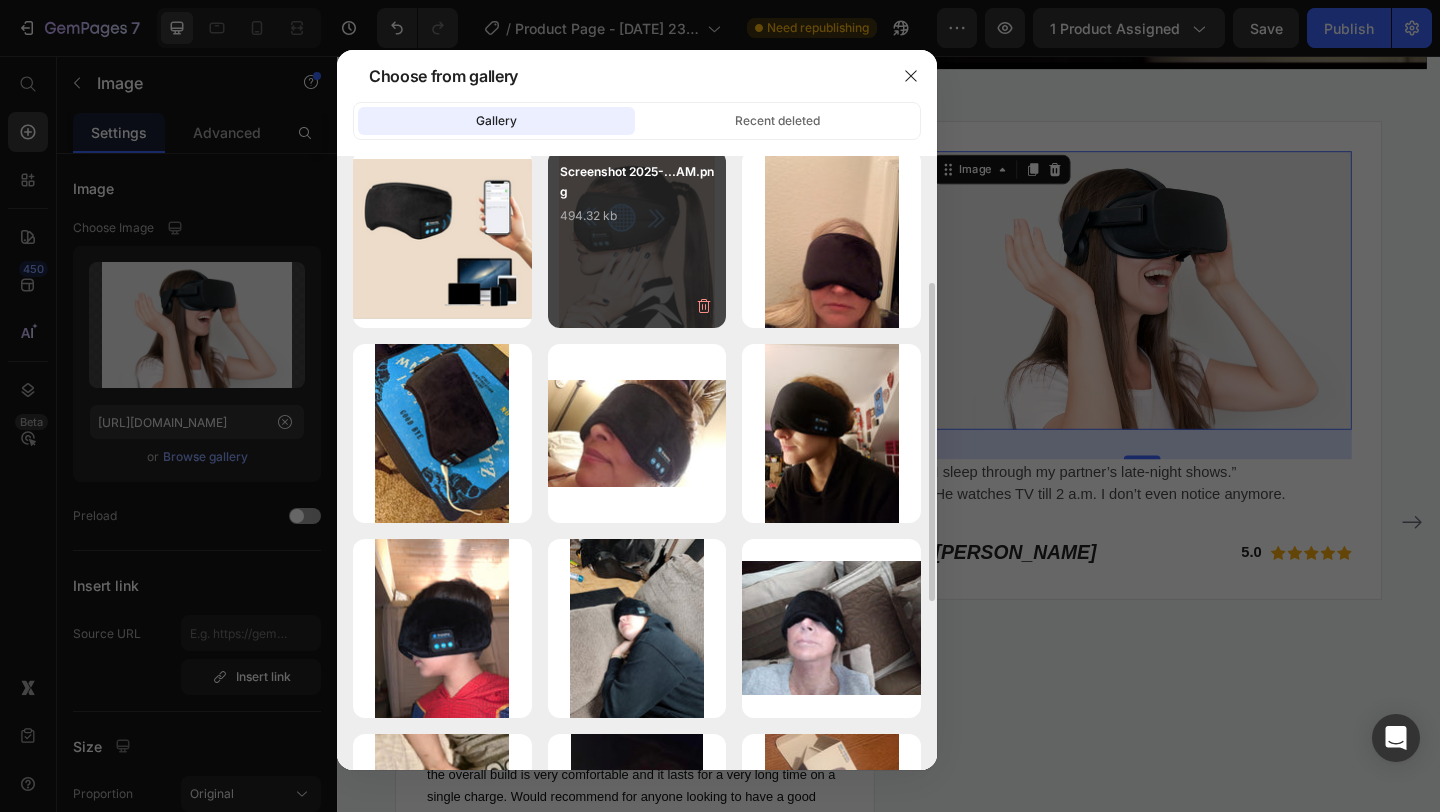 scroll, scrollTop: 235, scrollLeft: 0, axis: vertical 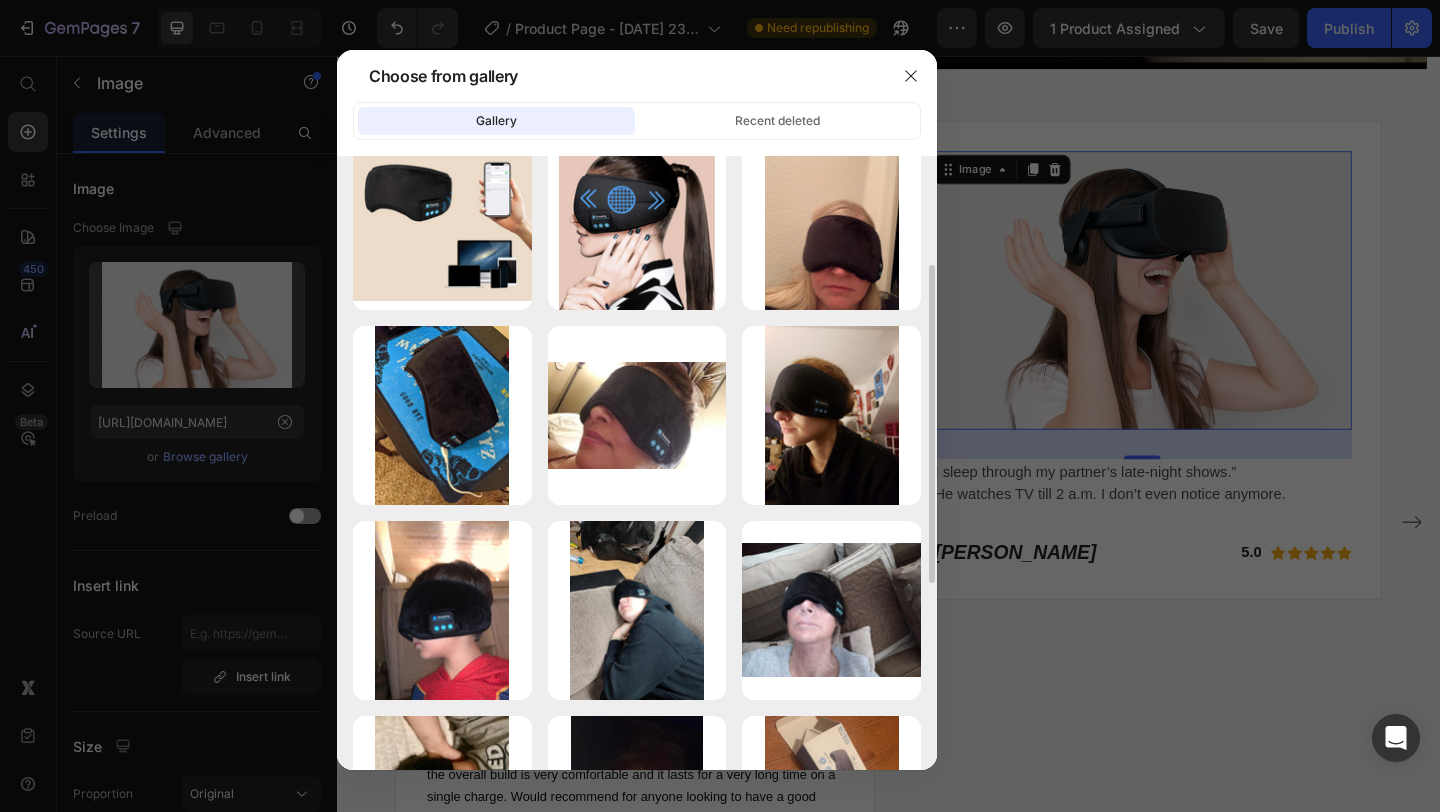 click on "320.56 kb" at bounding box center [0, 0] 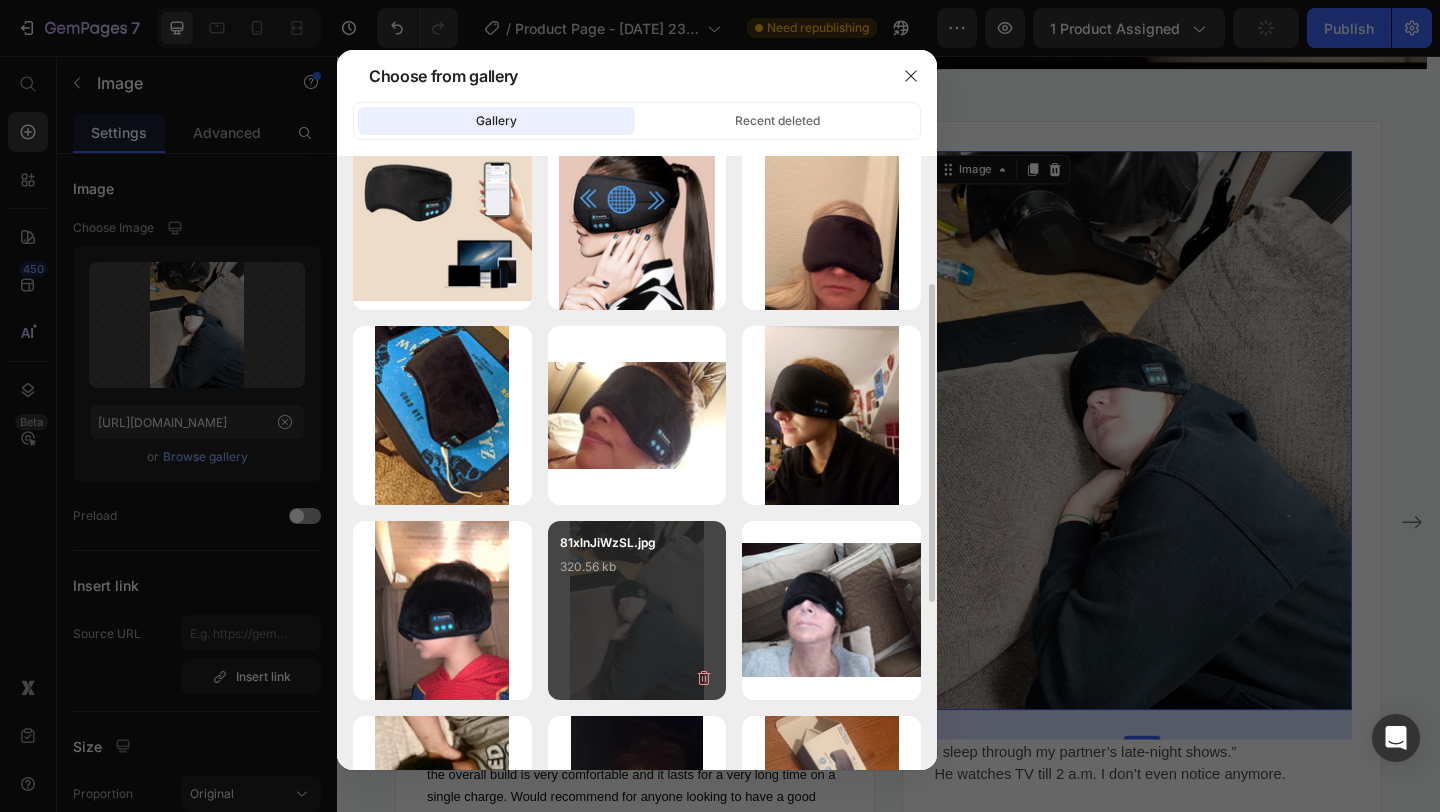 type on "[URL][DOMAIN_NAME]" 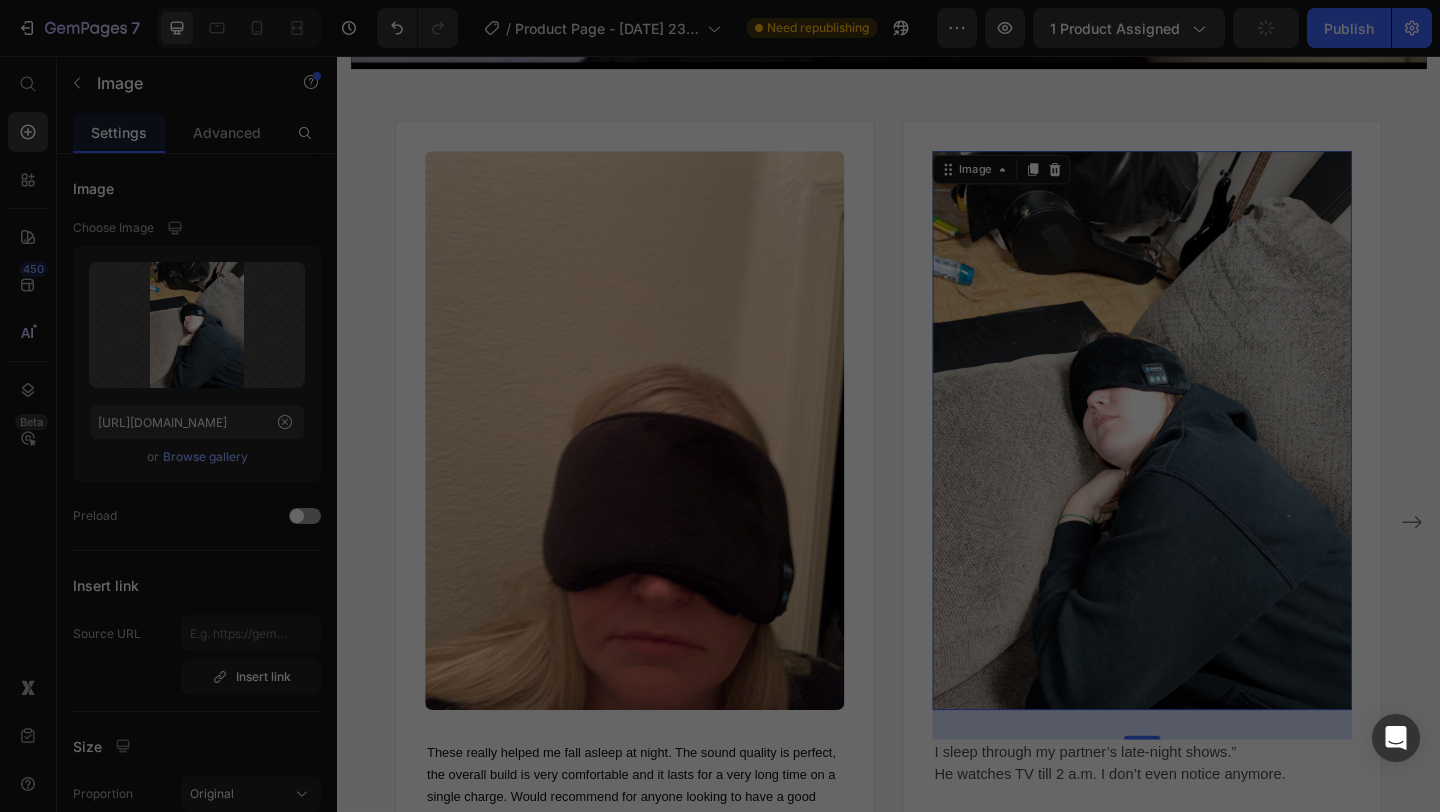 scroll, scrollTop: 0, scrollLeft: 0, axis: both 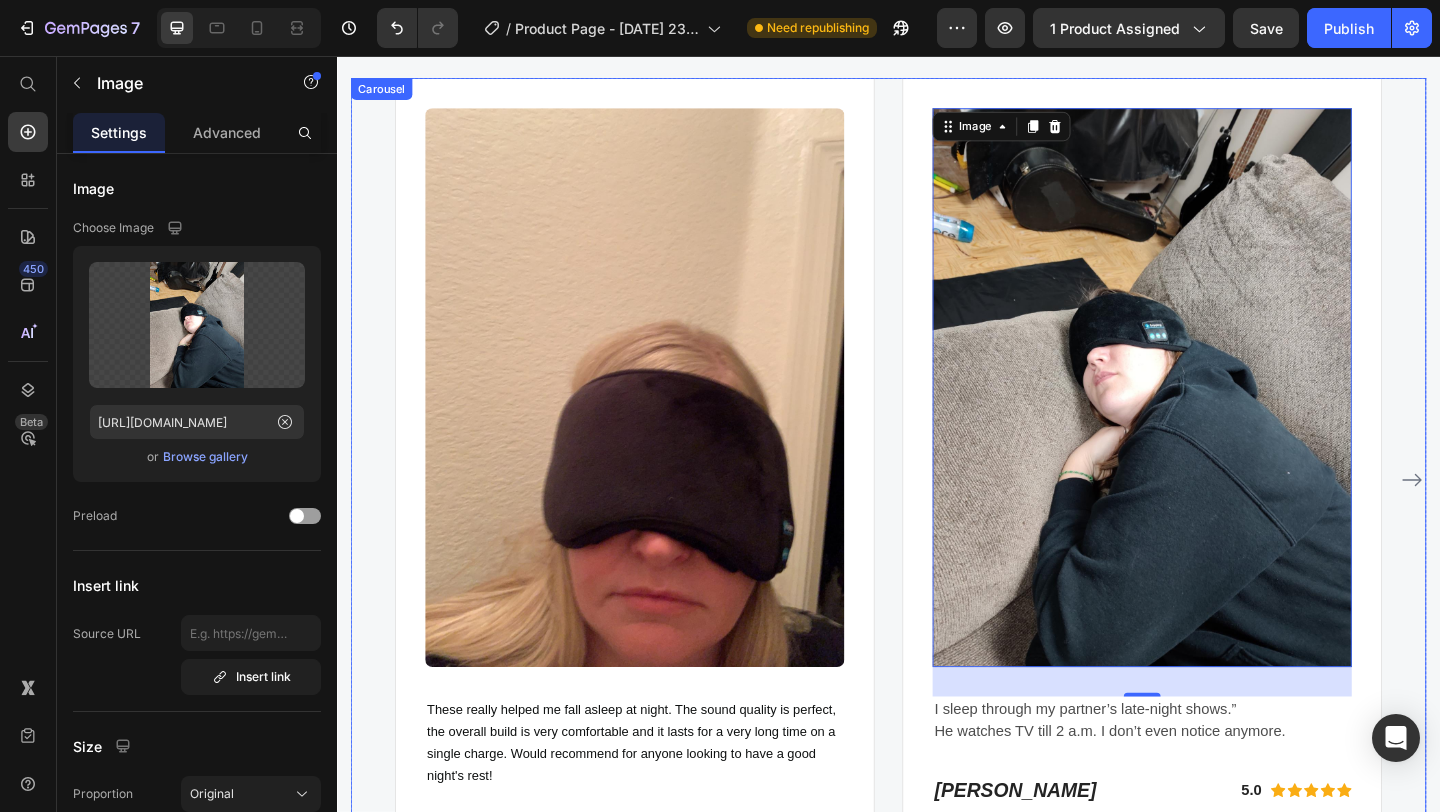 click 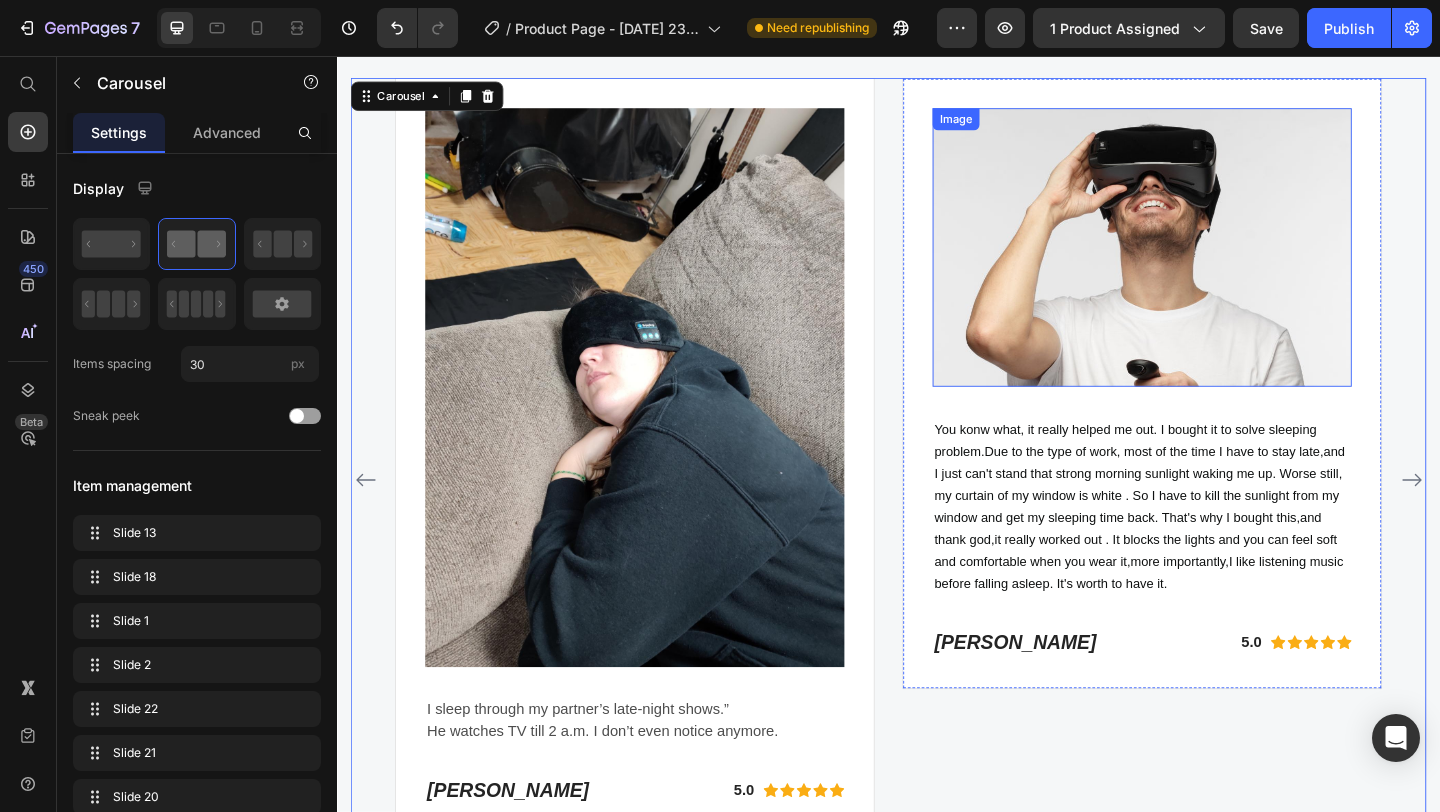 click at bounding box center [1213, 264] 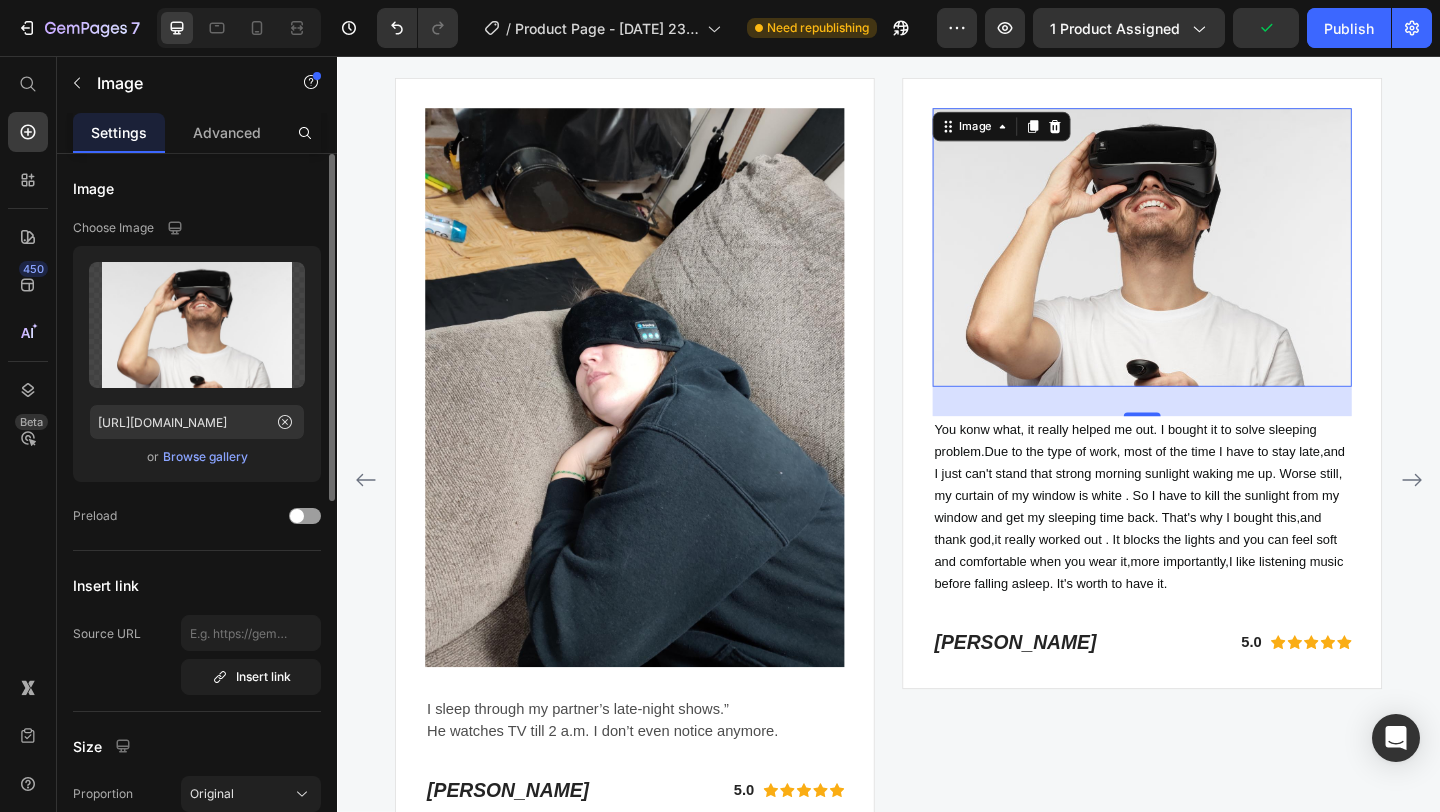 click on "Browse gallery" at bounding box center [205, 457] 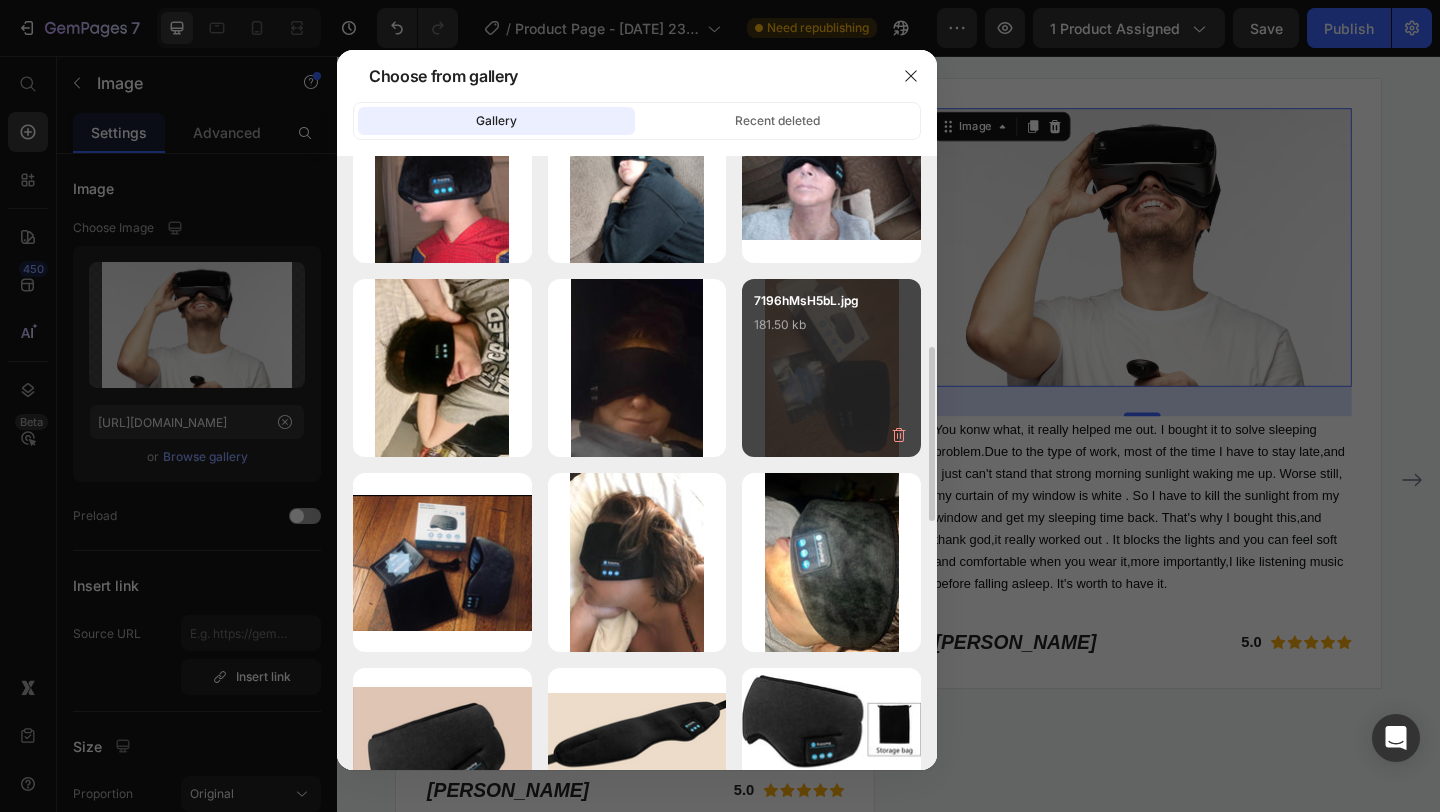 scroll, scrollTop: 718, scrollLeft: 0, axis: vertical 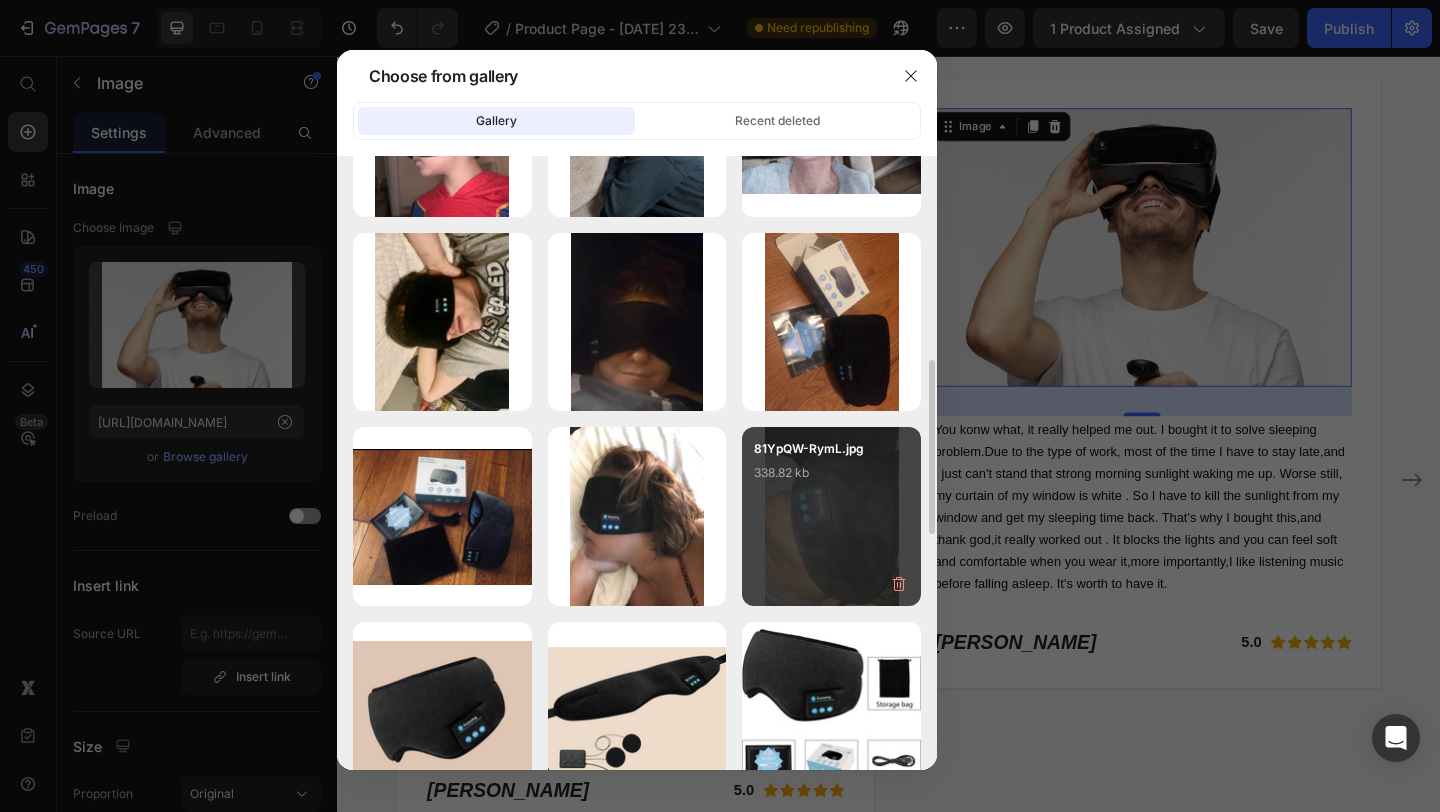 click on "338.82 kb" at bounding box center [831, 473] 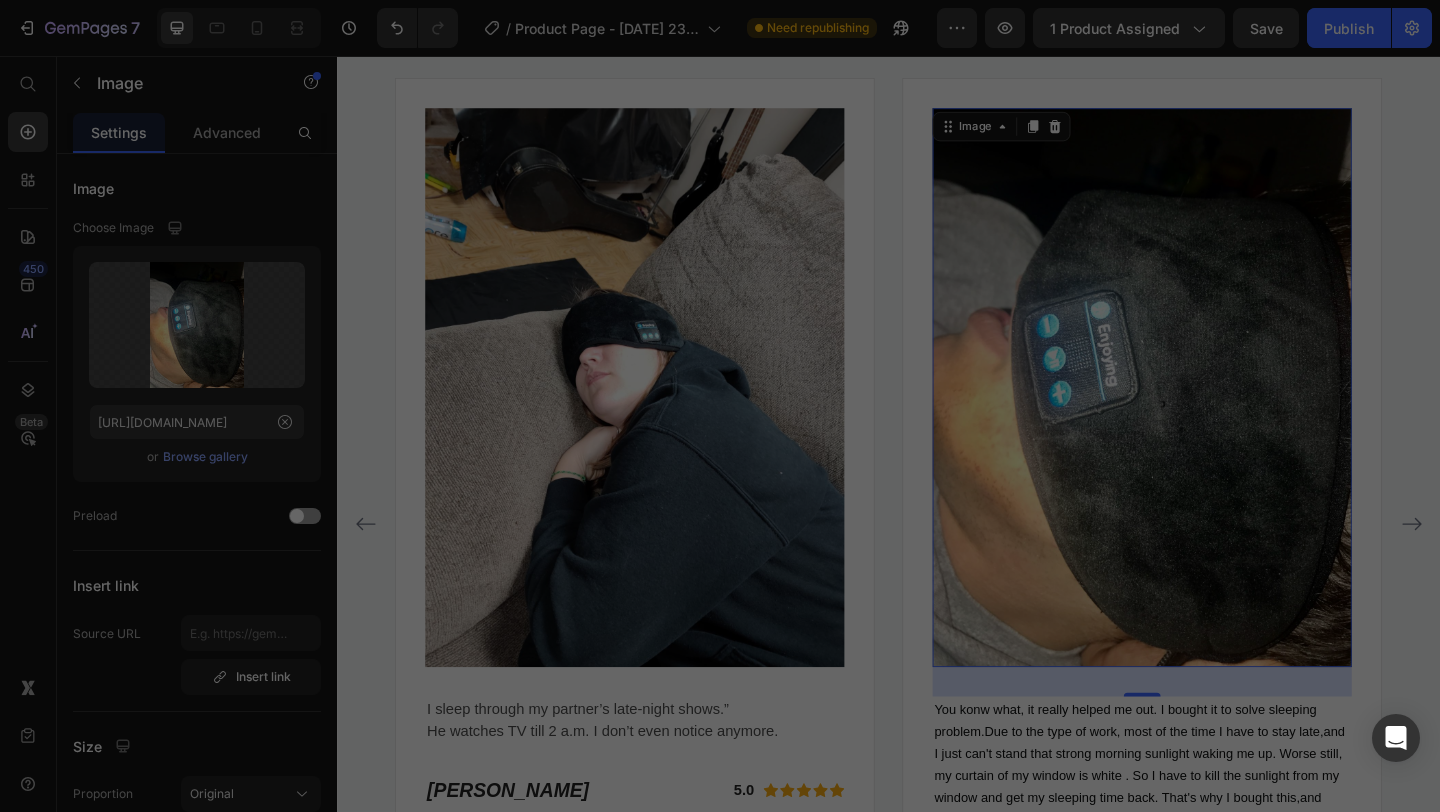 scroll, scrollTop: 5778, scrollLeft: 0, axis: vertical 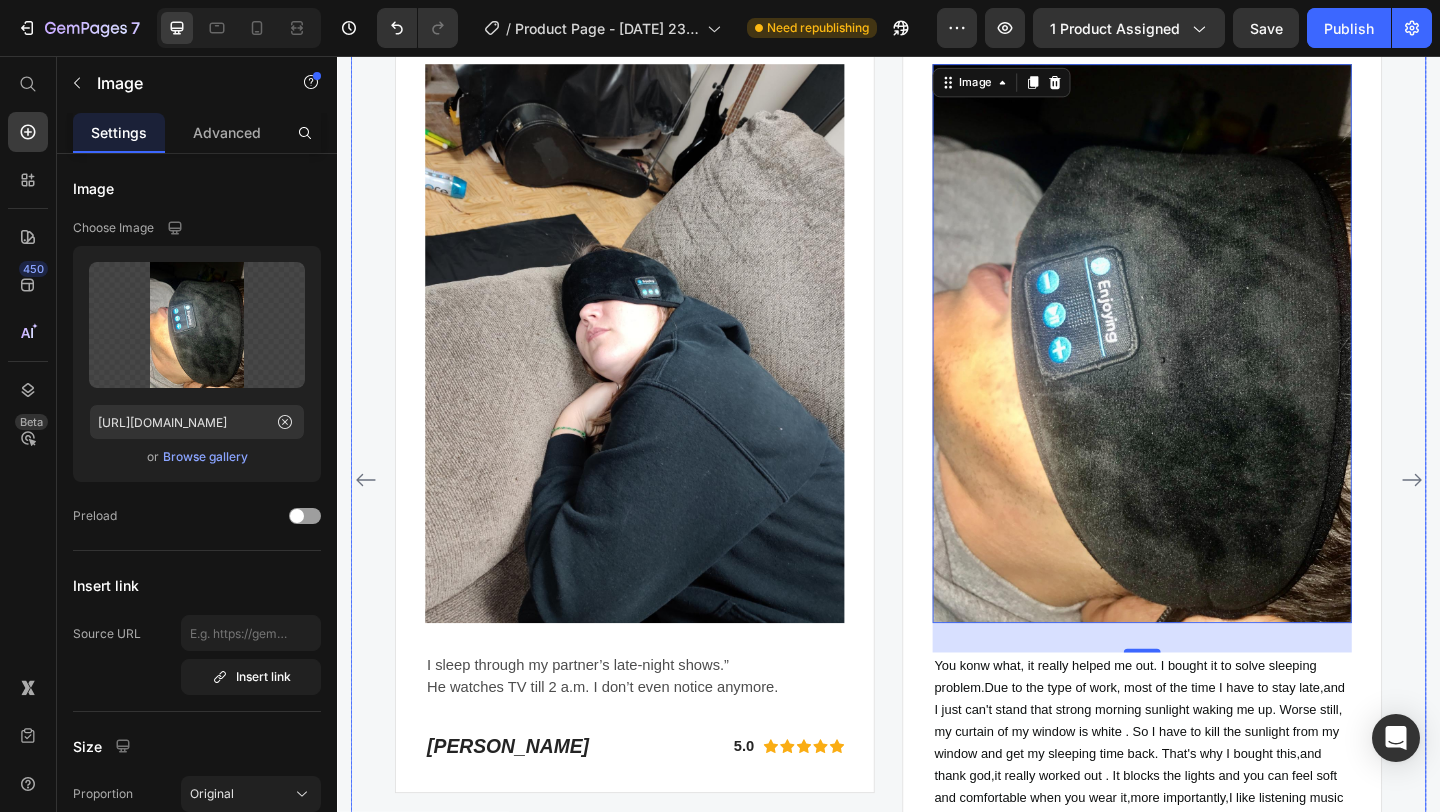 click 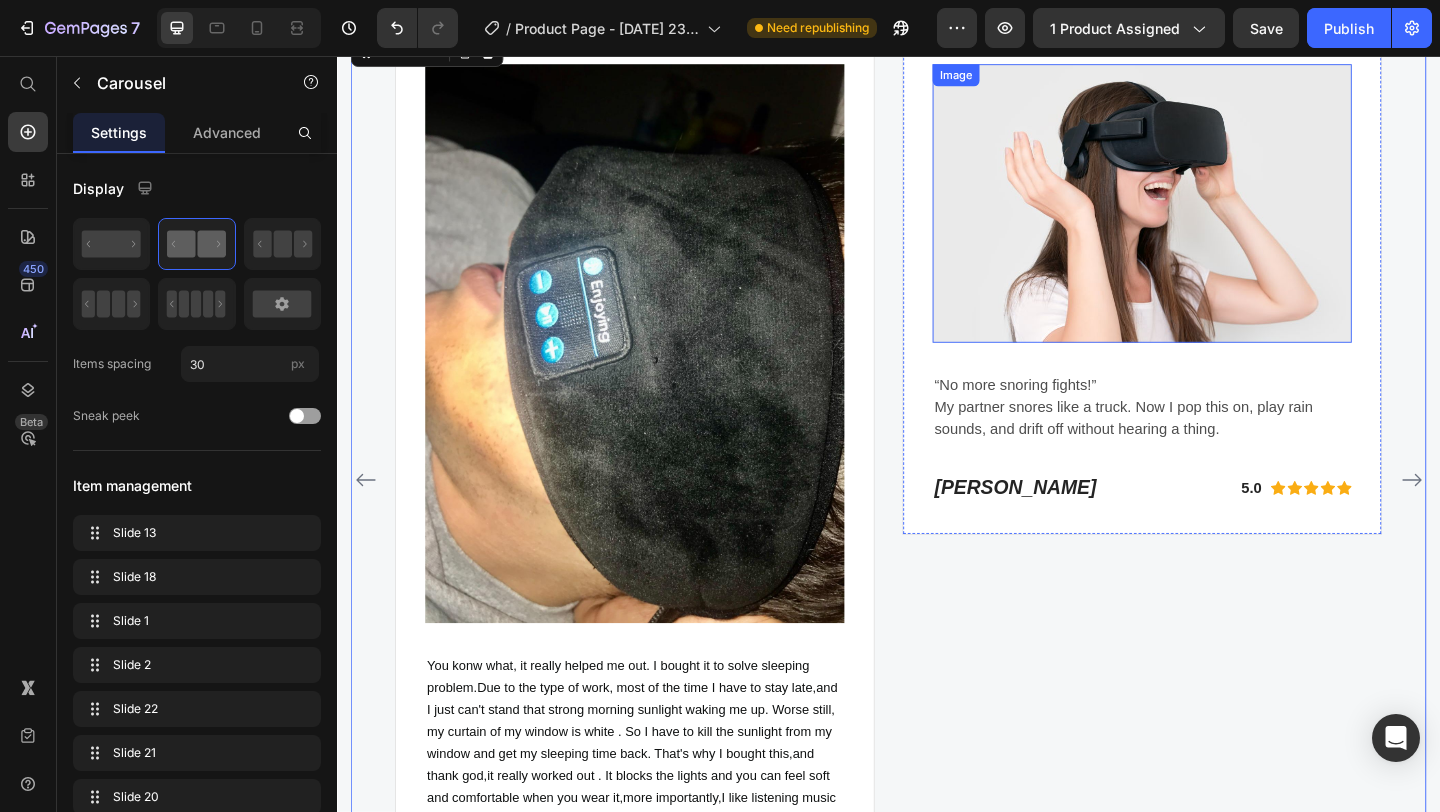 click at bounding box center (1213, 216) 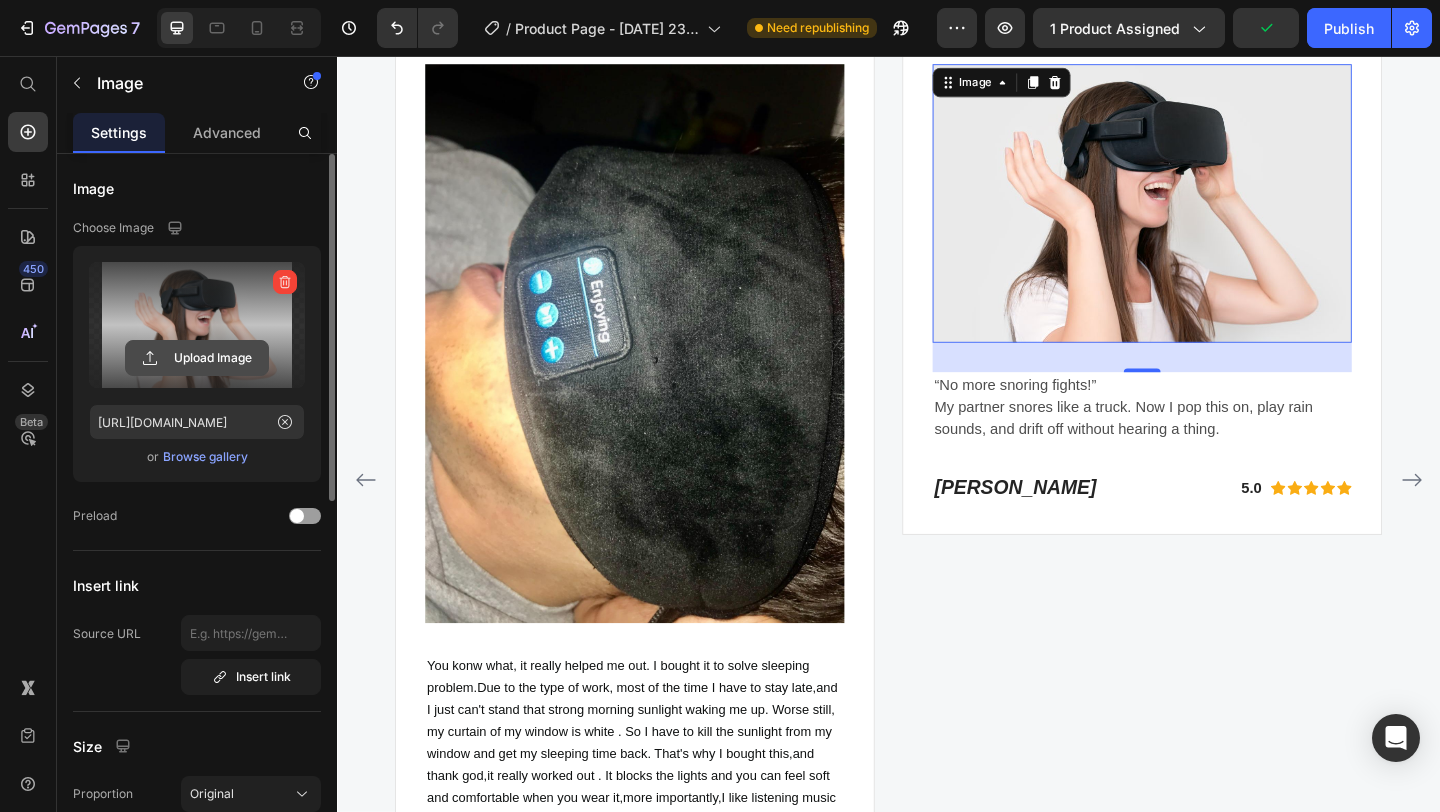 click 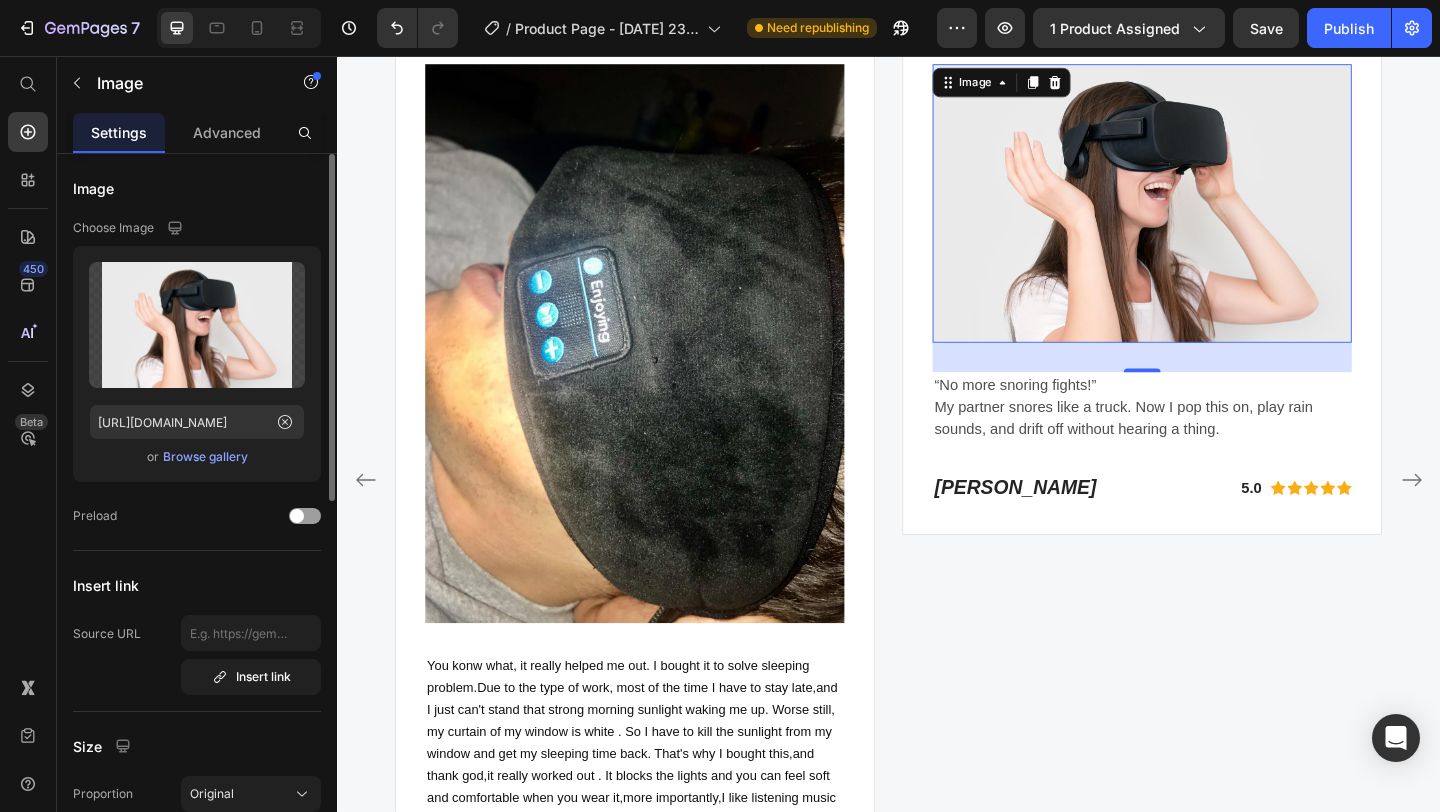 click on "Browse gallery" at bounding box center (205, 457) 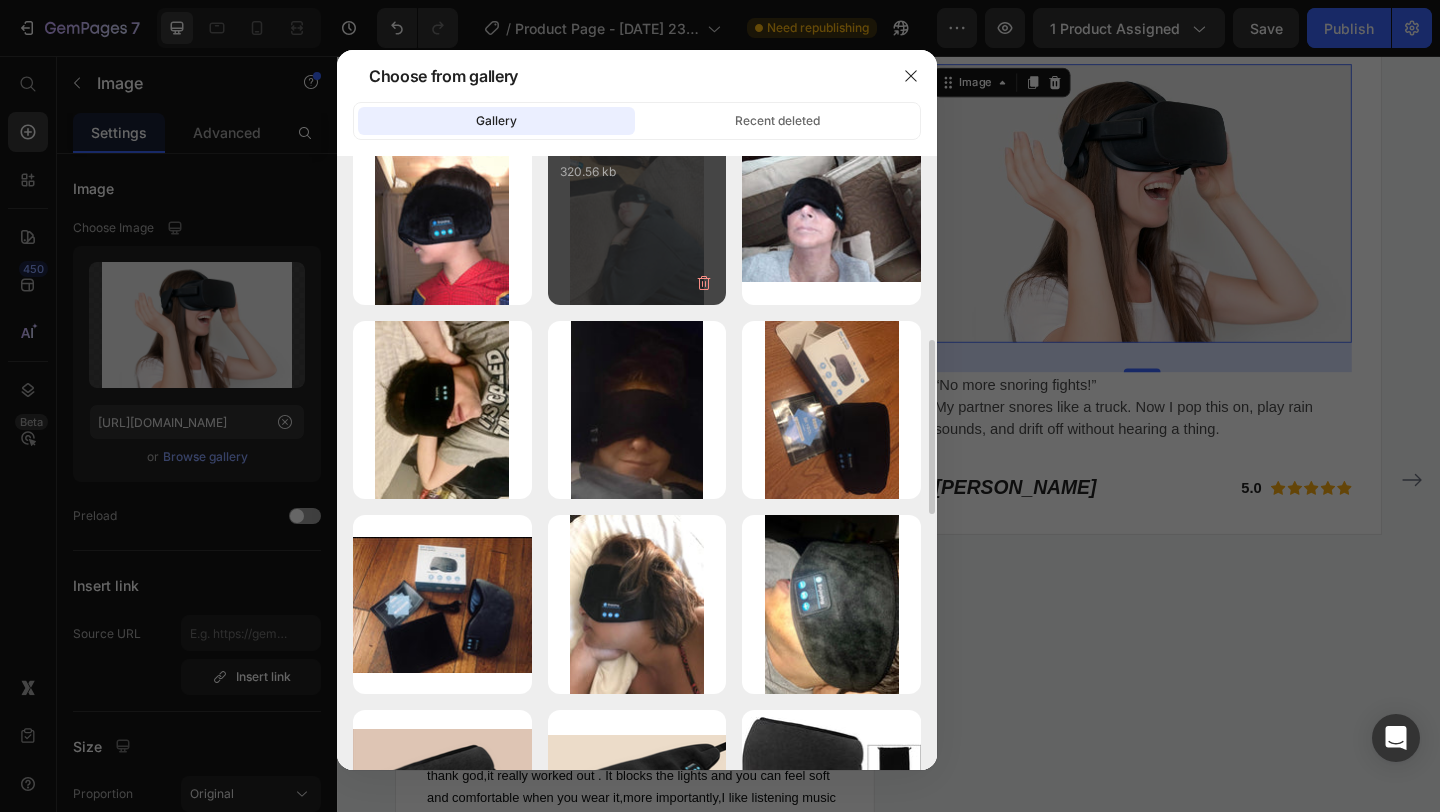 scroll, scrollTop: 634, scrollLeft: 0, axis: vertical 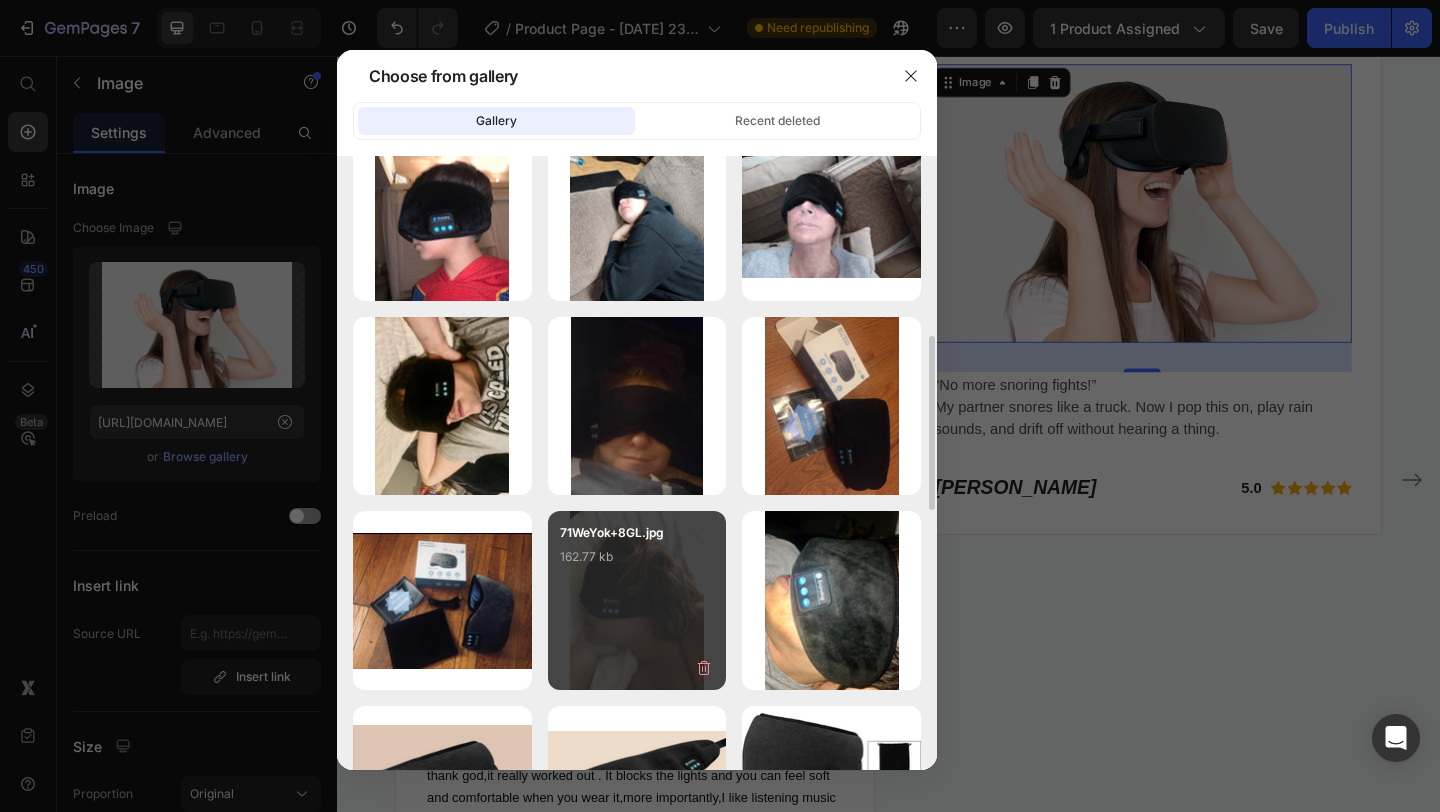 click on "71WeYok+8GL.jpg 162.77 kb" at bounding box center (637, 563) 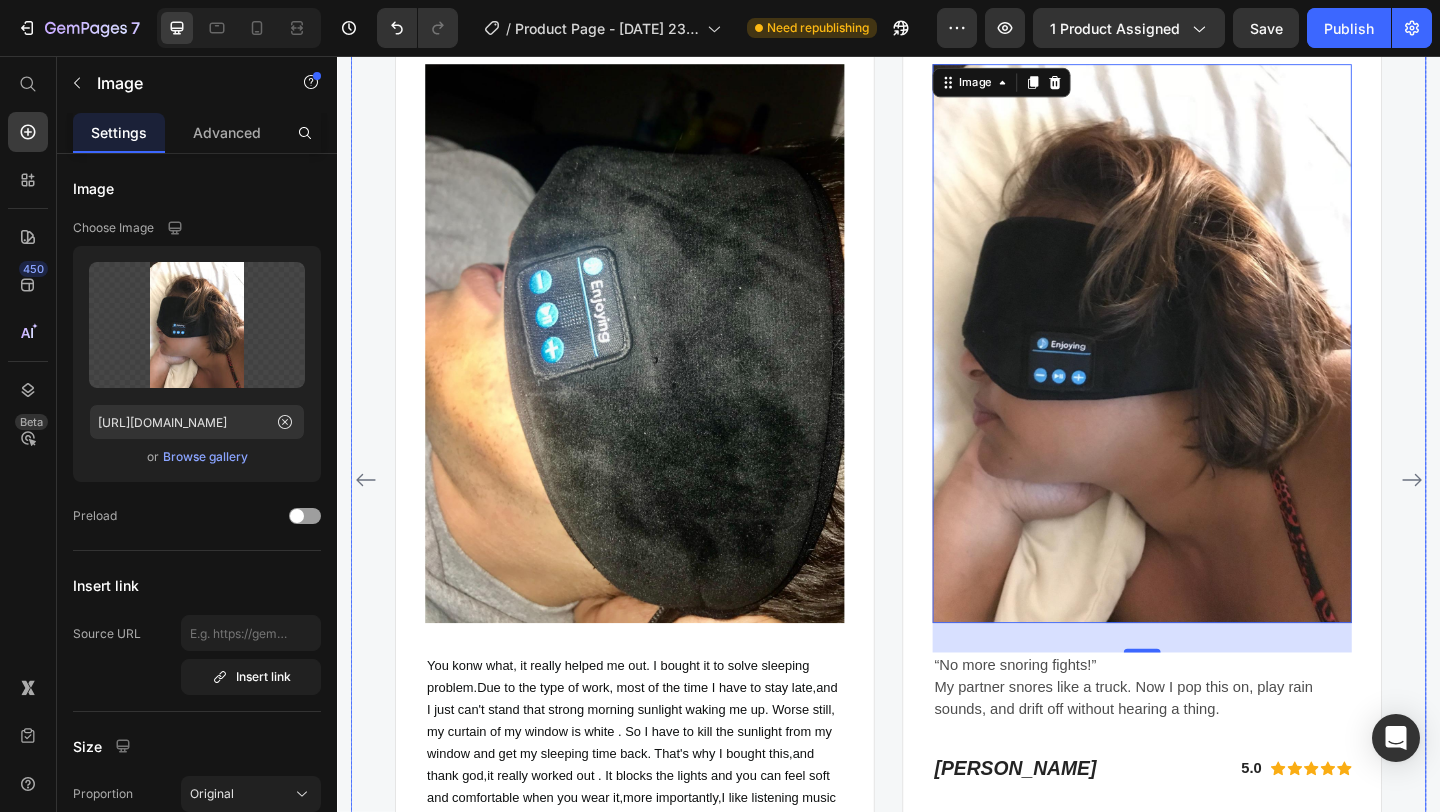 click 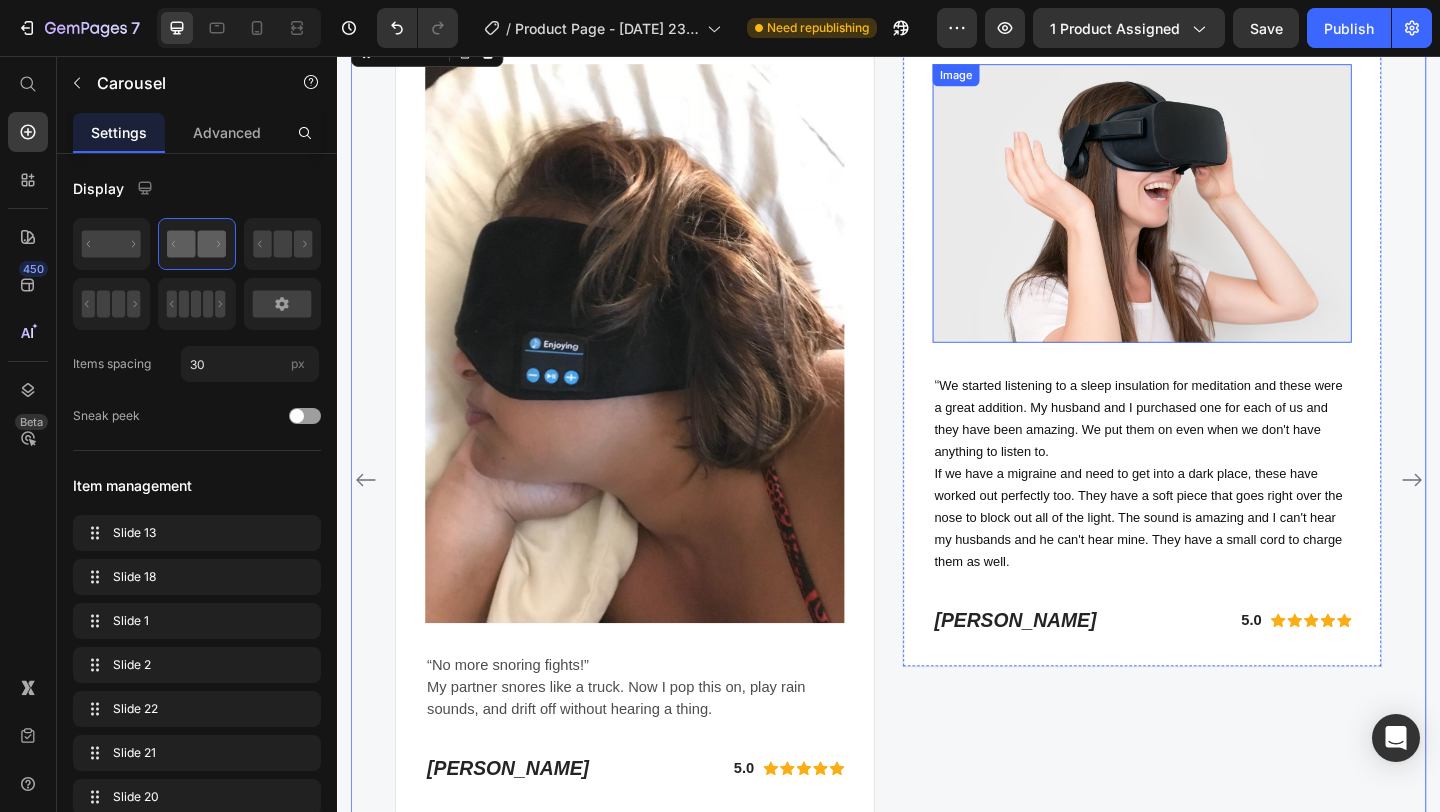 click at bounding box center [1213, 216] 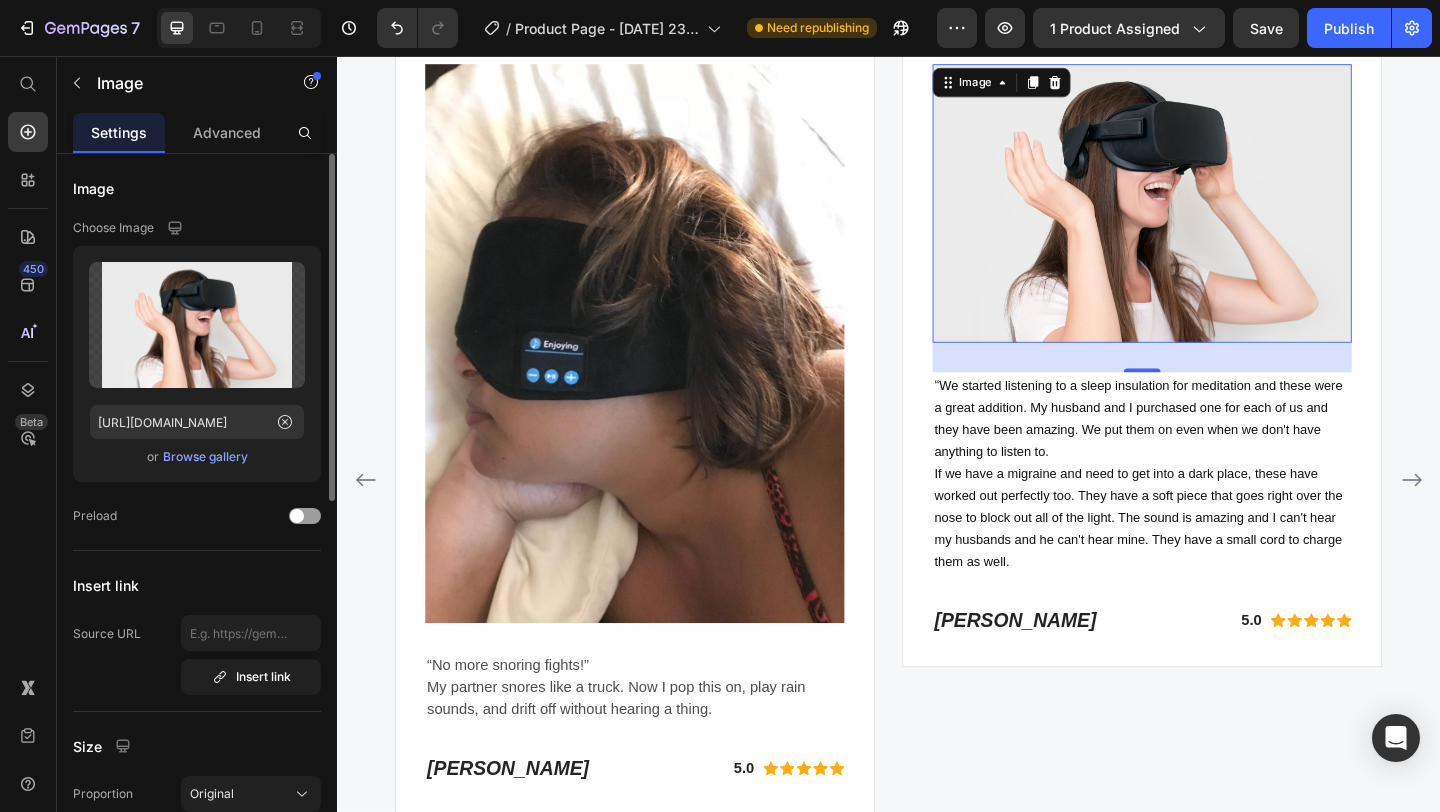 click on "Browse gallery" at bounding box center [205, 457] 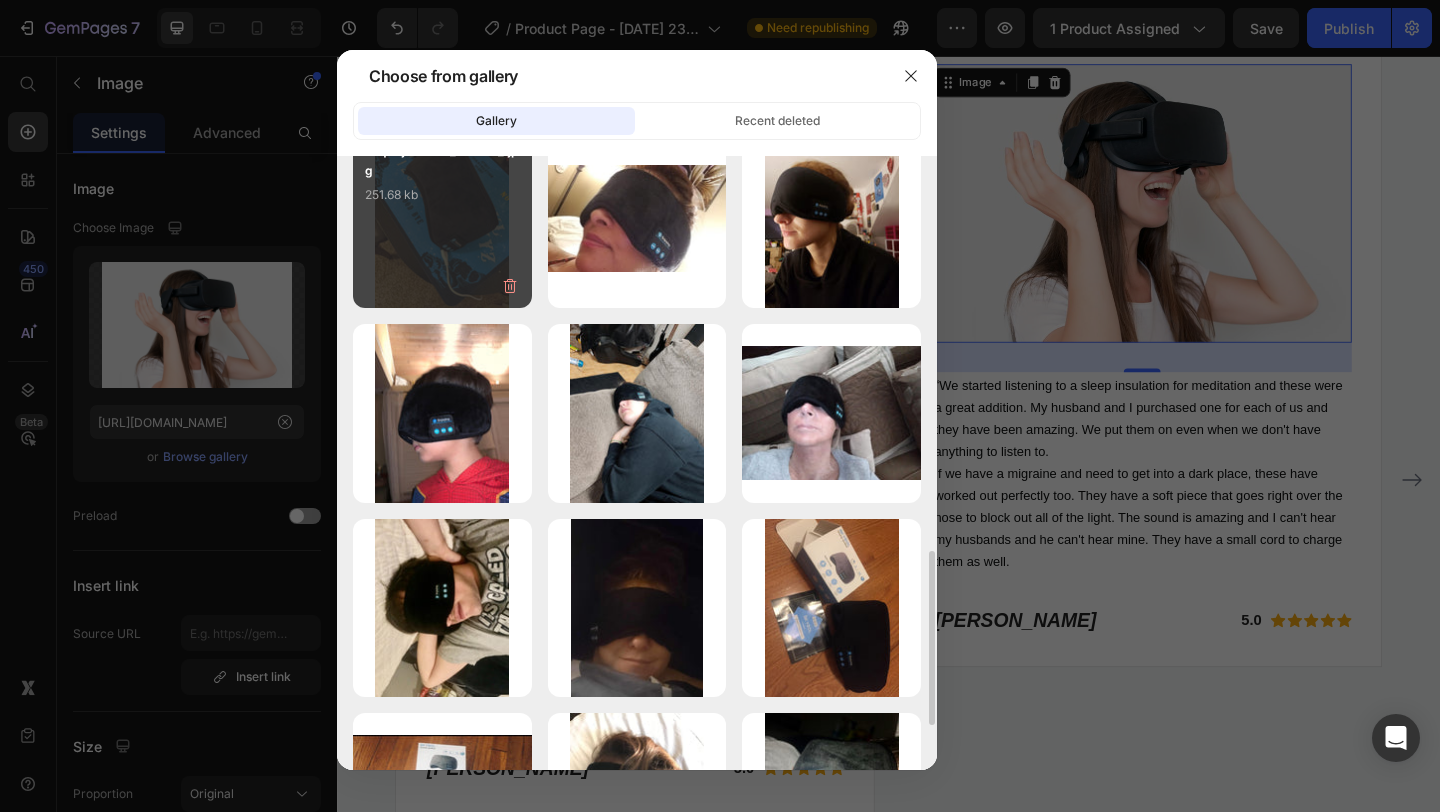 scroll, scrollTop: 676, scrollLeft: 0, axis: vertical 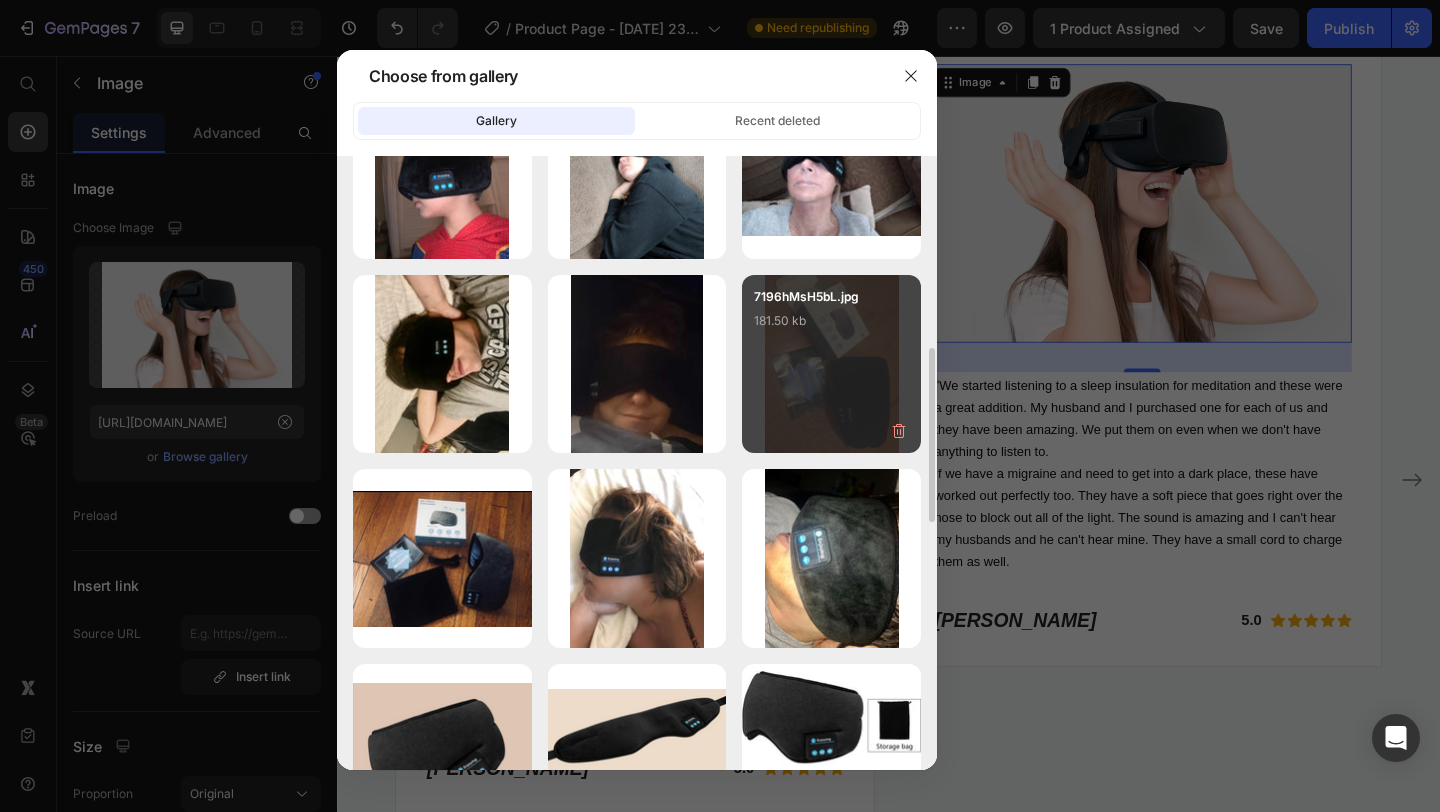 click on "7196hMsH5bL.jpg 181.50 kb" at bounding box center [831, 364] 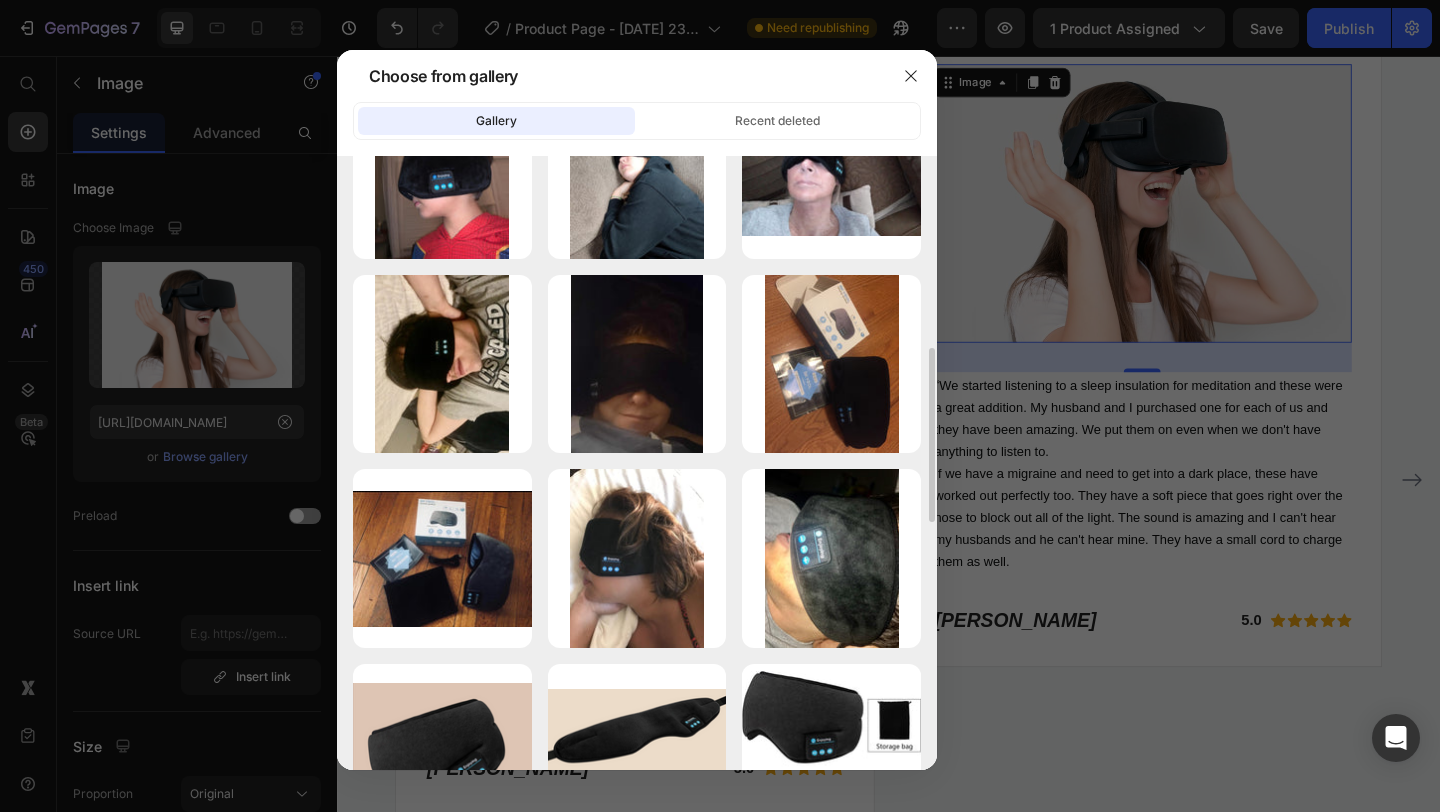 type on "[URL][DOMAIN_NAME]" 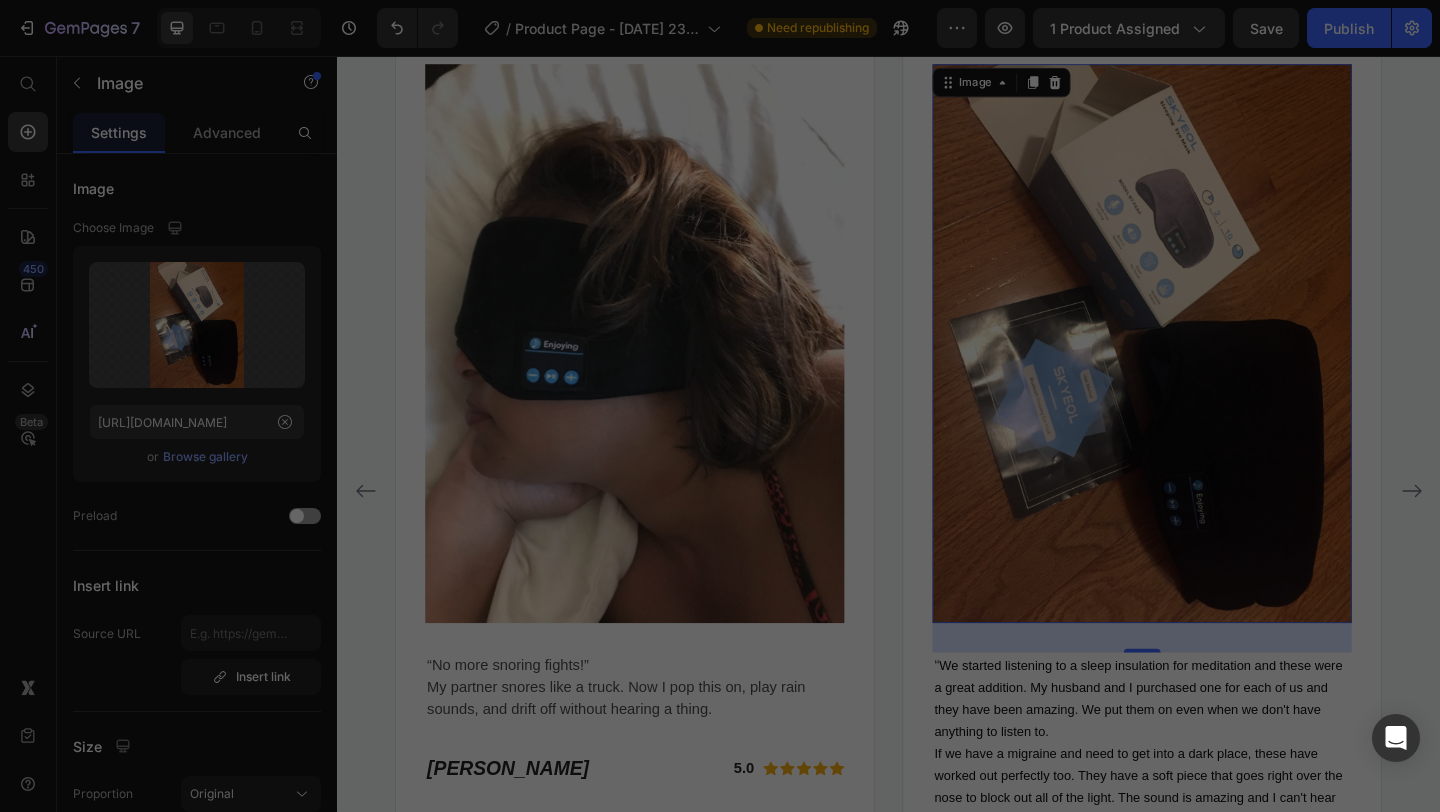 scroll, scrollTop: 5790, scrollLeft: 0, axis: vertical 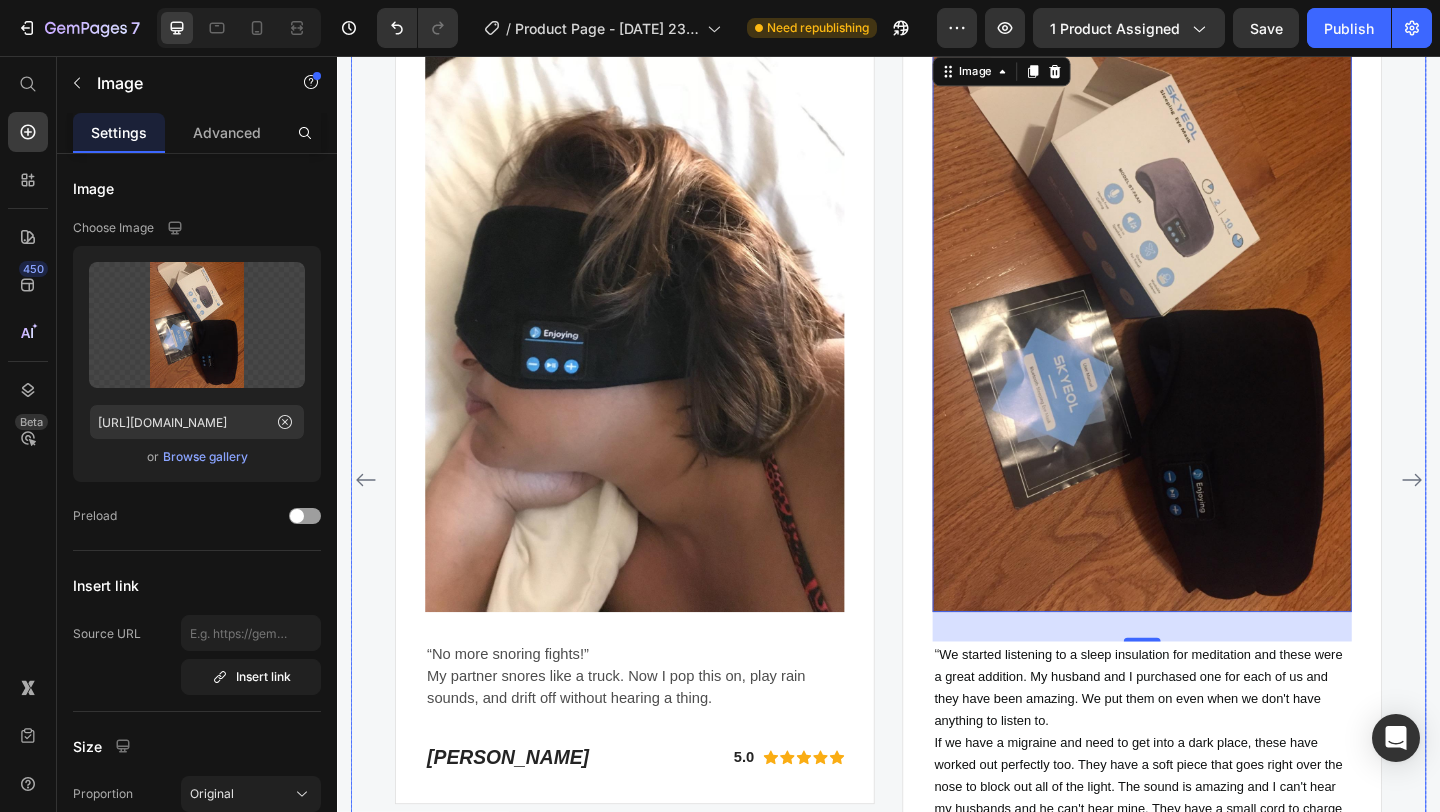 click 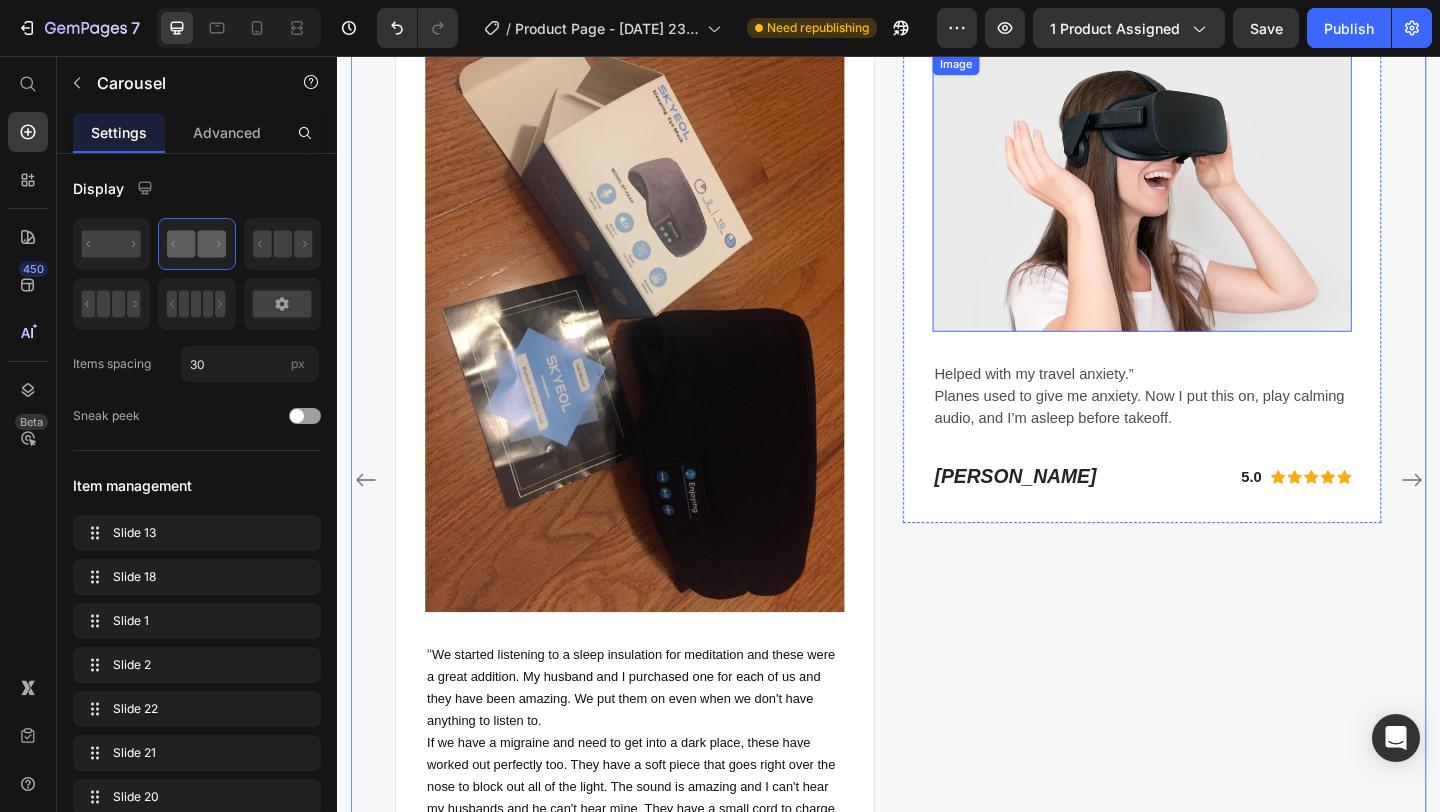 click at bounding box center (1213, 204) 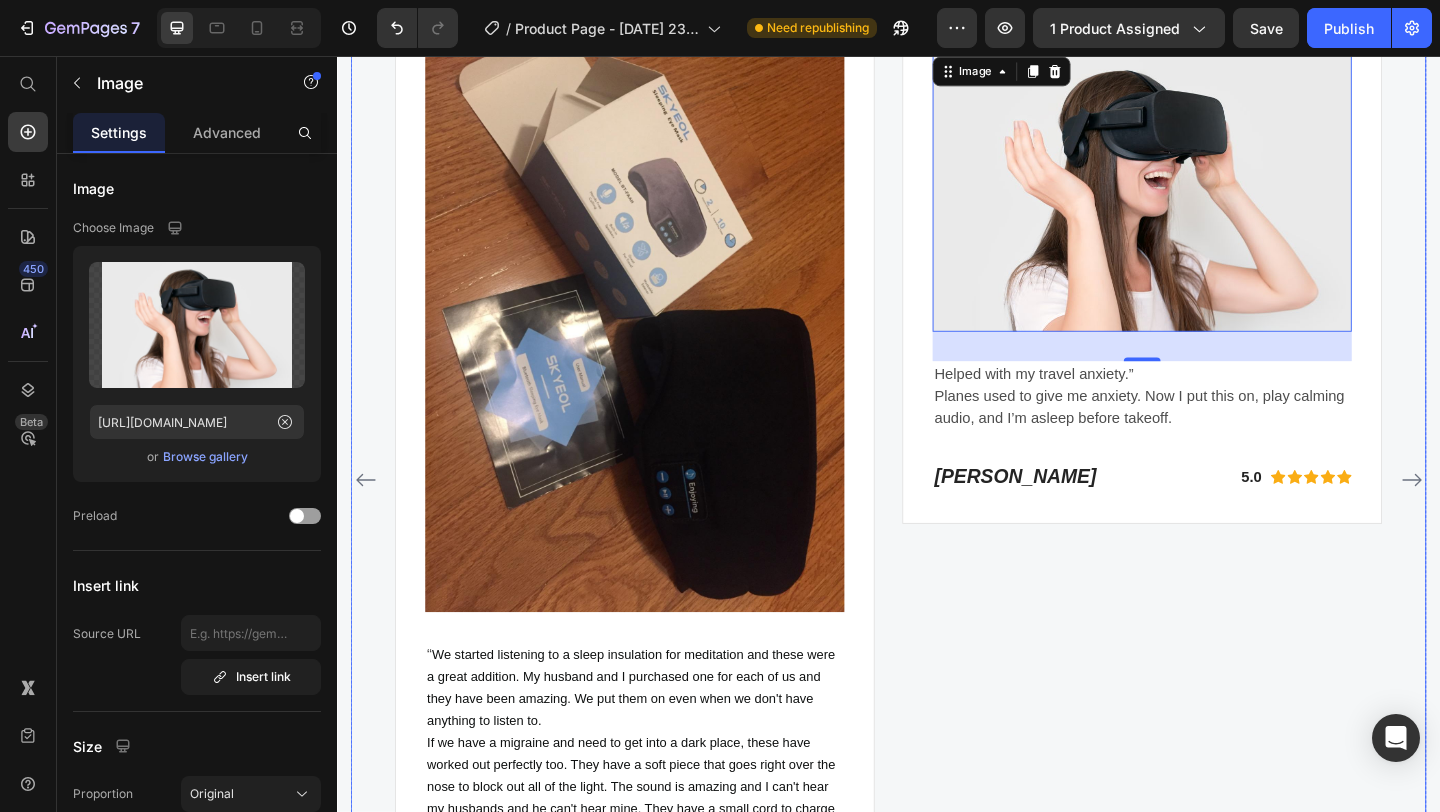 click 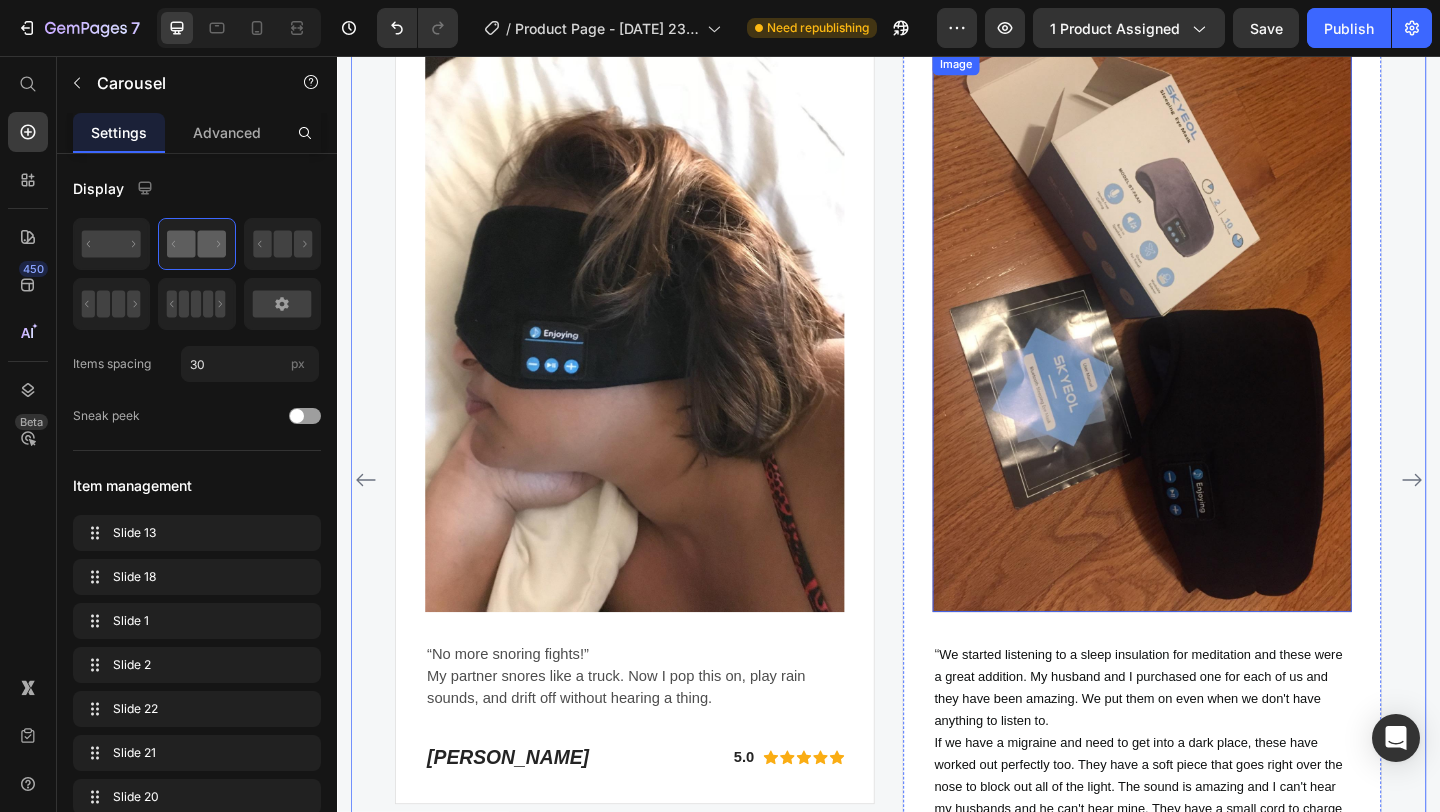 click at bounding box center [1213, 357] 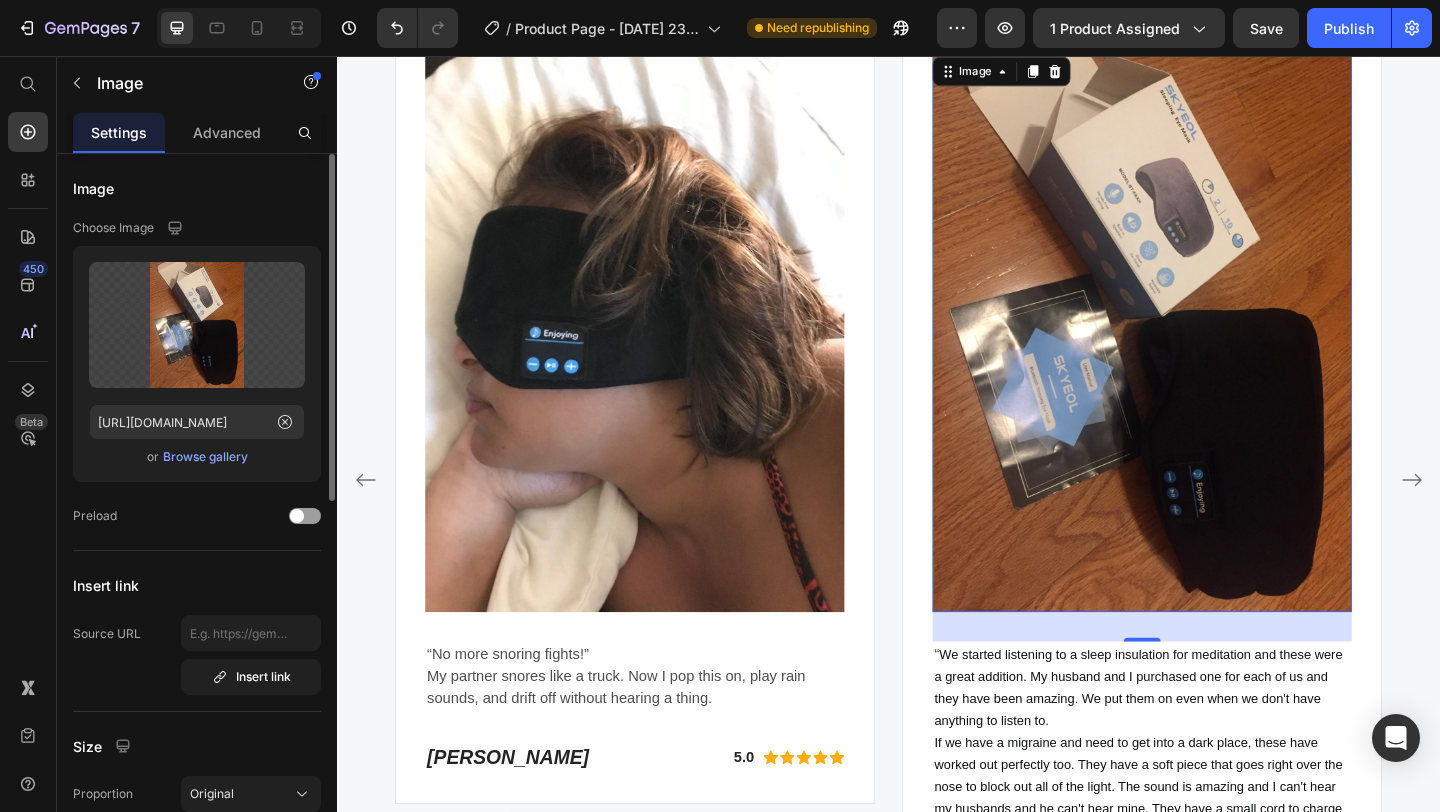 click on "Browse gallery" at bounding box center (205, 457) 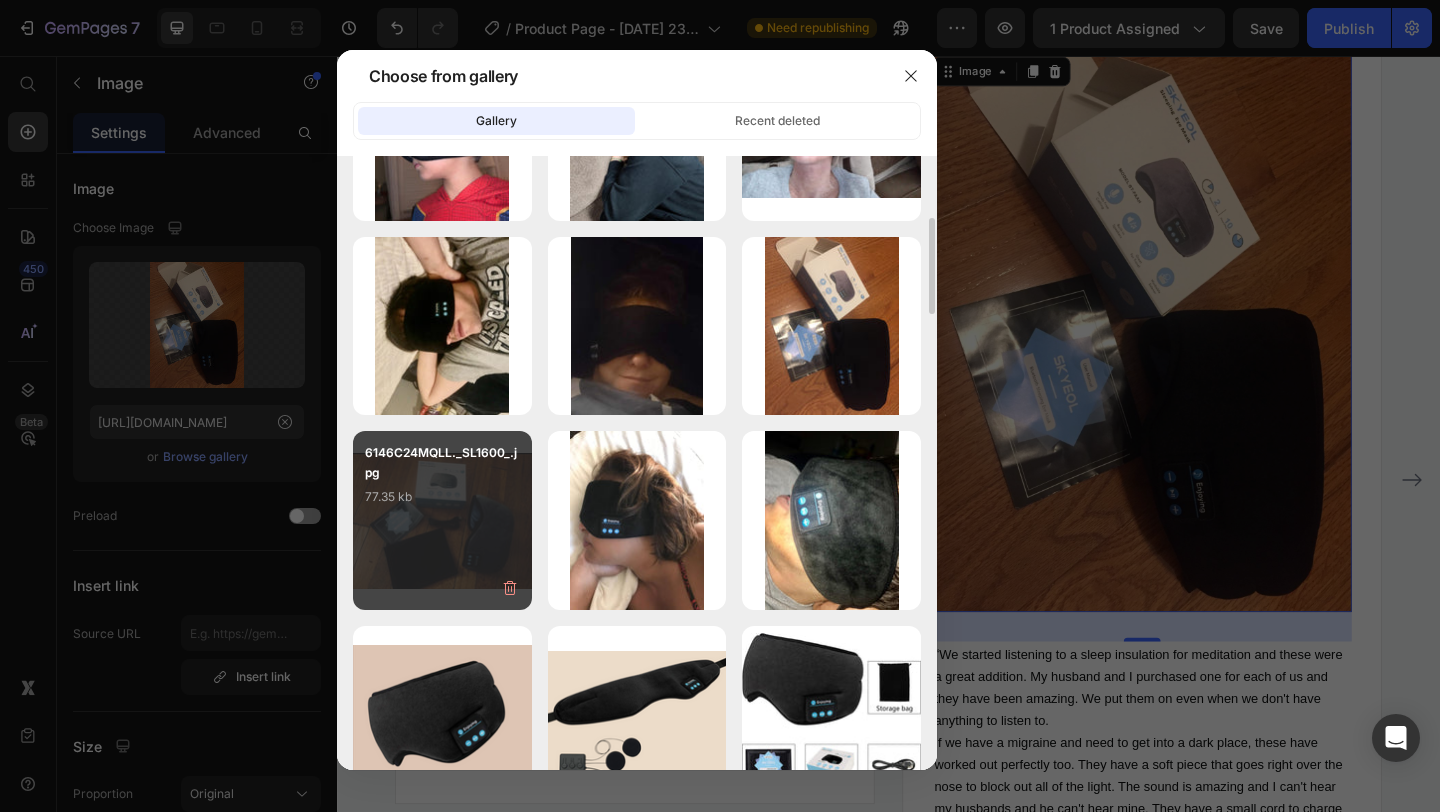 scroll, scrollTop: 726, scrollLeft: 0, axis: vertical 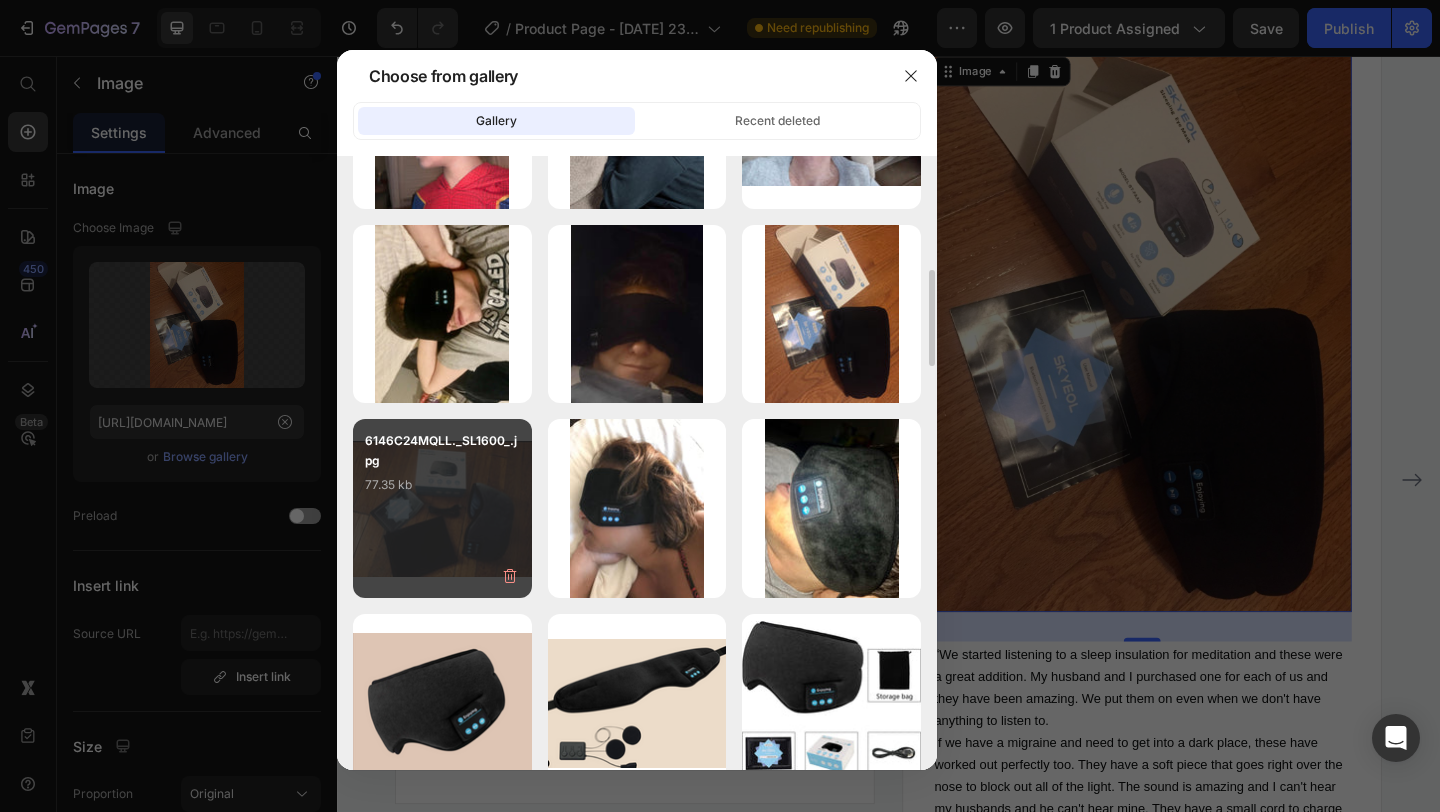 click on "6146C24MQLL._SL1600_.jpg 77.35 kb" at bounding box center (442, 471) 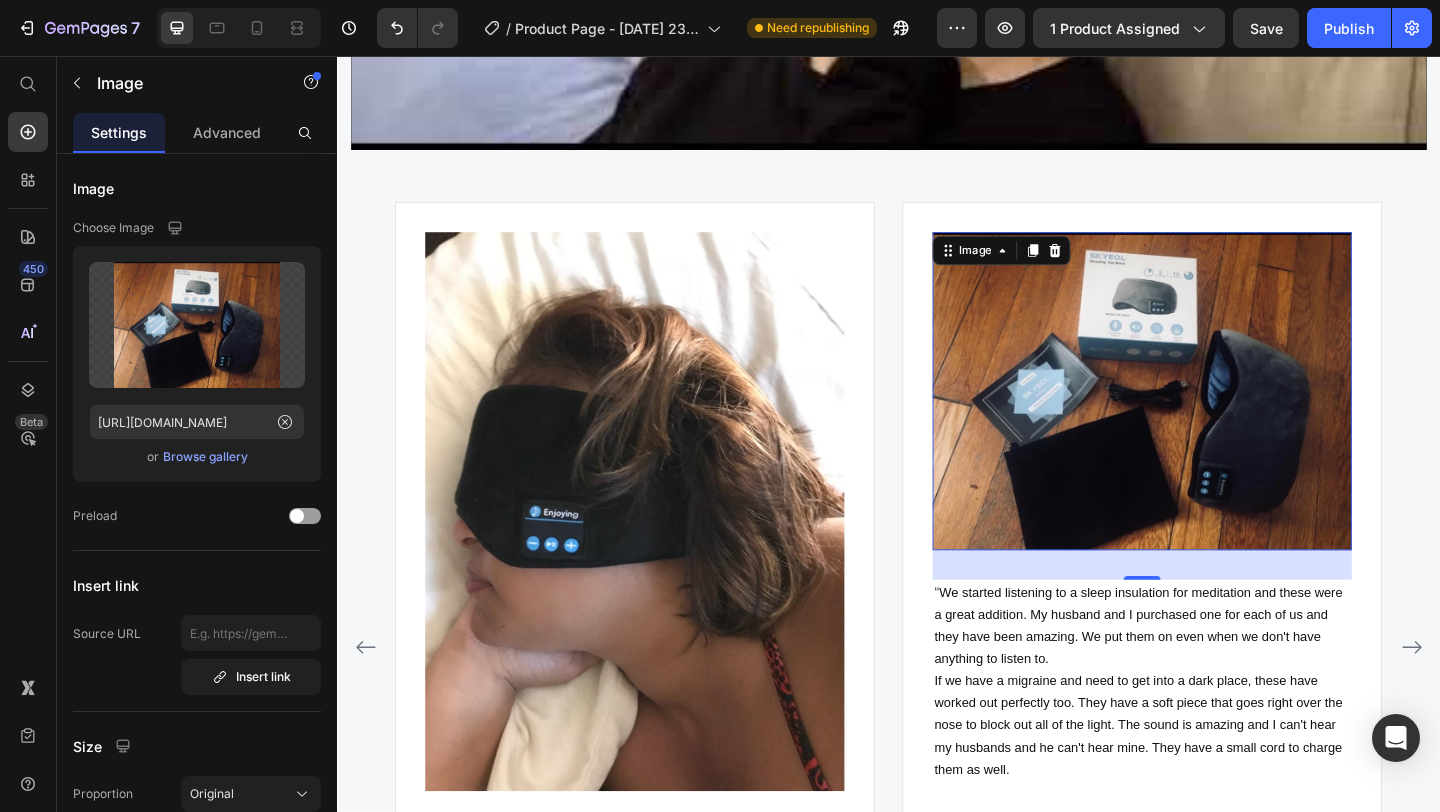 scroll, scrollTop: 5667, scrollLeft: 0, axis: vertical 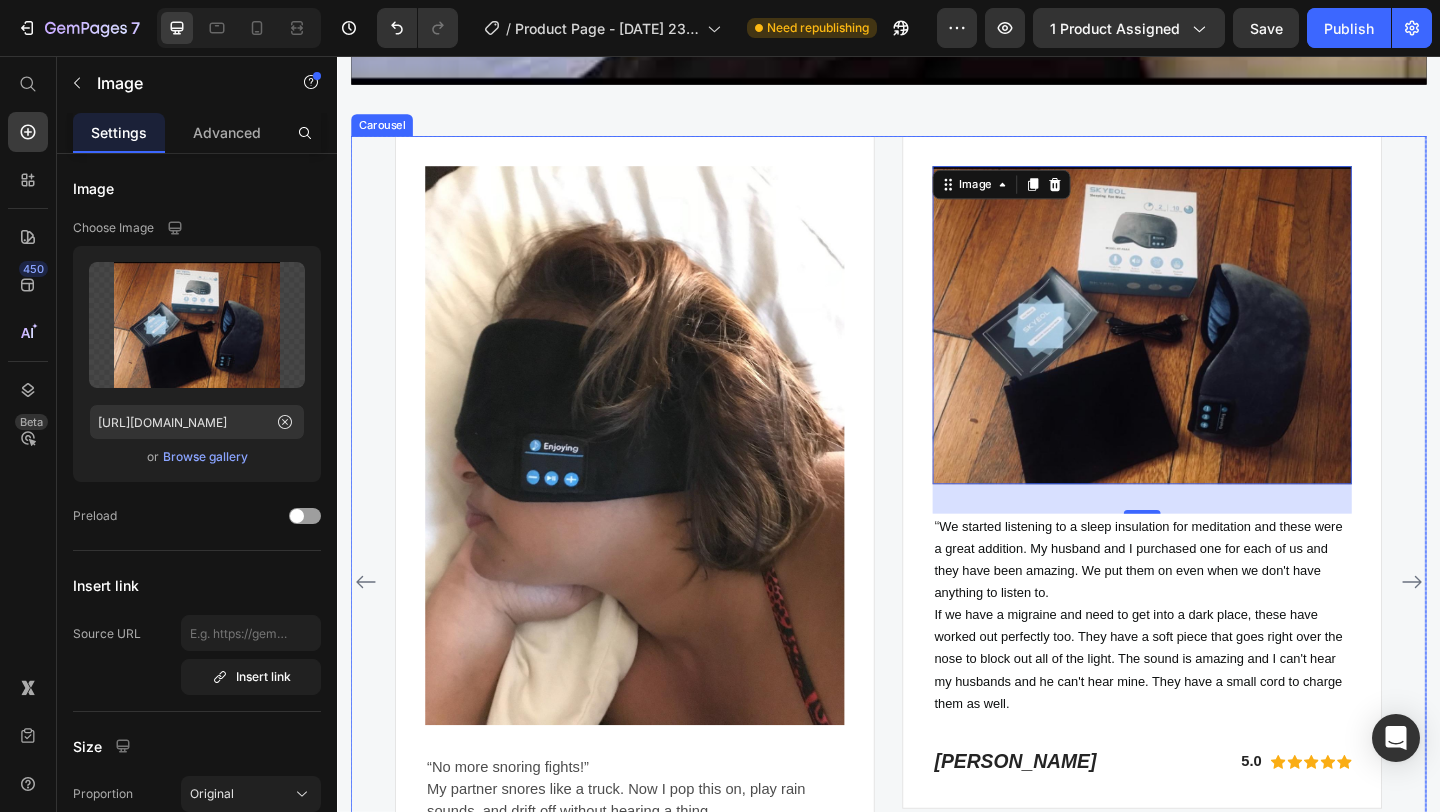 click 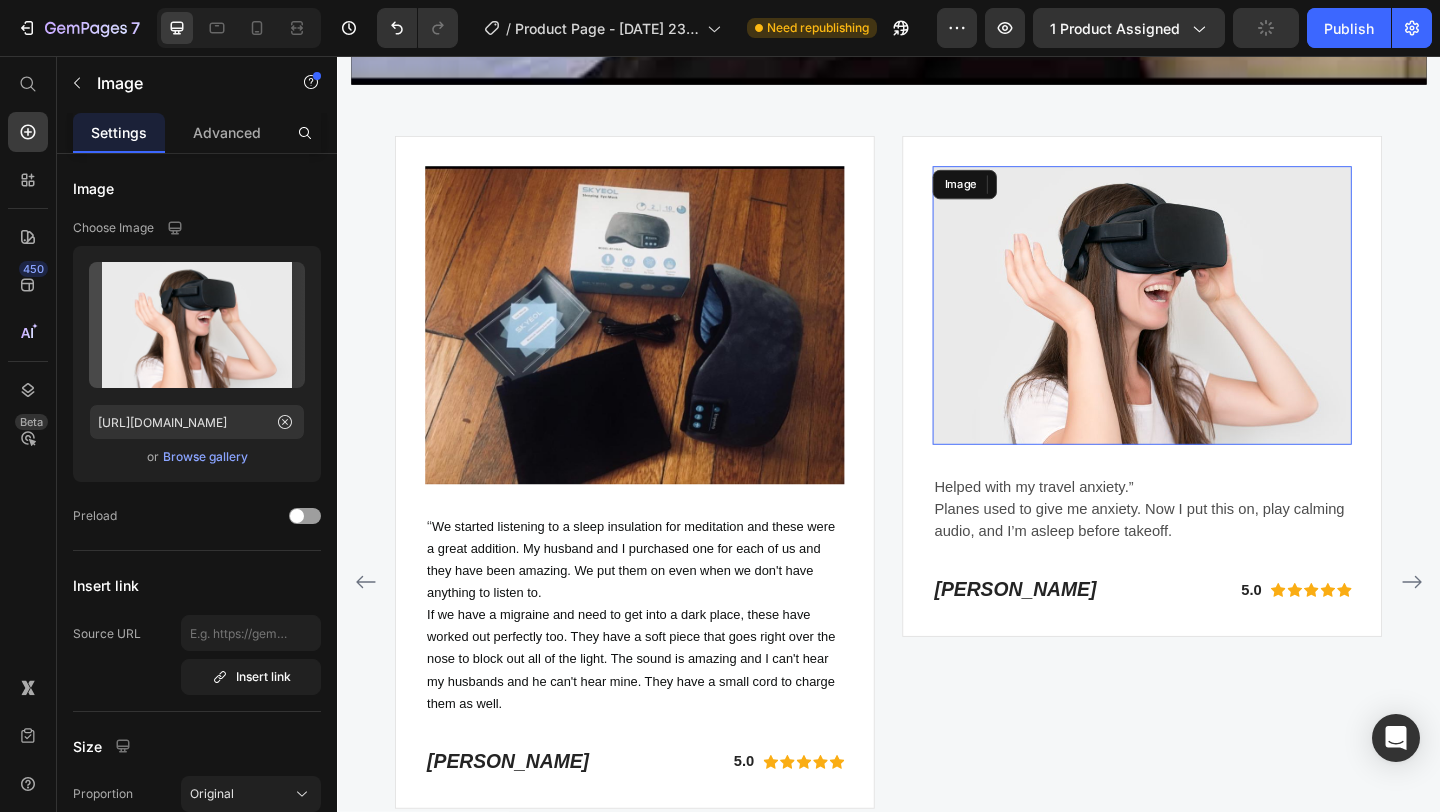 click at bounding box center [1213, 327] 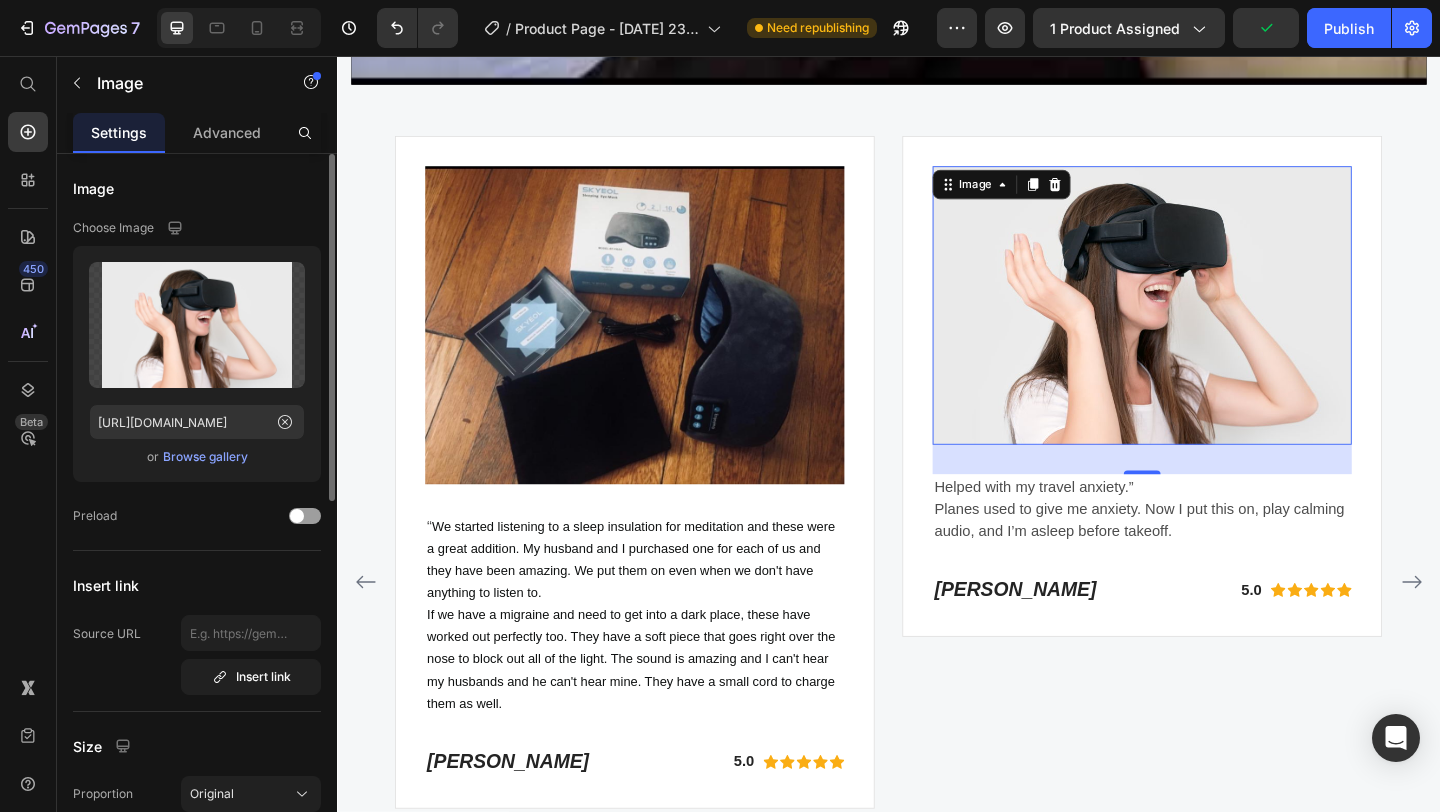 click on "Browse gallery" at bounding box center [205, 457] 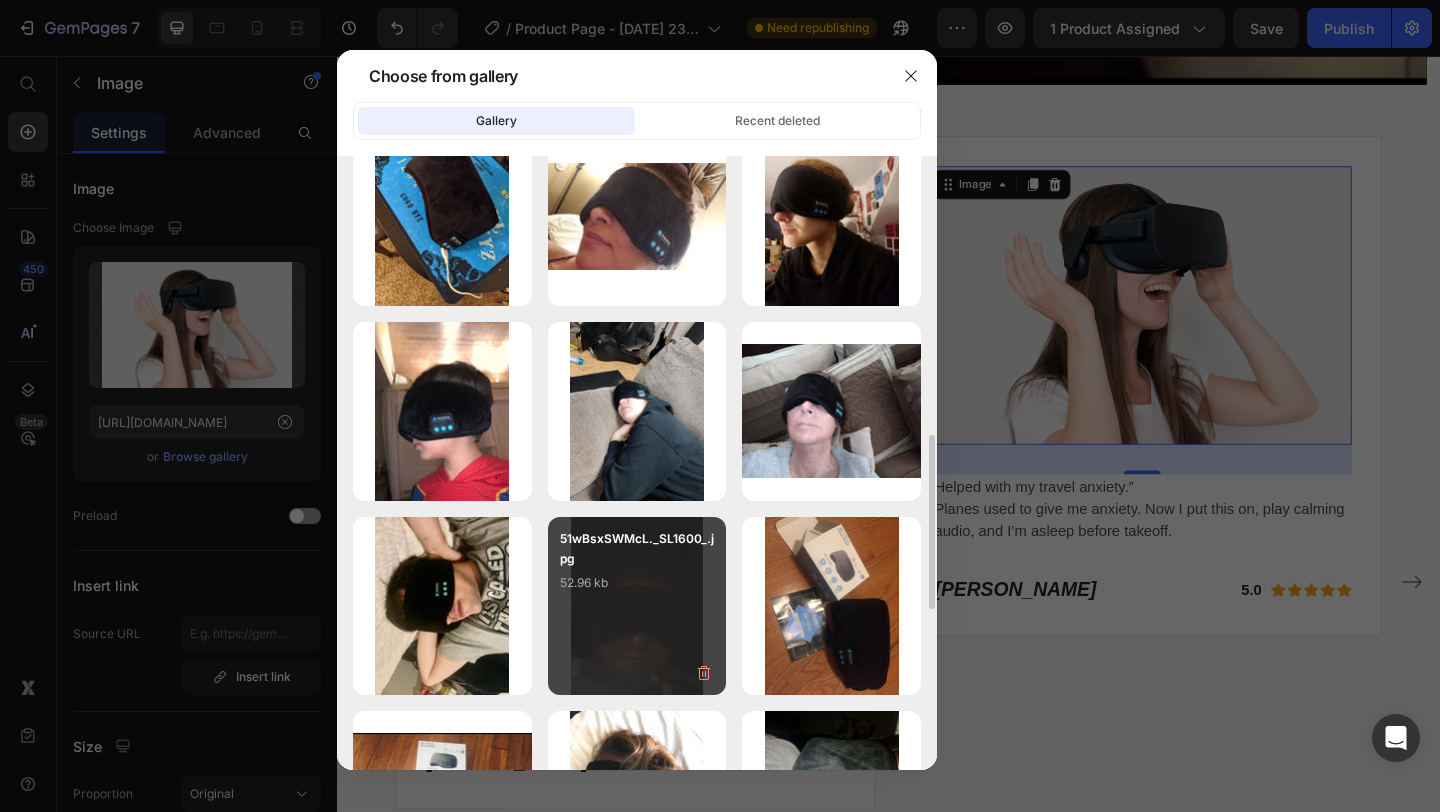 scroll, scrollTop: 555, scrollLeft: 0, axis: vertical 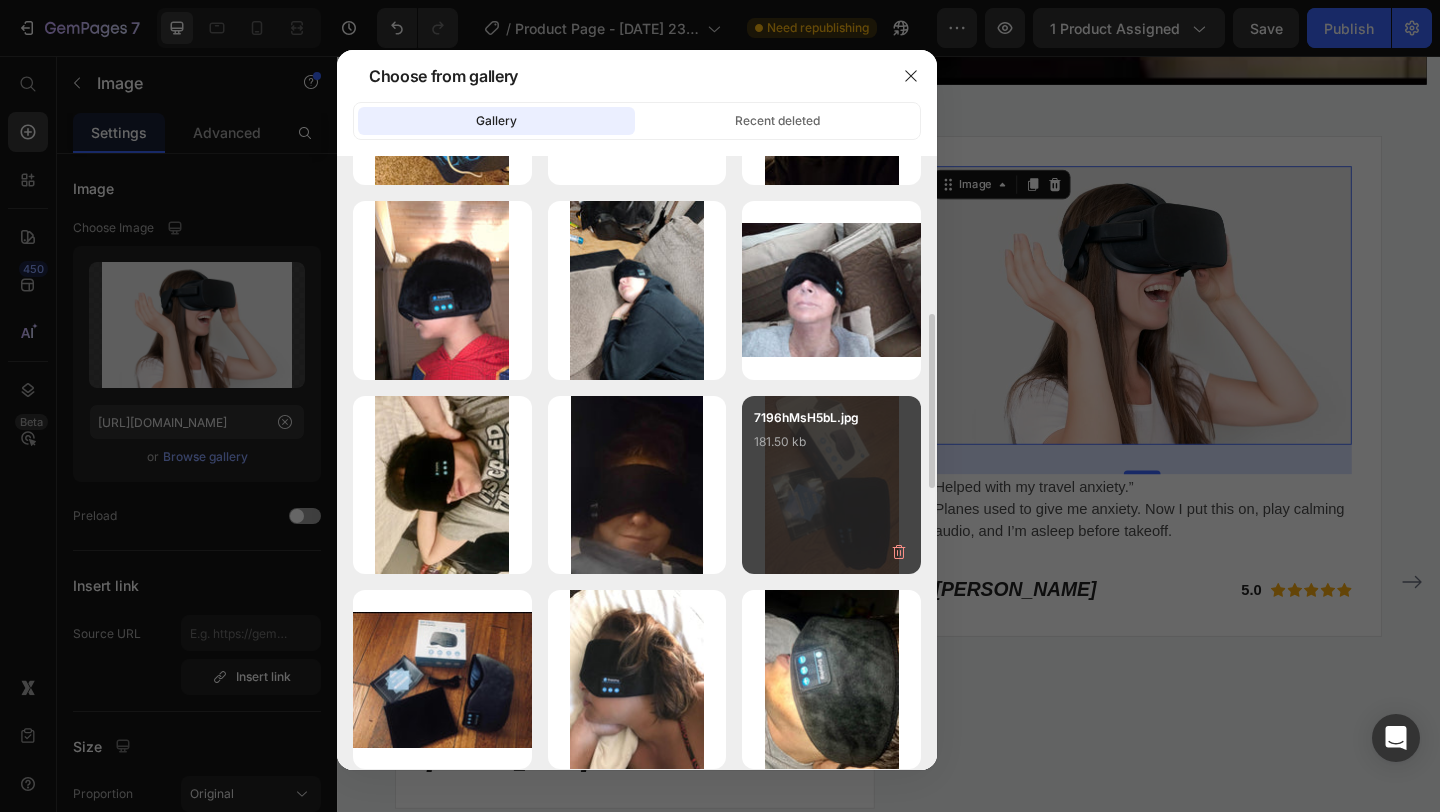 click on "7196hMsH5bL.jpg 181.50 kb" at bounding box center (831, 448) 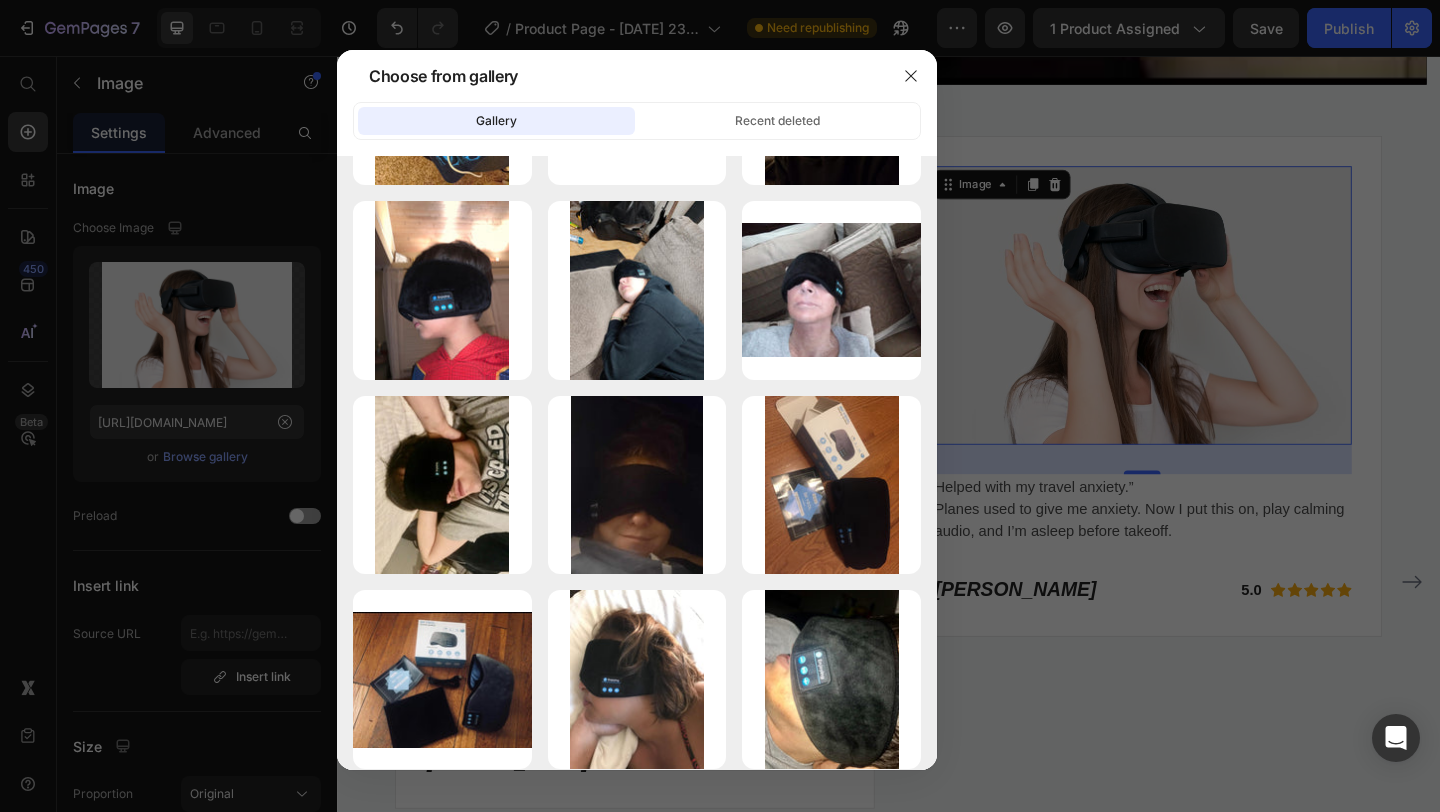 type on "[URL][DOMAIN_NAME]" 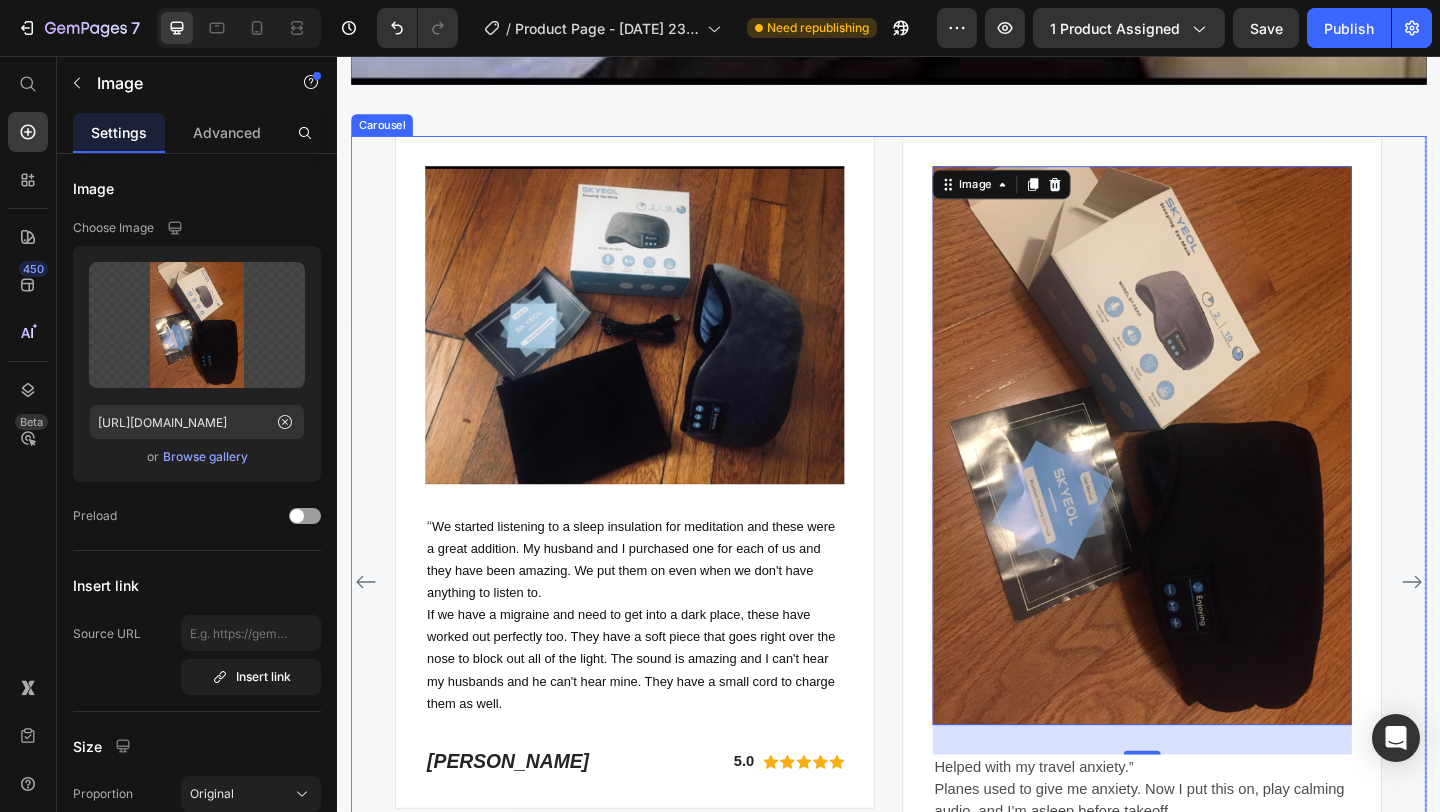 click 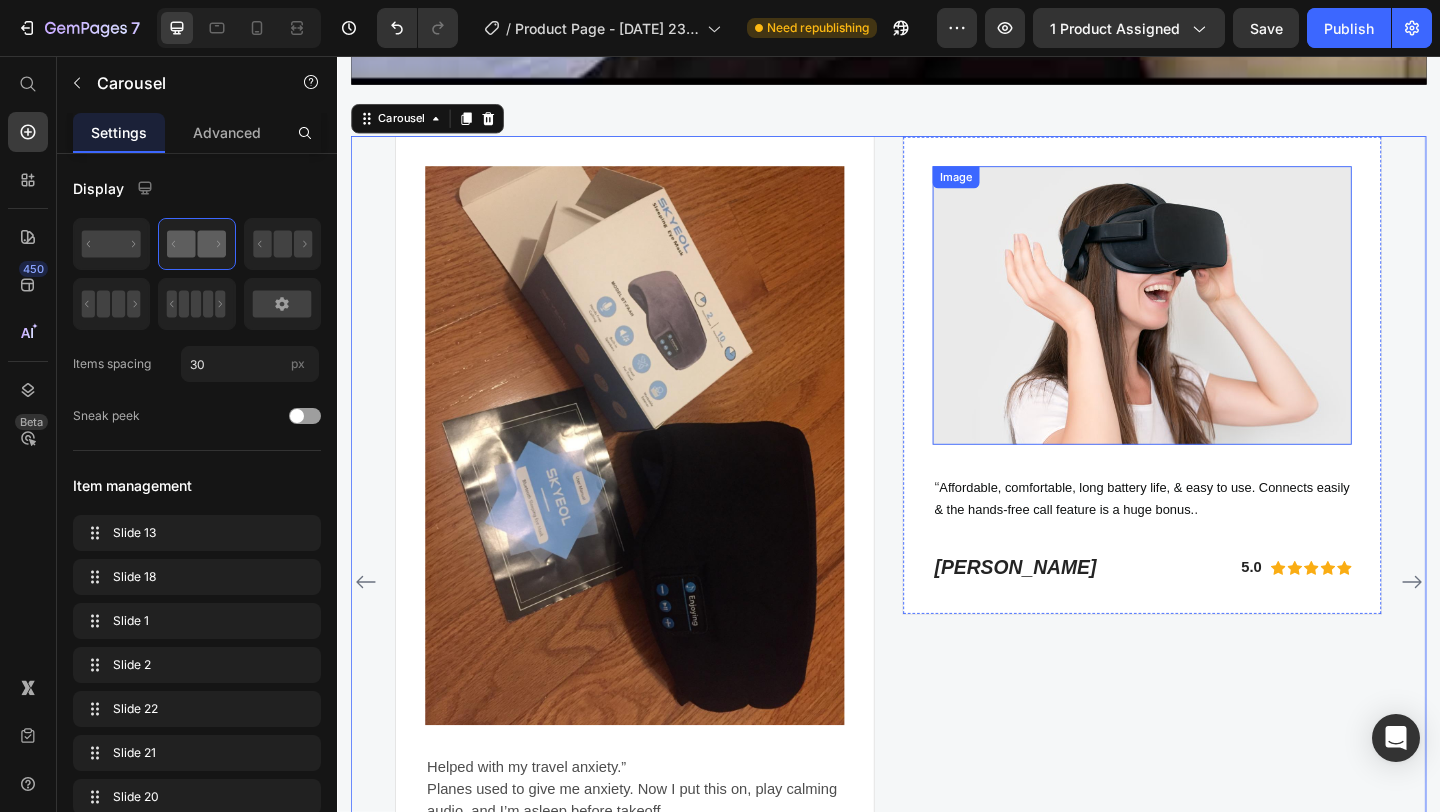 click at bounding box center (1213, 327) 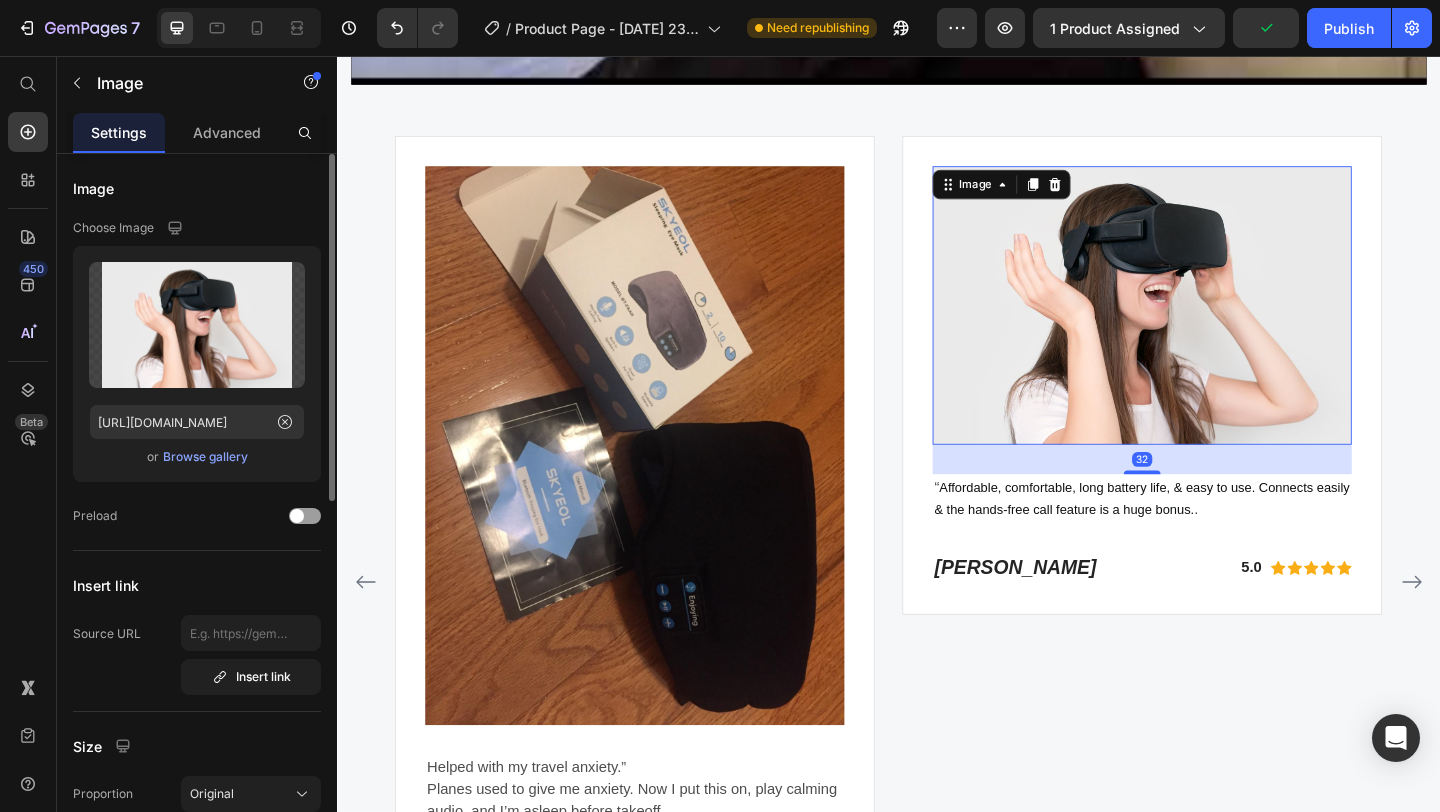 click on "Browse gallery" at bounding box center [205, 457] 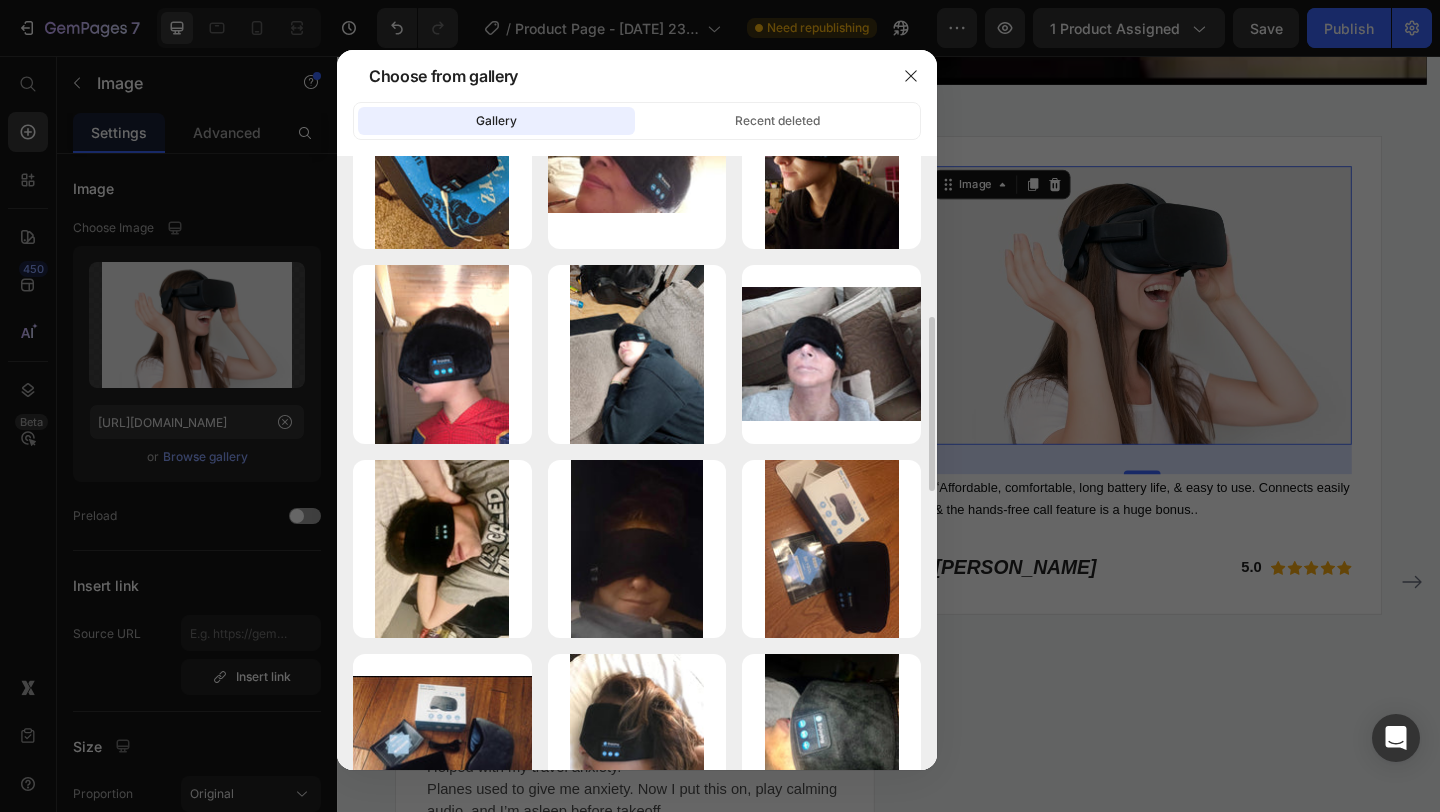 scroll, scrollTop: 574, scrollLeft: 0, axis: vertical 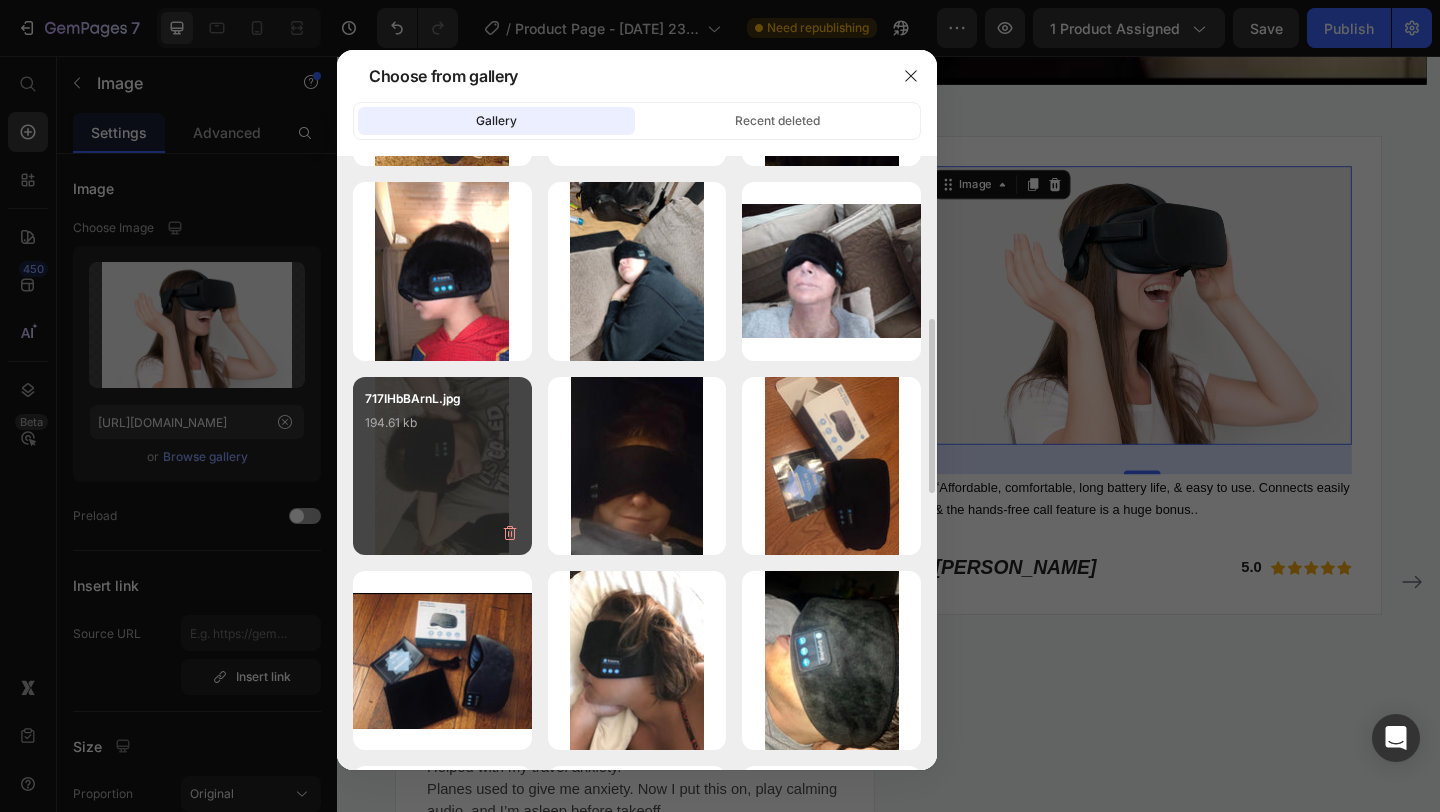 click on "717IHbBArnL.jpg 194.61 kb" at bounding box center (442, 429) 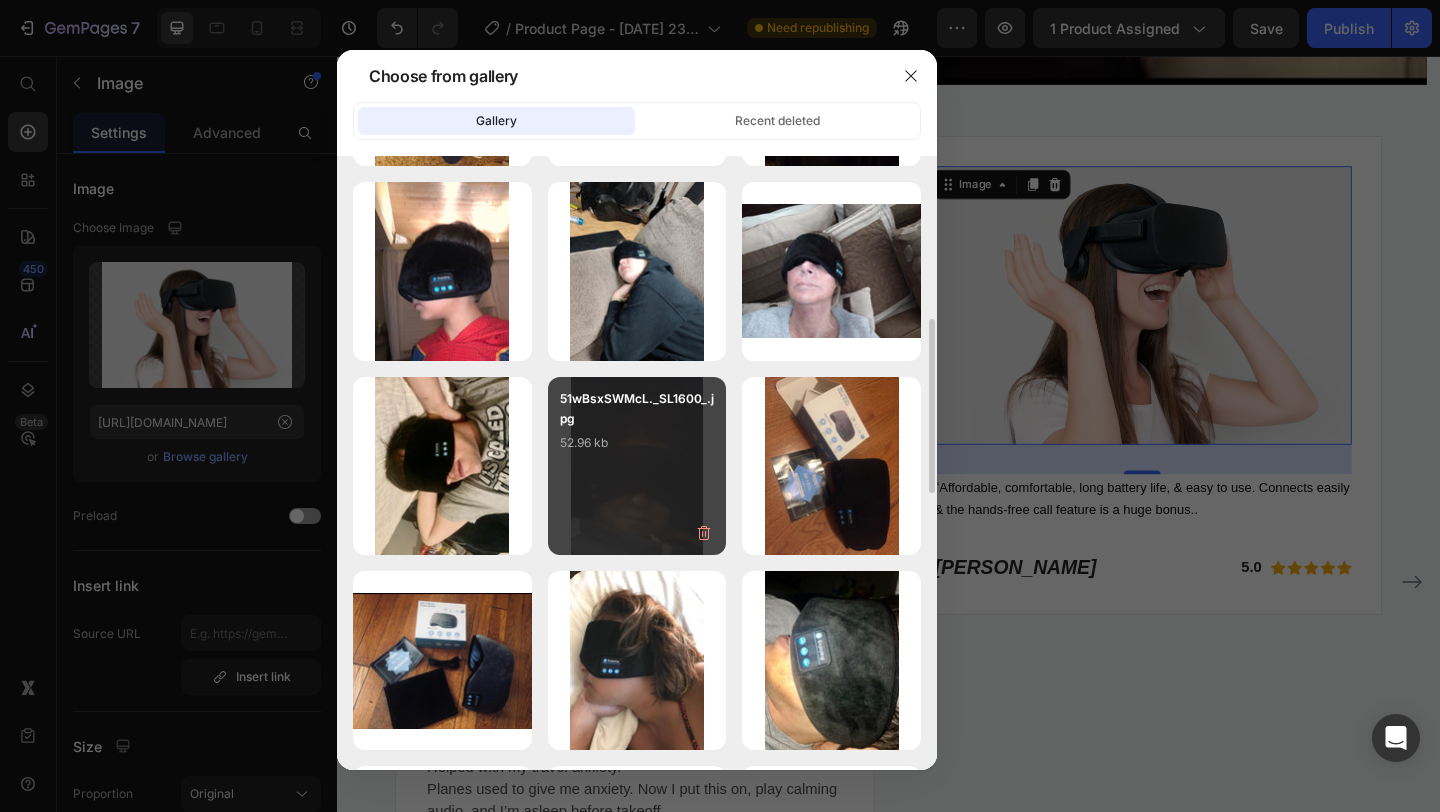 type on "[URL][DOMAIN_NAME]" 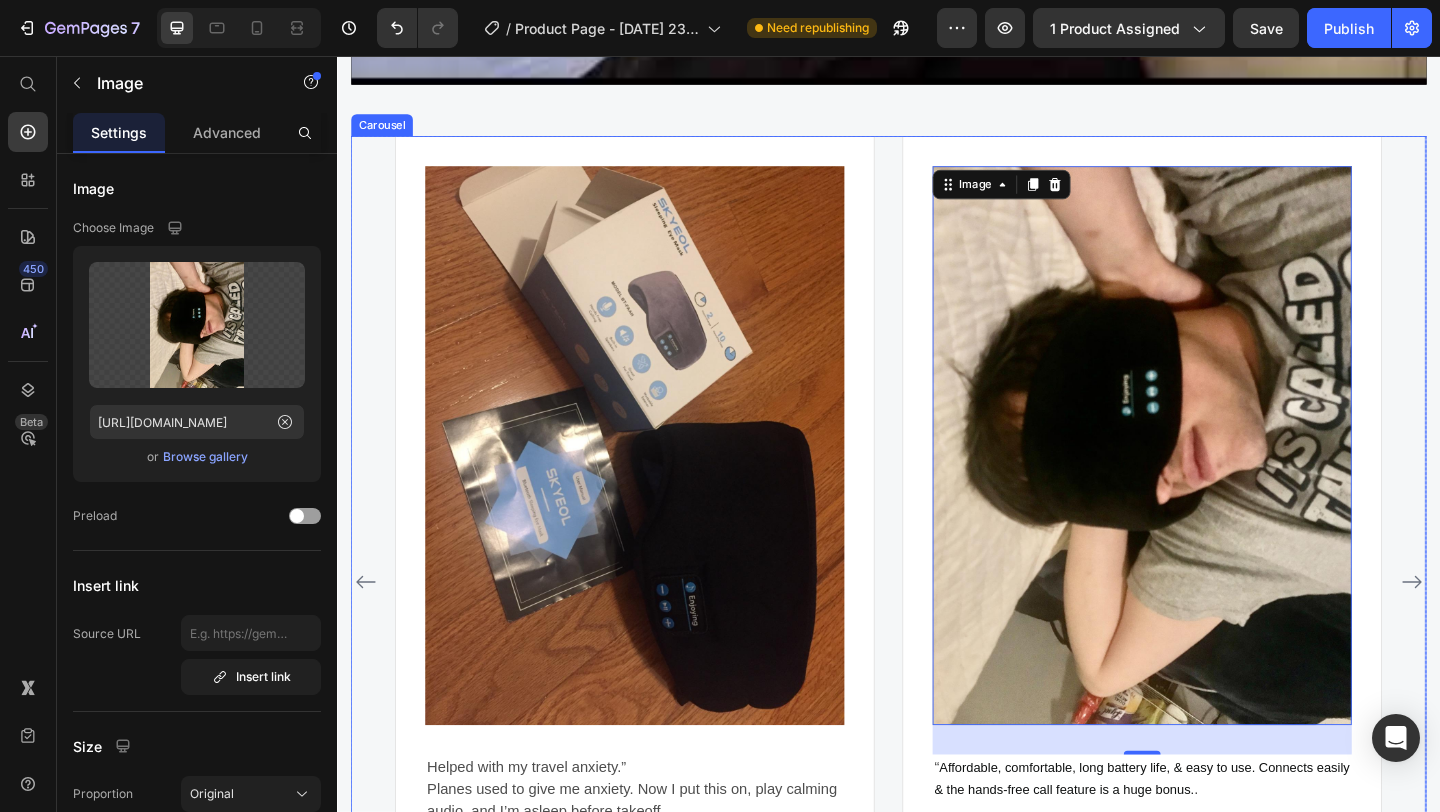 click 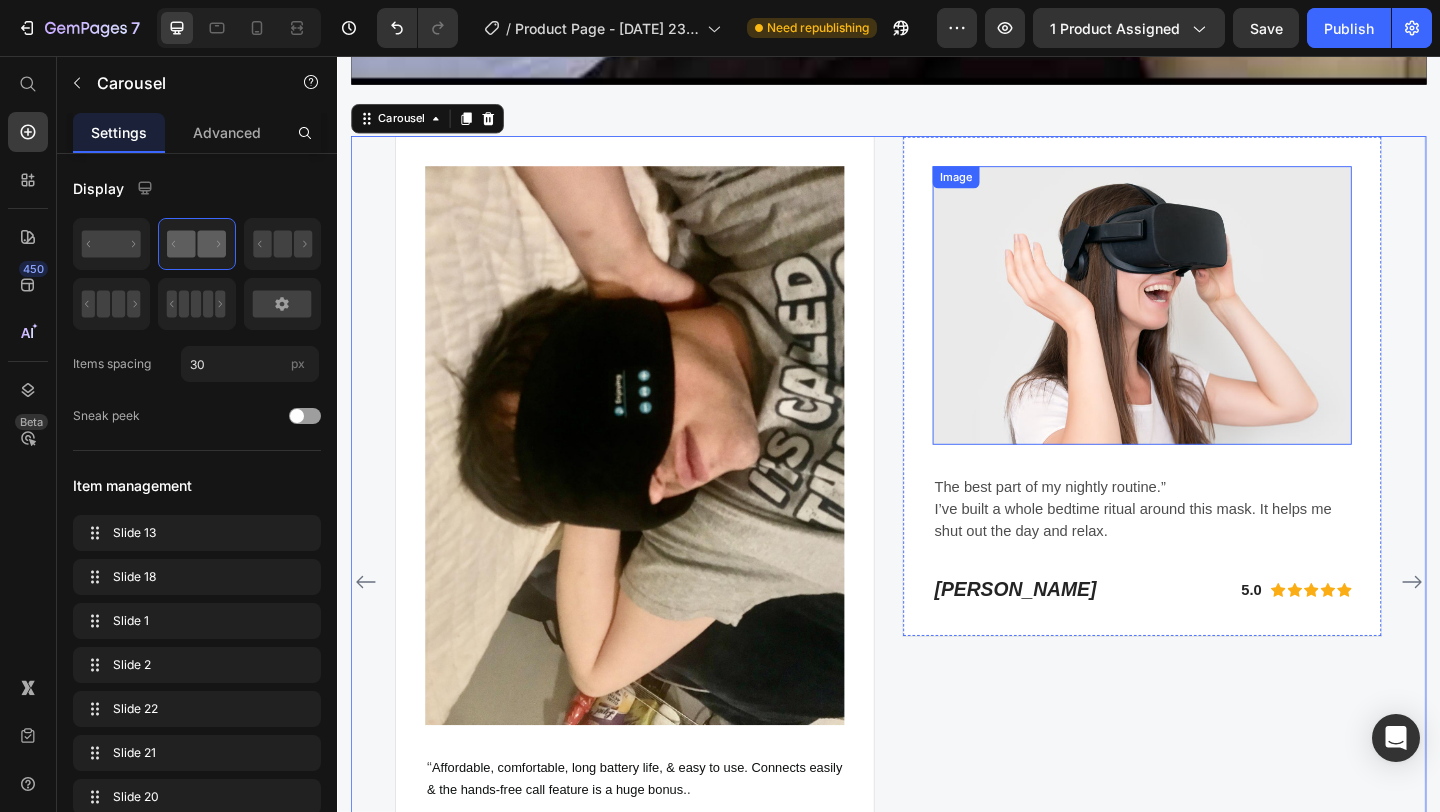 click at bounding box center (1213, 327) 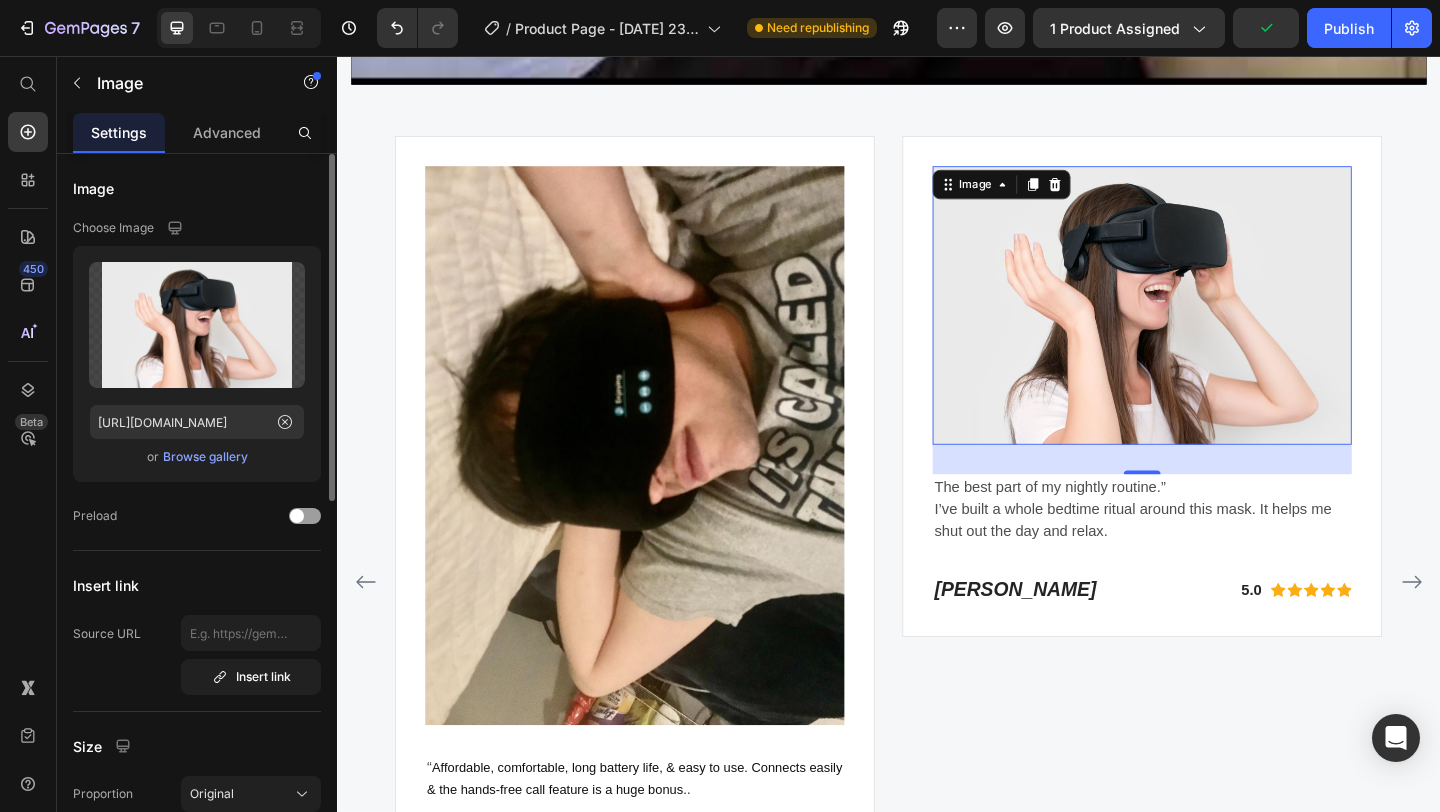 click on "Browse gallery" at bounding box center (205, 457) 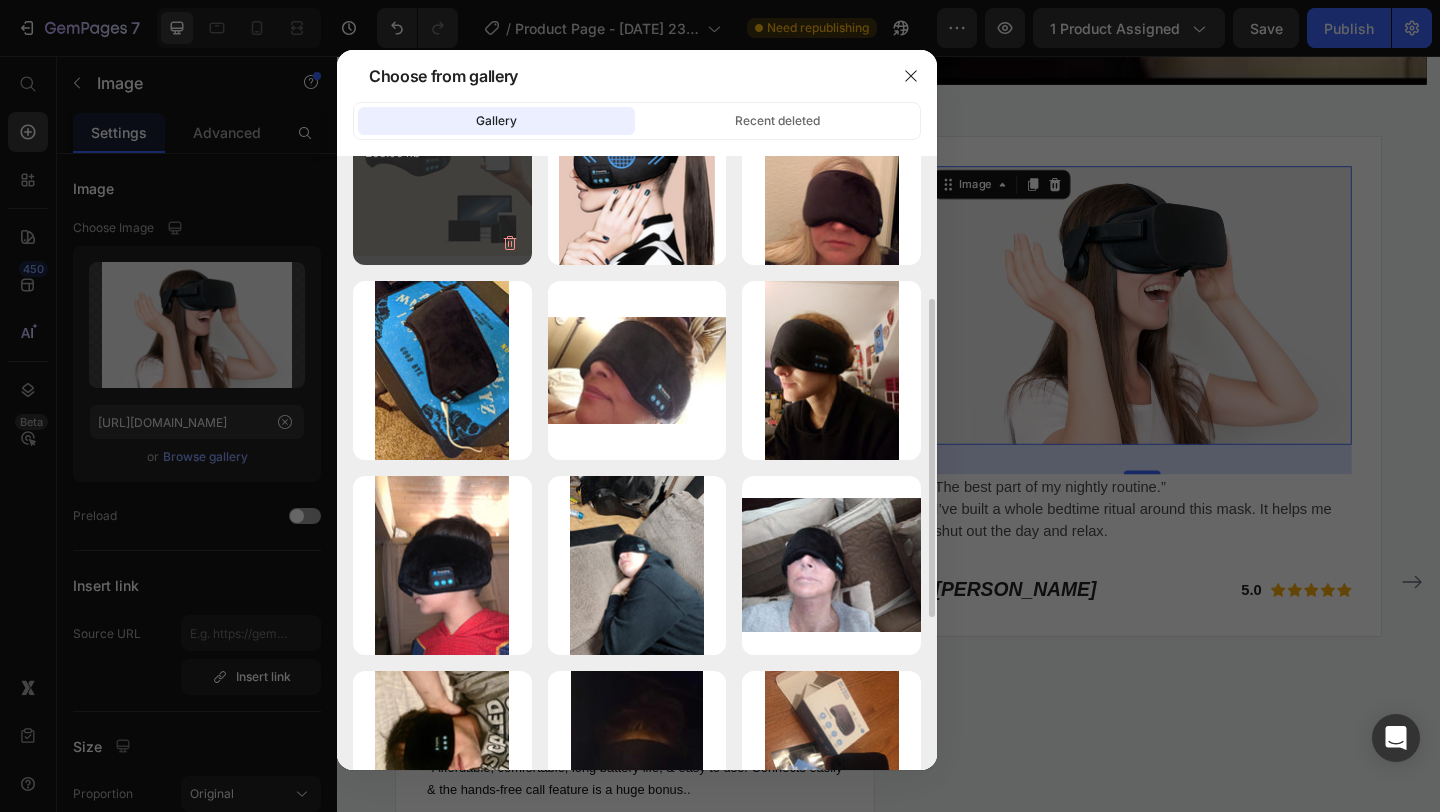 scroll, scrollTop: 287, scrollLeft: 0, axis: vertical 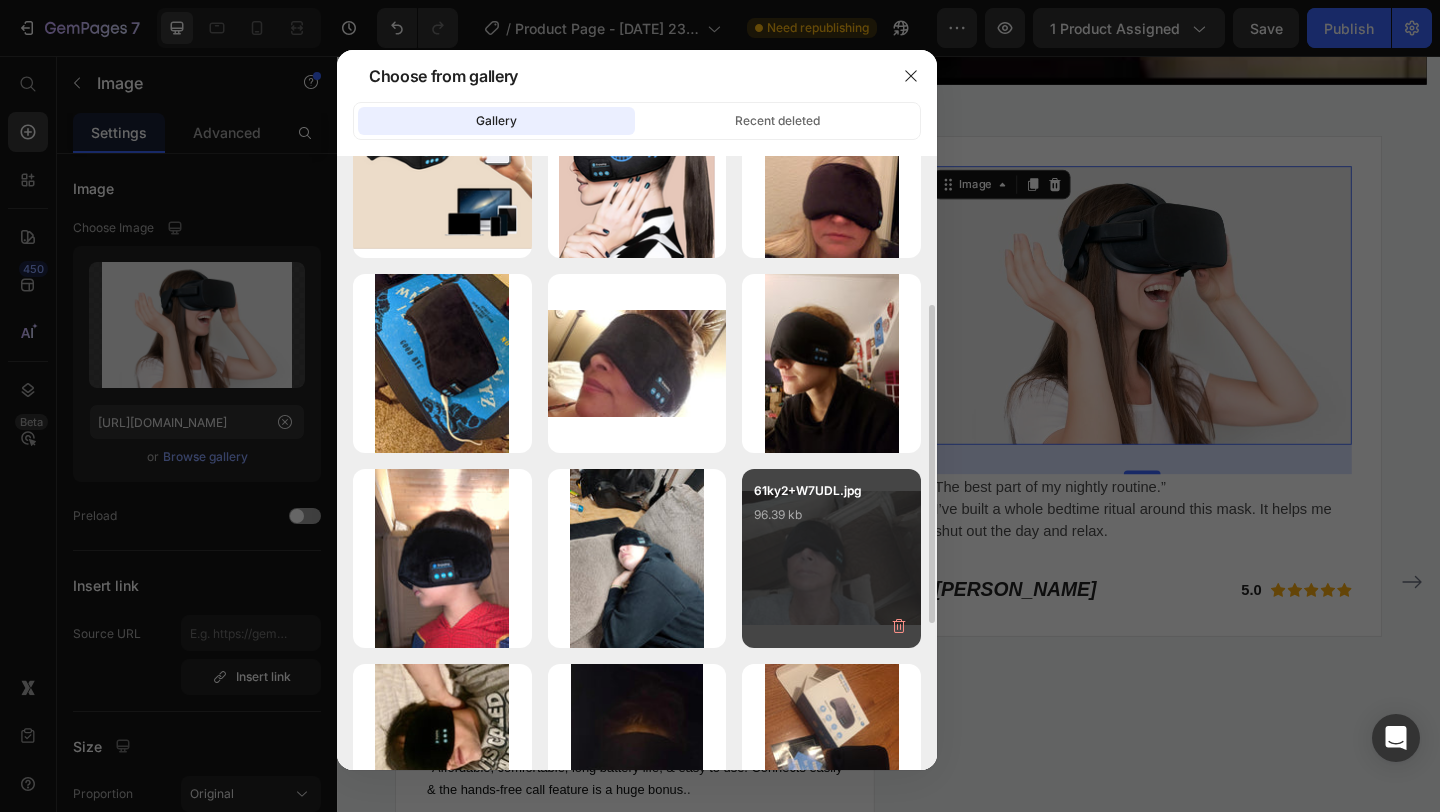 click on "61ky2+W7UDL.jpg 96.39 kb" at bounding box center (831, 521) 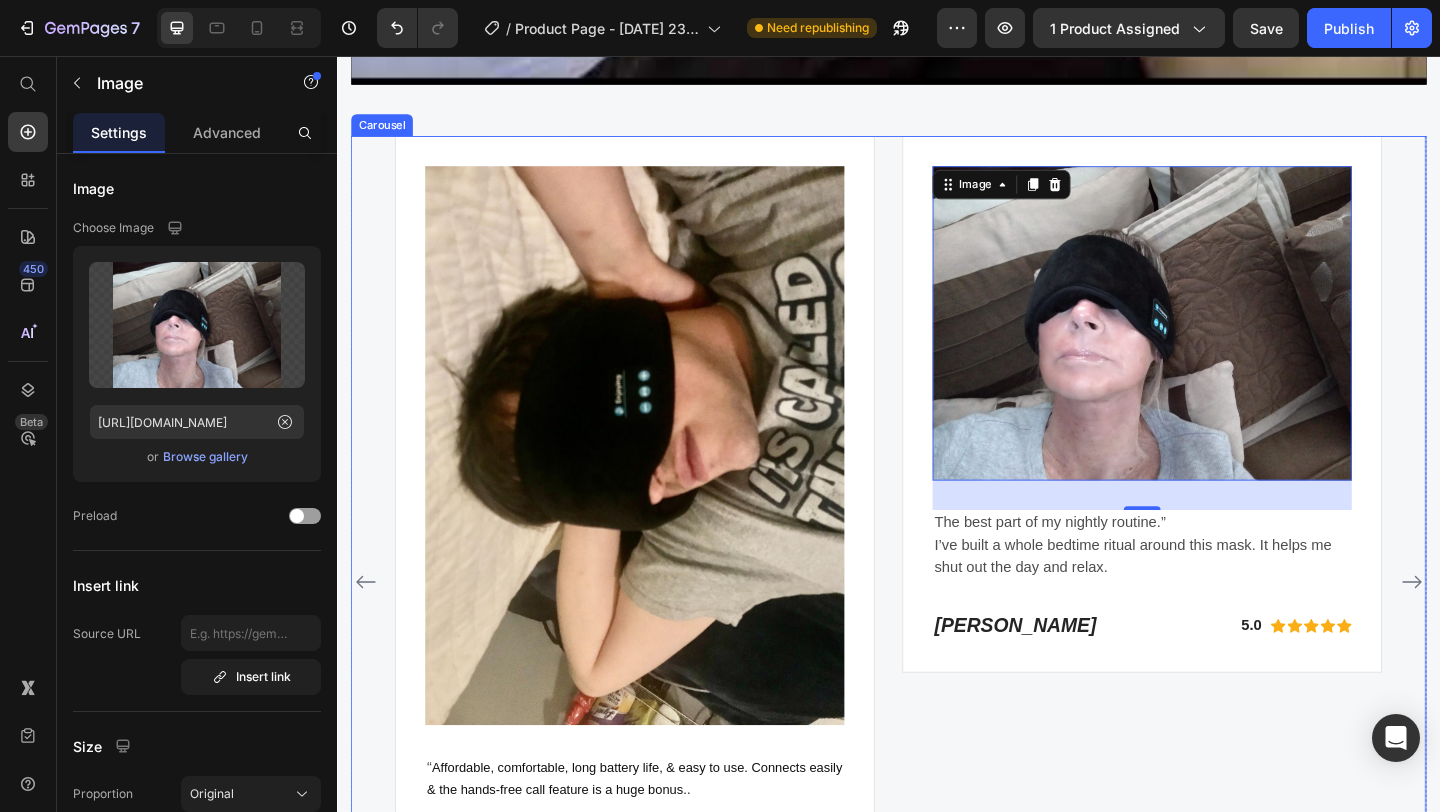 click 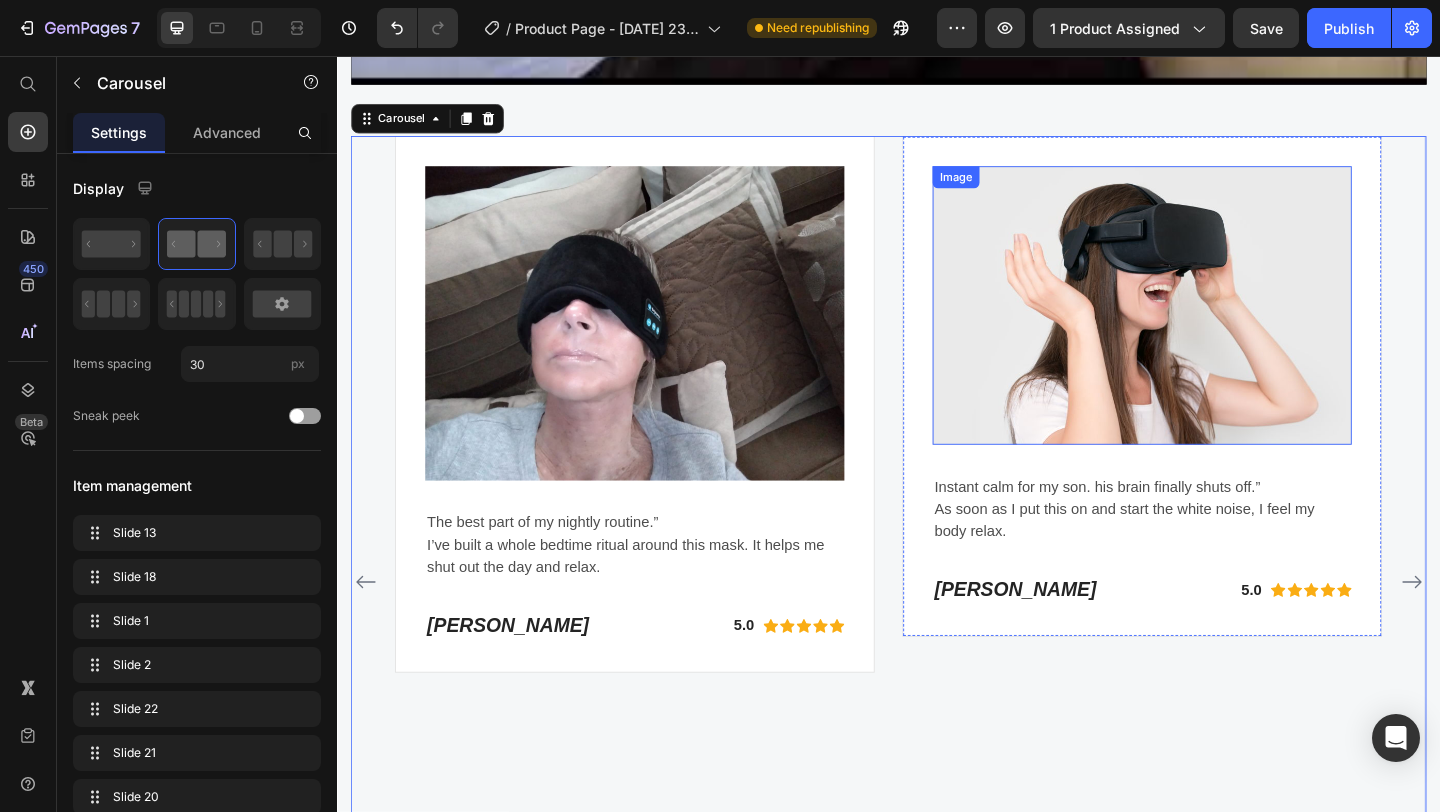 click at bounding box center [1213, 327] 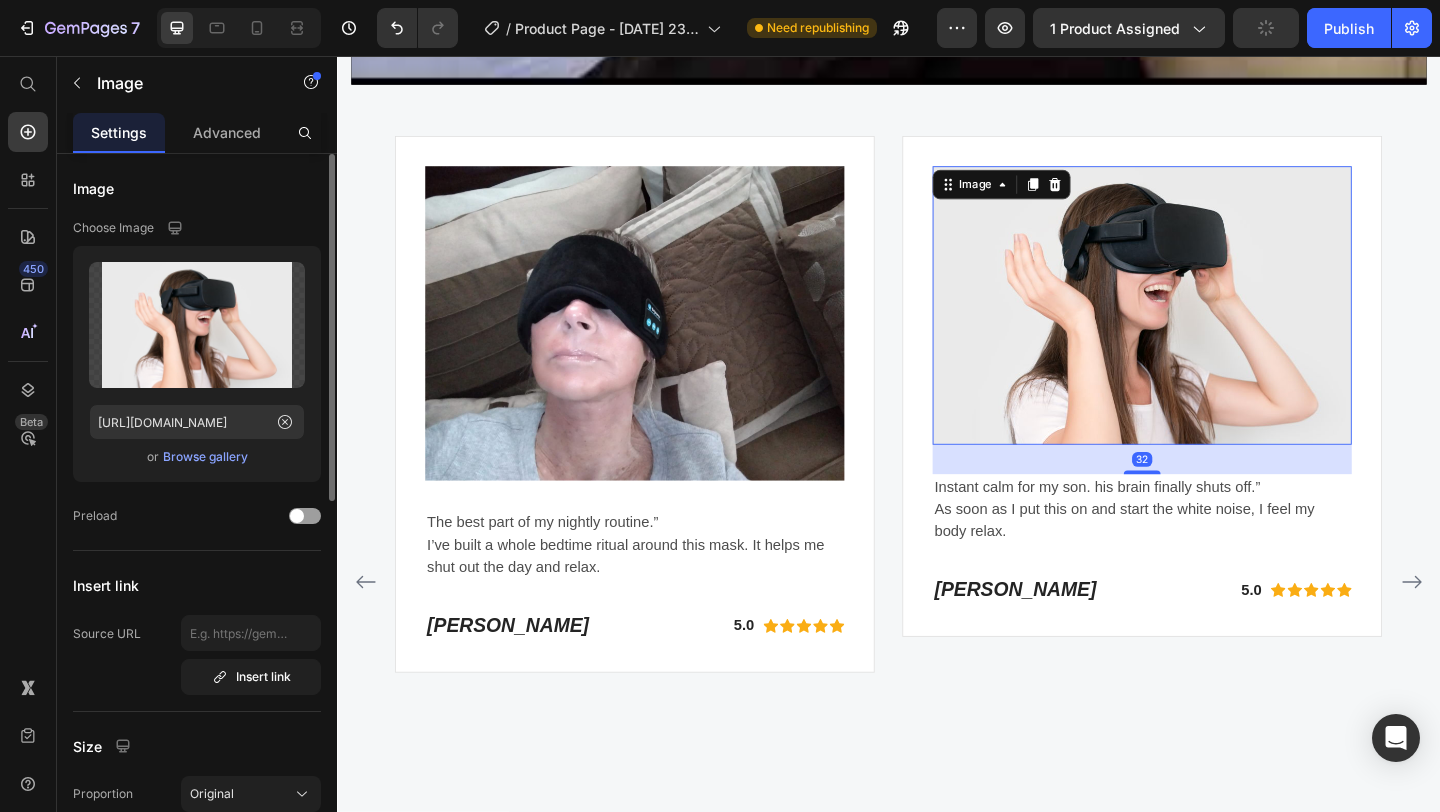 click on "Browse gallery" at bounding box center (205, 457) 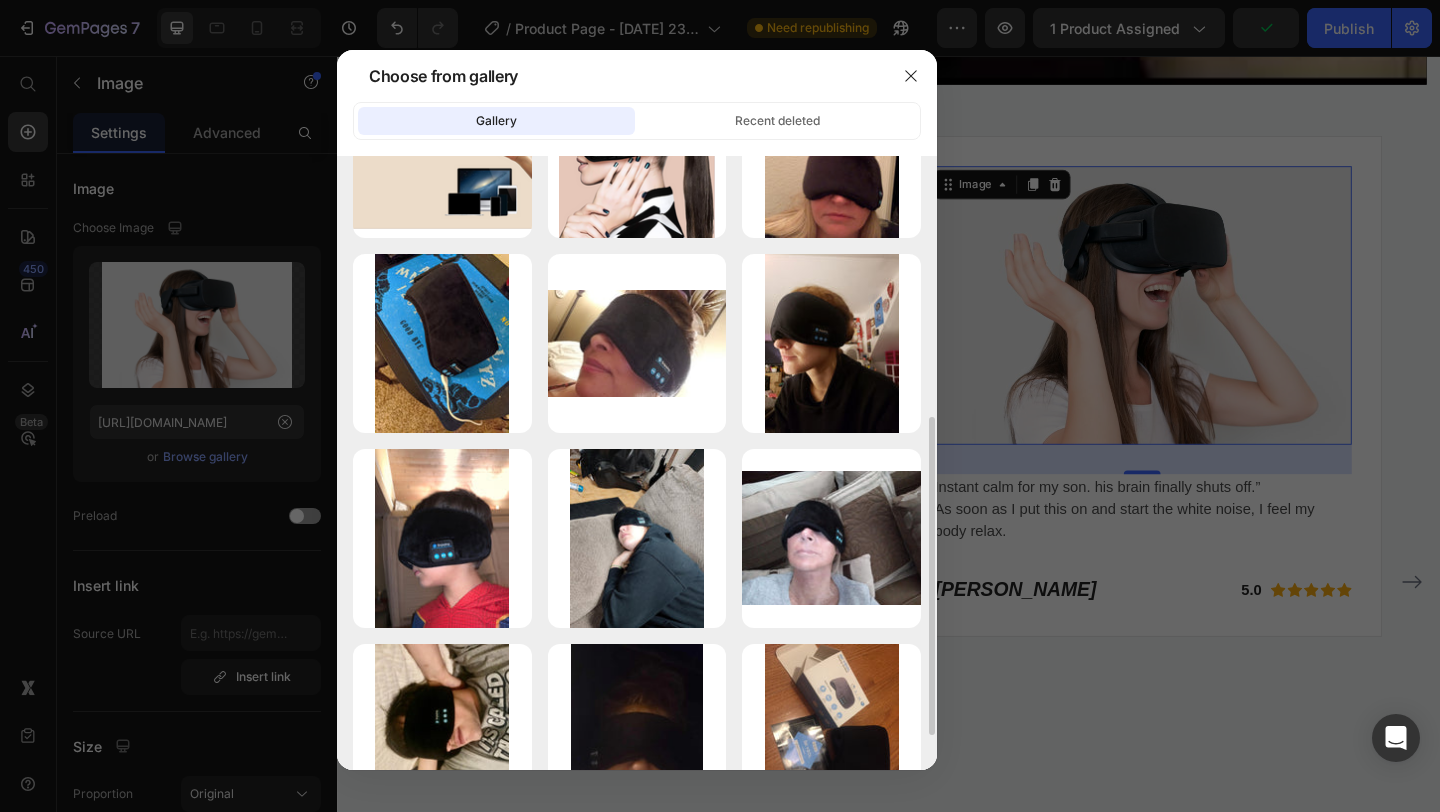 scroll, scrollTop: 420, scrollLeft: 0, axis: vertical 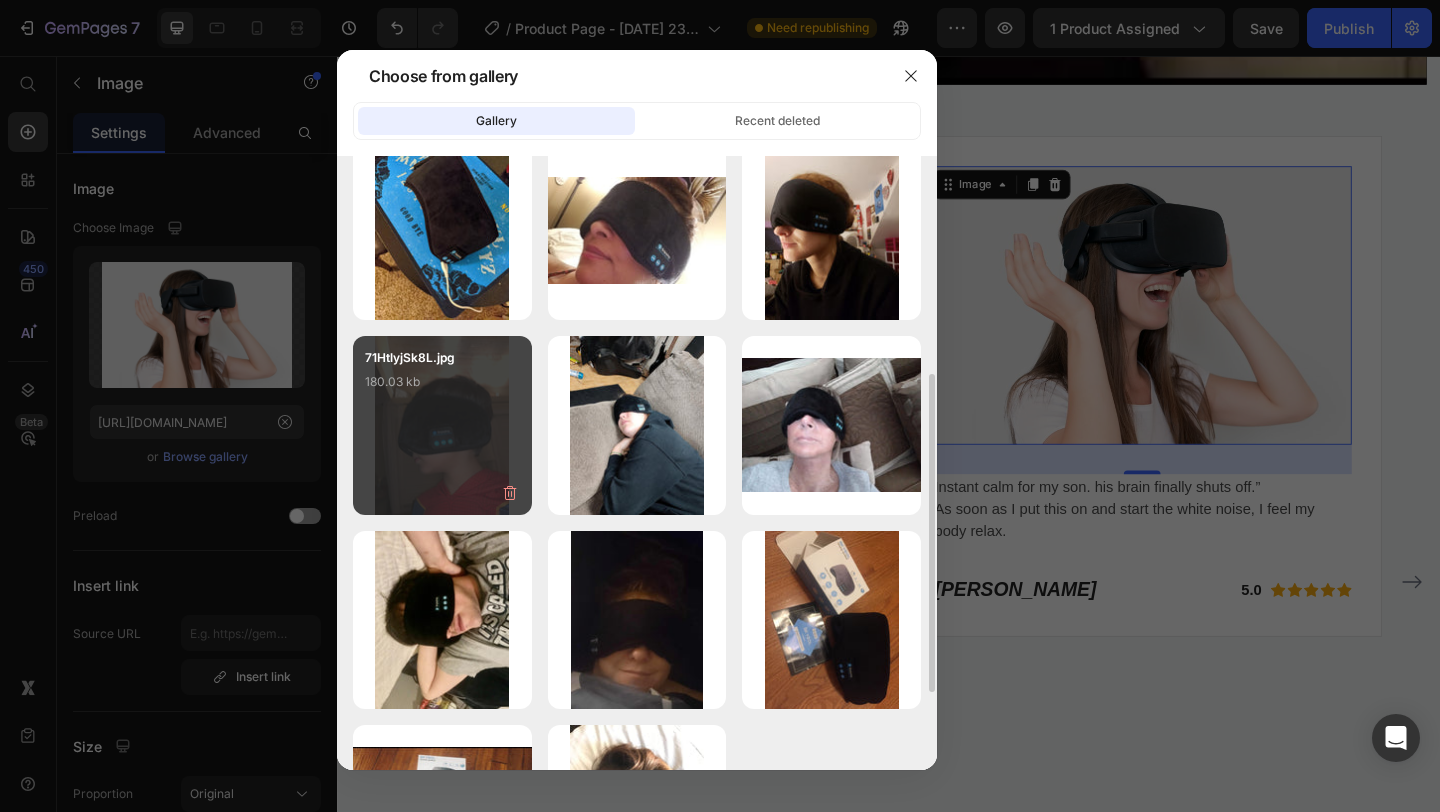 click on "71HtlyjSk8L.jpg 180.03 kb" at bounding box center (442, 388) 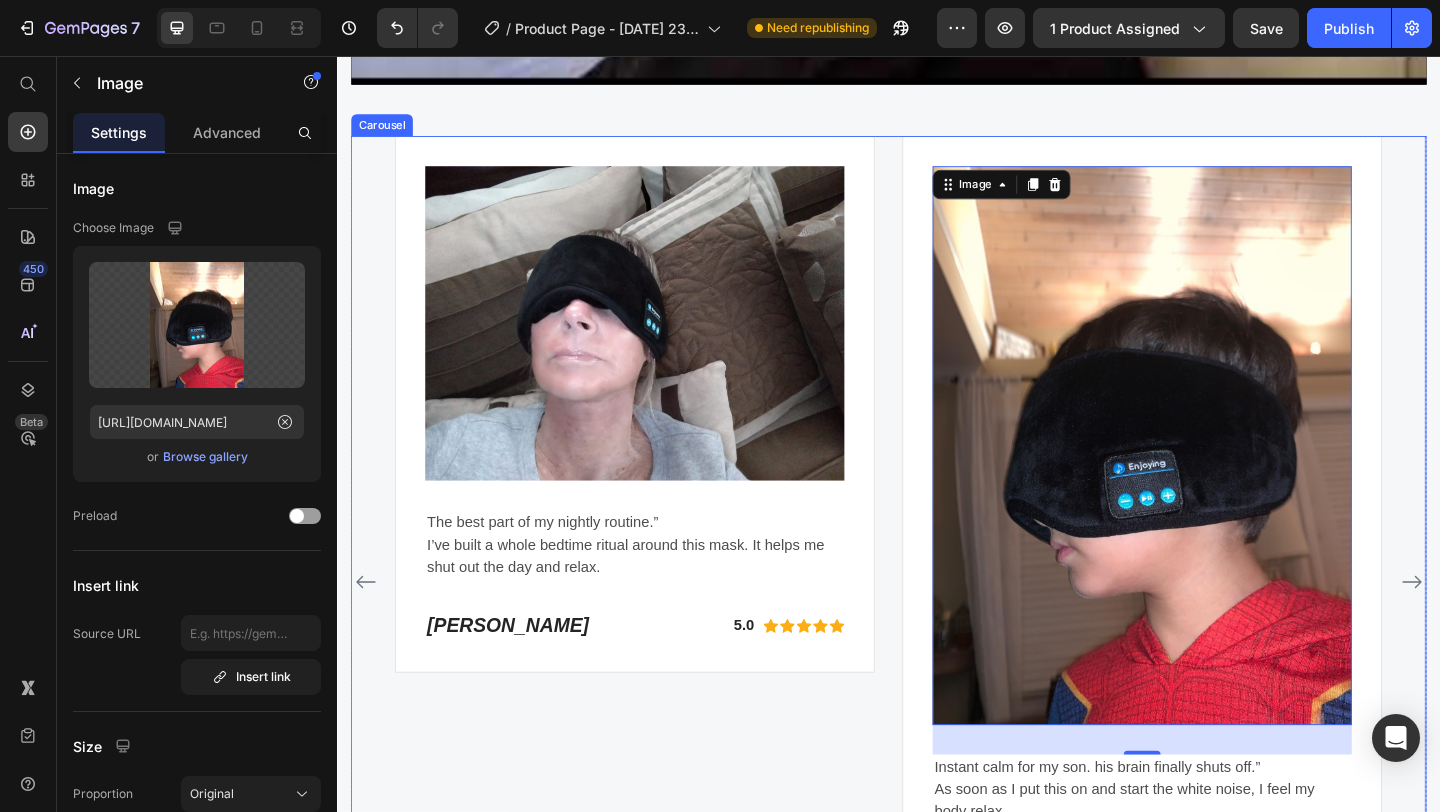 click 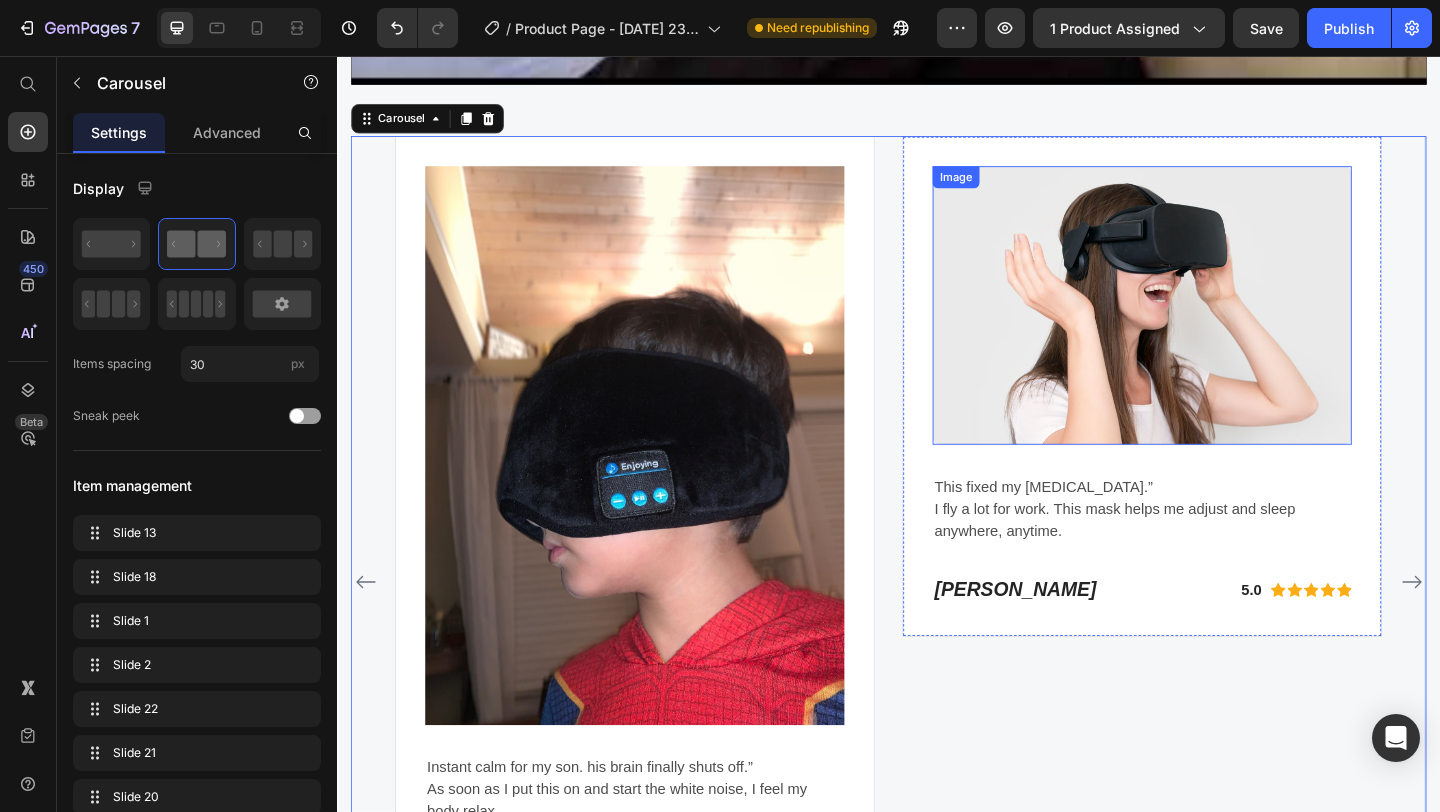 click at bounding box center [1213, 327] 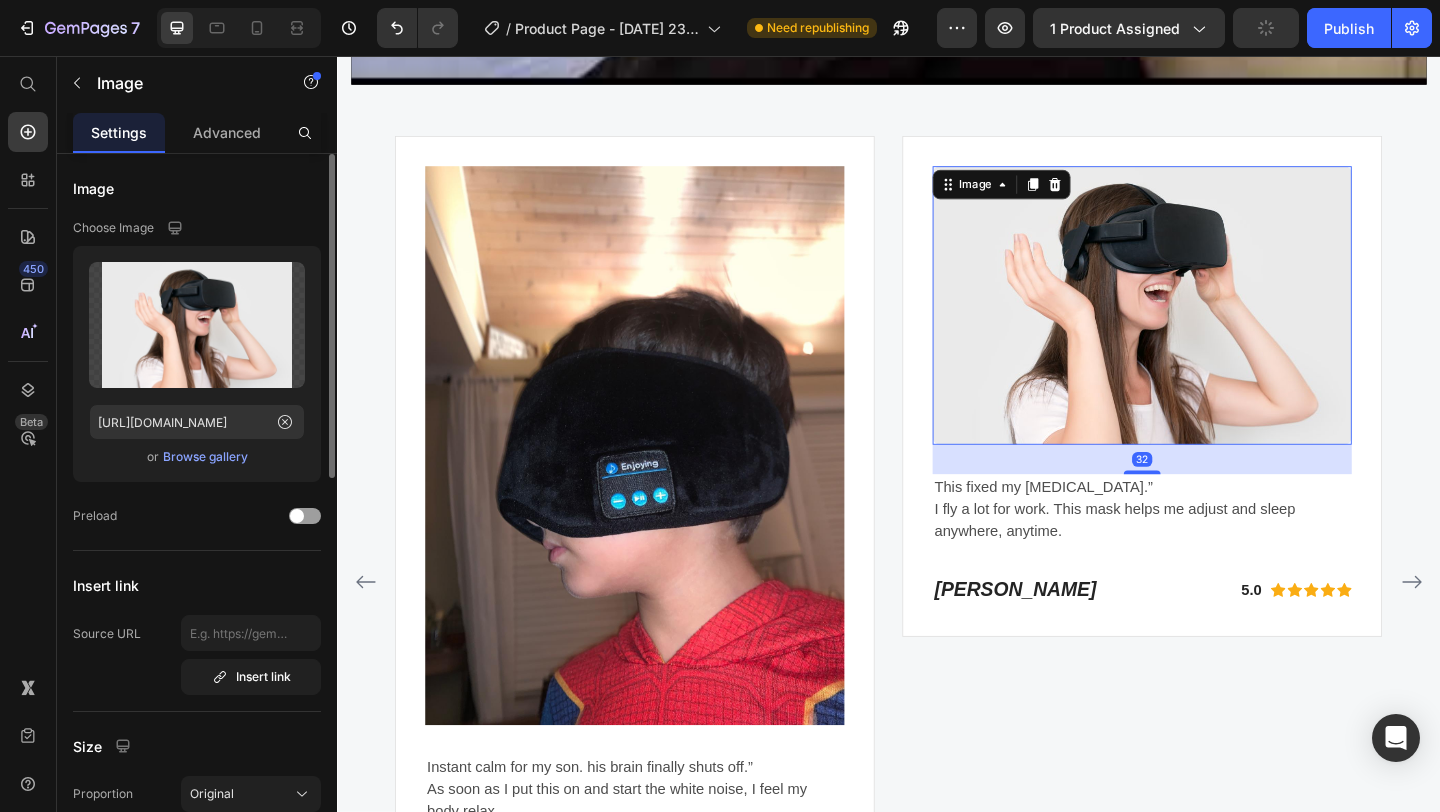 click on "Browse gallery" at bounding box center (205, 457) 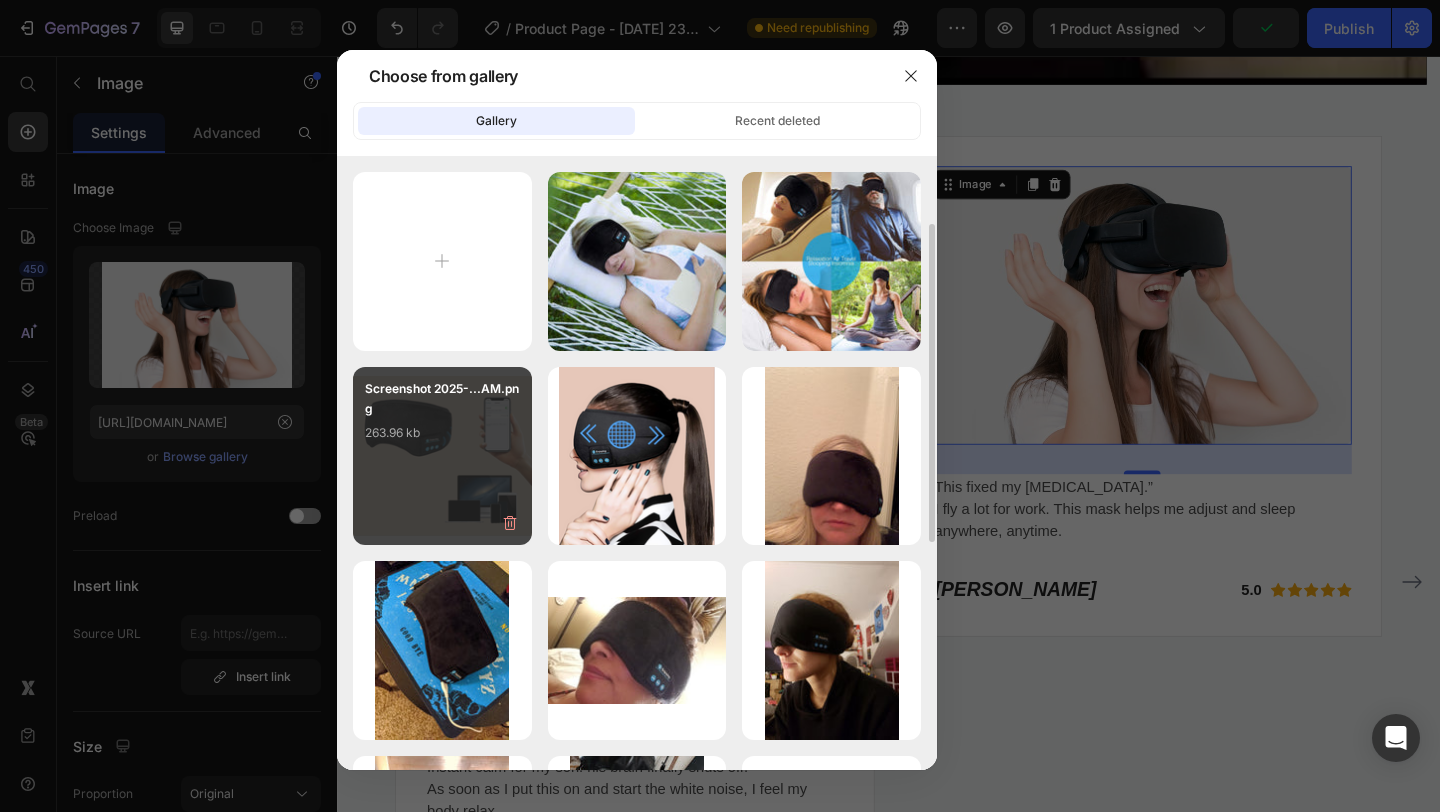 scroll, scrollTop: 59, scrollLeft: 0, axis: vertical 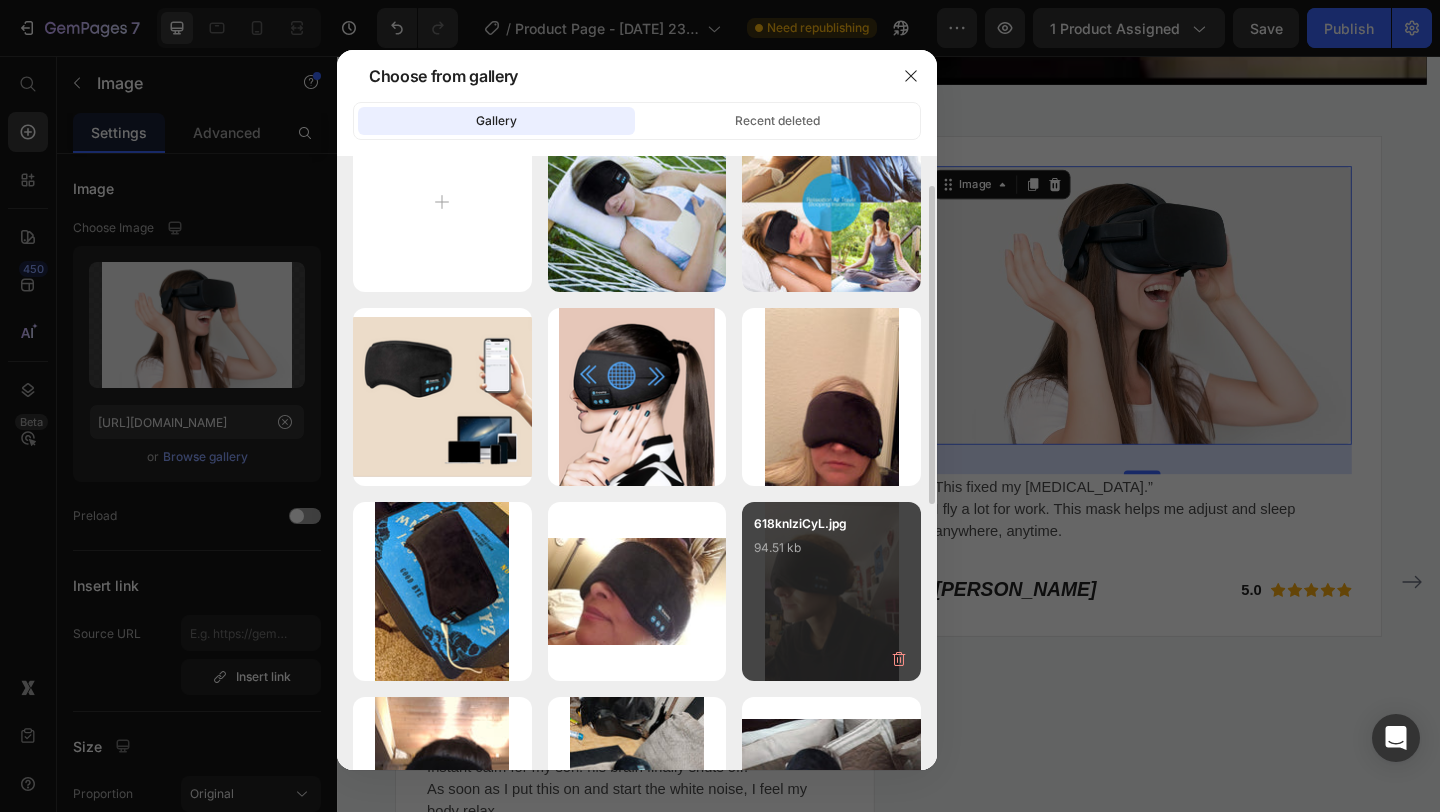 click on "618knlziCyL.jpg 94.51 kb" at bounding box center (831, 554) 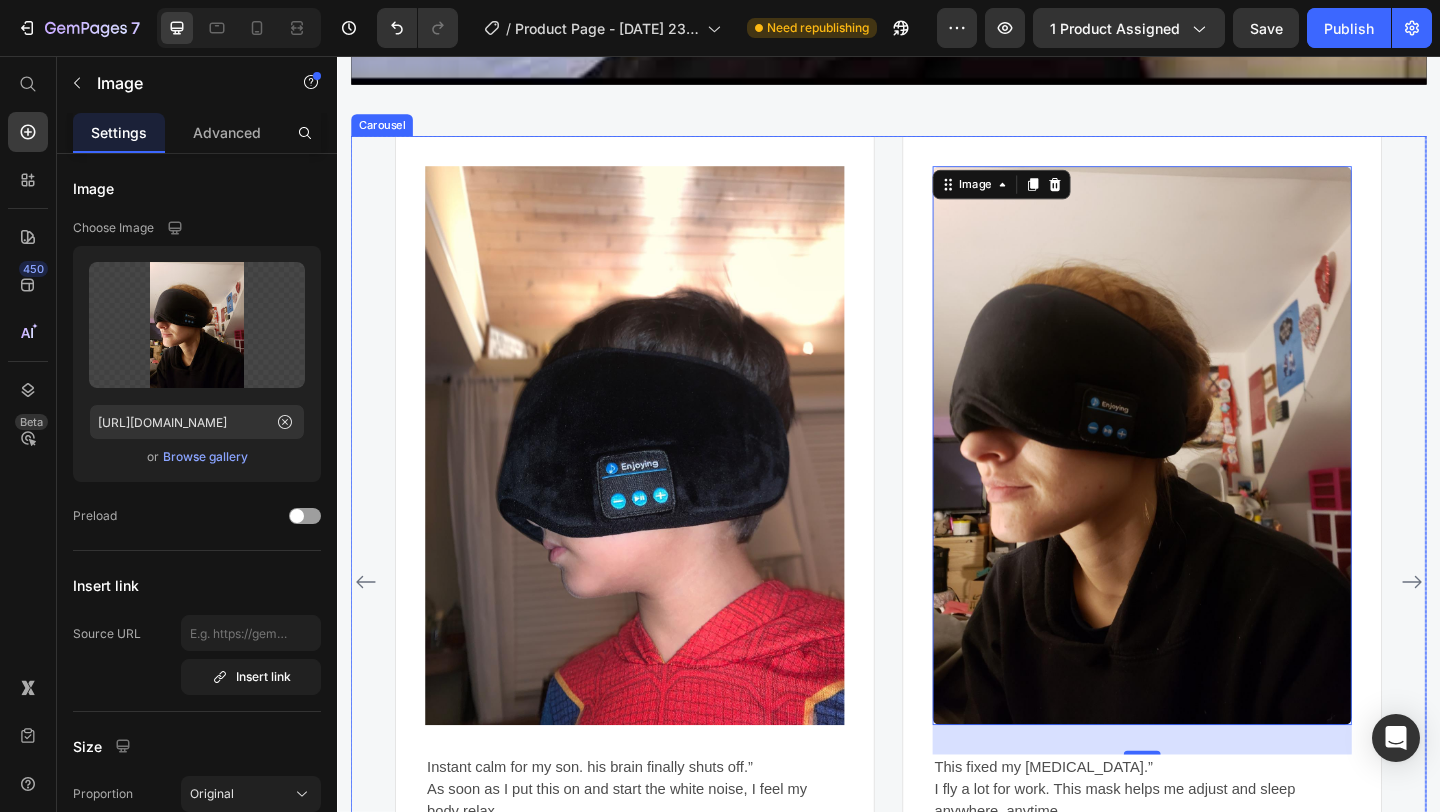 click 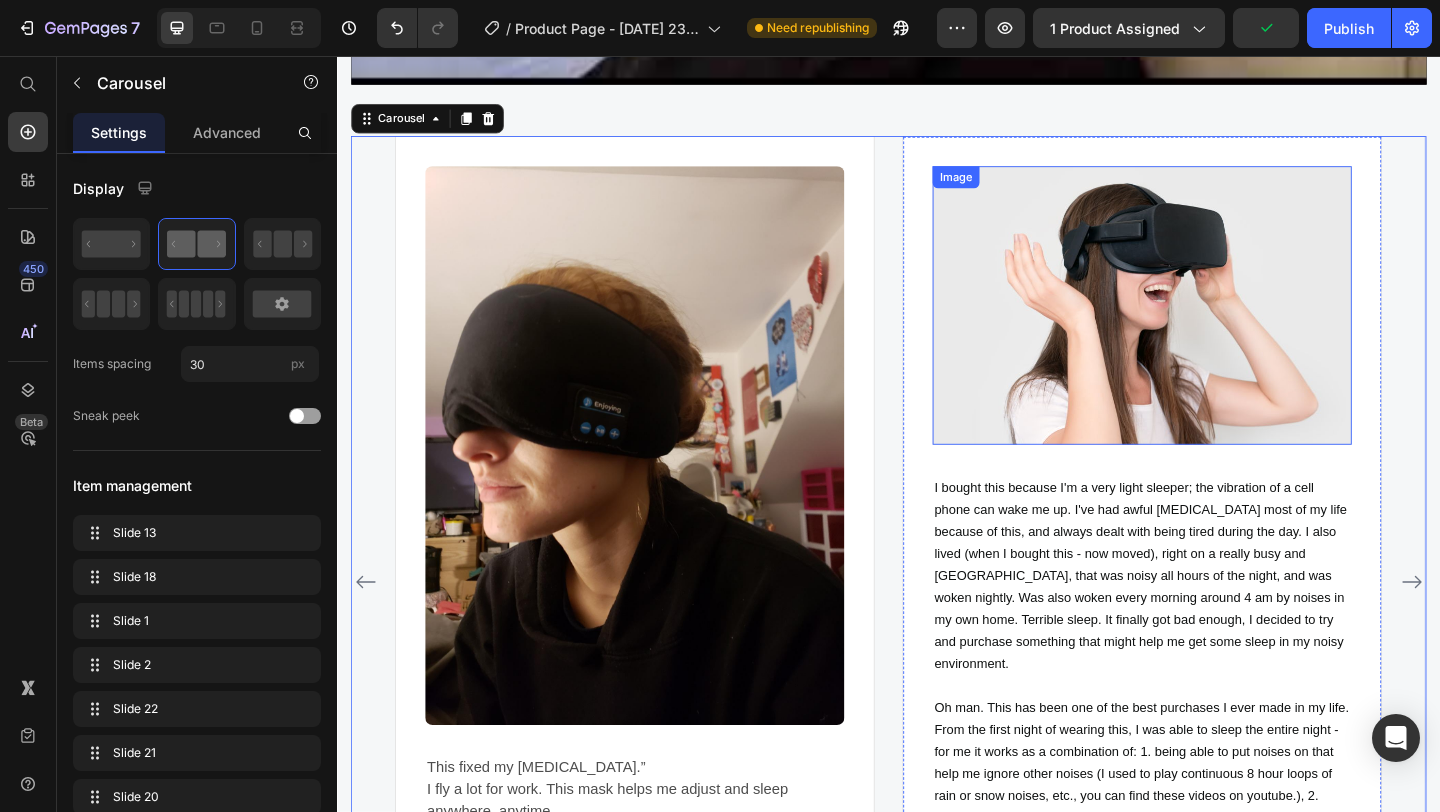 click at bounding box center [1213, 327] 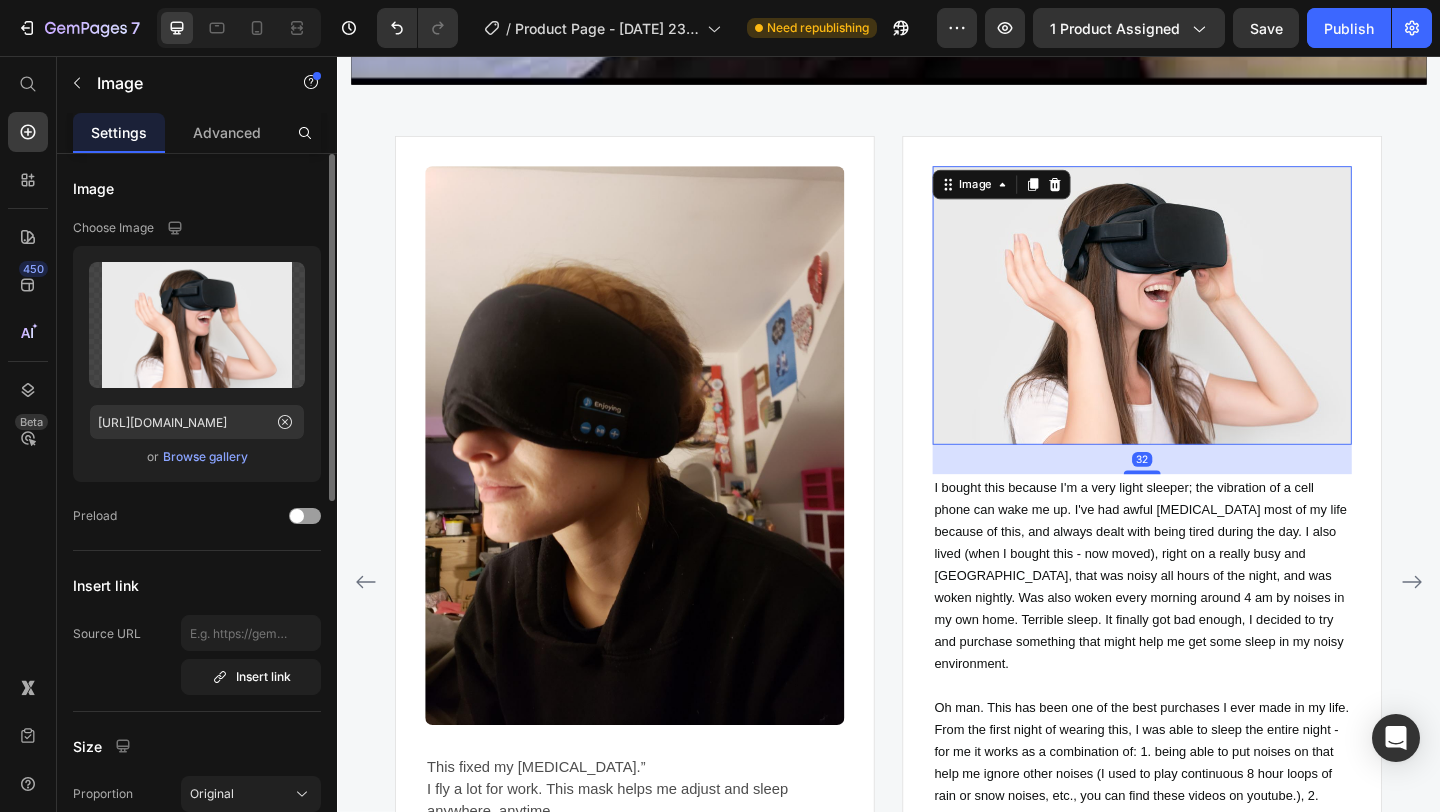 click on "Browse gallery" at bounding box center (205, 457) 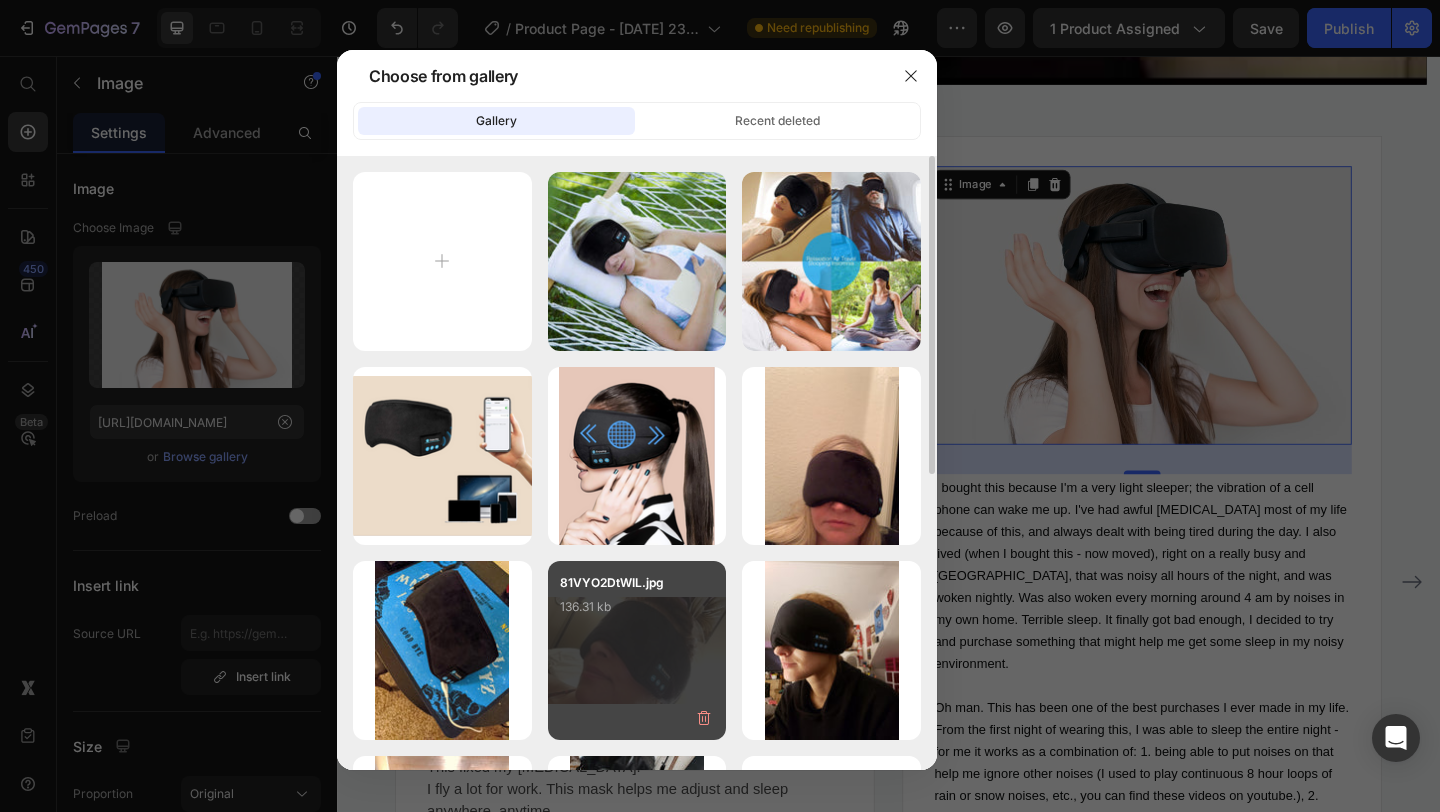 click on "81VYO2DtWIL.jpg 136.31 kb" at bounding box center (637, 613) 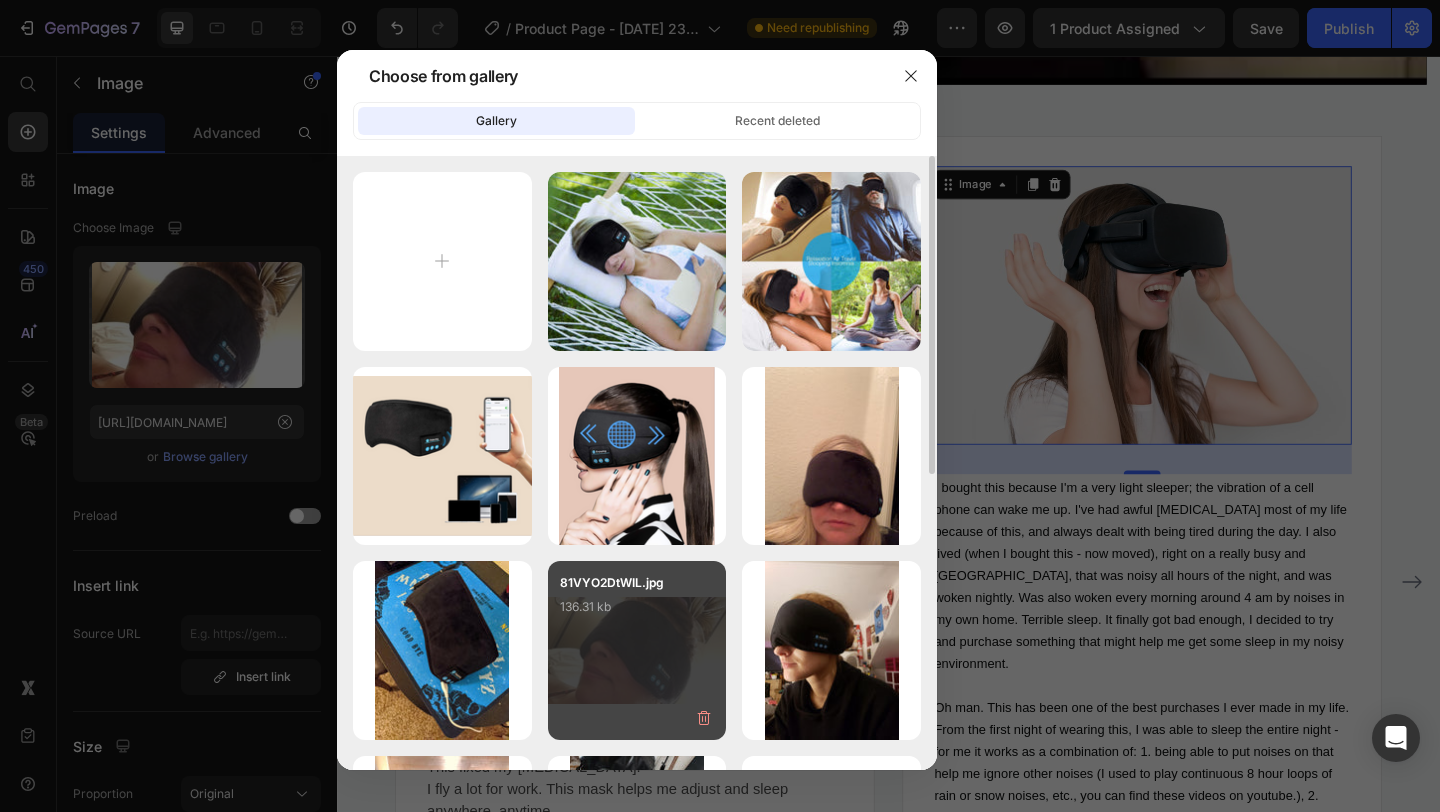 type on "[URL][DOMAIN_NAME]" 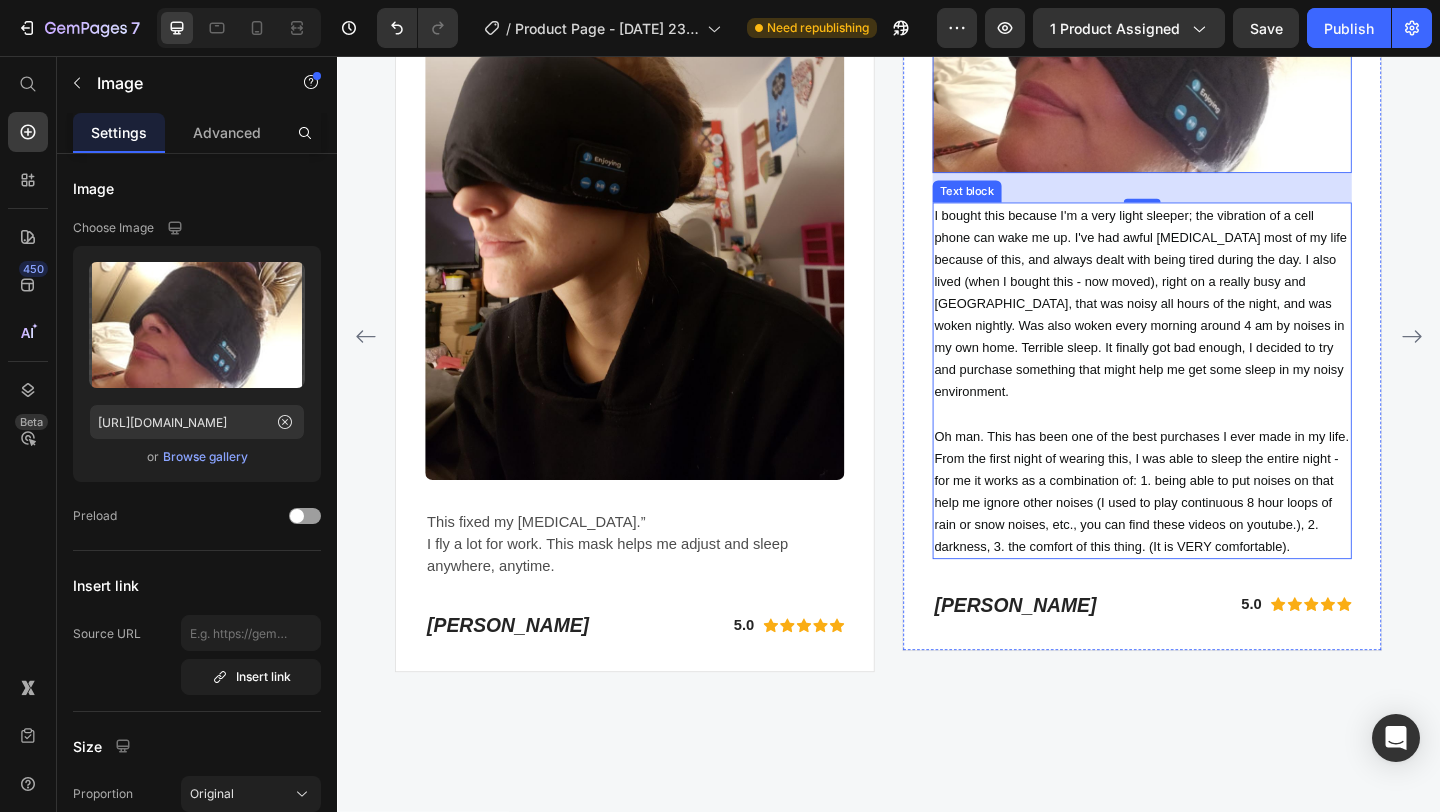 scroll, scrollTop: 5942, scrollLeft: 0, axis: vertical 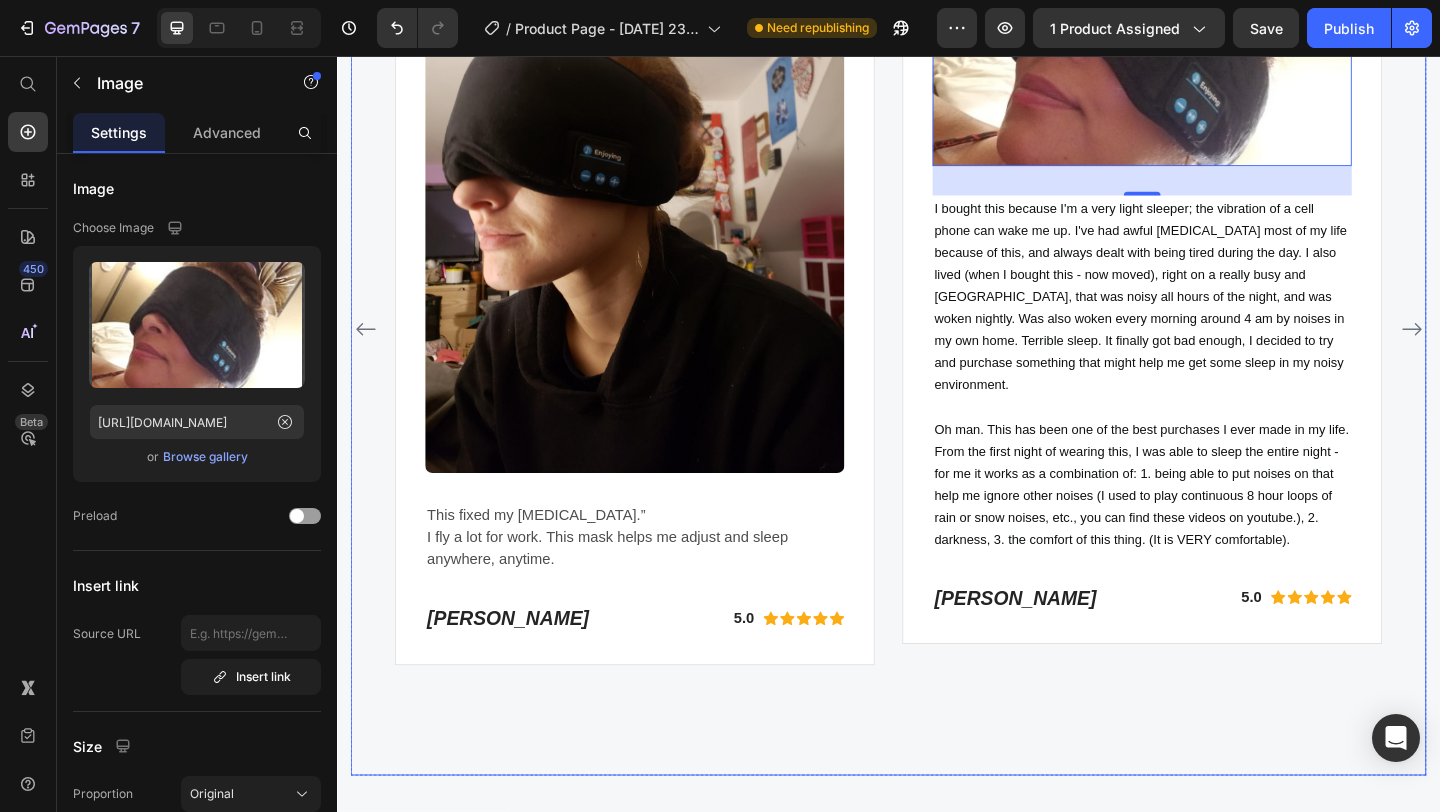 click 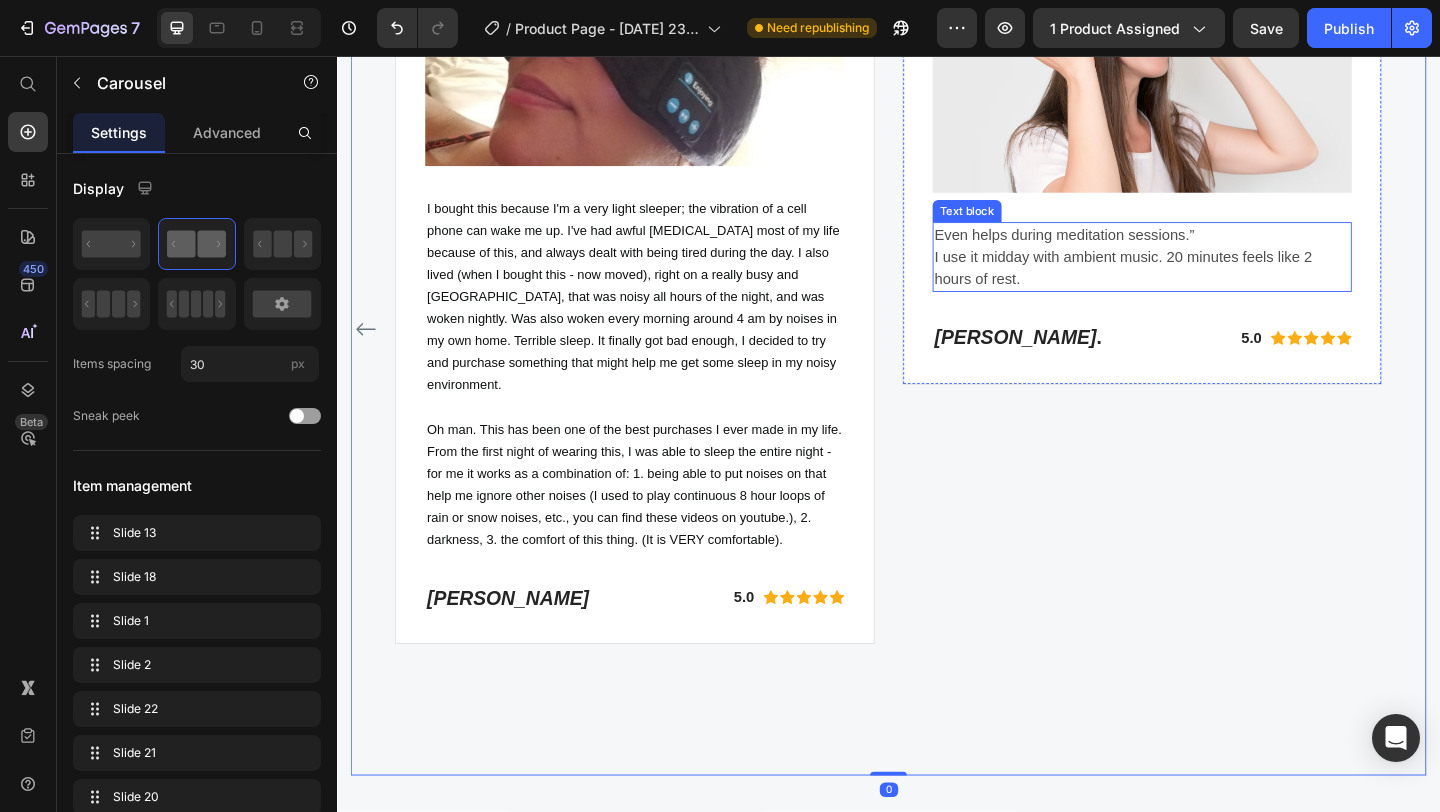 scroll, scrollTop: 5786, scrollLeft: 0, axis: vertical 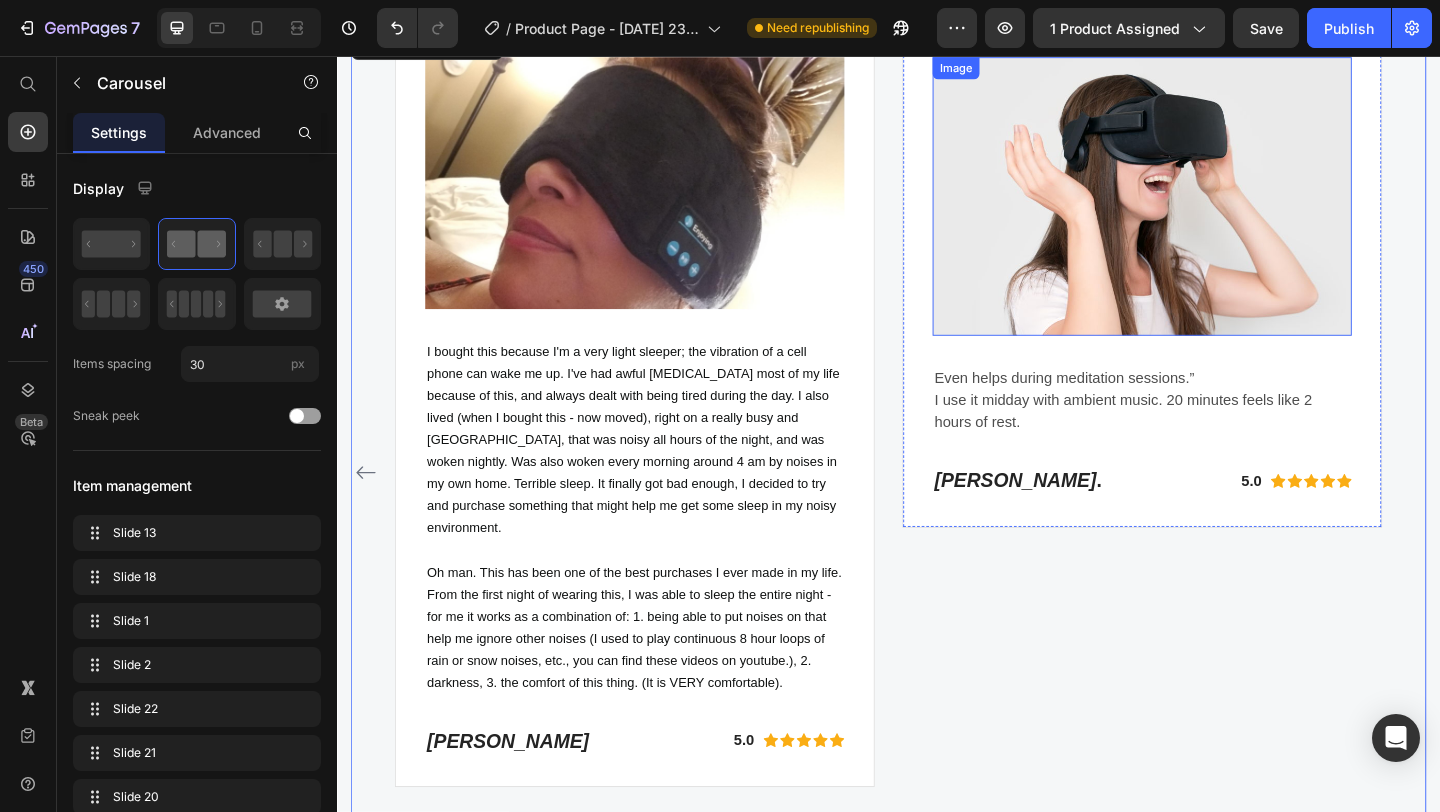 click at bounding box center [1213, 208] 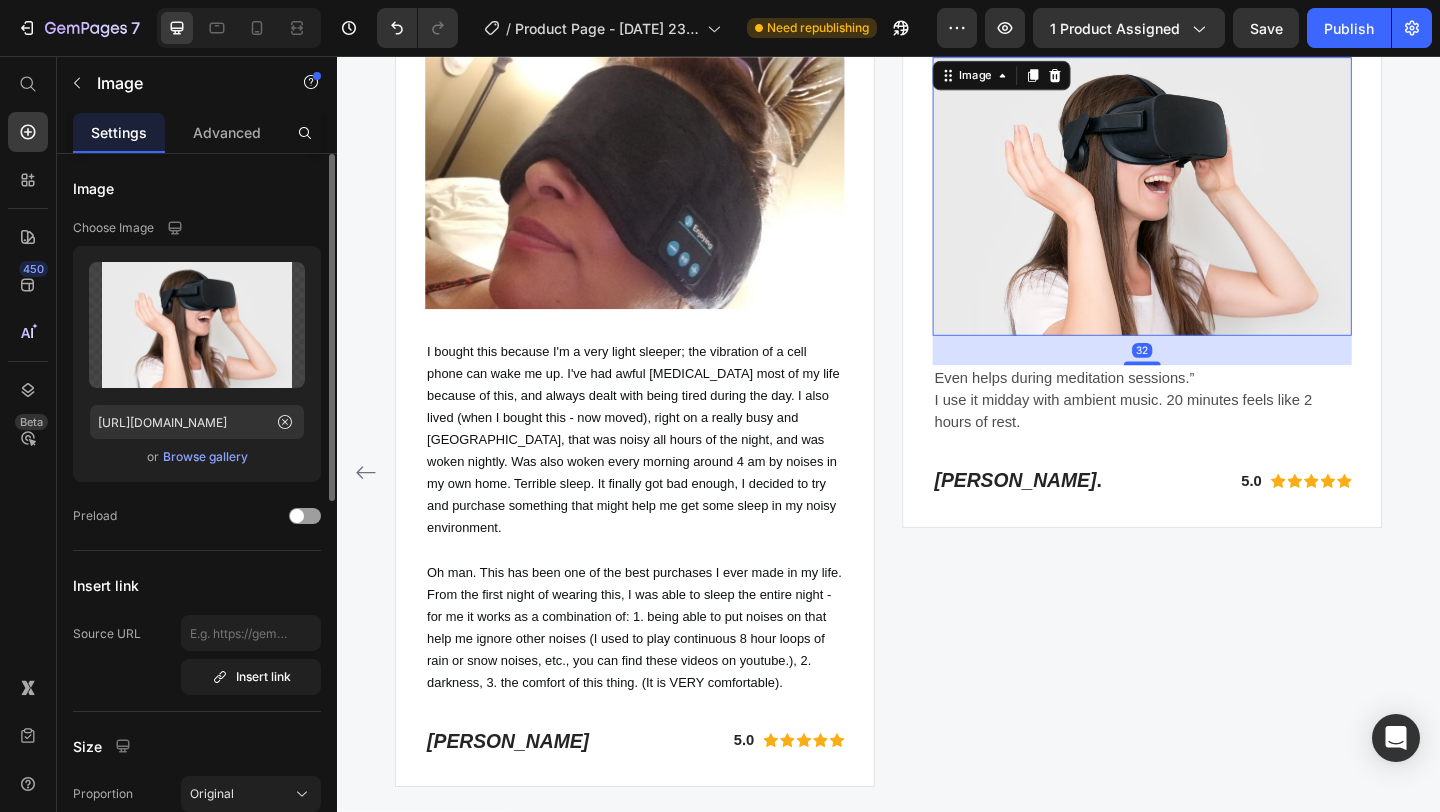 click on "Browse gallery" at bounding box center [205, 457] 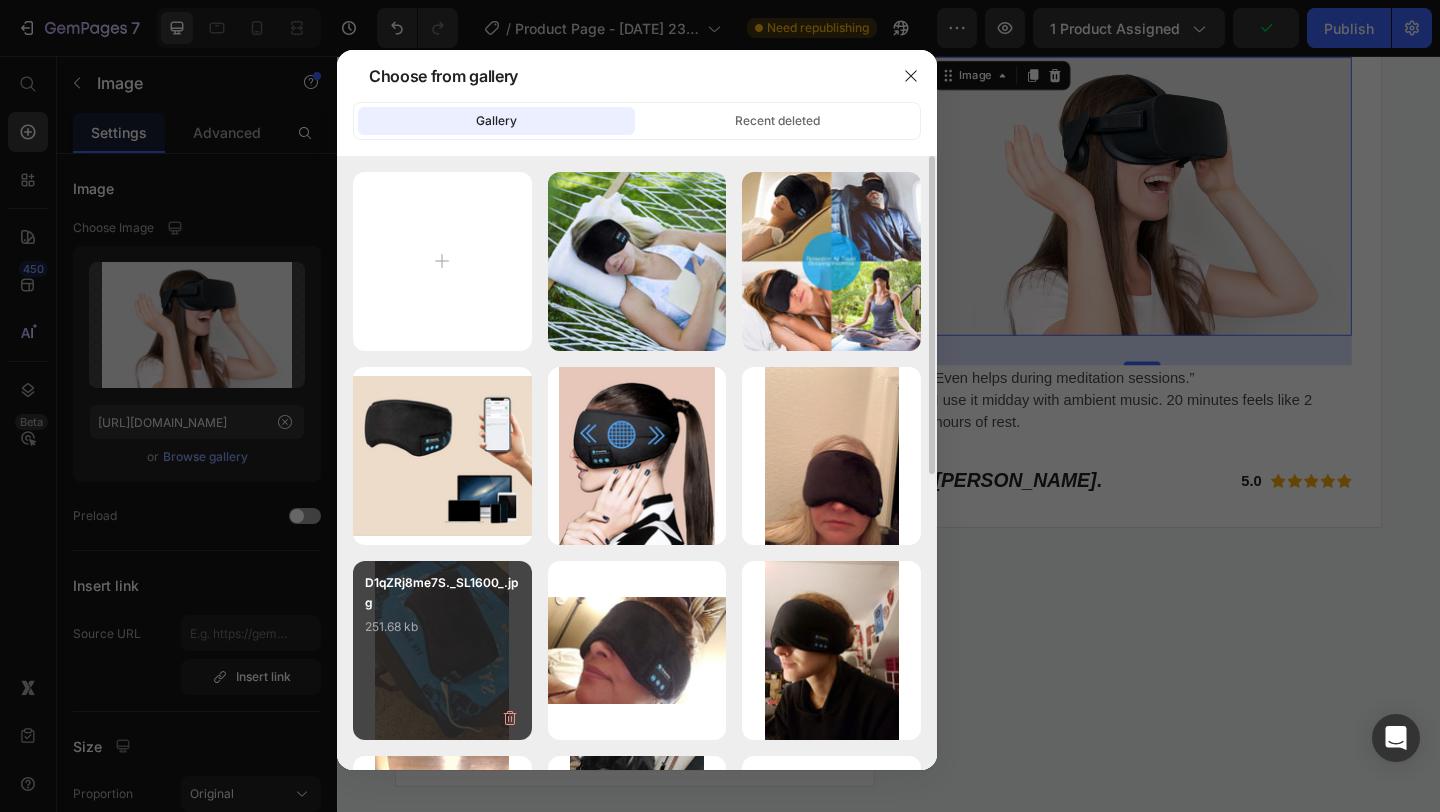 click on "D1qZRj8me7S._SL1600_.jpg" at bounding box center [442, 595] 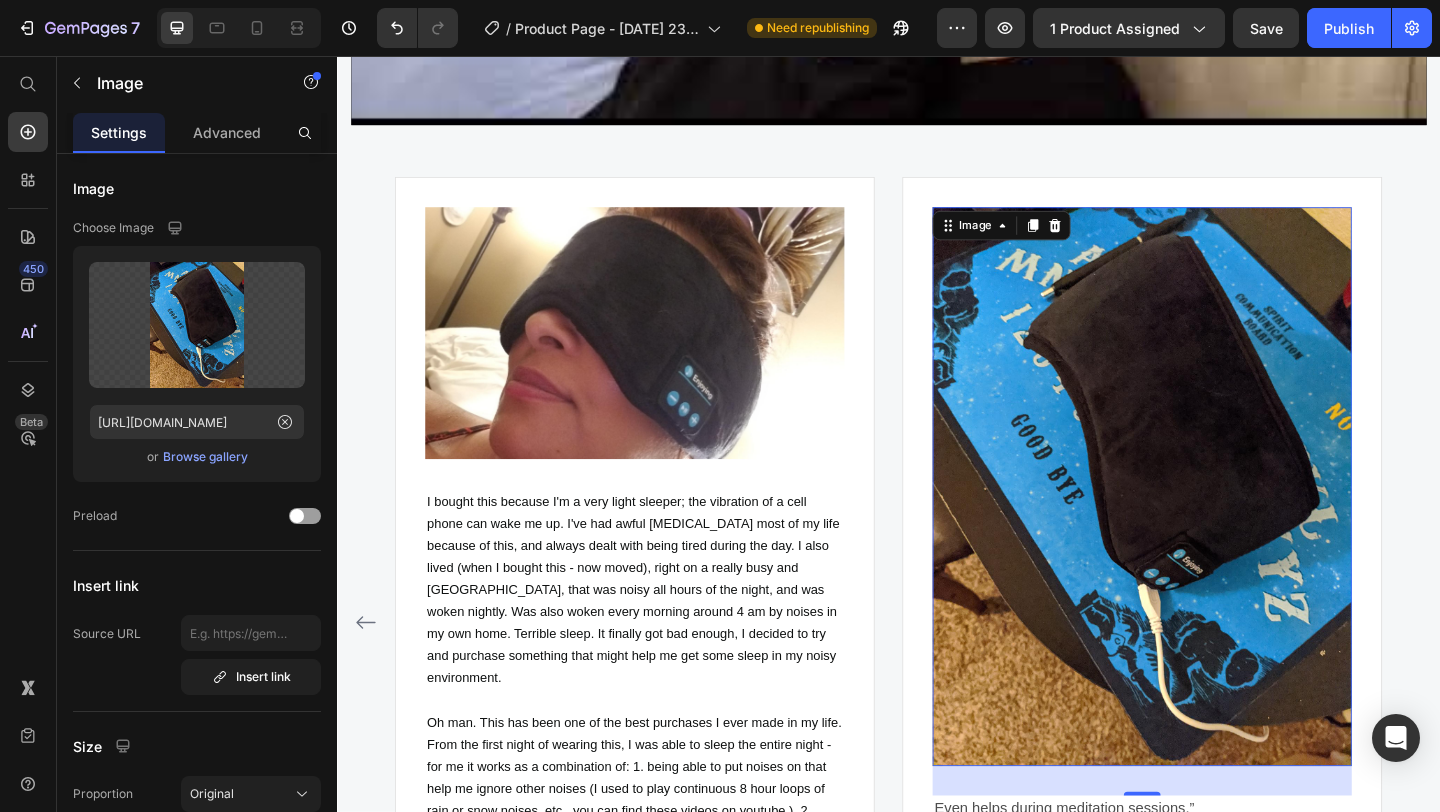 scroll, scrollTop: 5592, scrollLeft: 0, axis: vertical 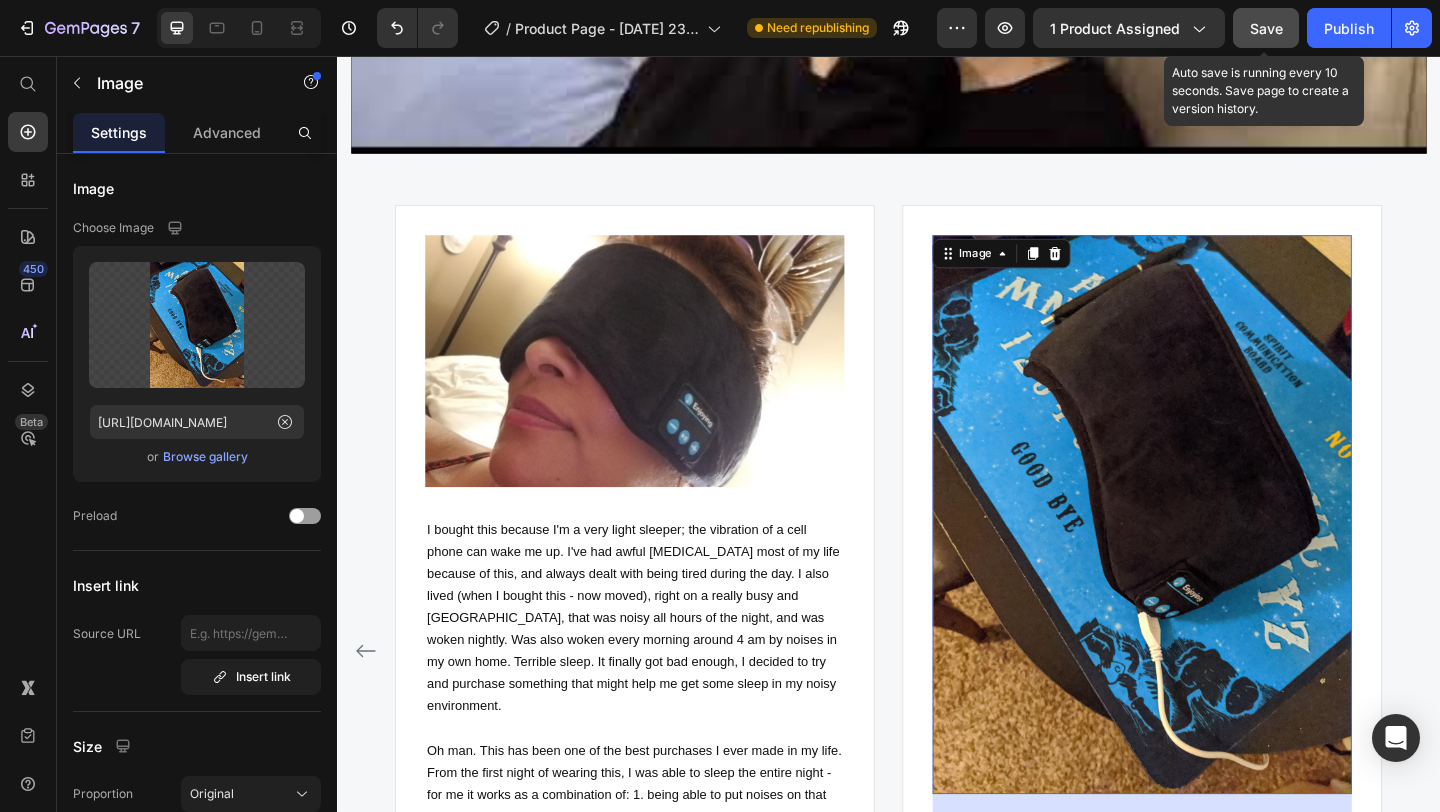 click on "Save" at bounding box center [1266, 28] 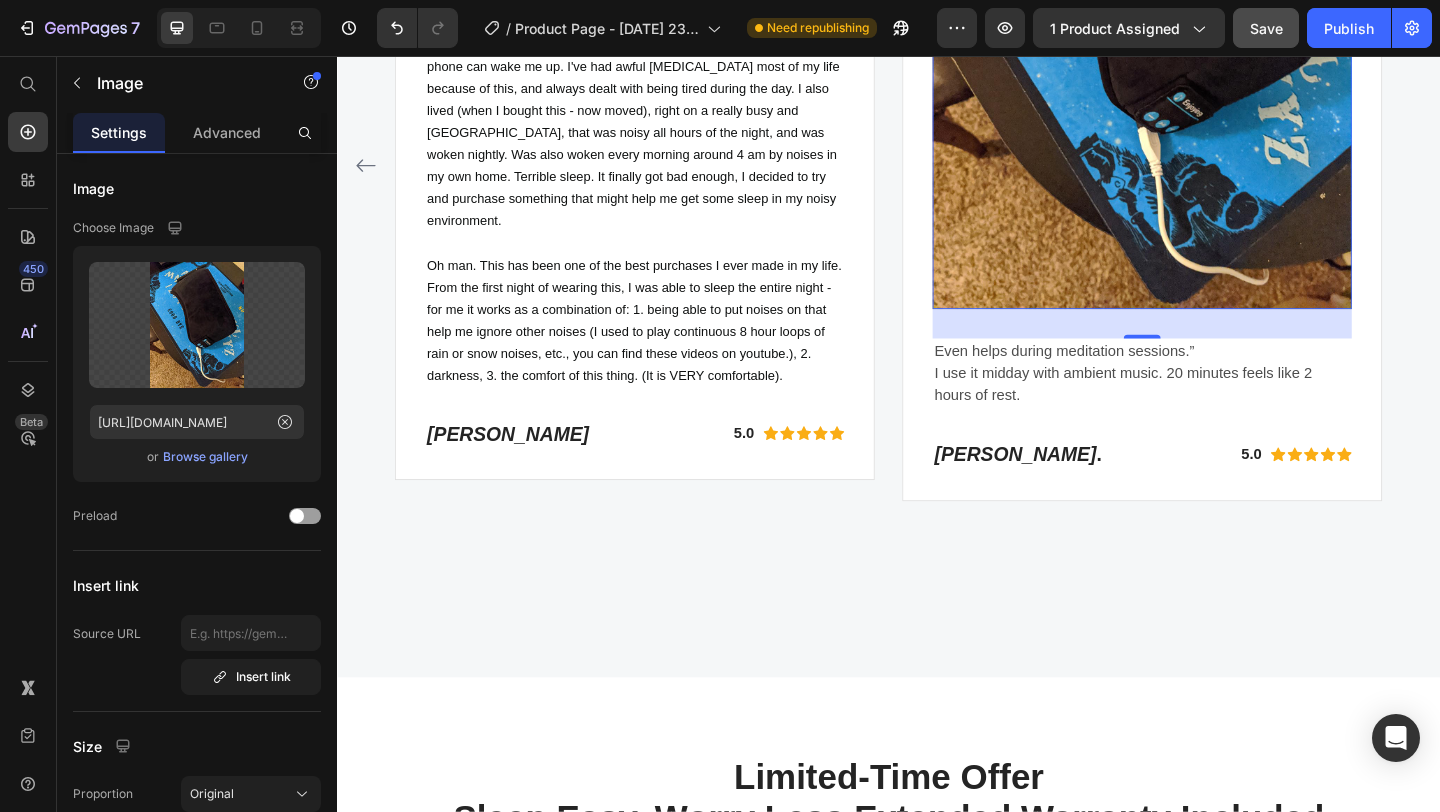 scroll, scrollTop: 6242, scrollLeft: 0, axis: vertical 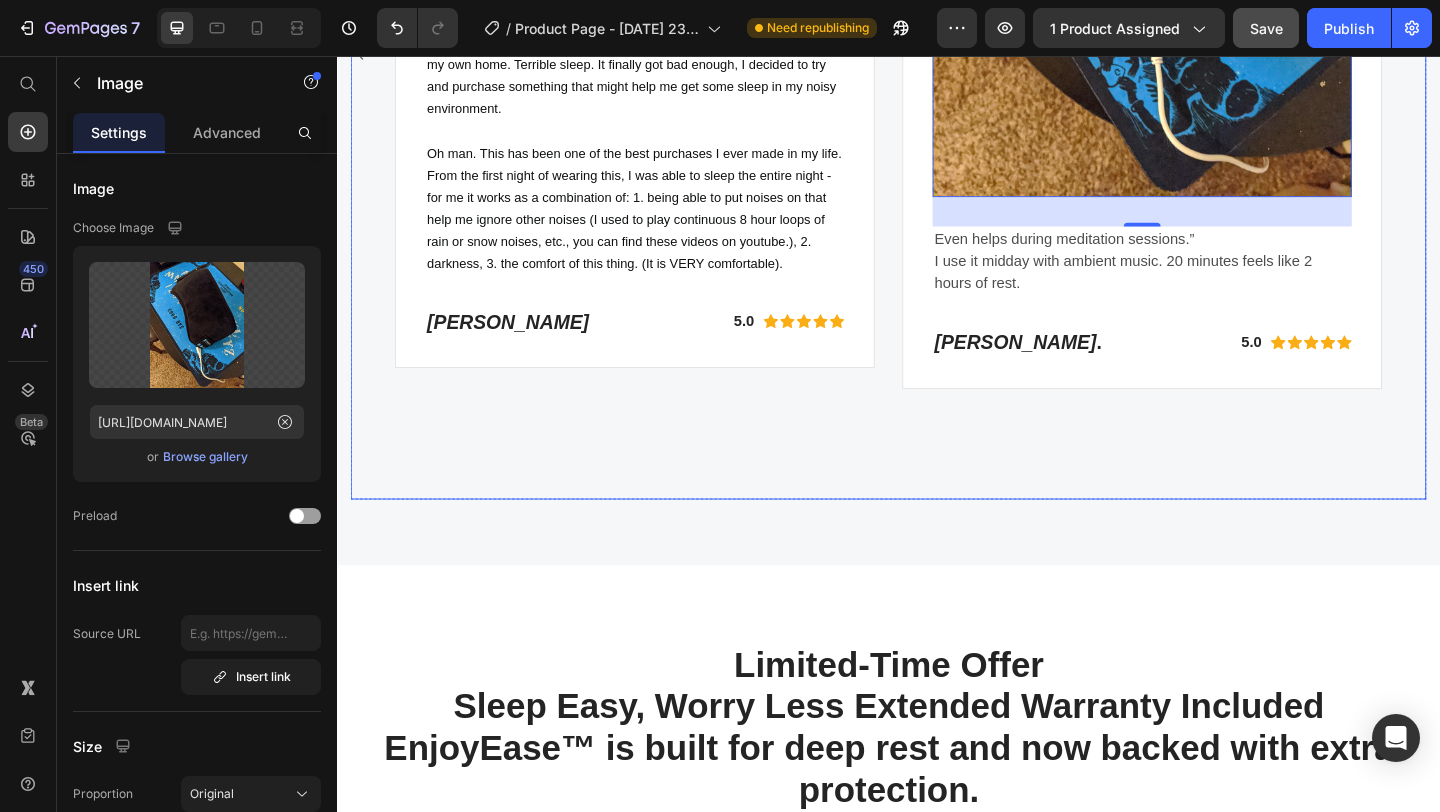 click on "Image   32 Even helps during meditation sessions.” I use it midday with ambient music. 20 minutes feels like 2 hours of rest. Text block [PERSON_NAME] Heading 5.0 Text block
Icon
Icon
Icon
Icon
Icon Icon List Hoz Row Row Row" at bounding box center [1213, 53] 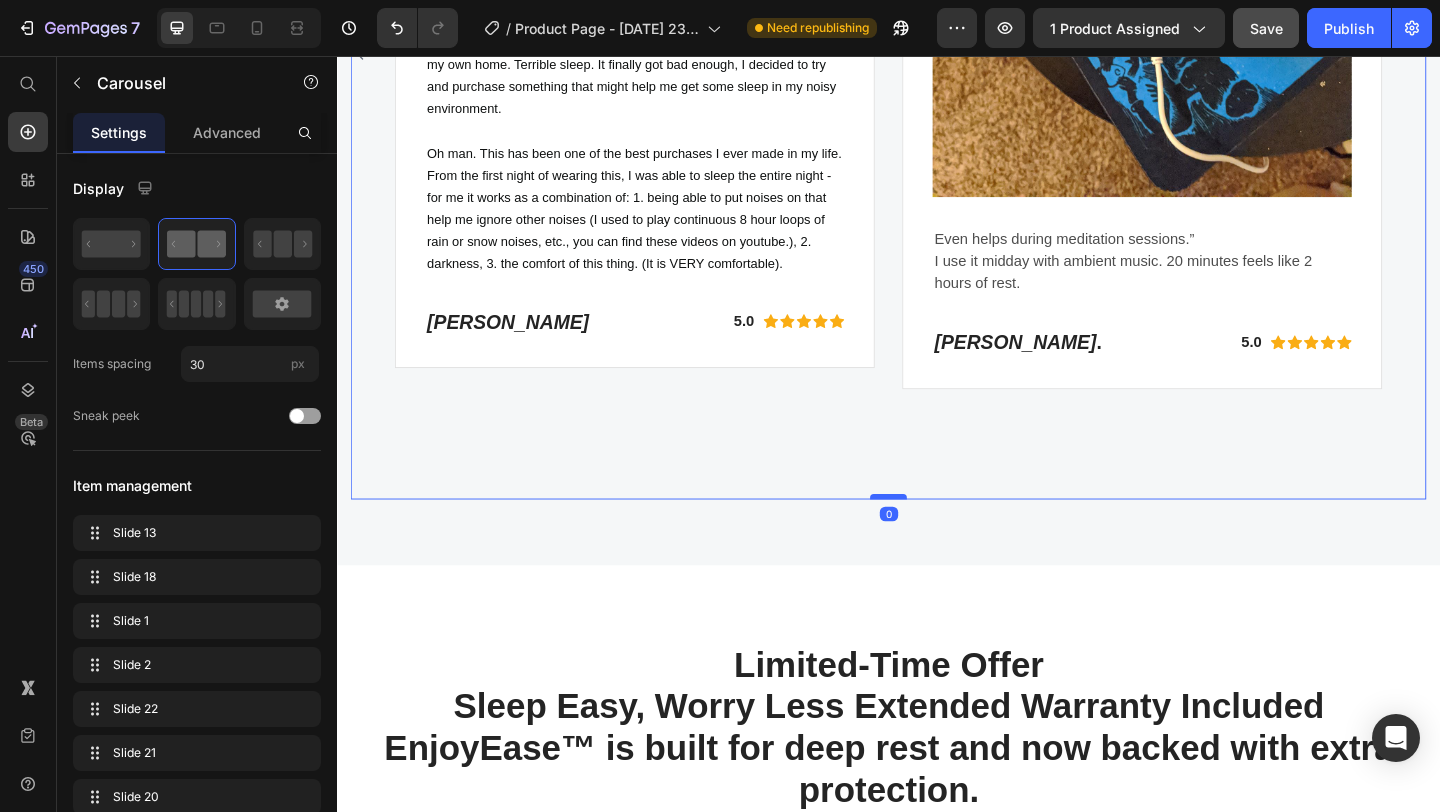 click on "Image These really helped me fall asleep at night. The sound quality is perfect, the overall build is very comfortable and it lasts for a very long time on a single charge. Would recommend for anyone looking to have a good night's rest! Text block [PERSON_NAME] Heading 5.0 Text block
Icon
Icon
Icon
Icon
Icon Icon List Hoz Row Row Row Image I sleep through my partner’s late-night shows.” He watches TV till 2 a.m. I don’t even notice anymore. Text block [PERSON_NAME] Heading 5.0 Text block
Icon
Icon
Icon
Icon
Icon Icon List Hoz Row Row Row Image Text block [PERSON_NAME] Heading 5.0 Text block
Icon
Icon
Icon
Icon
Icon Icon List Hoz Row Row Row Image “No more snoring fights!” Text block [PERSON_NAME] Heading 5.0 Text block
Icon
Icon Icon" at bounding box center [937, 53] 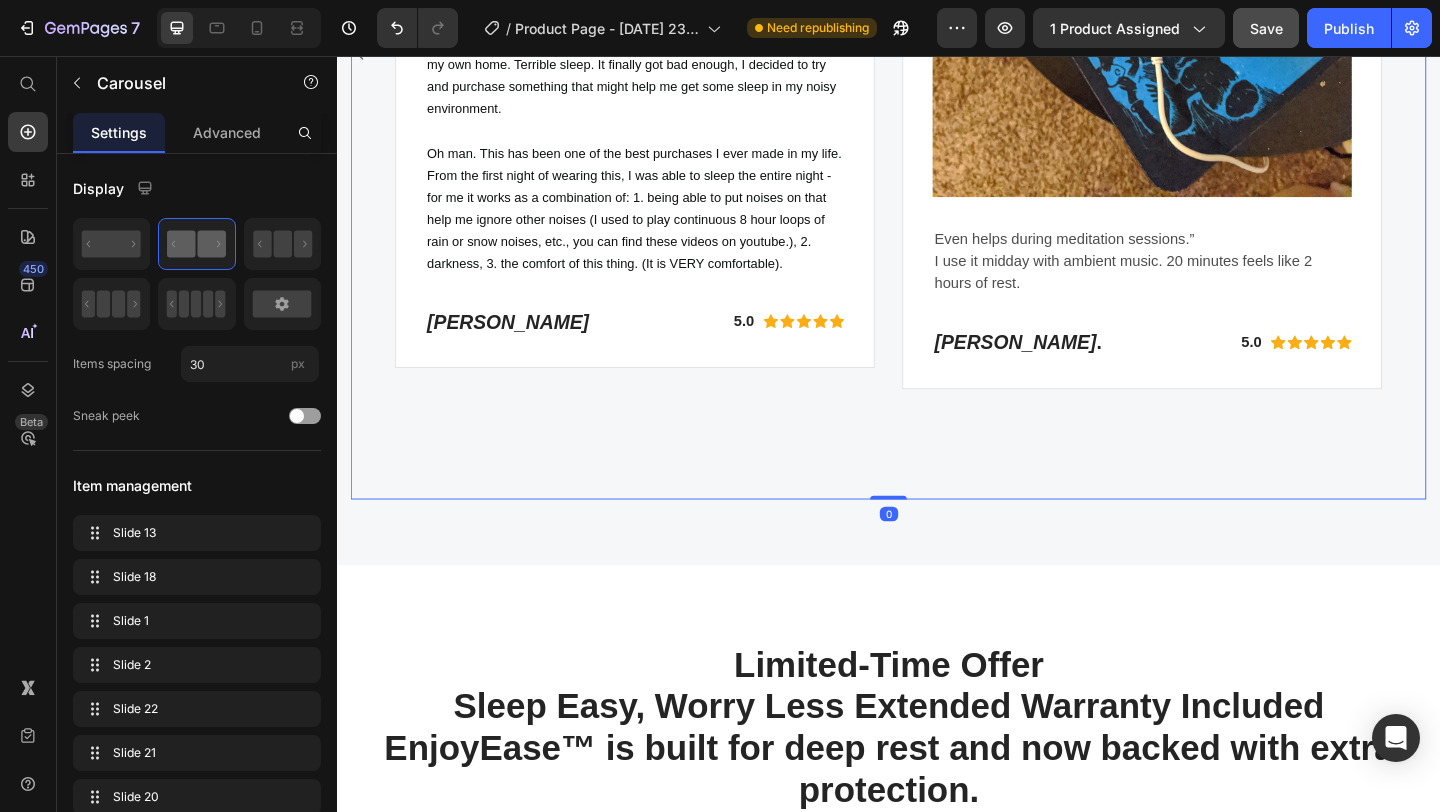 drag, startPoint x: 937, startPoint y: 535, endPoint x: 938, endPoint y: 428, distance: 107.00467 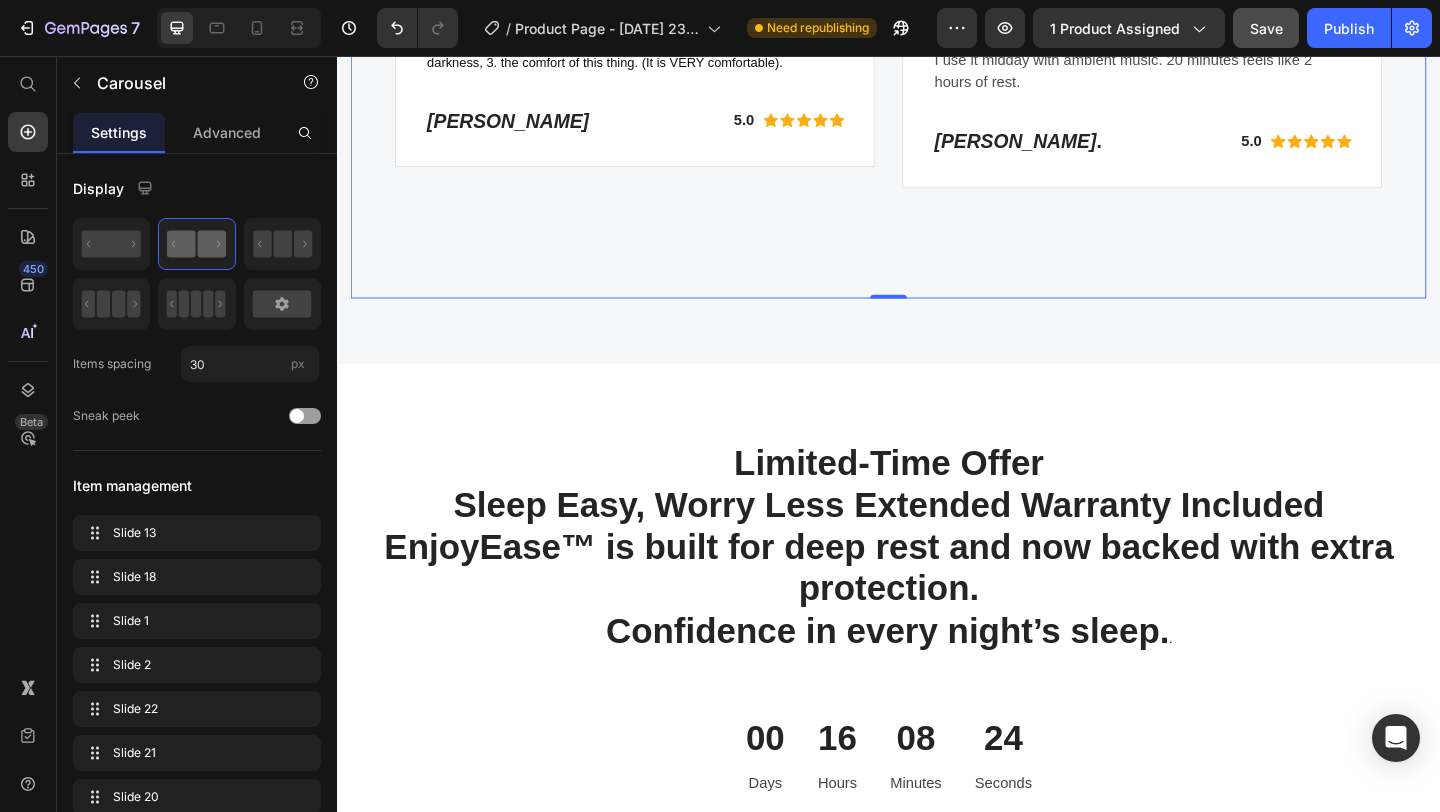 scroll, scrollTop: 6465, scrollLeft: 0, axis: vertical 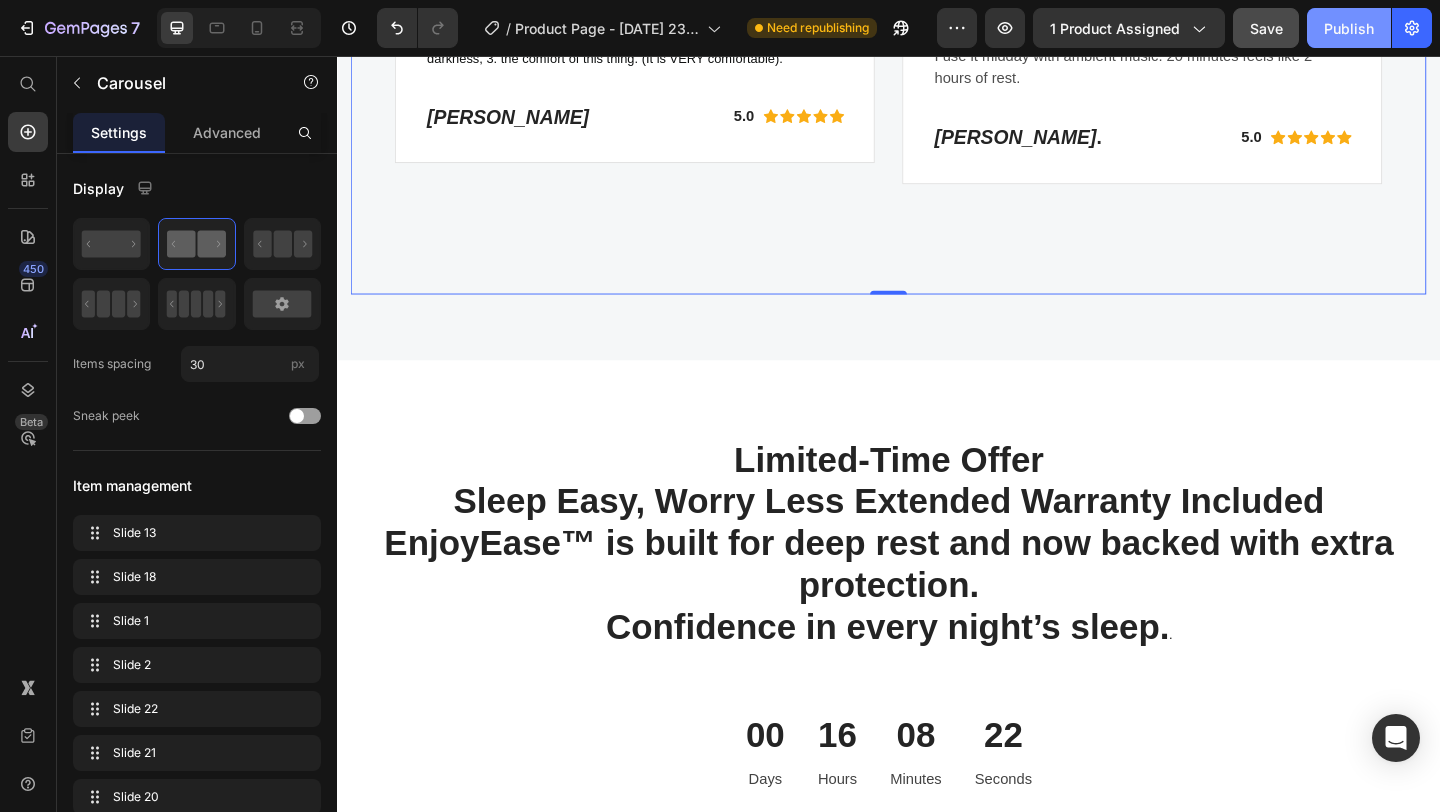 click on "Publish" at bounding box center (1349, 28) 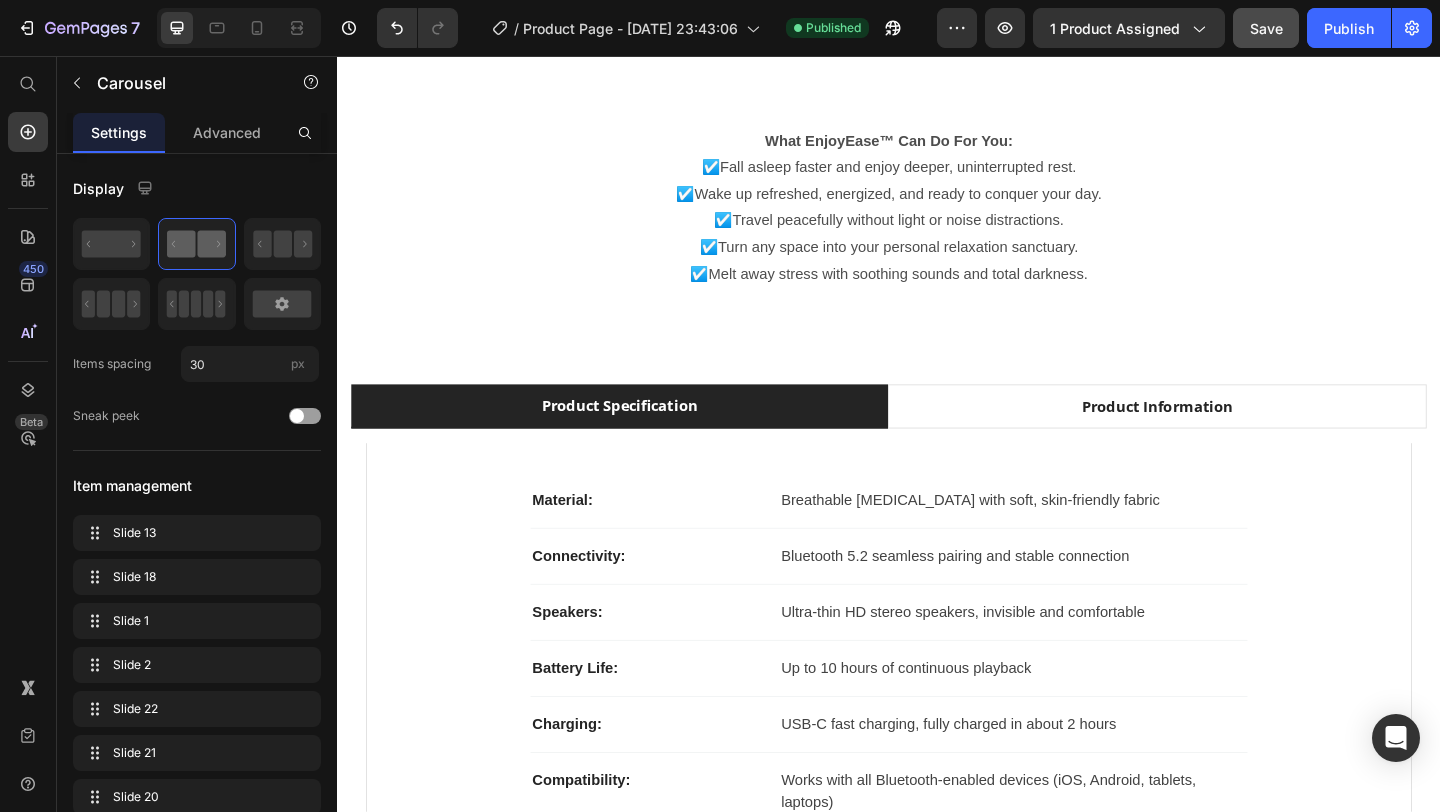 scroll, scrollTop: 855, scrollLeft: 0, axis: vertical 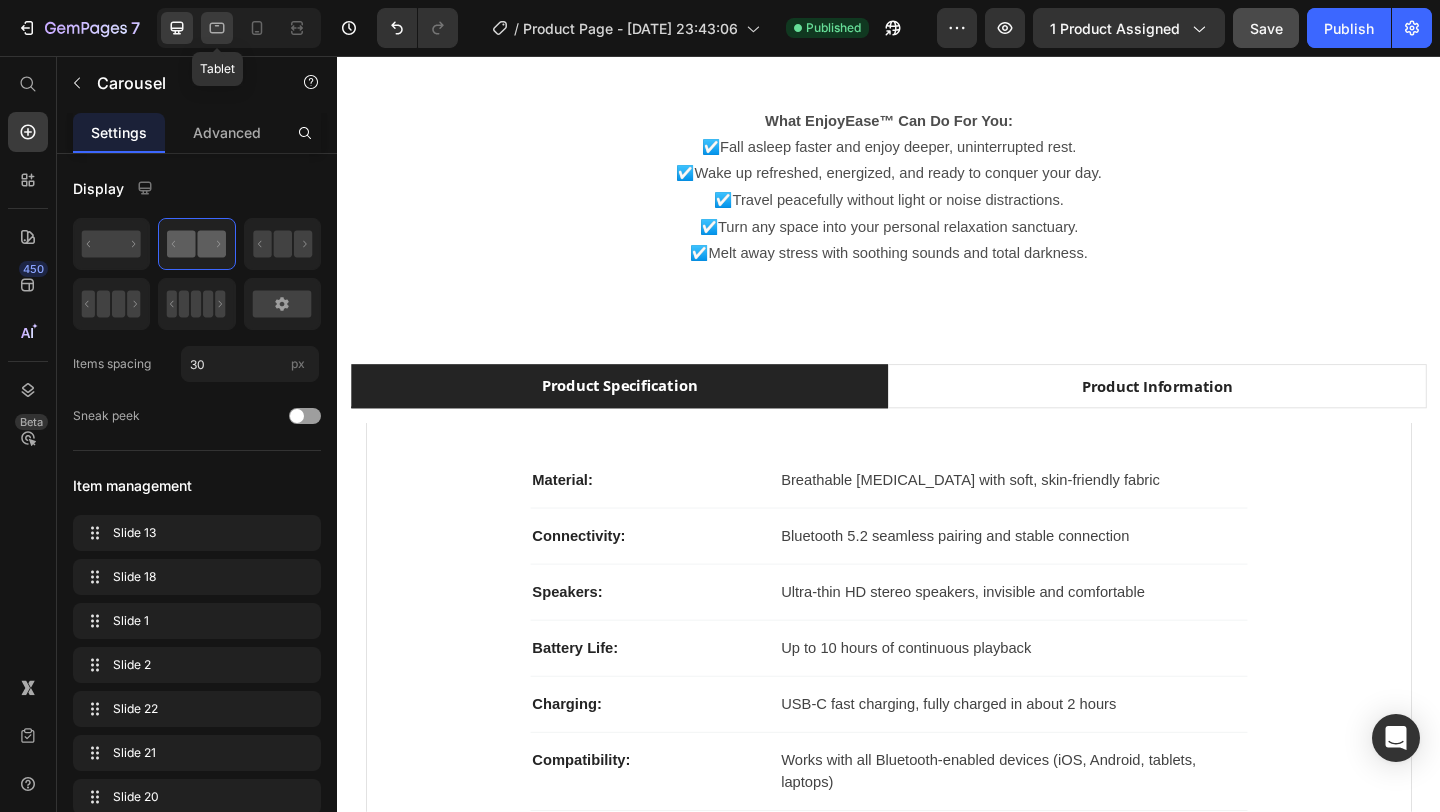 click 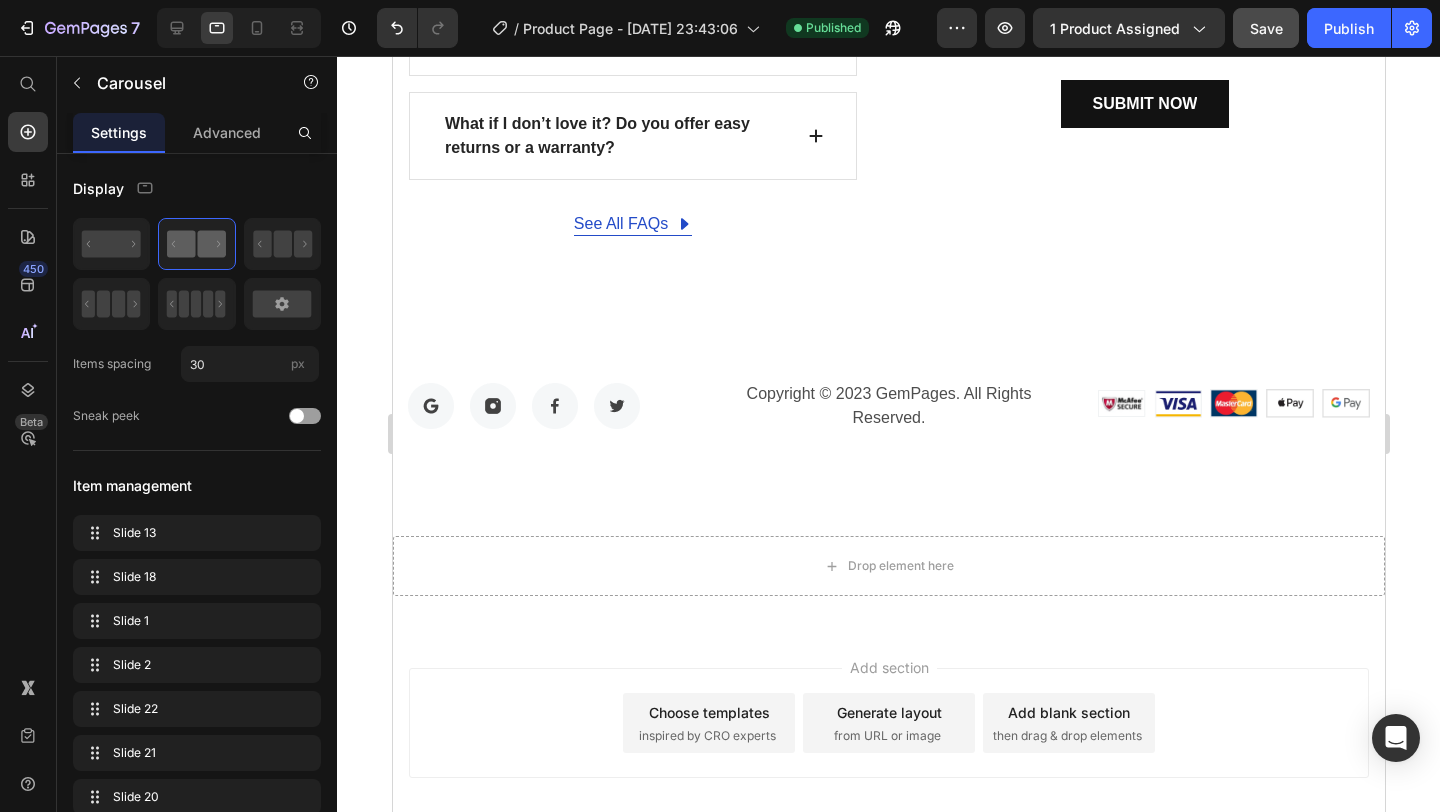 scroll, scrollTop: 8339, scrollLeft: 0, axis: vertical 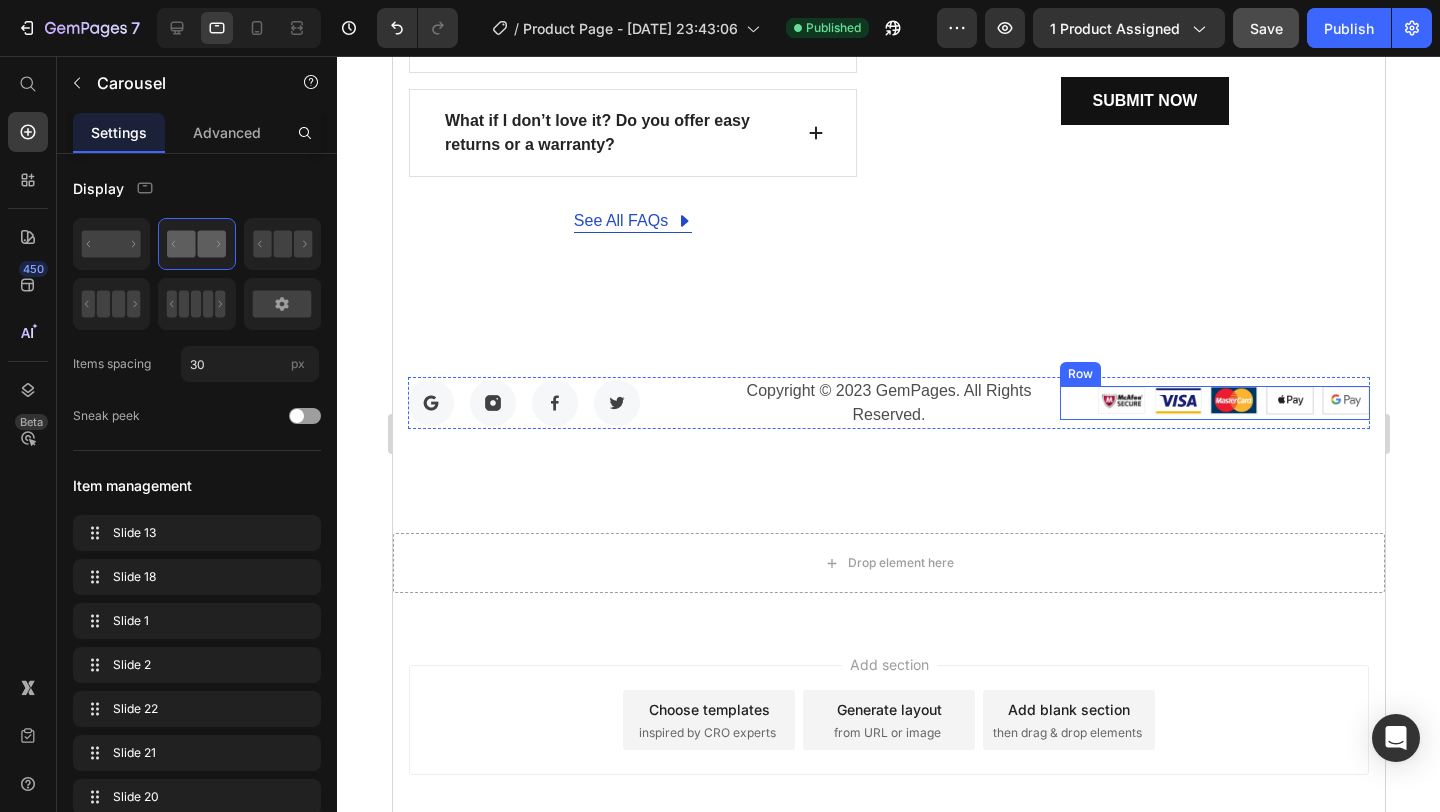 click on "Image Image Image Image Image Row" at bounding box center [1214, 402] 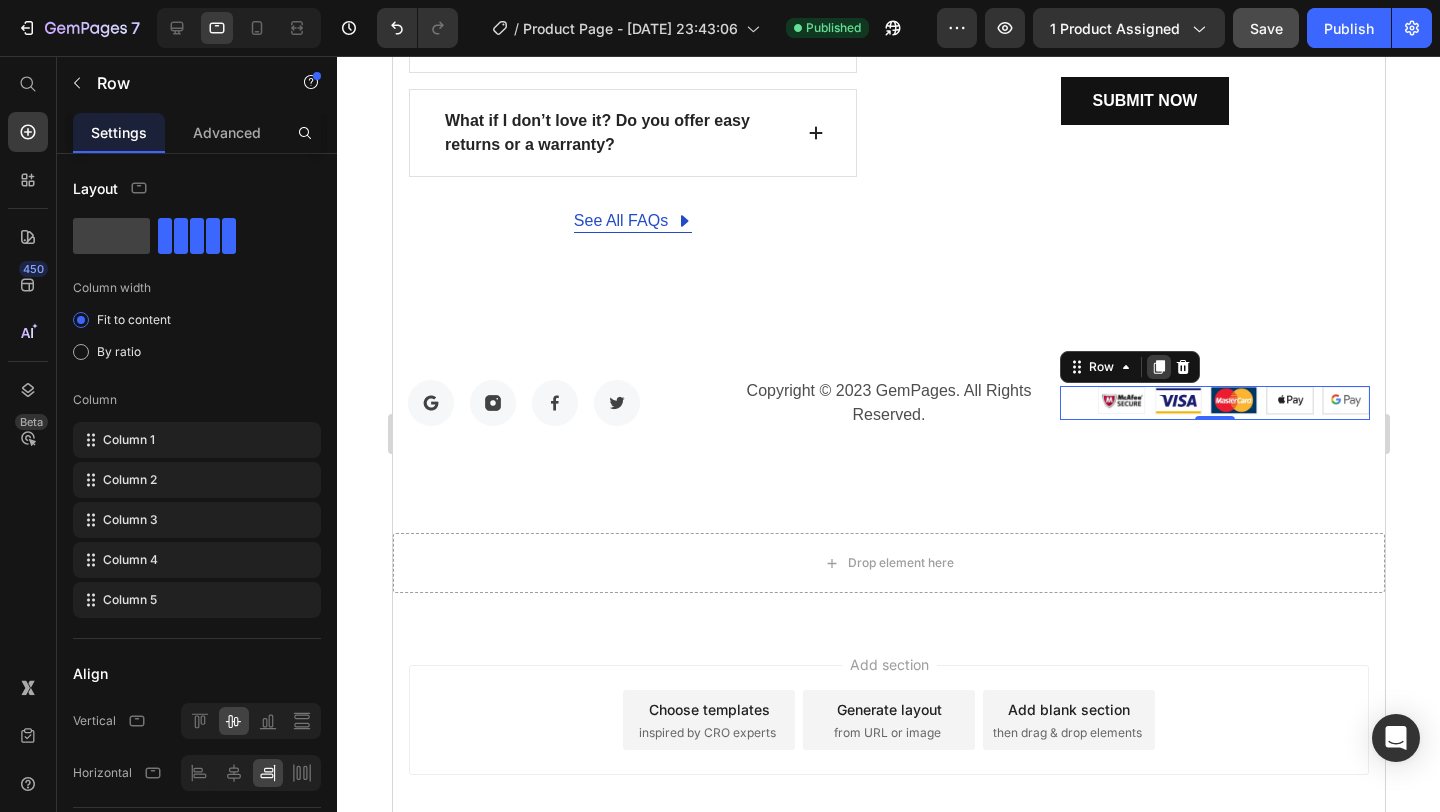 click 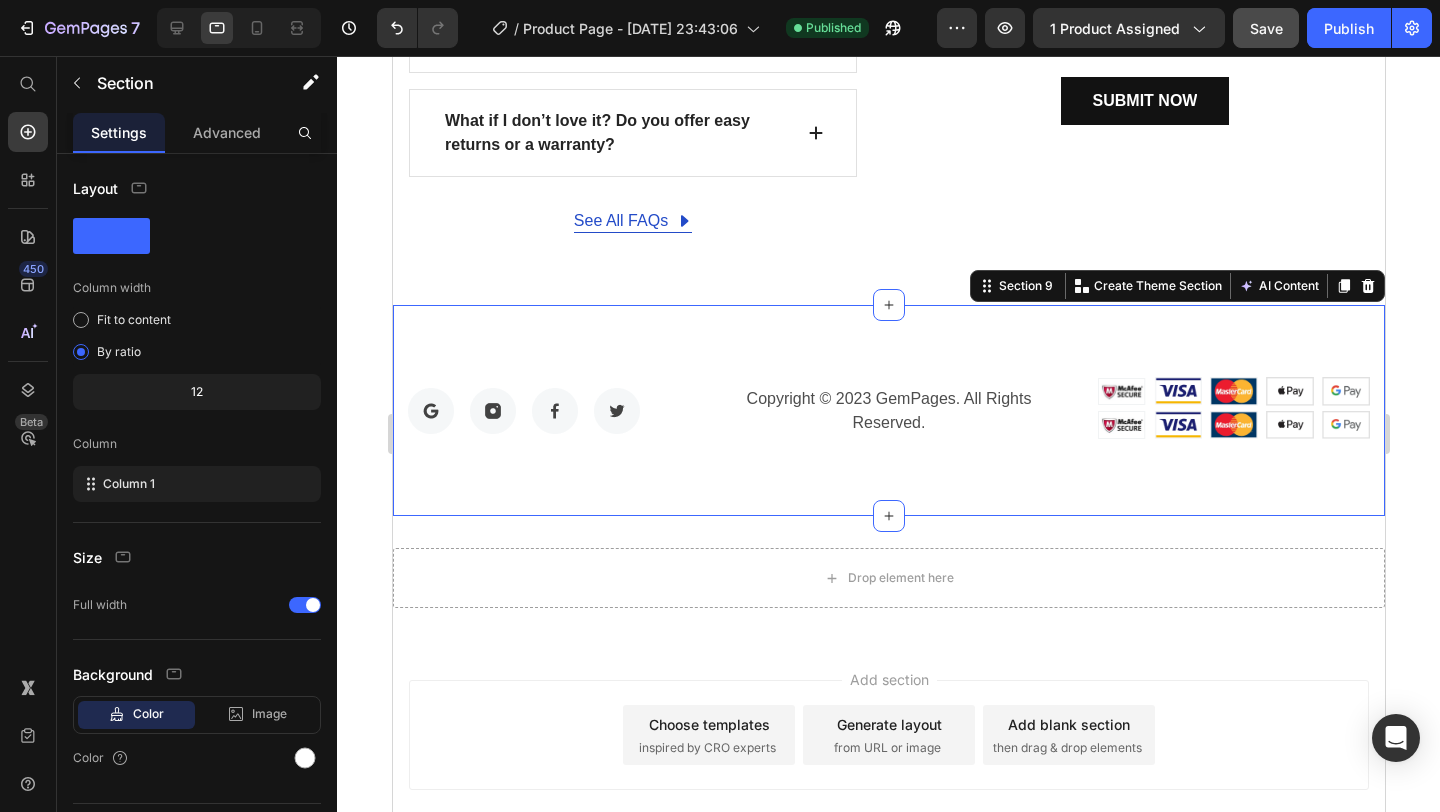 click on "Image Image Image Image Row Copyright © 2023 GemPages. All Rights Reserved. Text block Image Image Image Image Image Row Image Image Image Image Image Row Row Section 9   You can create reusable sections Create Theme Section AI Content Write with GemAI What would you like to describe here? Tone and Voice Persuasive Product Getting products... Show more Generate" at bounding box center (888, 410) 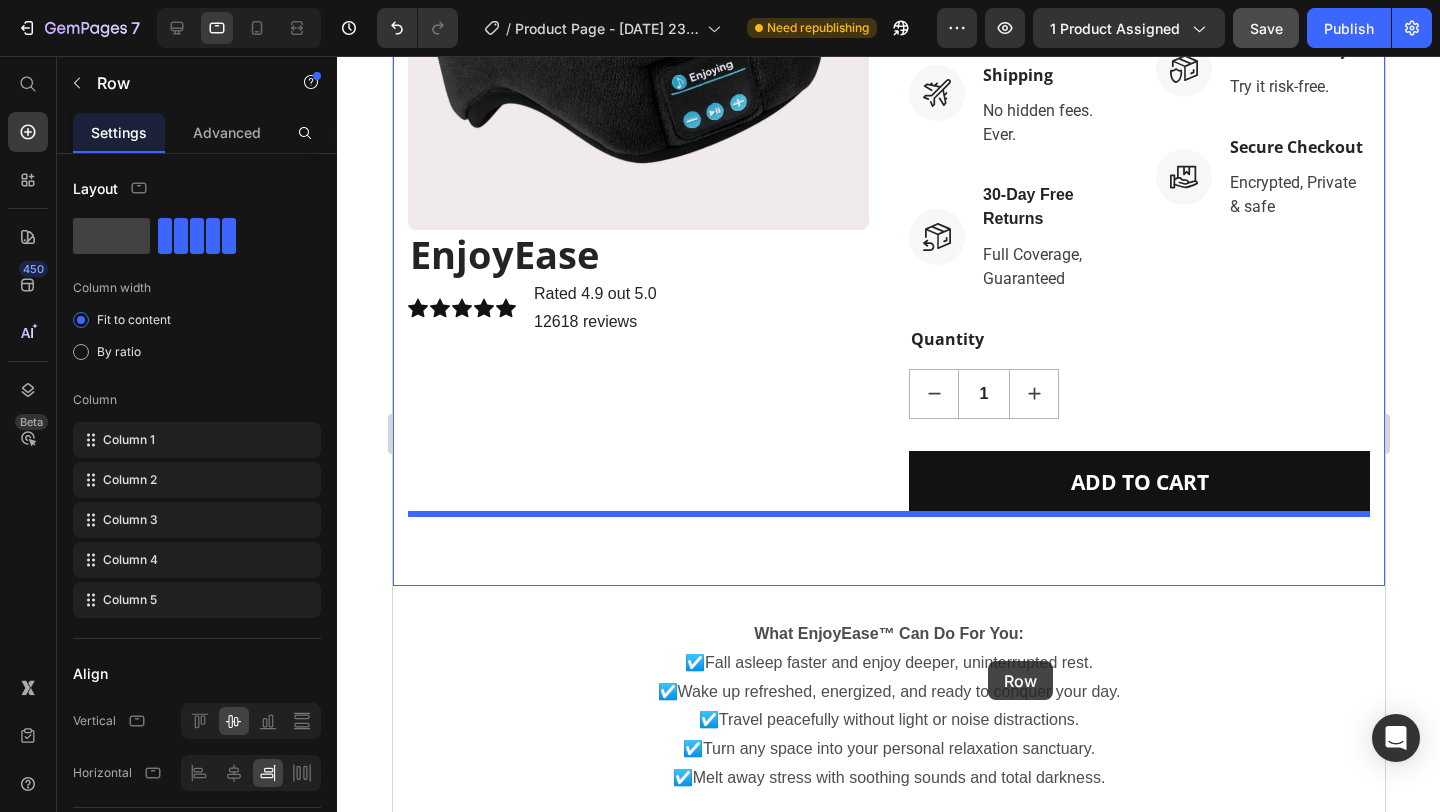 scroll, scrollTop: 500, scrollLeft: 0, axis: vertical 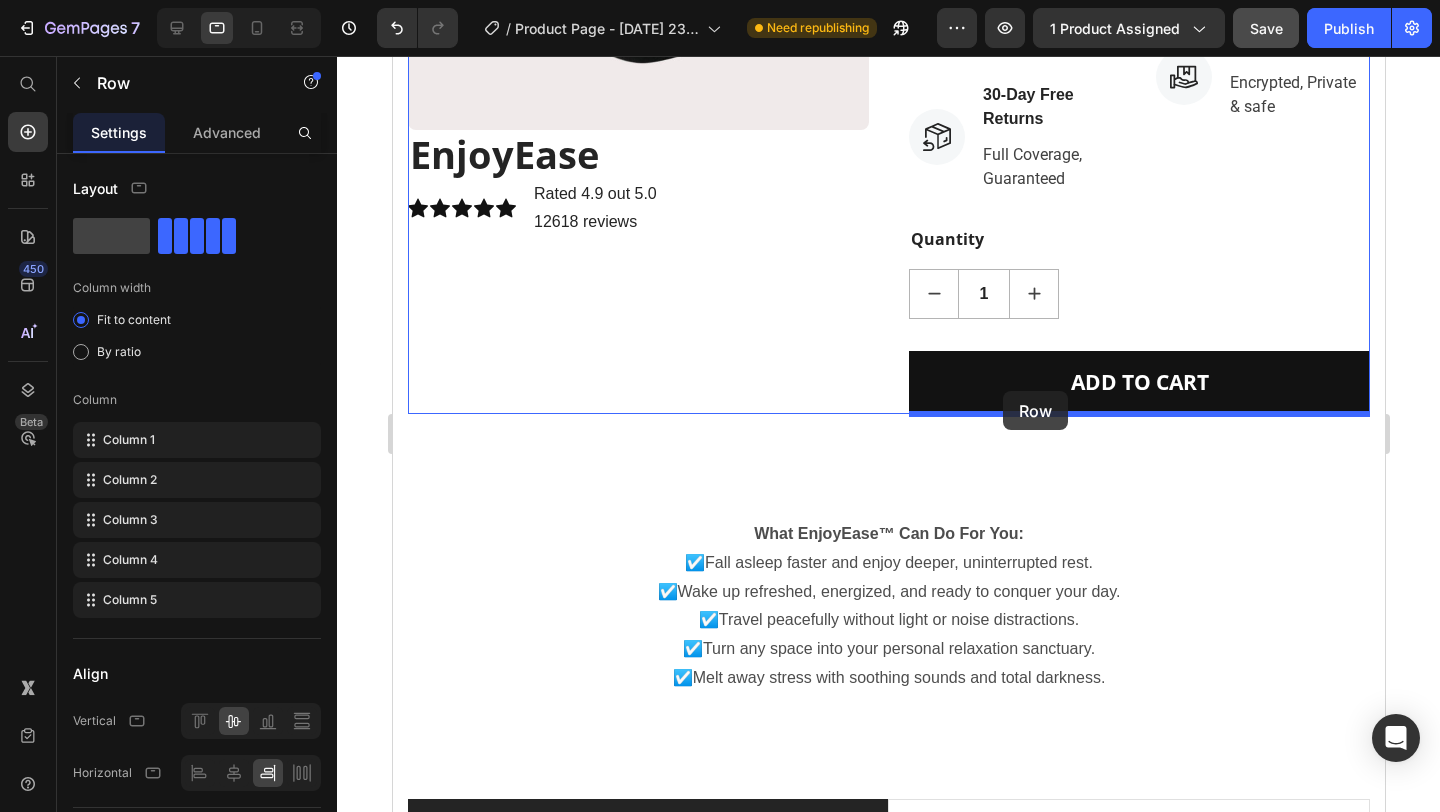 drag, startPoint x: 1078, startPoint y: 387, endPoint x: 1002, endPoint y: 391, distance: 76.105194 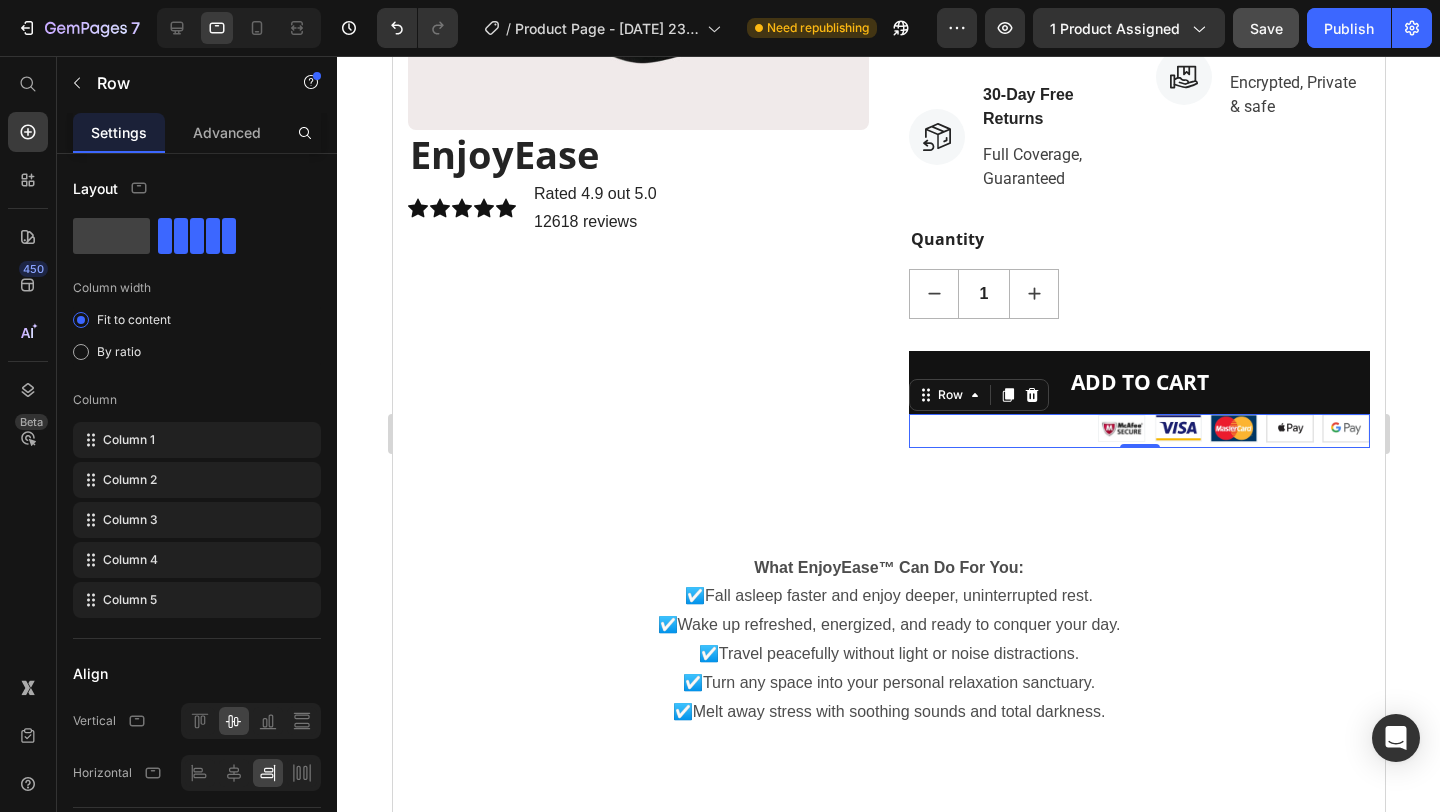 click on "Image Image Image Image Image Row   0" at bounding box center (1138, 430) 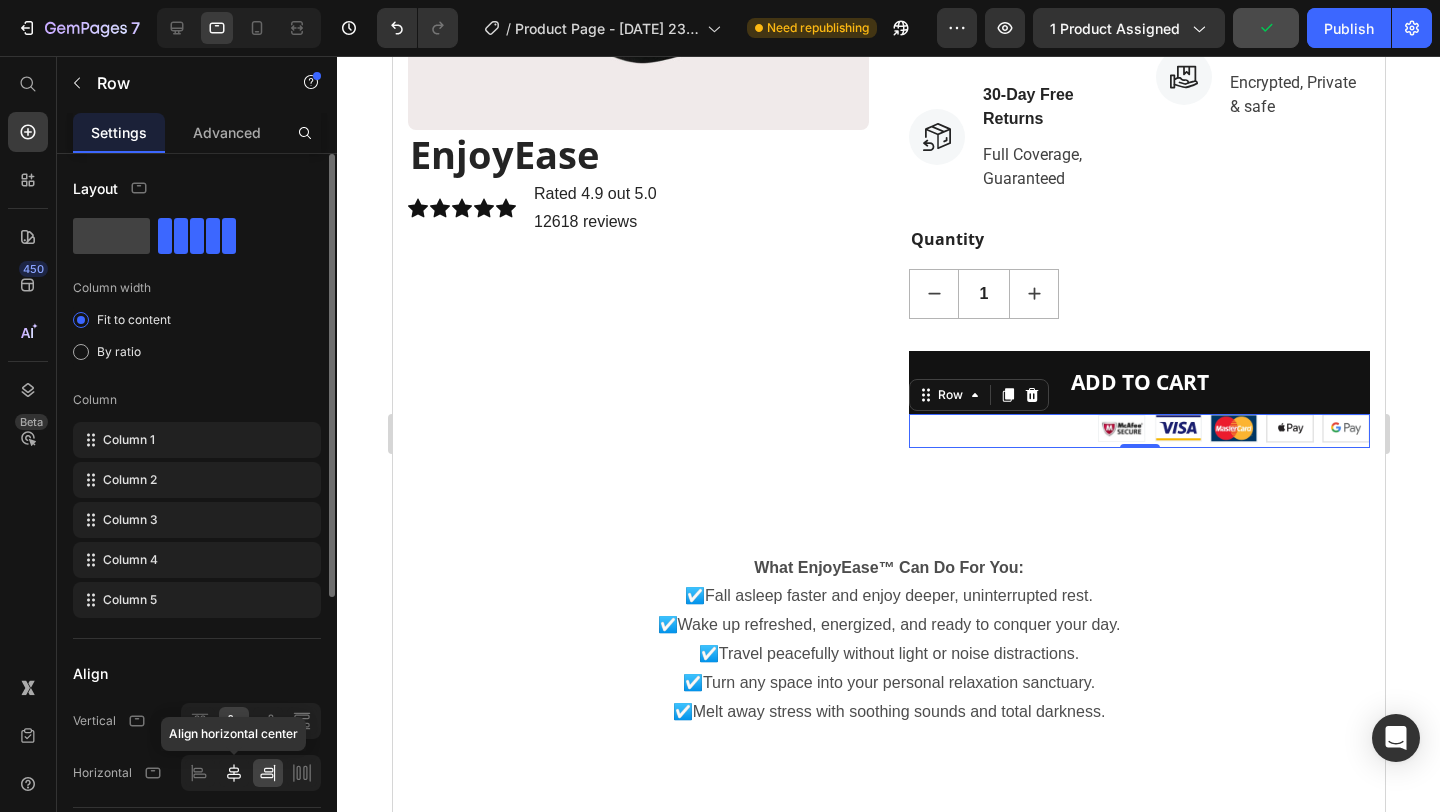 click 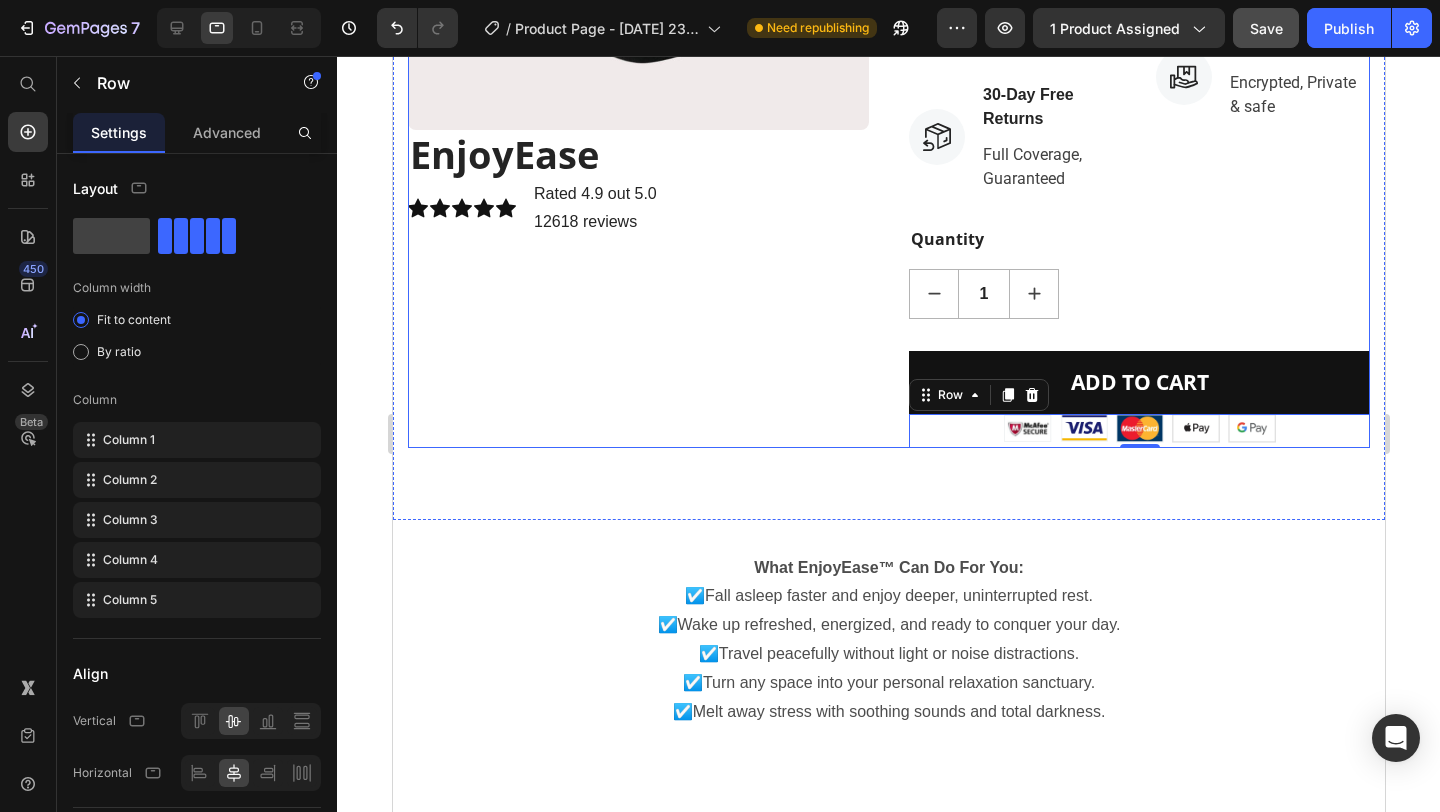 click on "Product Images EnjoyEase (P) Title
Icon
Icon
Icon
Icon
Icon Icon List Hoz Rated 4.9 out 5.0 Text block 12618 reviews Text block Row" at bounding box center [637, 58] 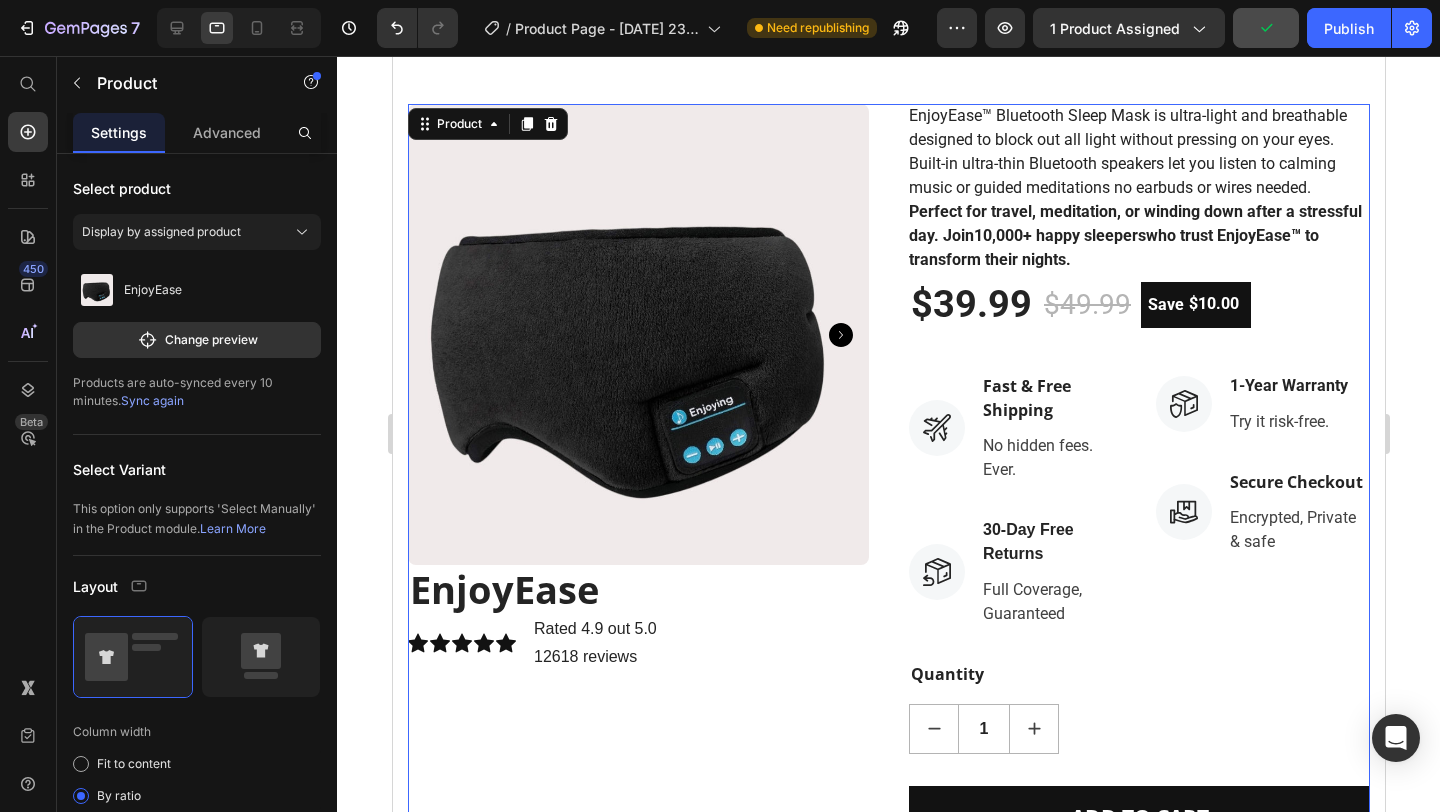scroll, scrollTop: 0, scrollLeft: 0, axis: both 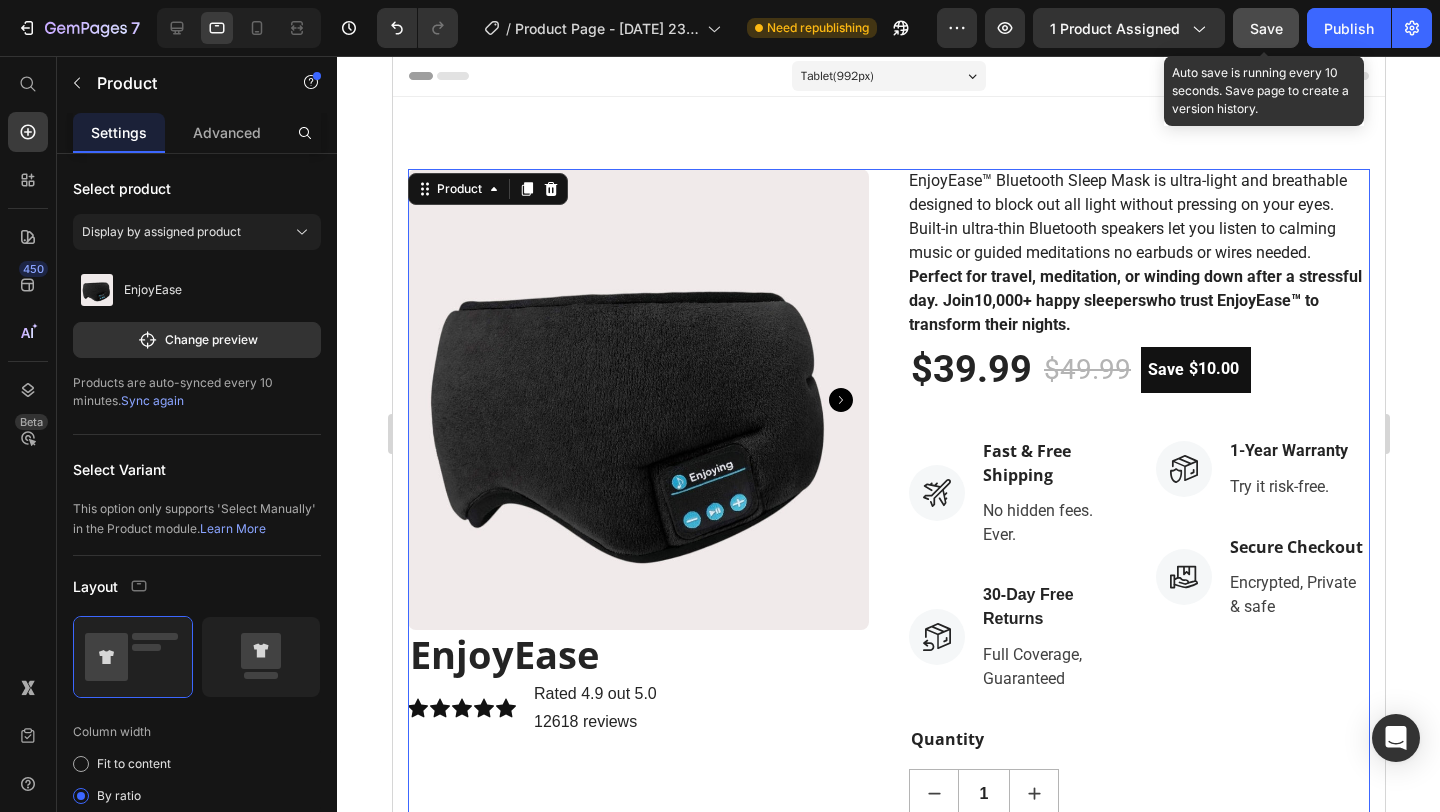 click on "Save" at bounding box center [1266, 28] 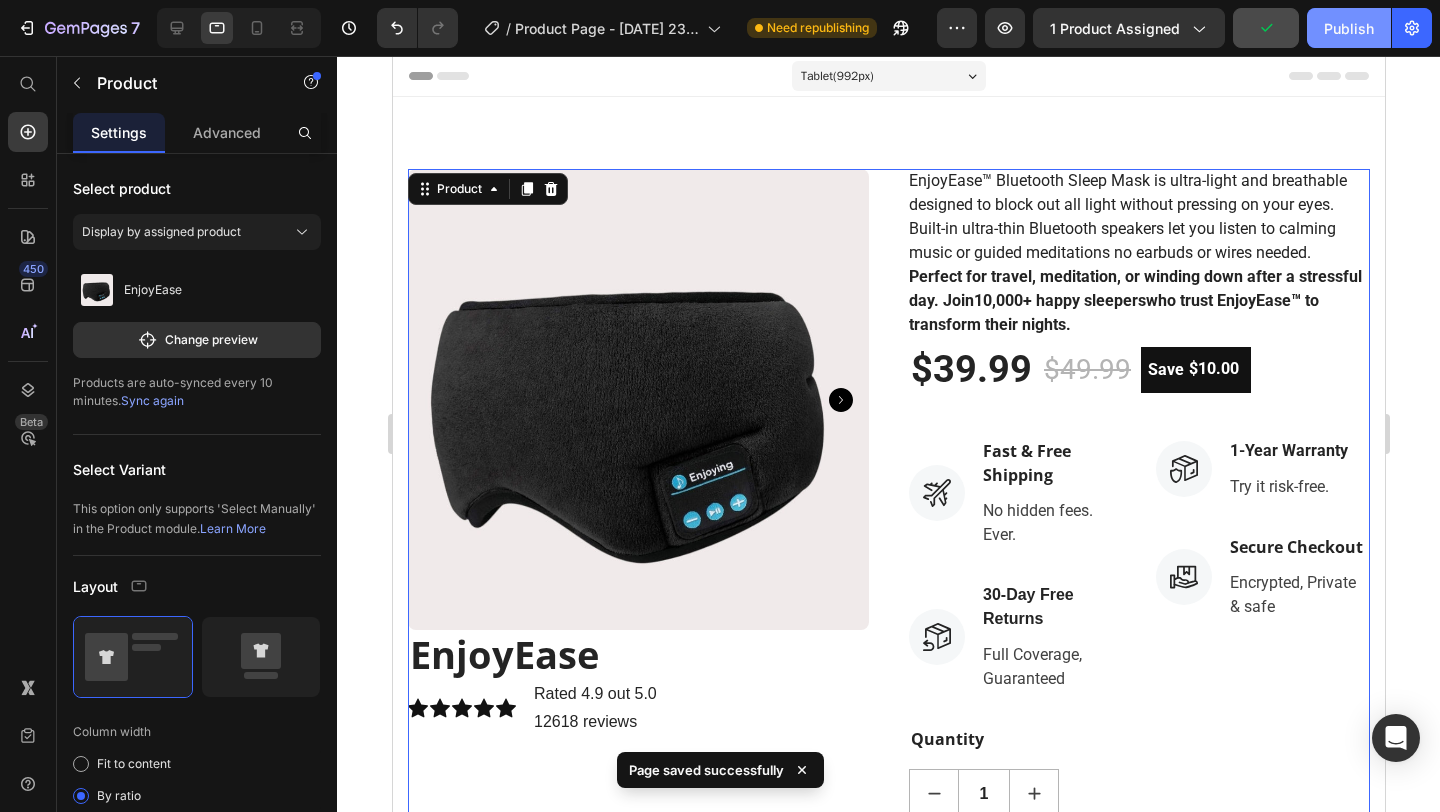 click on "Publish" at bounding box center (1349, 28) 